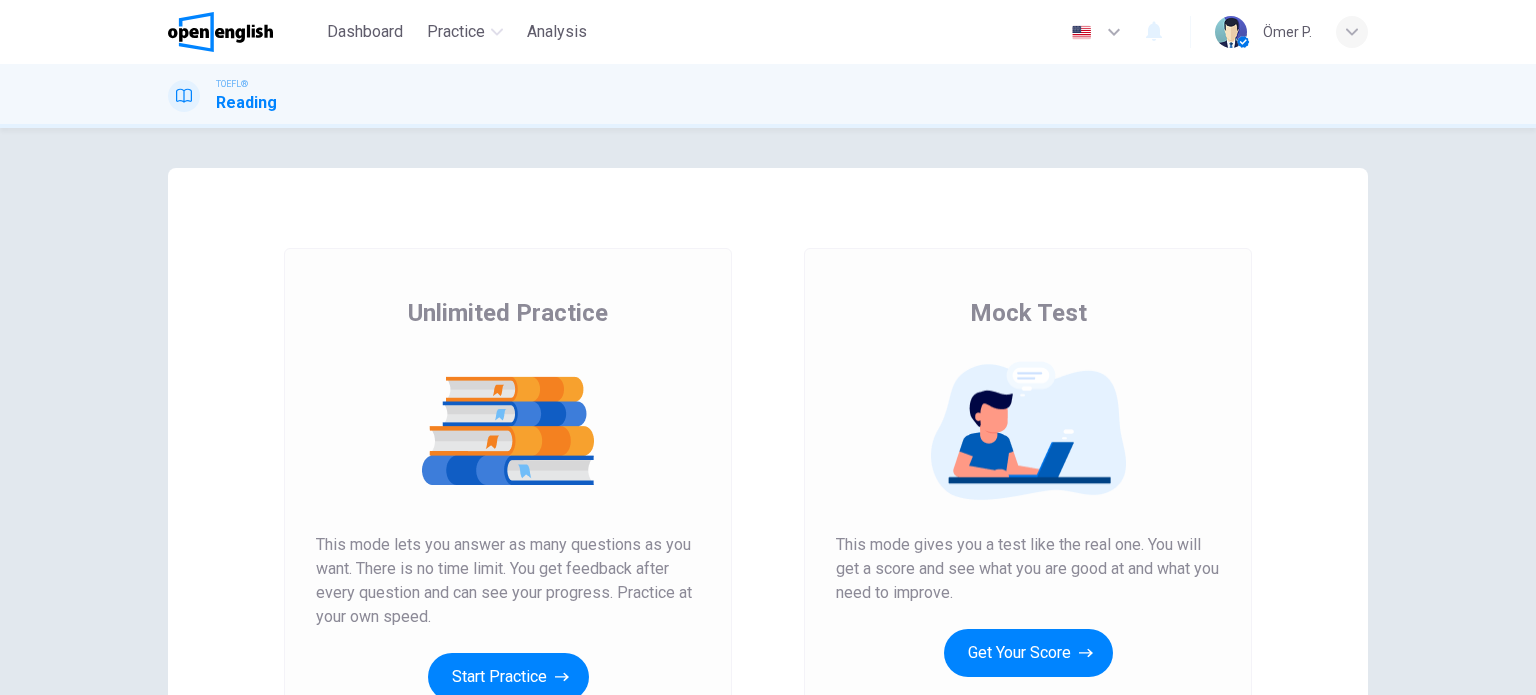 scroll, scrollTop: 0, scrollLeft: 0, axis: both 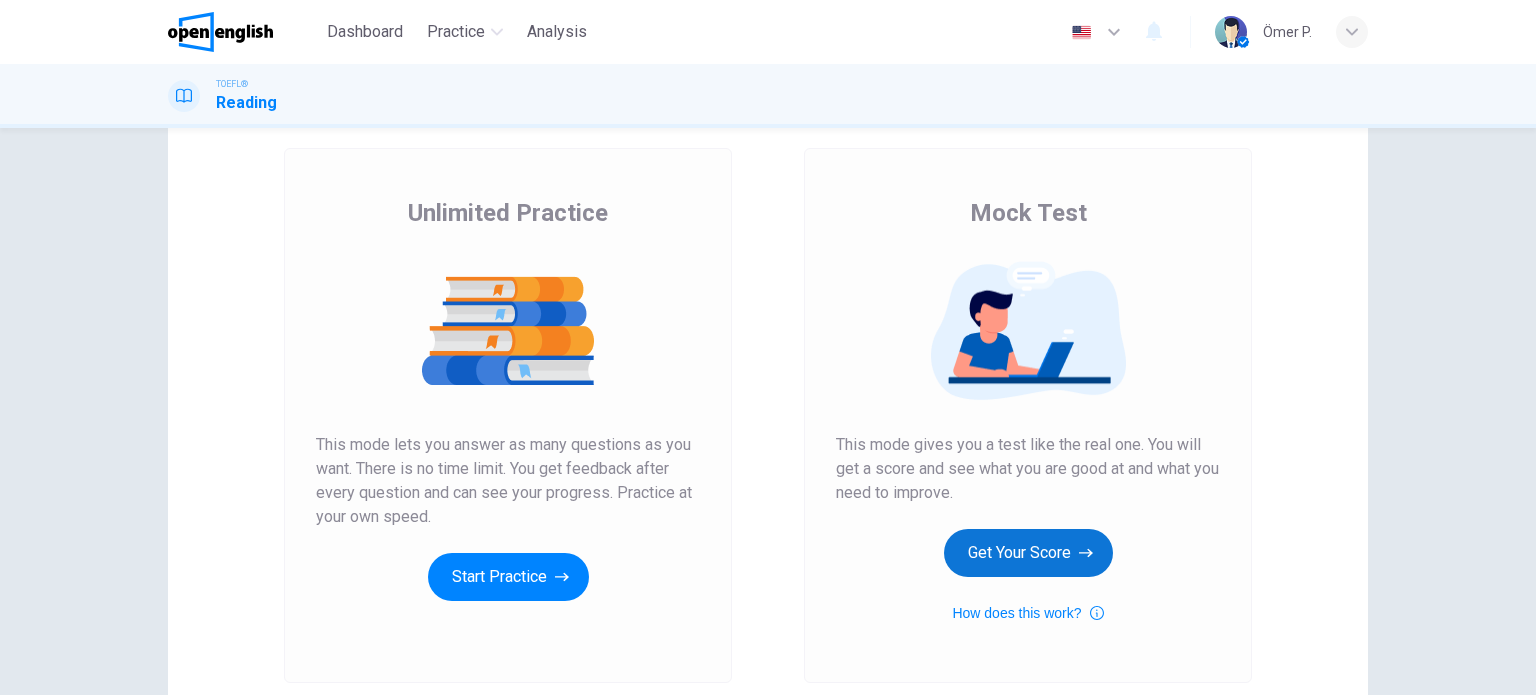 click on "Get Your Score" at bounding box center [1028, 553] 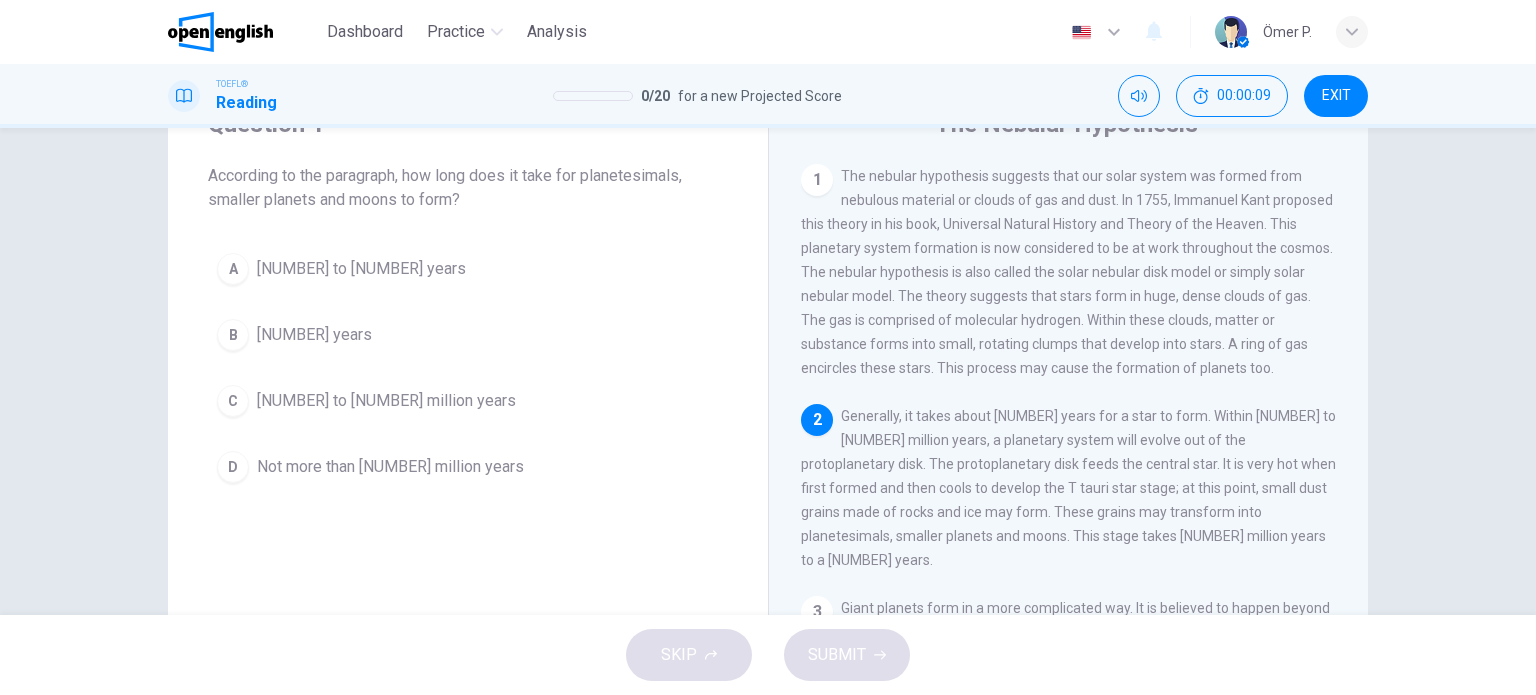 scroll, scrollTop: 100, scrollLeft: 0, axis: vertical 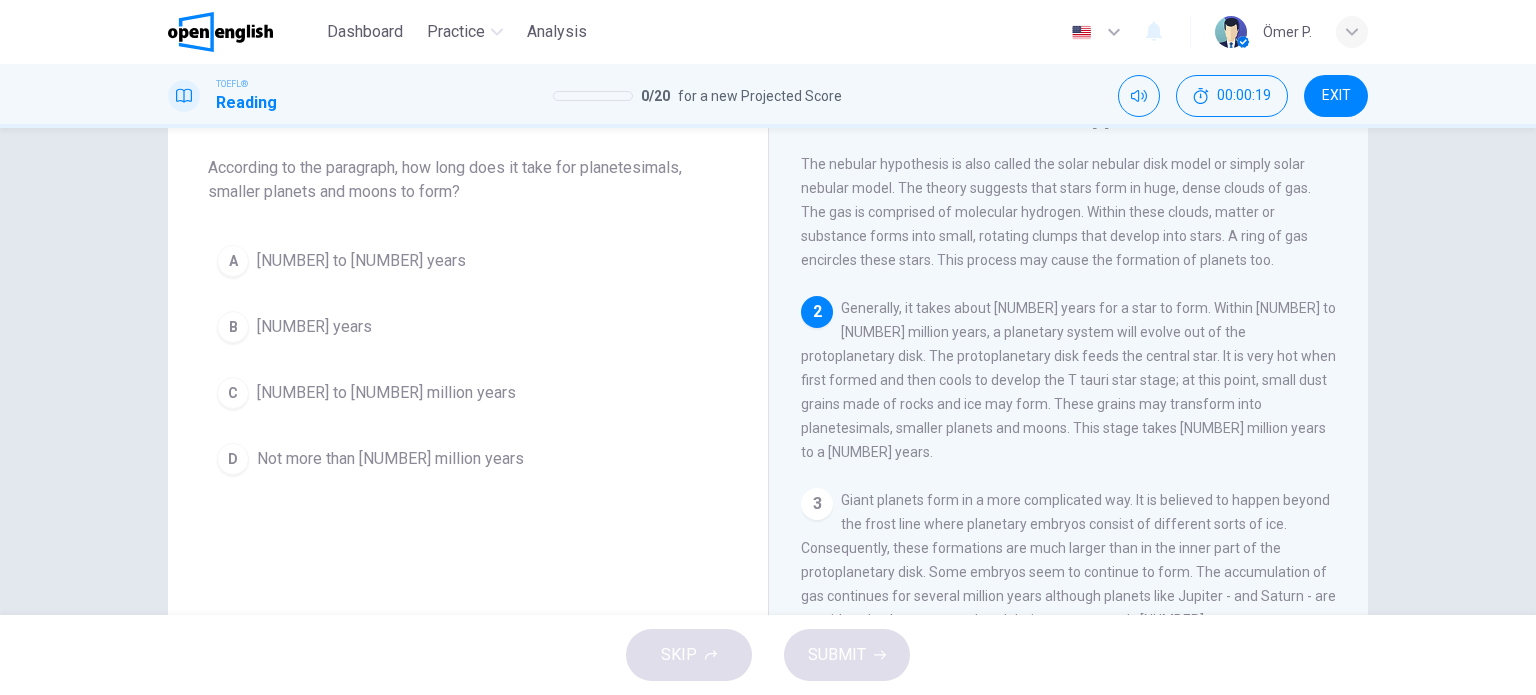 click on "A 100 million to 1 billion years B 1 million years C 10 to 100 million years D Not more than 100 million years" at bounding box center [468, 360] 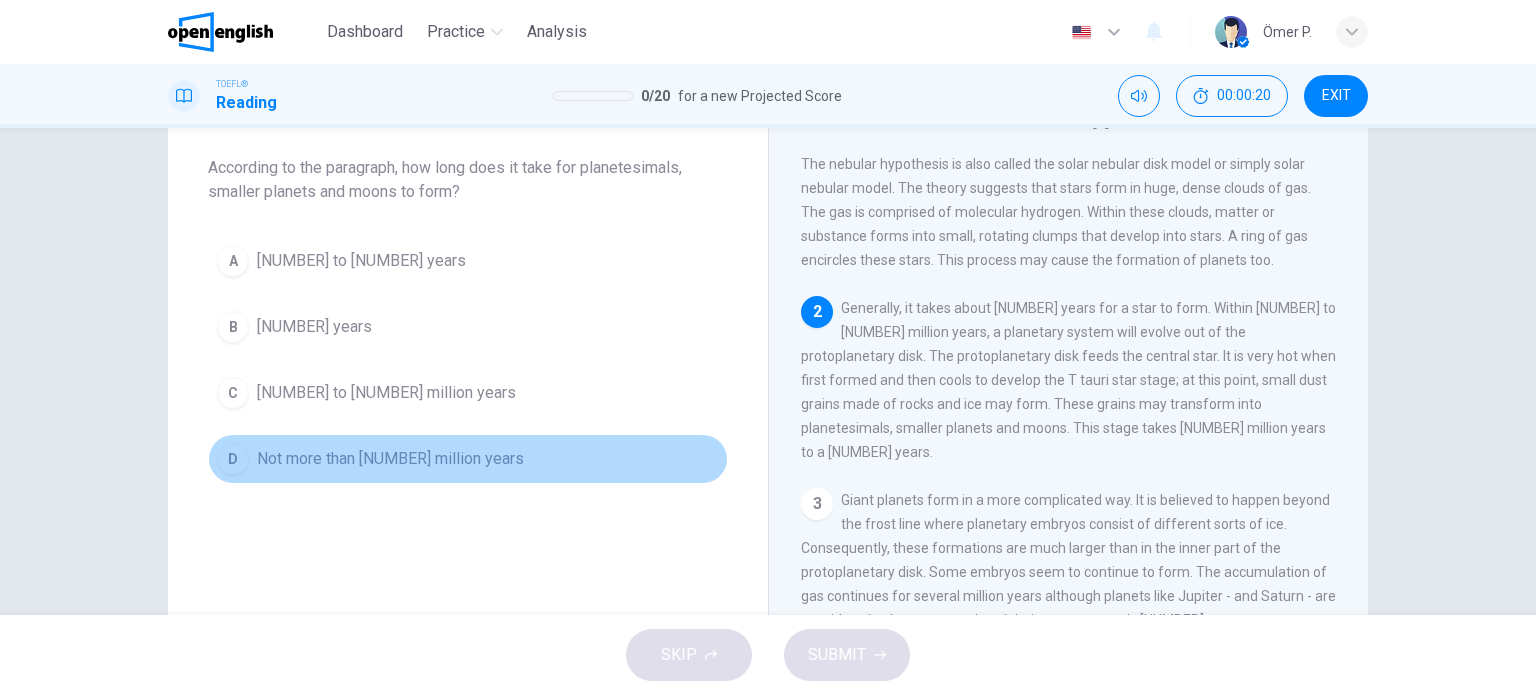 click on "D Not more than 100 million years" at bounding box center [468, 459] 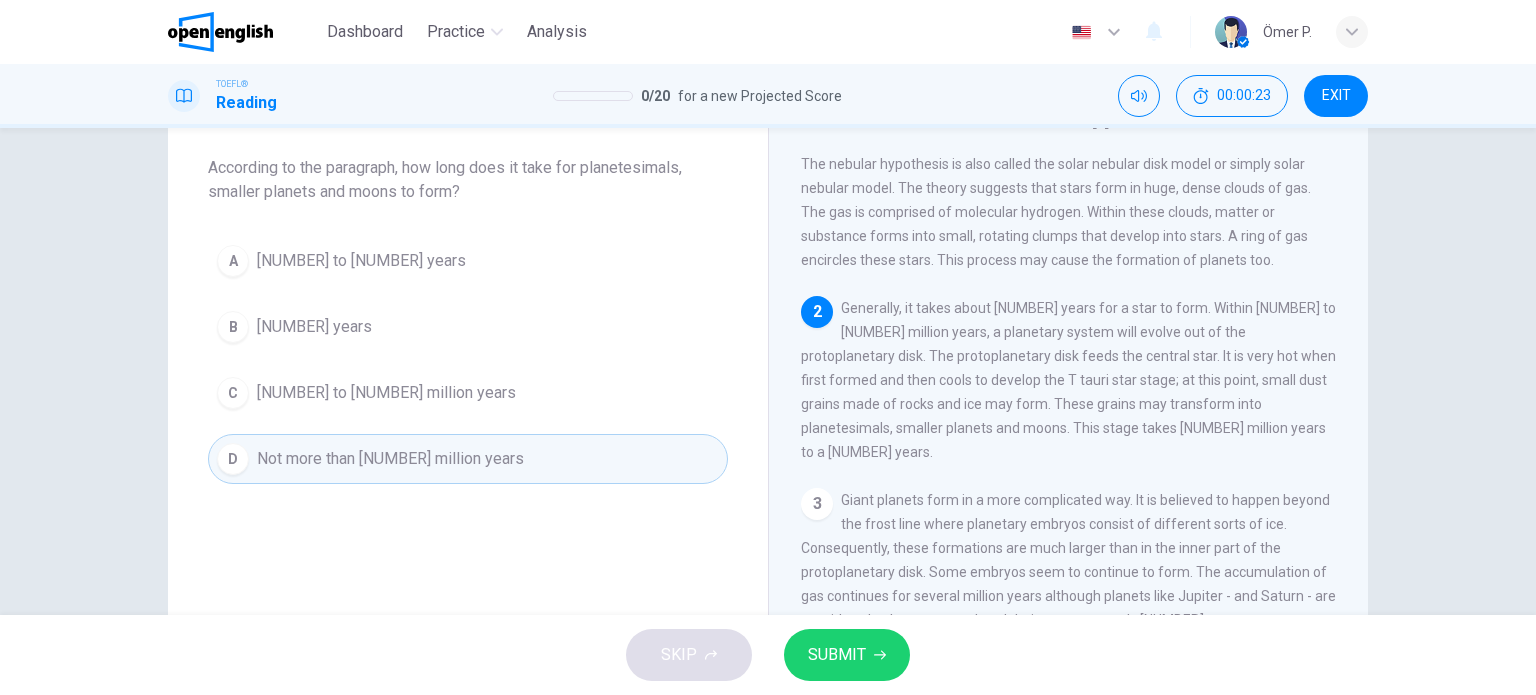 click on "A 100 million to 1 billion years" at bounding box center [468, 261] 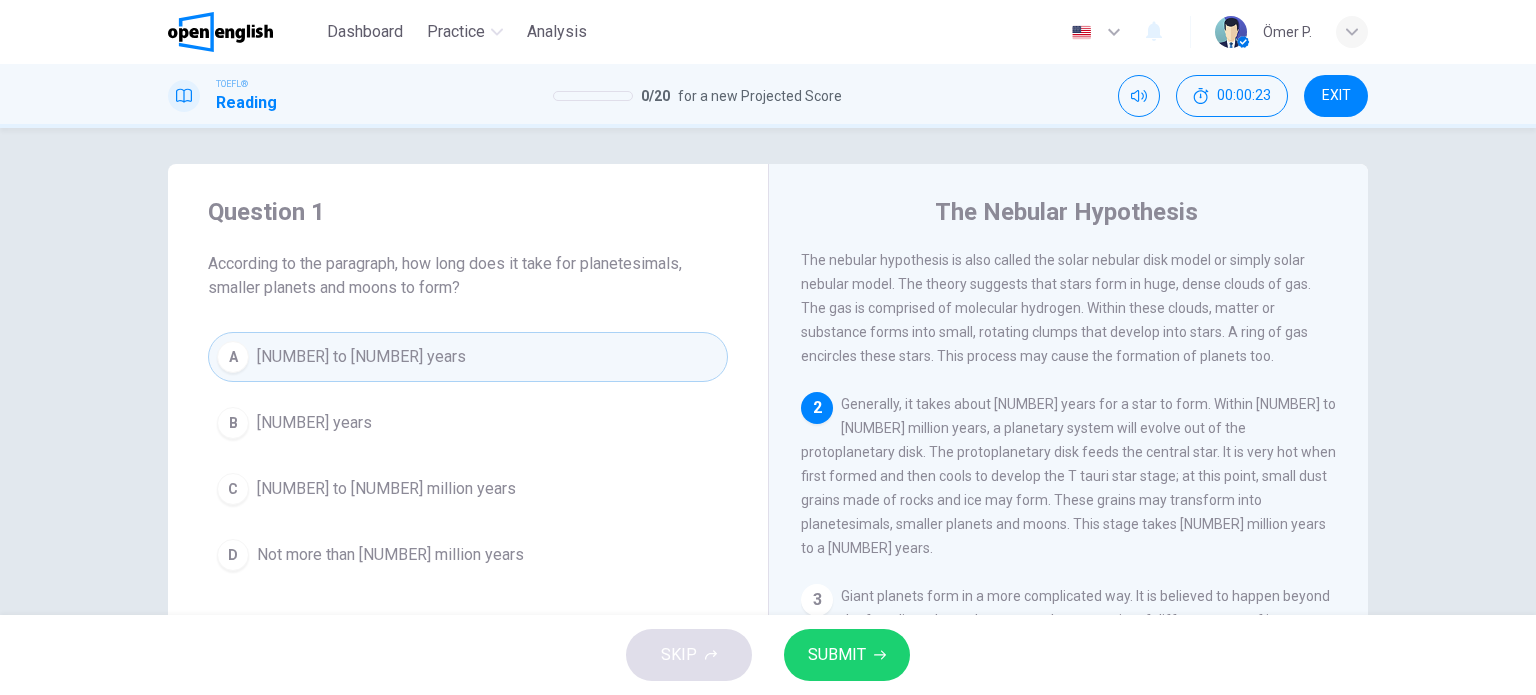 scroll, scrollTop: 0, scrollLeft: 0, axis: both 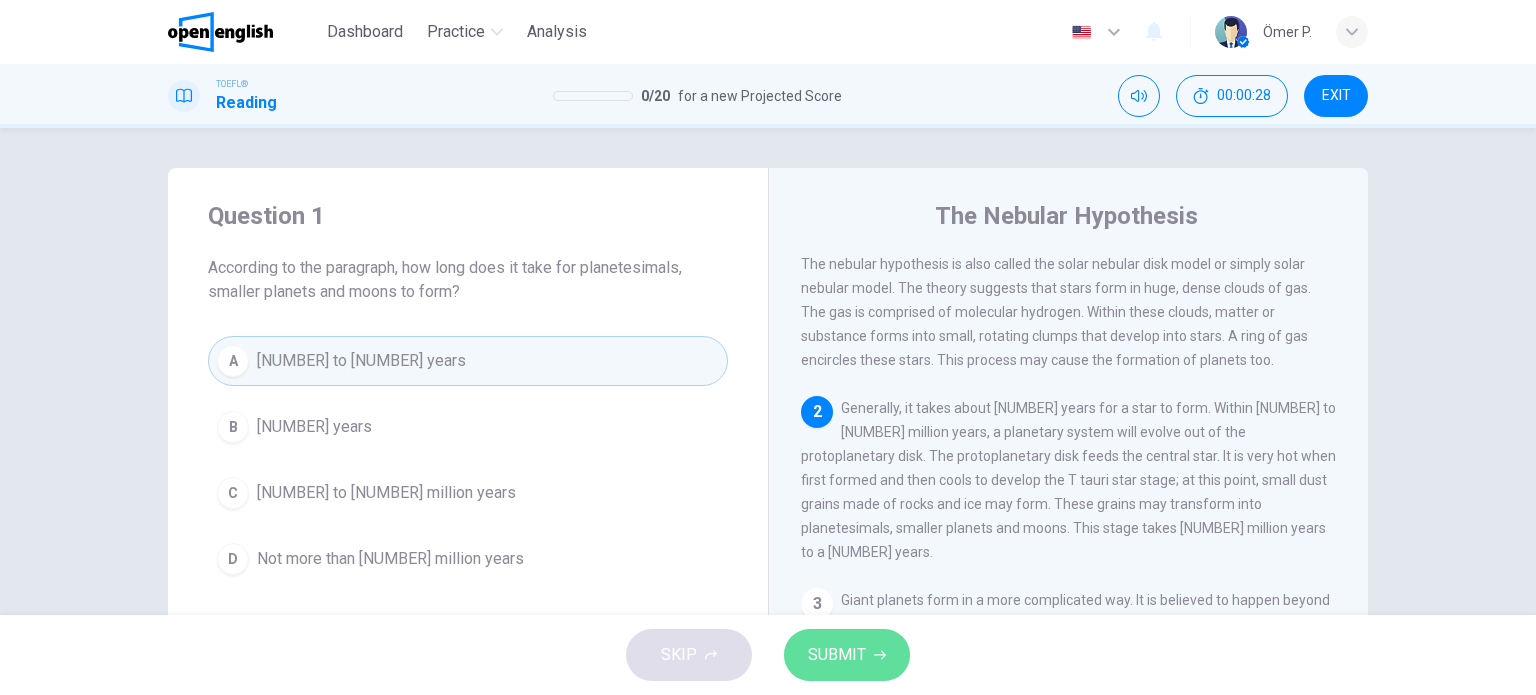 click on "SUBMIT" at bounding box center (837, 655) 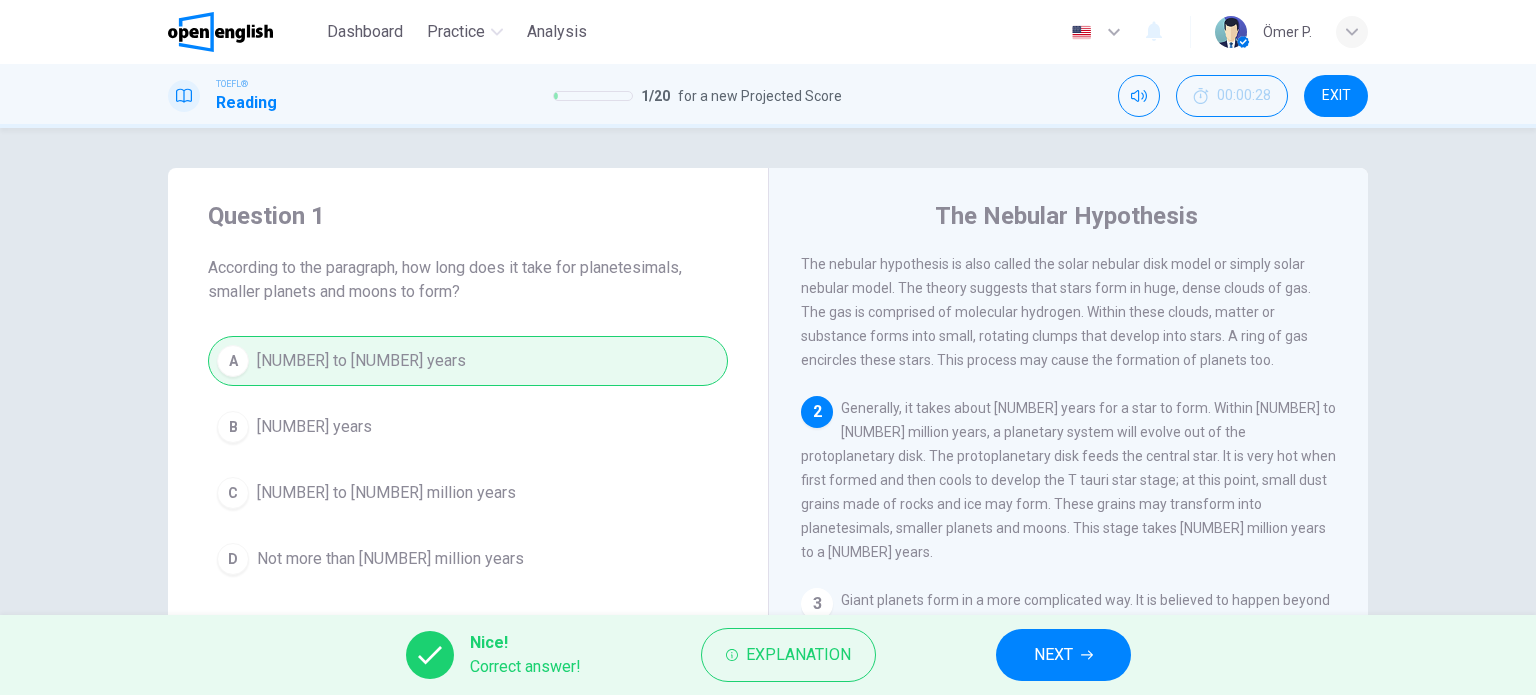 click on "NEXT" at bounding box center (1053, 655) 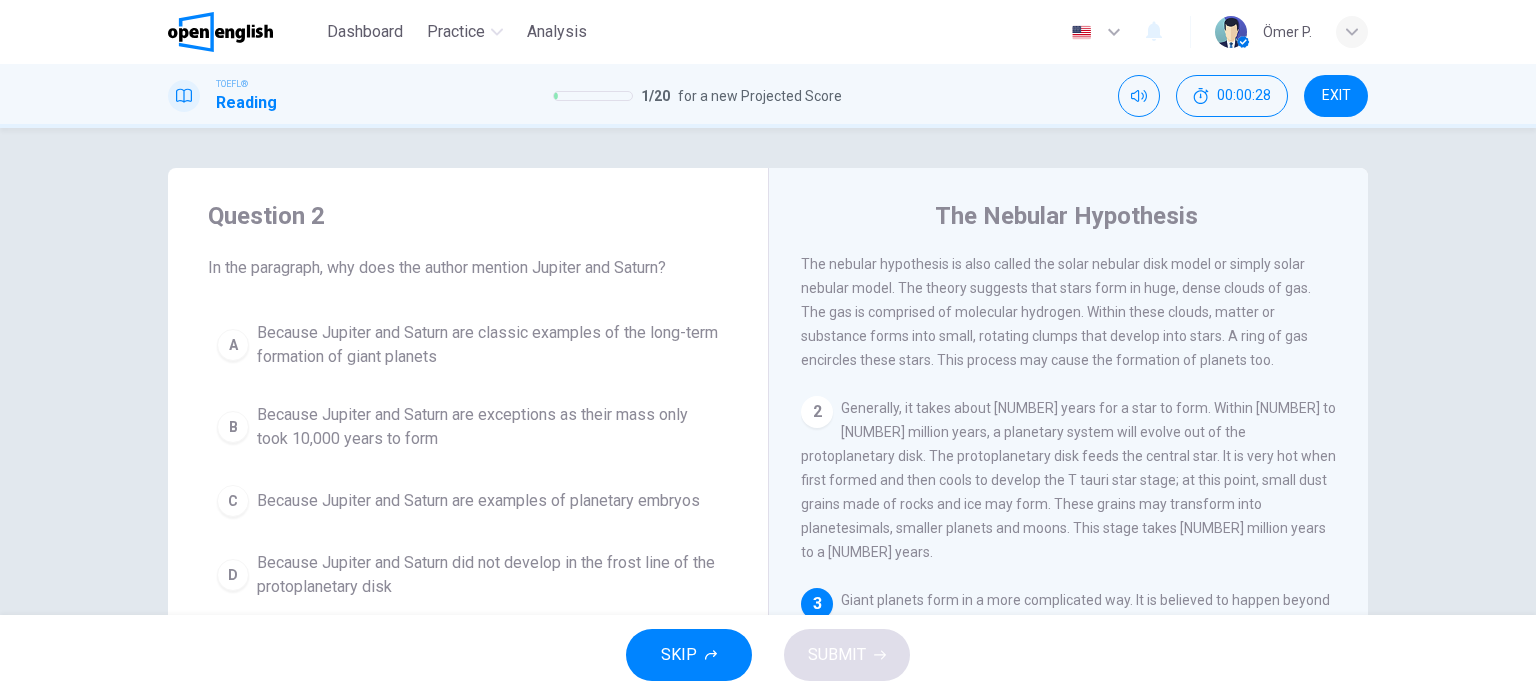 scroll, scrollTop: 193, scrollLeft: 0, axis: vertical 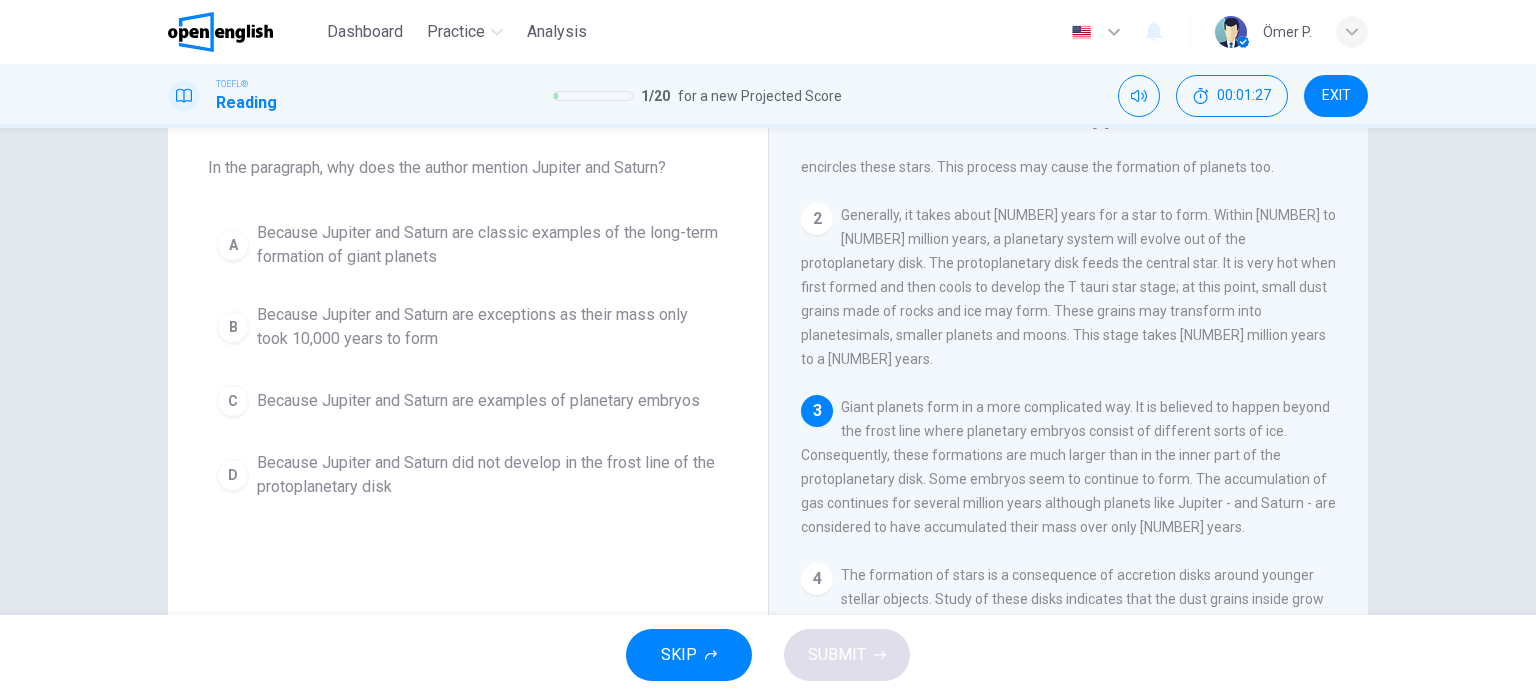 click on "Because Jupiter and Saturn are exceptions as their mass only took 10,000 years to form" at bounding box center (488, 327) 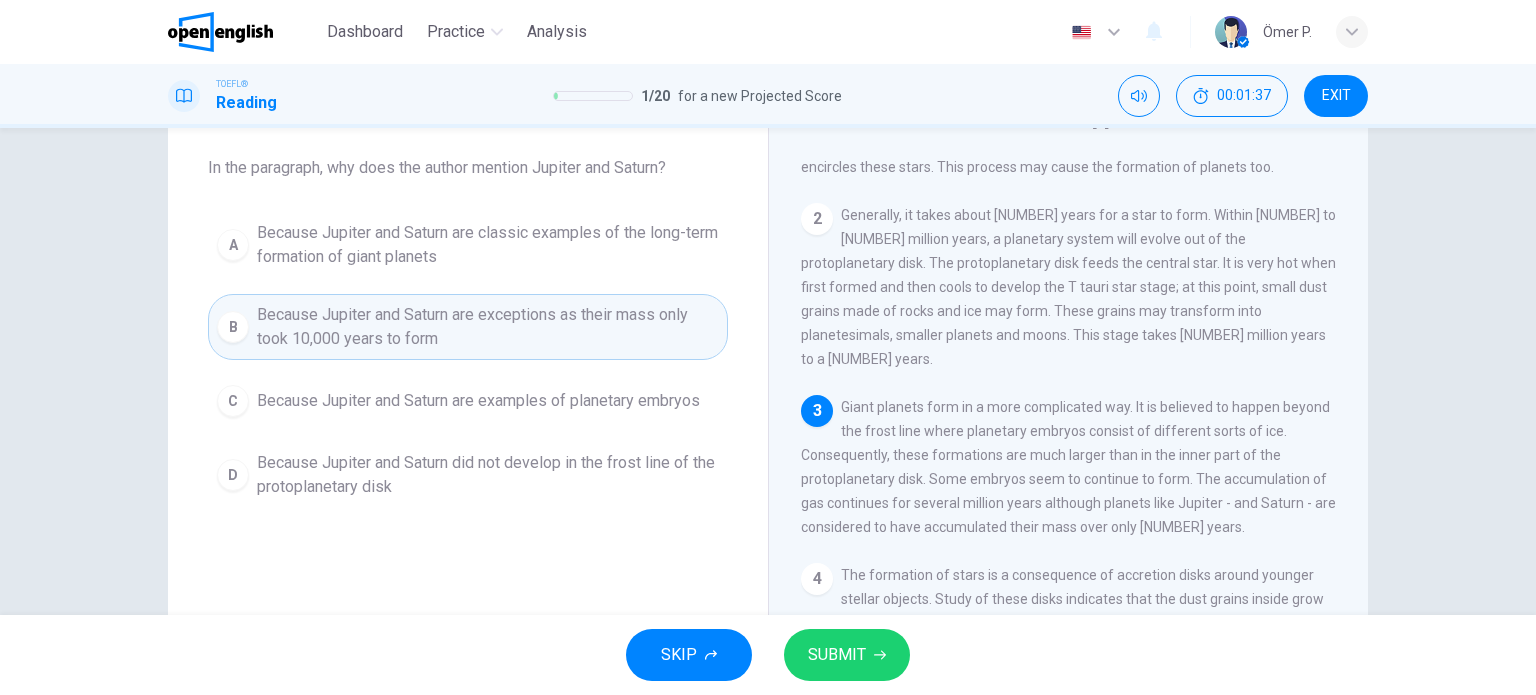 click on "SUBMIT" at bounding box center (837, 655) 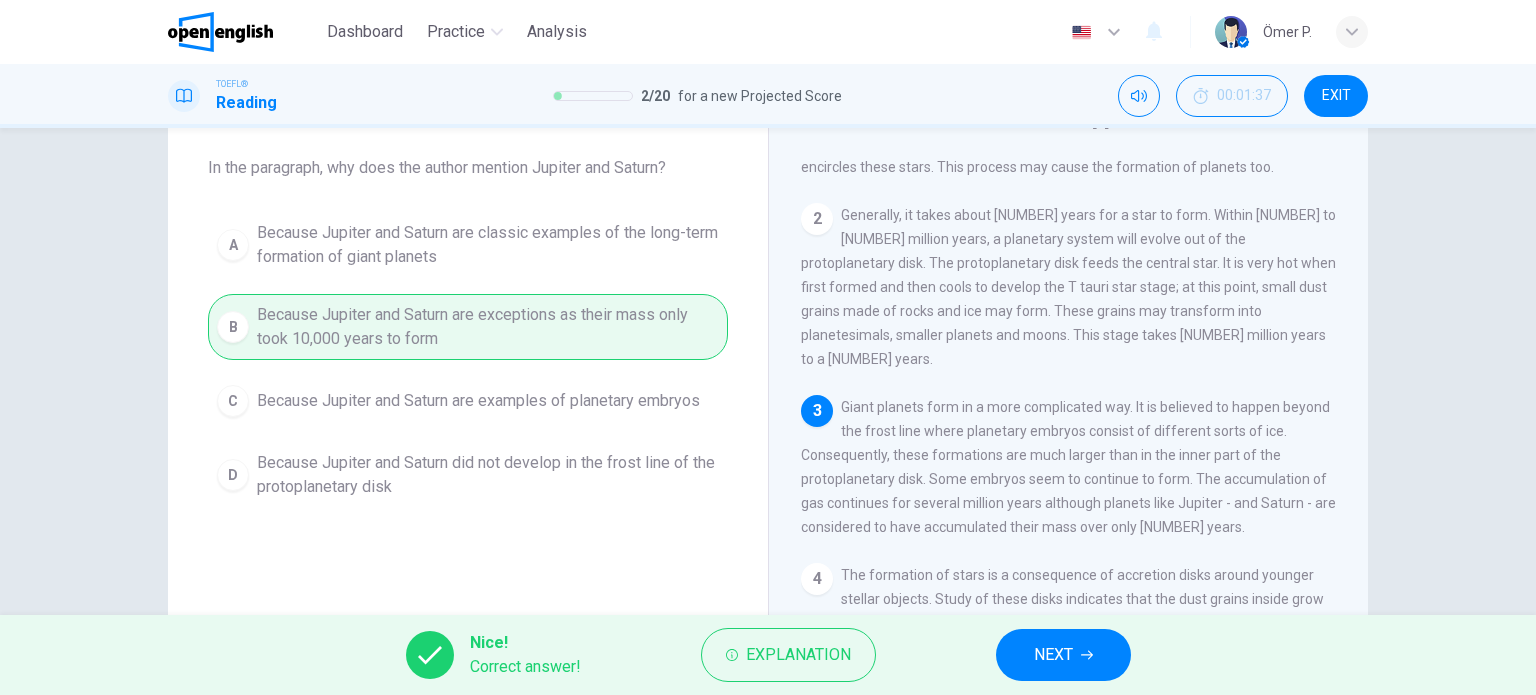 click on "NEXT" at bounding box center [1063, 655] 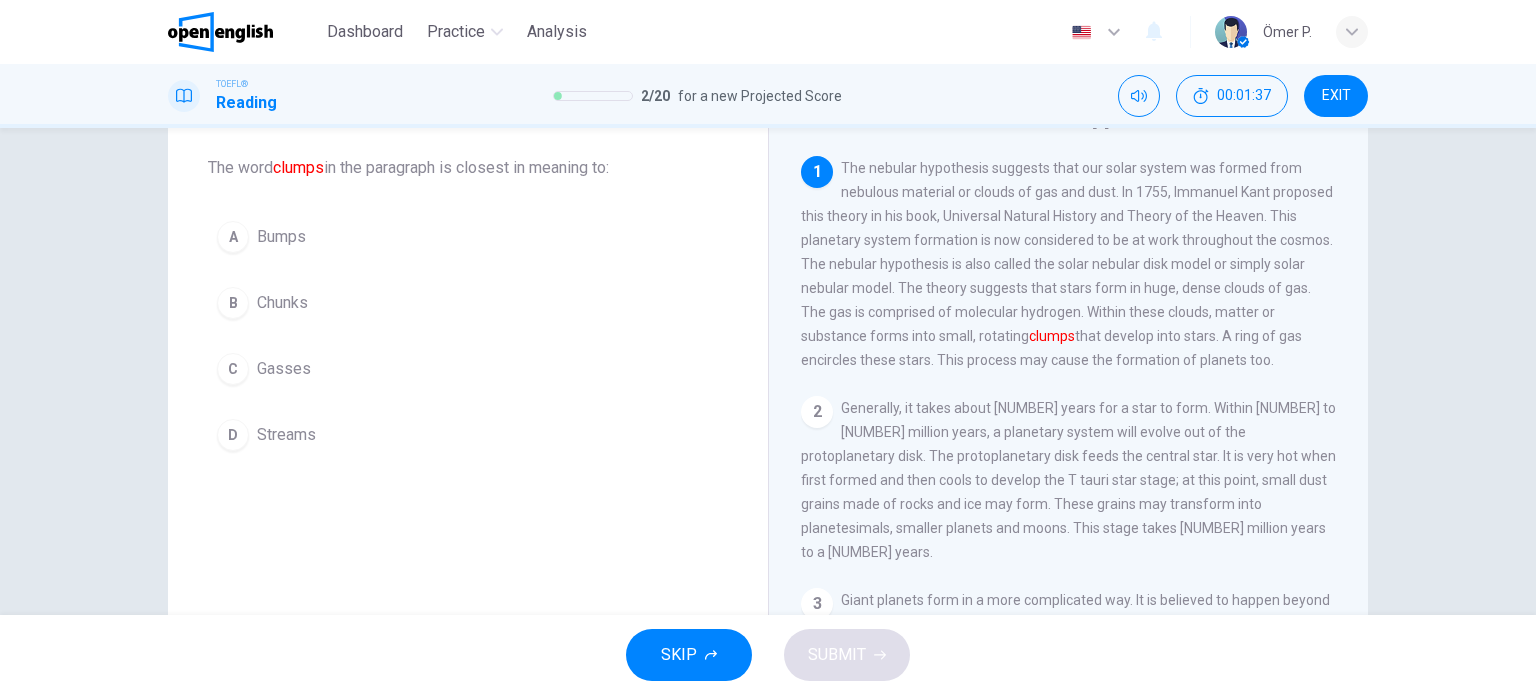 scroll, scrollTop: 0, scrollLeft: 0, axis: both 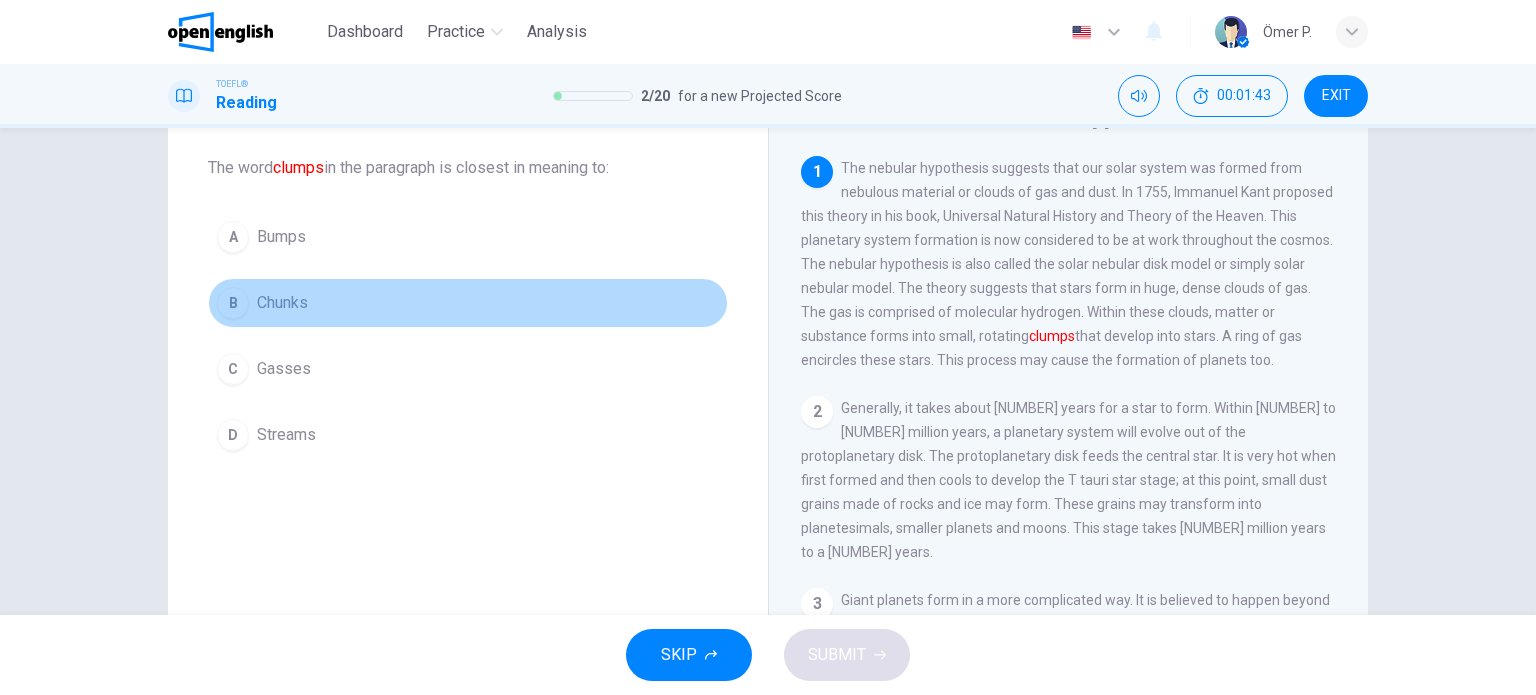 click on "B Chunks" at bounding box center (468, 303) 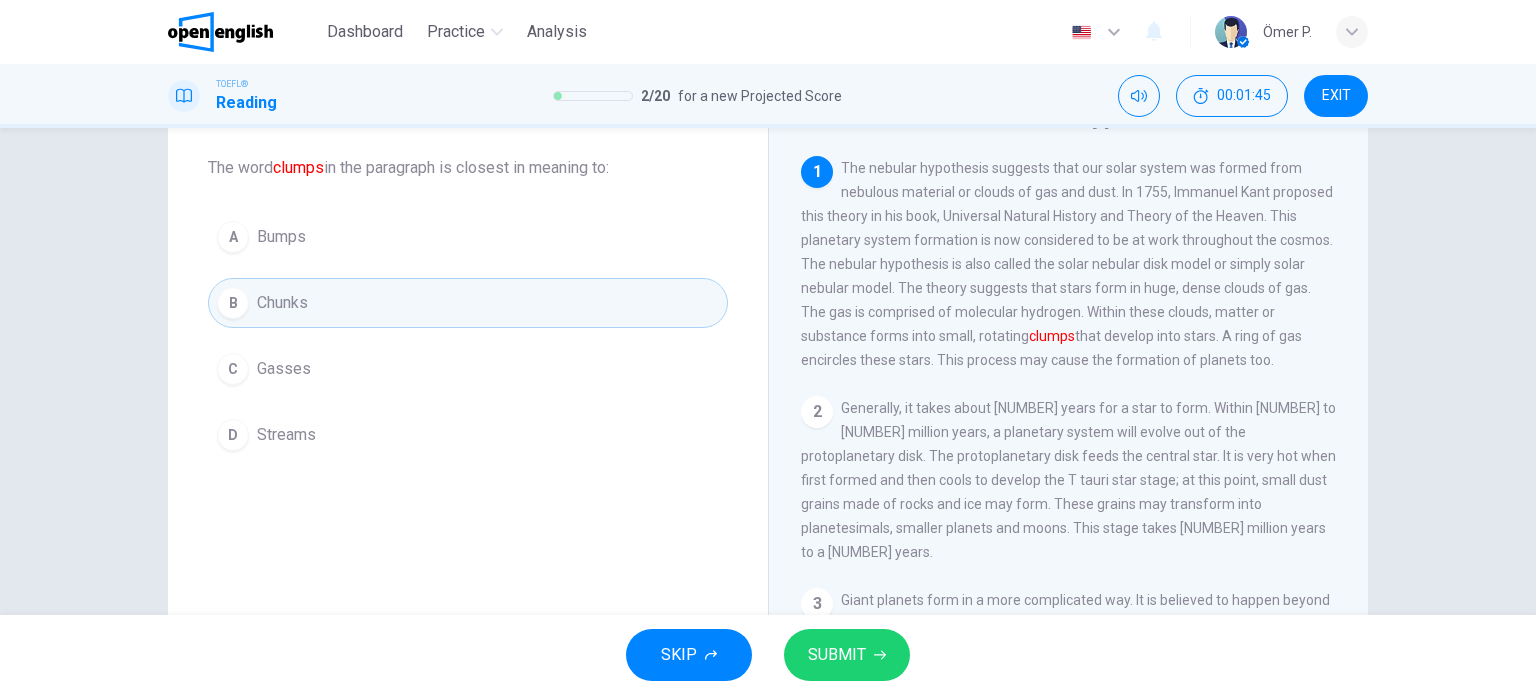 click on "SUBMIT" at bounding box center [847, 655] 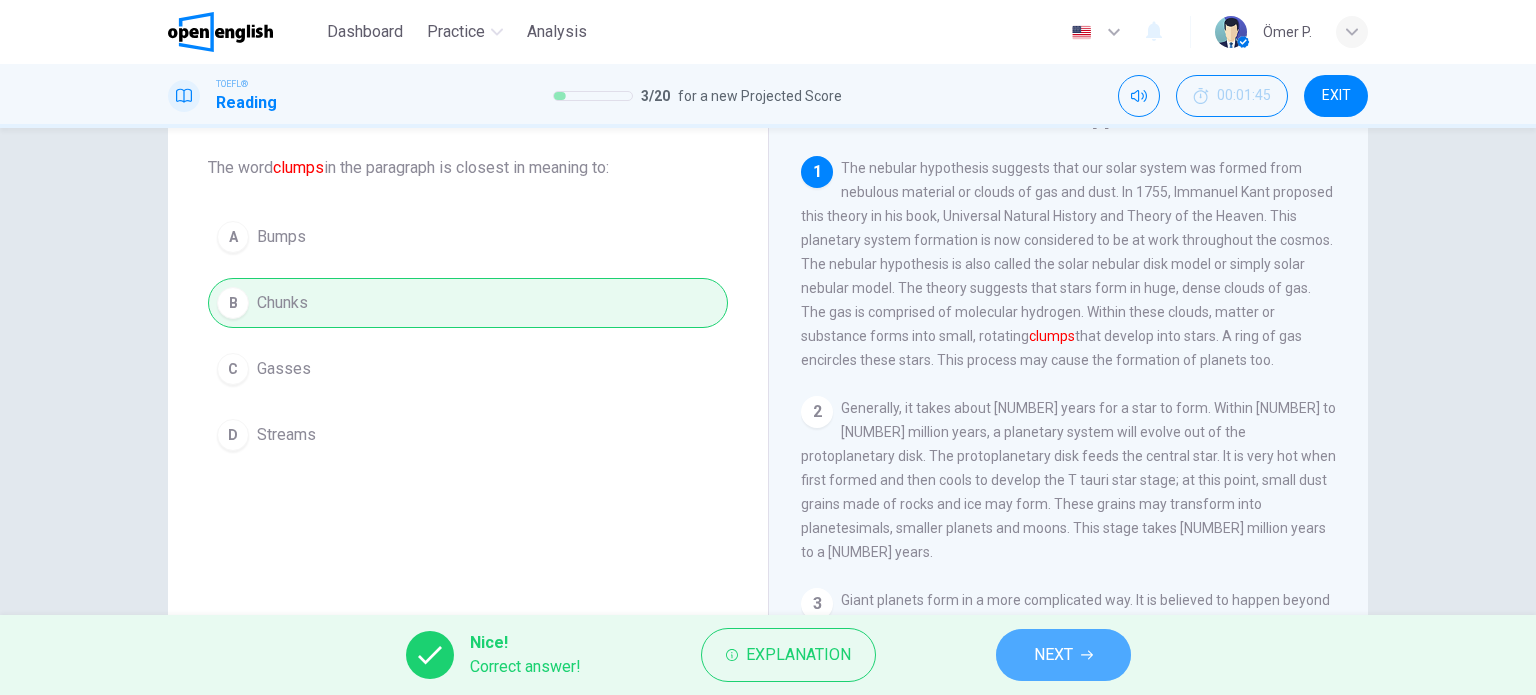 click on "NEXT" at bounding box center [1063, 655] 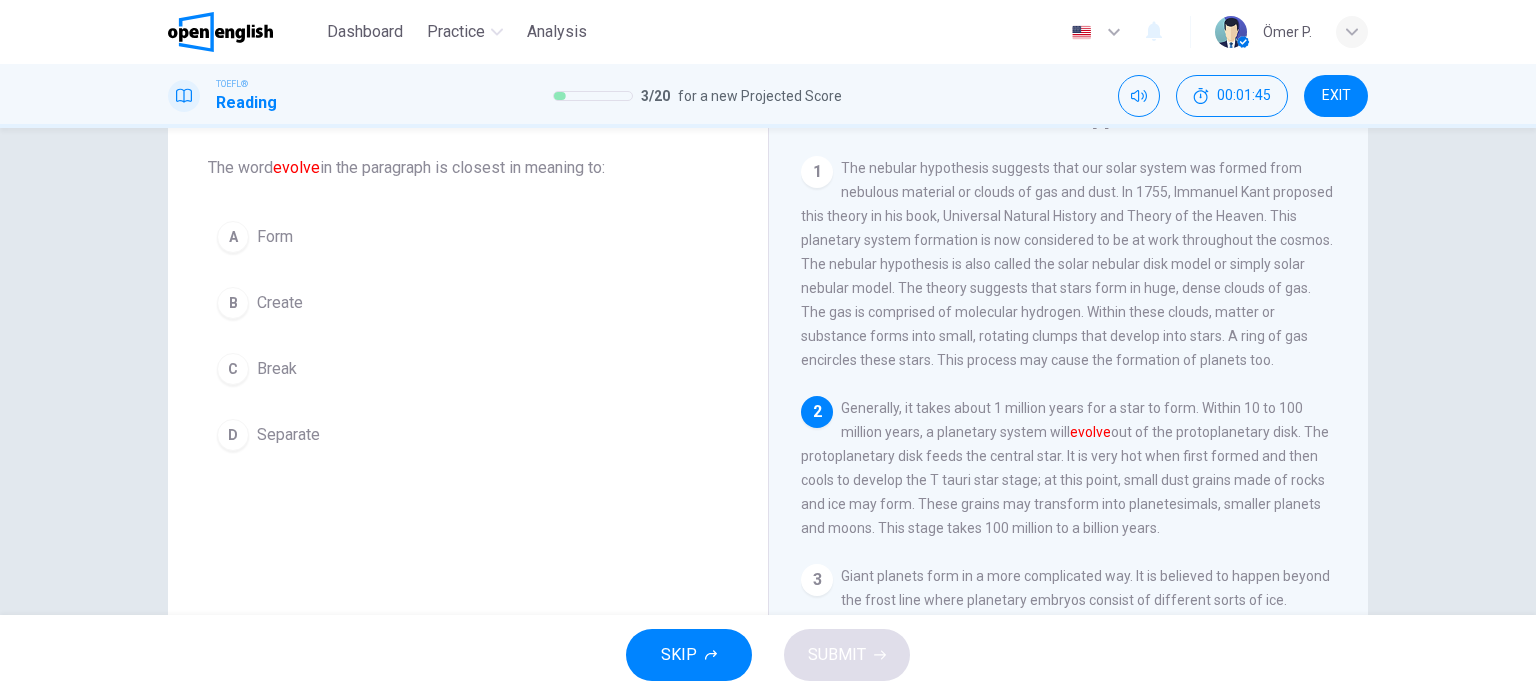 scroll, scrollTop: 20, scrollLeft: 0, axis: vertical 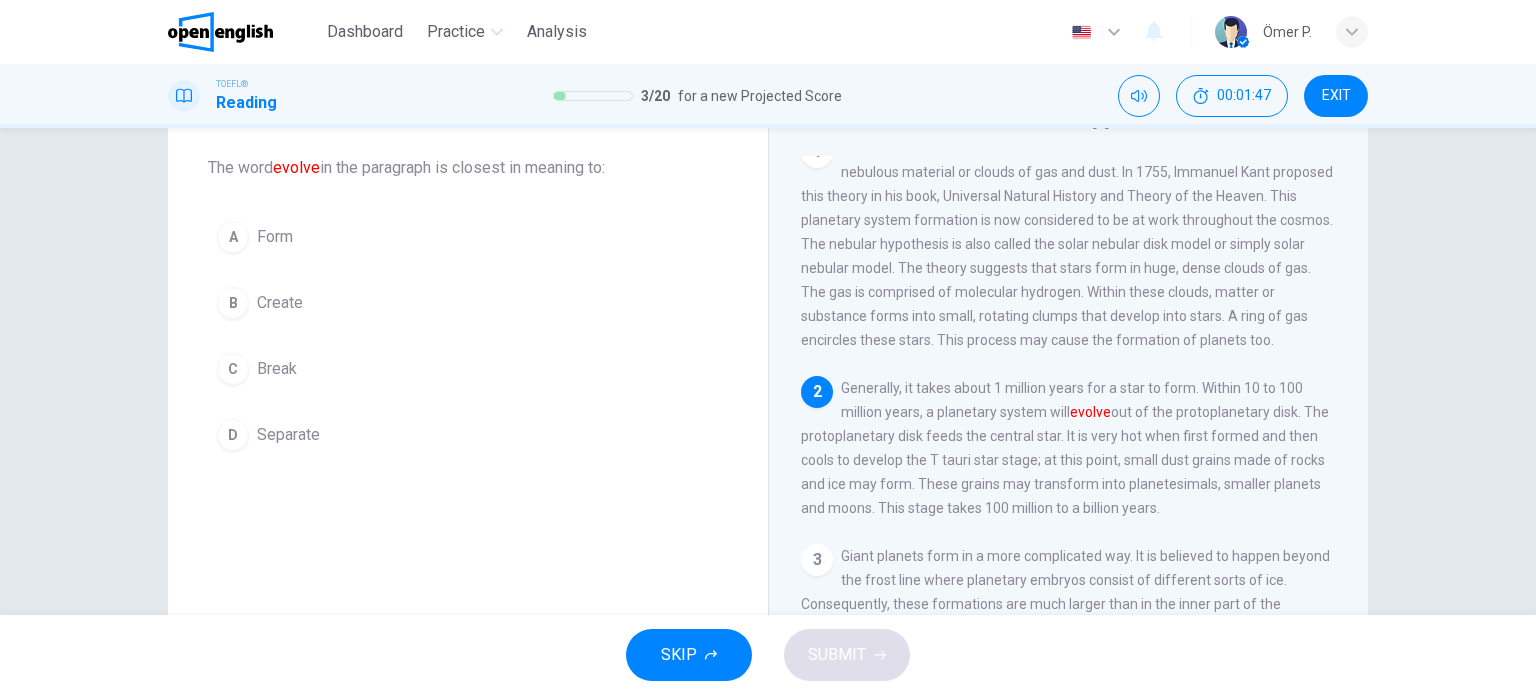 click on "A Form" at bounding box center [468, 237] 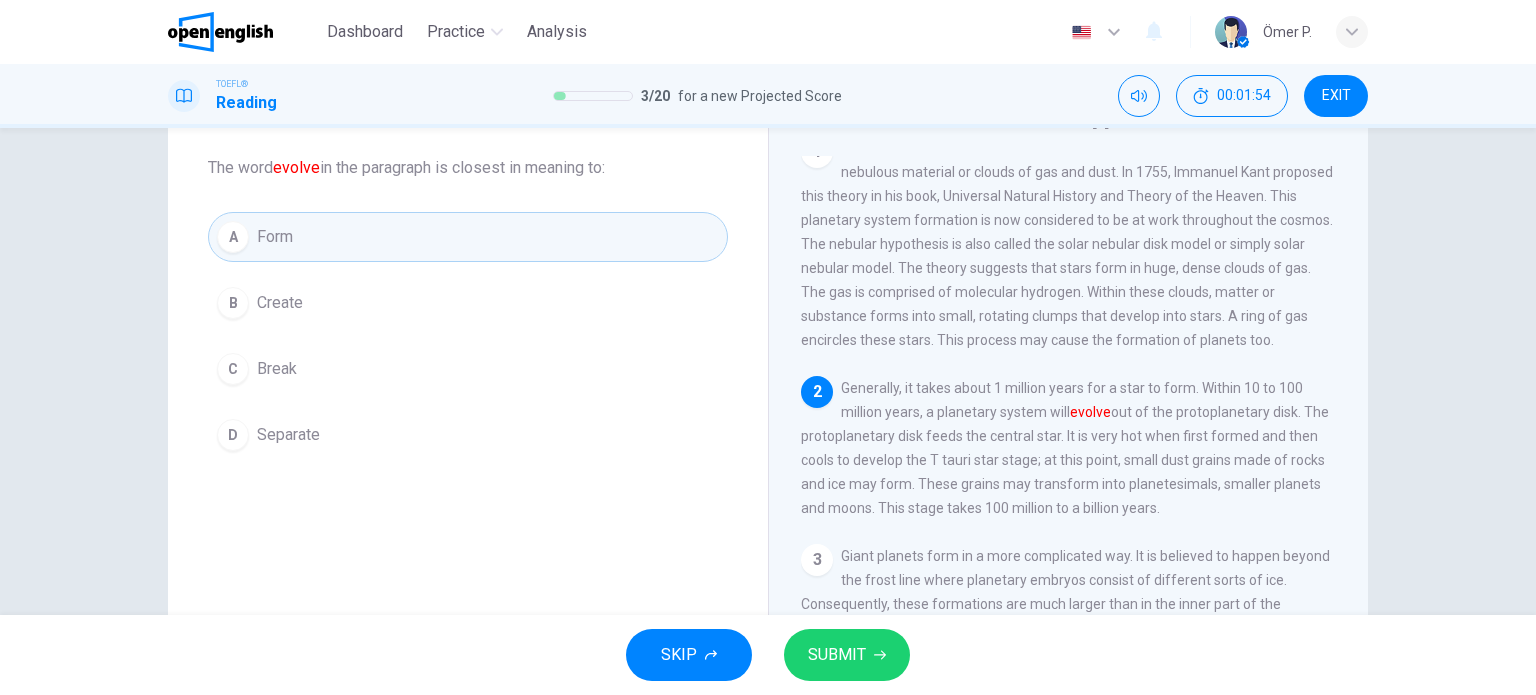 click on "SUBMIT" at bounding box center (837, 655) 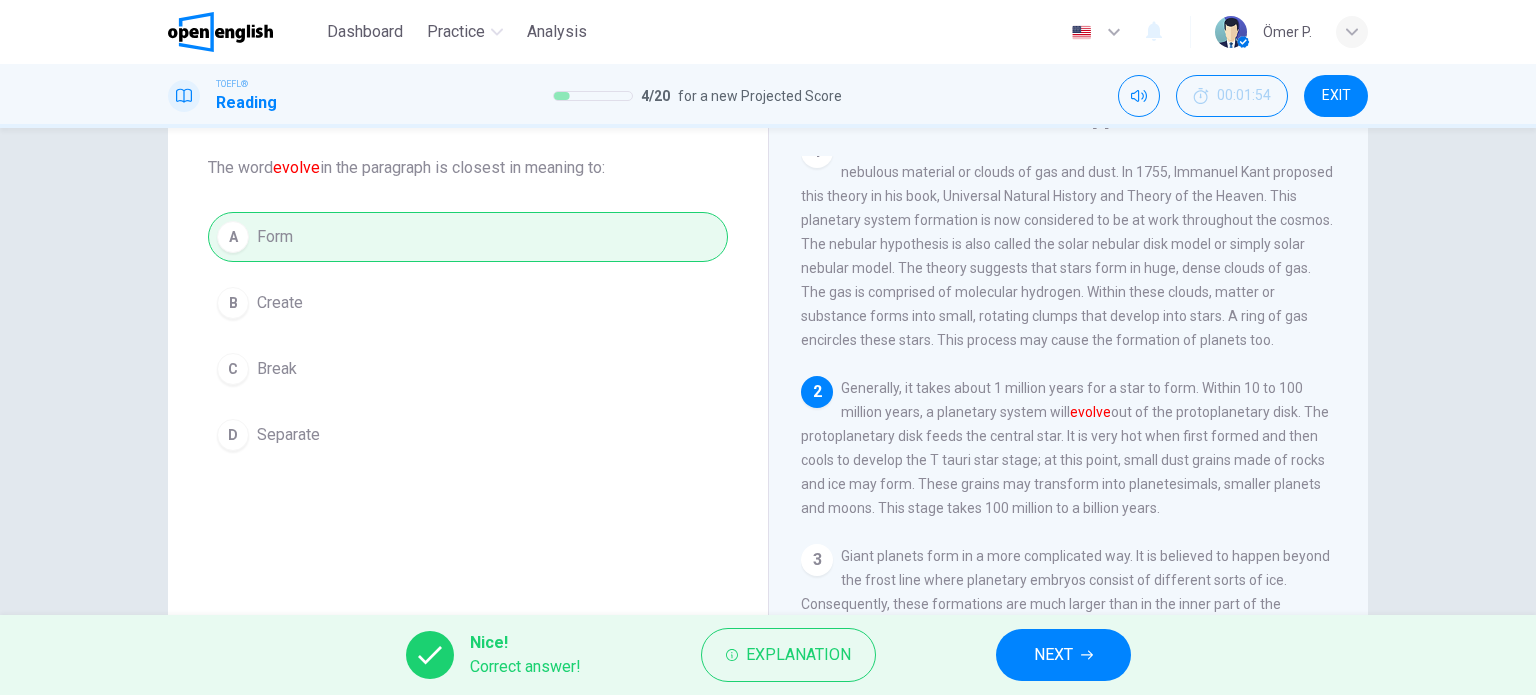 click on "NEXT" at bounding box center (1053, 655) 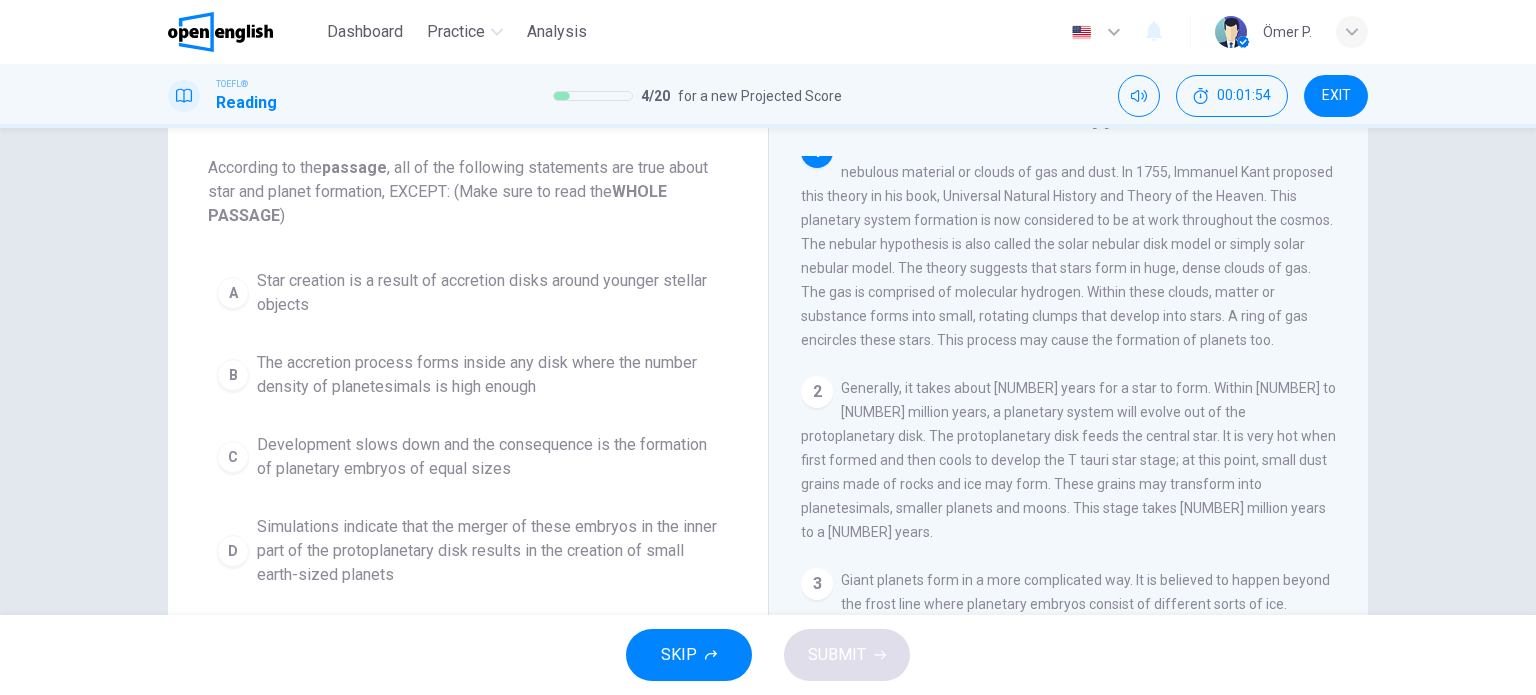 scroll, scrollTop: 0, scrollLeft: 0, axis: both 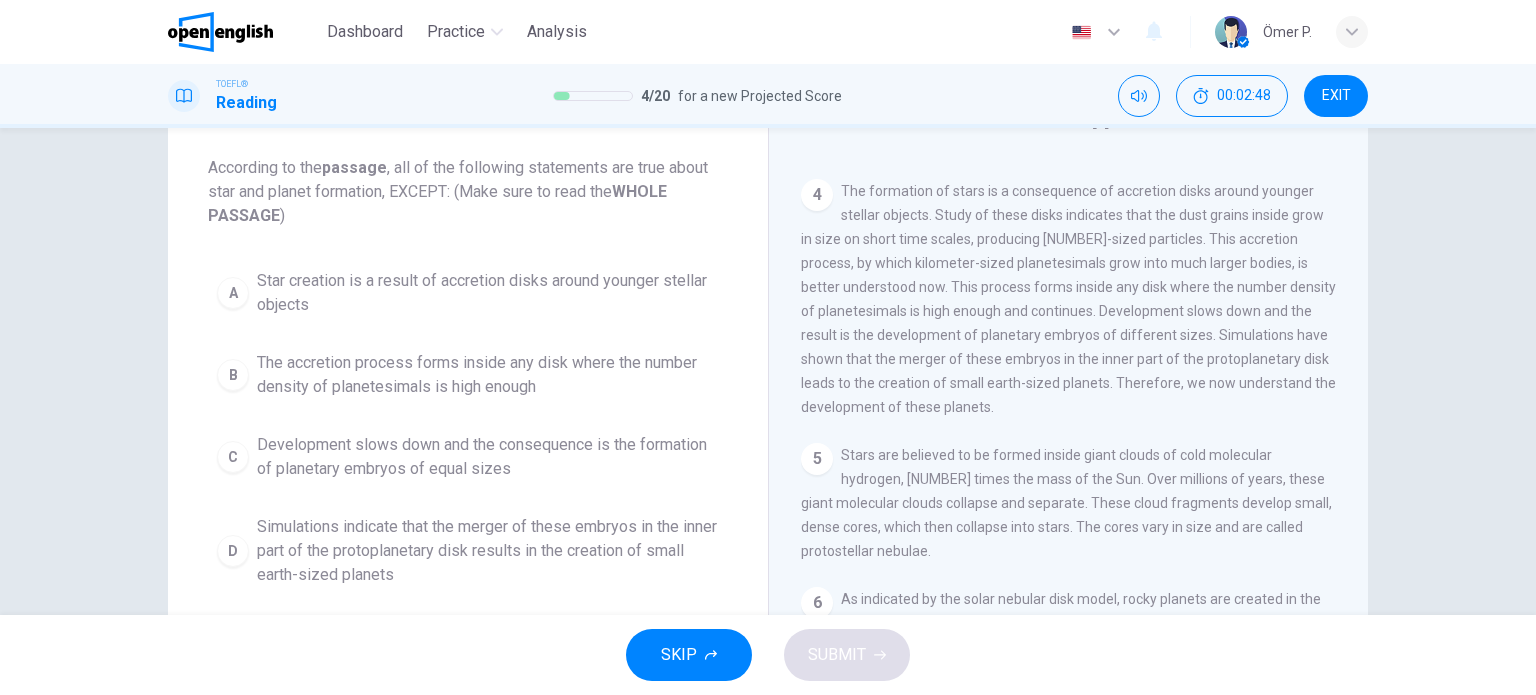 click on "SKIP" at bounding box center [679, 655] 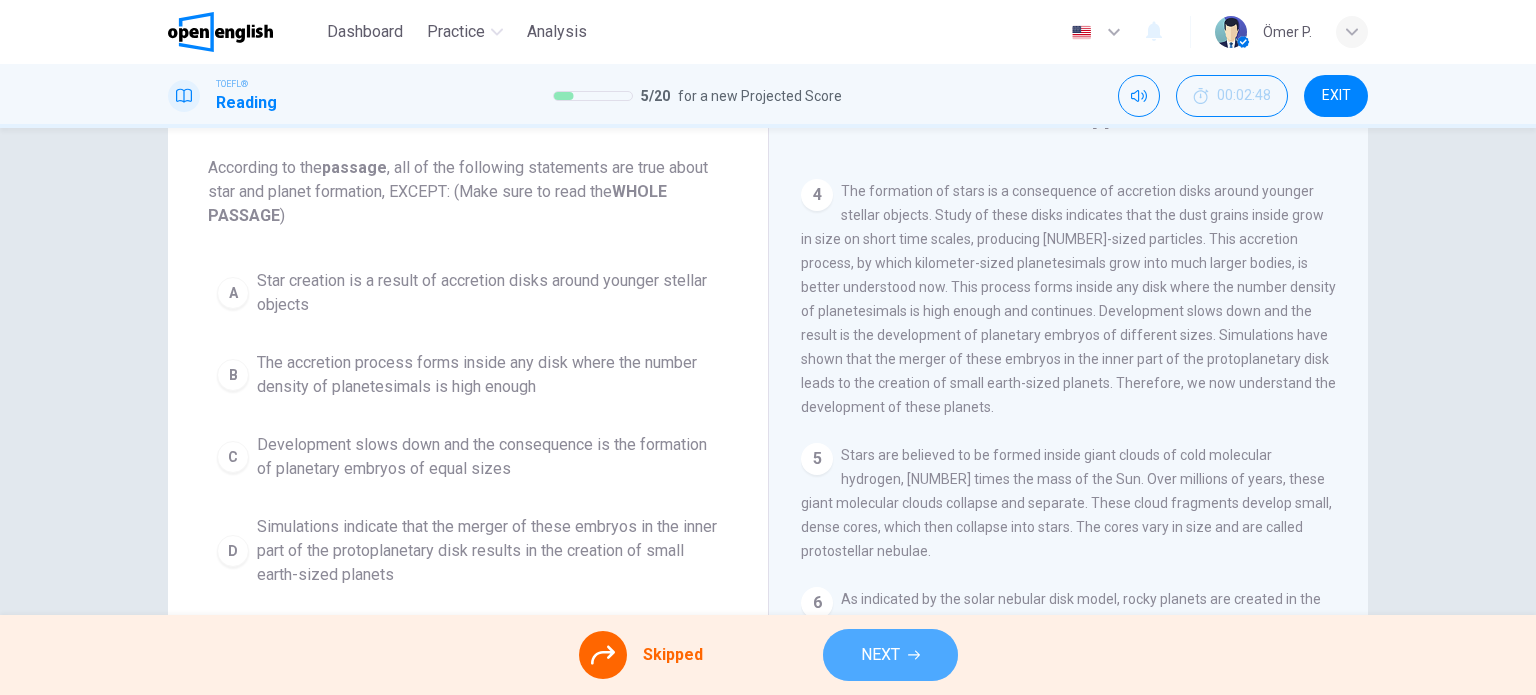 click on "NEXT" at bounding box center [890, 655] 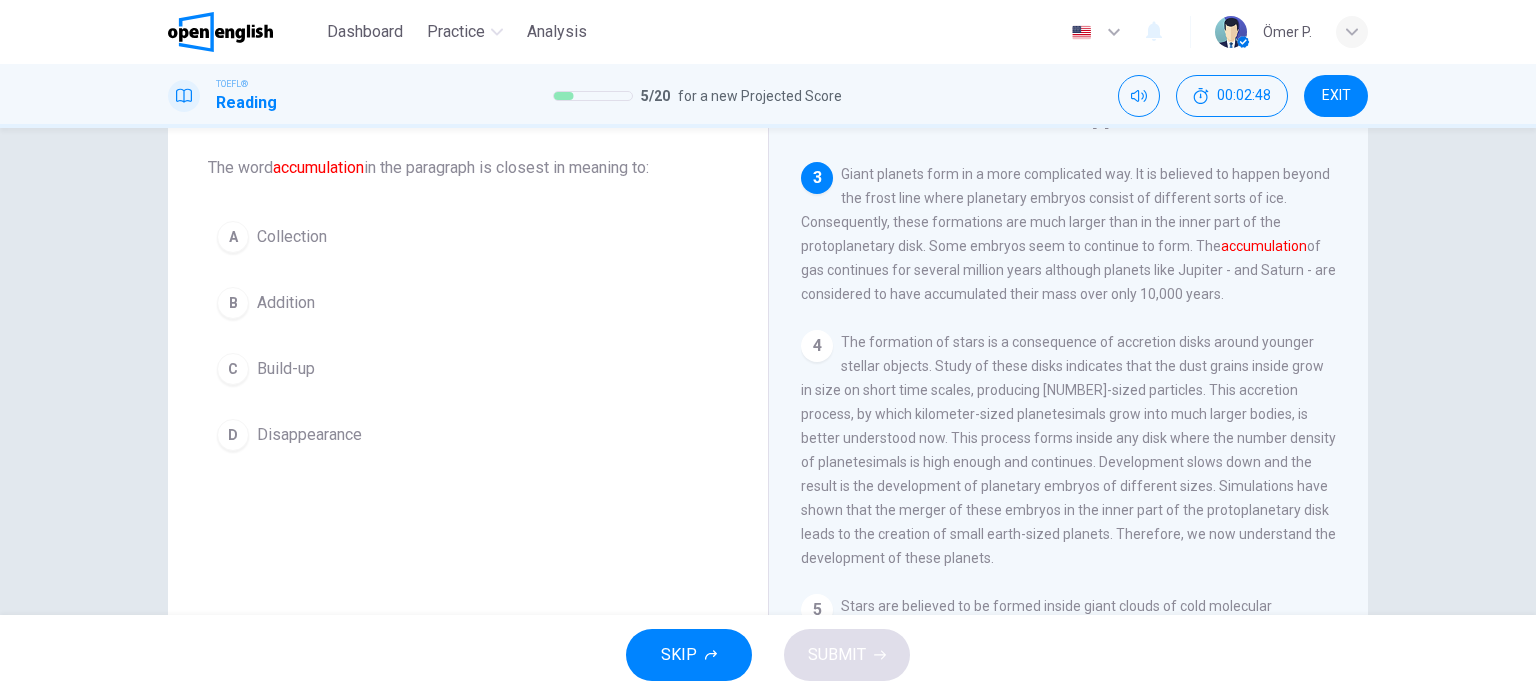 scroll, scrollTop: 420, scrollLeft: 0, axis: vertical 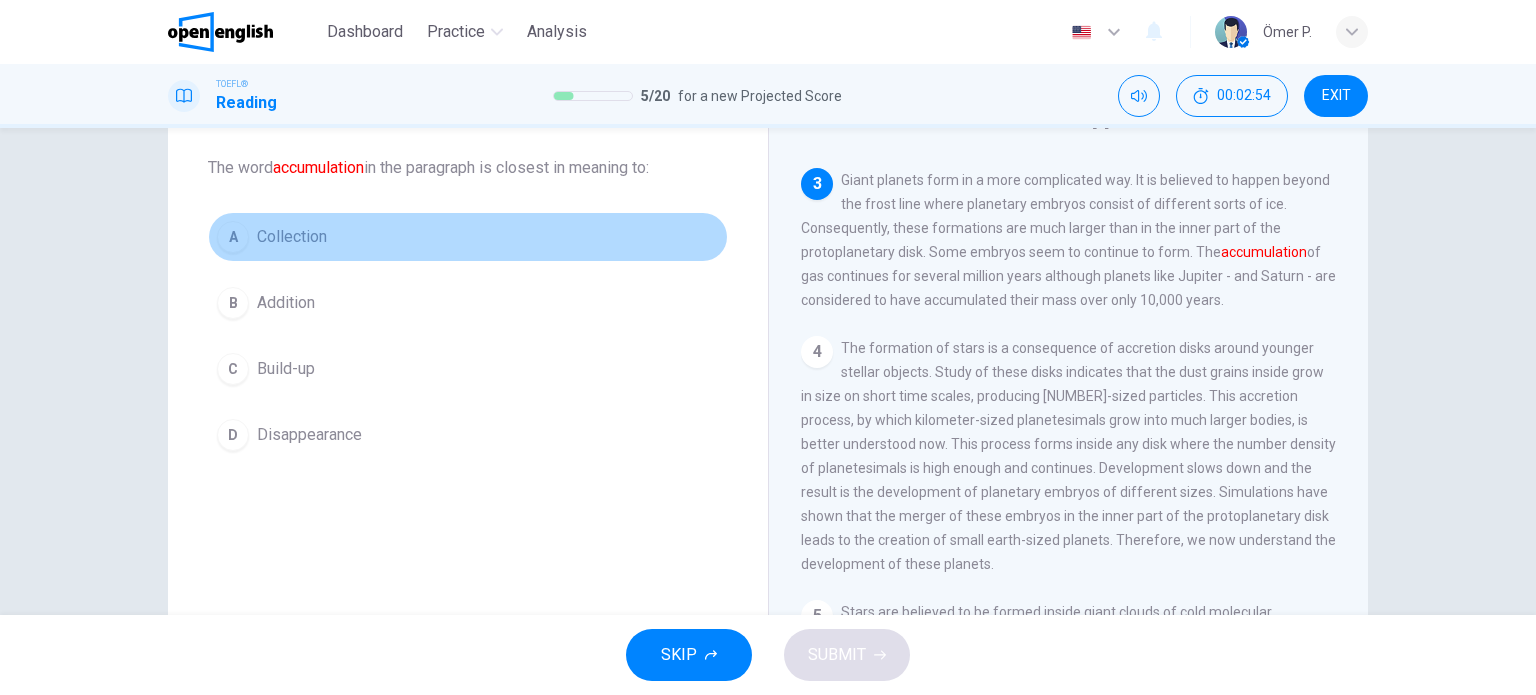 click on "A Collection" at bounding box center (468, 237) 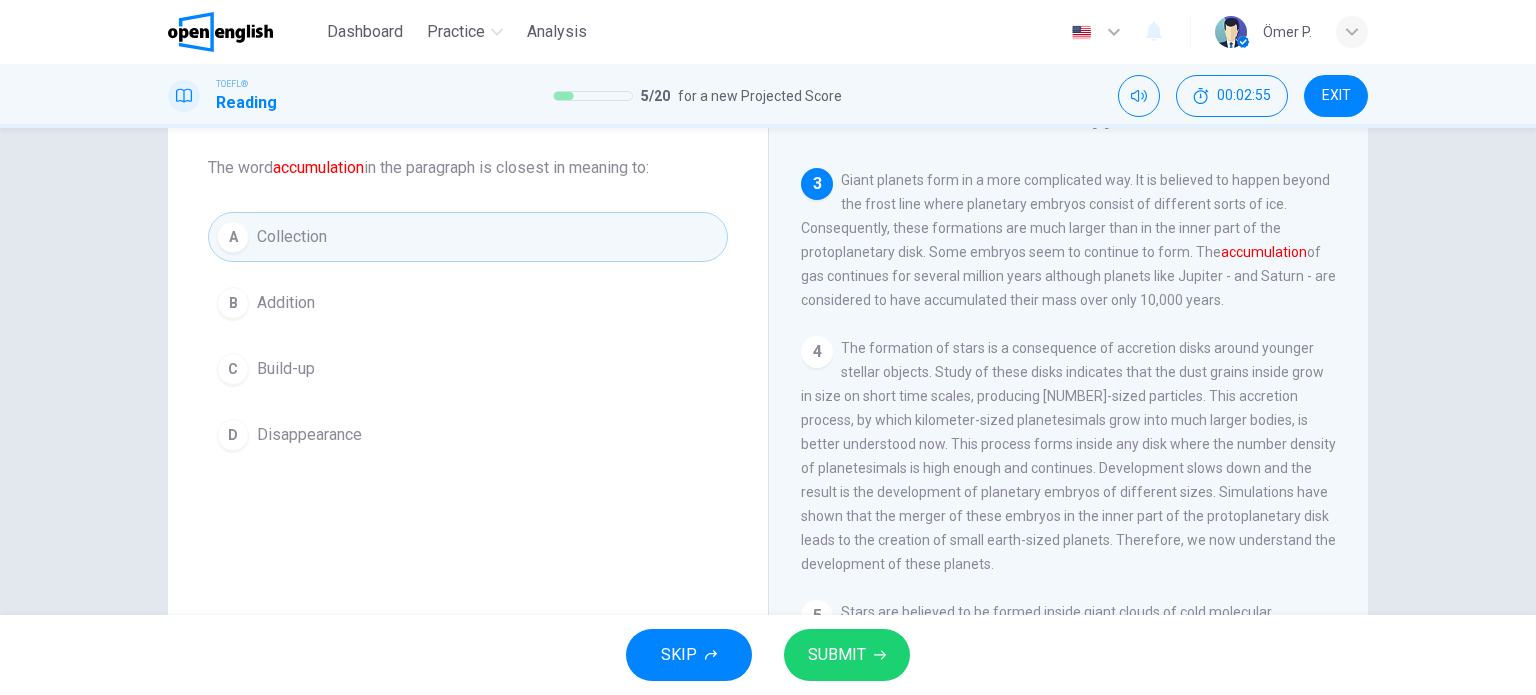 click on "SUBMIT" at bounding box center (847, 655) 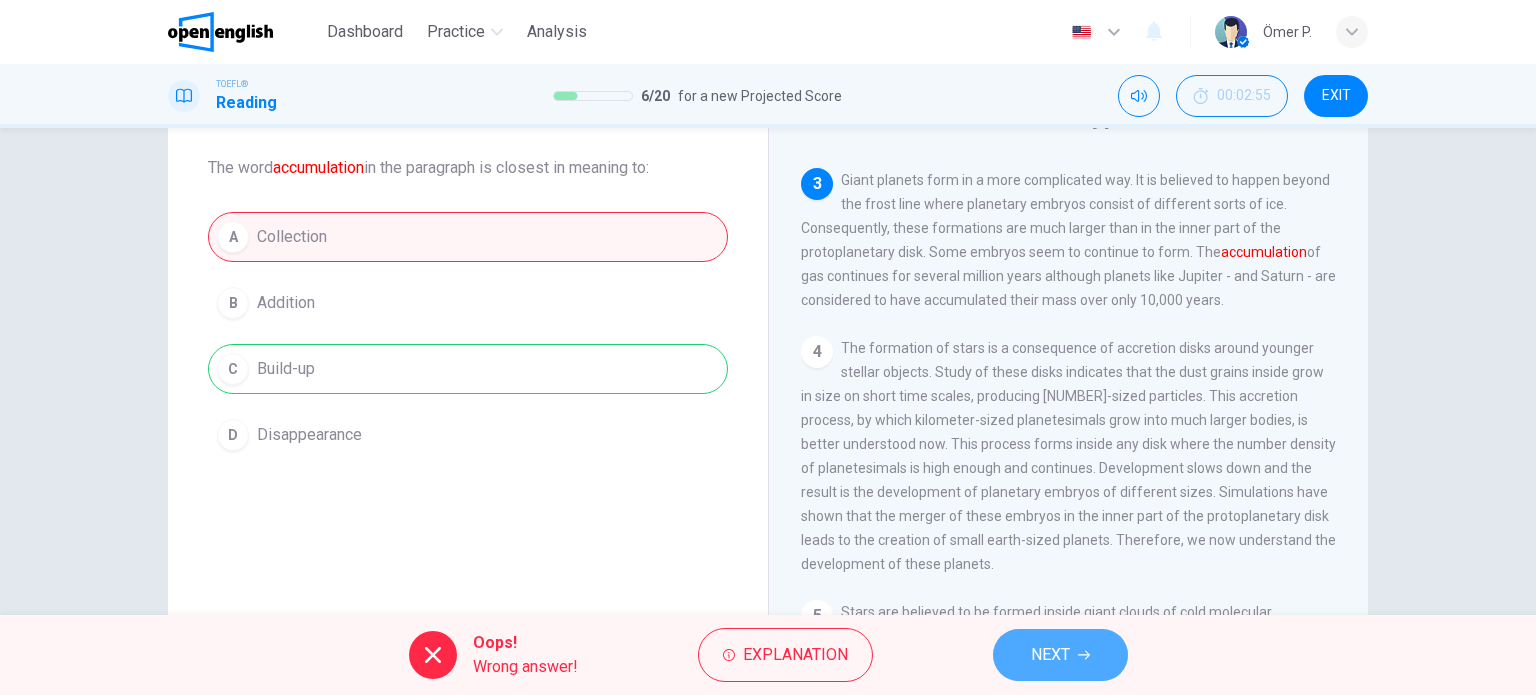 click on "NEXT" at bounding box center [1060, 655] 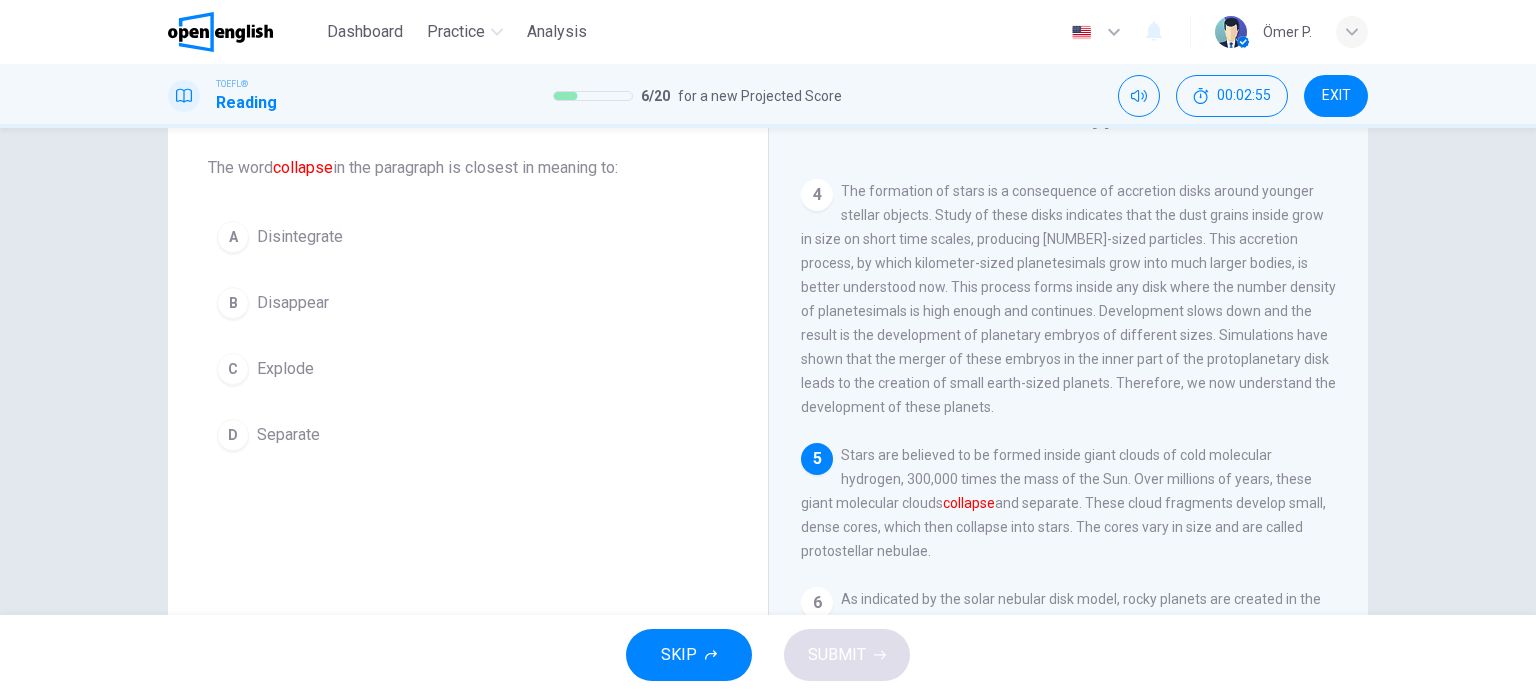 click on "SKIP SUBMIT" at bounding box center [768, 655] 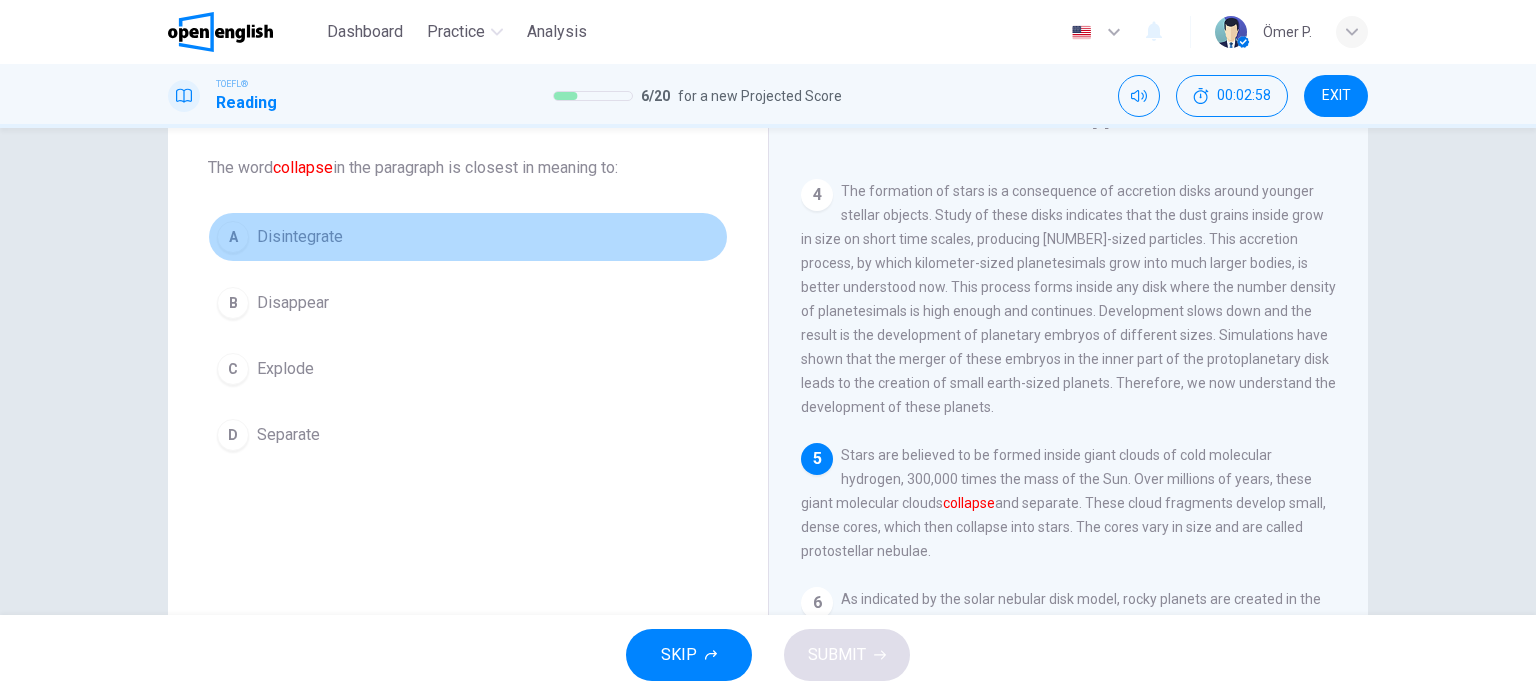 click on "A Disintegrate" at bounding box center (468, 237) 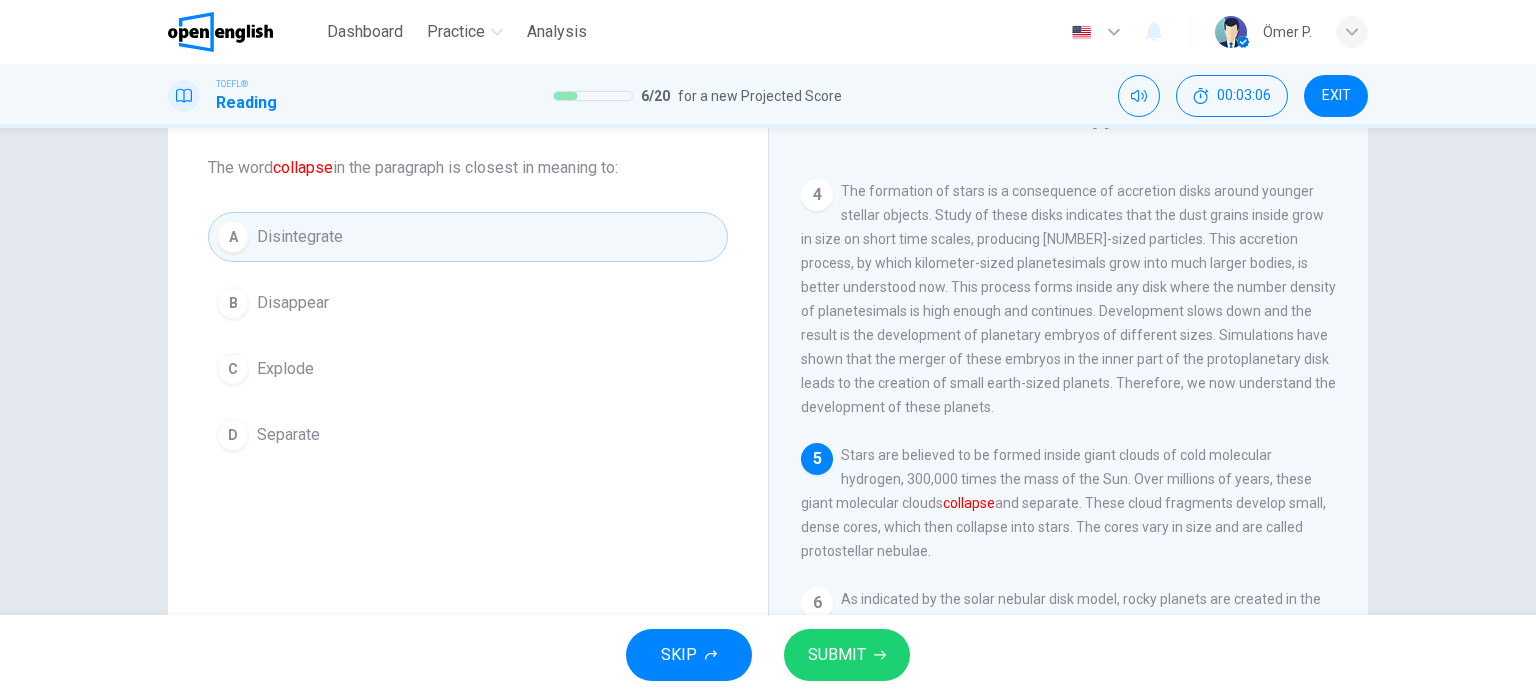 click on "SUBMIT" at bounding box center [847, 655] 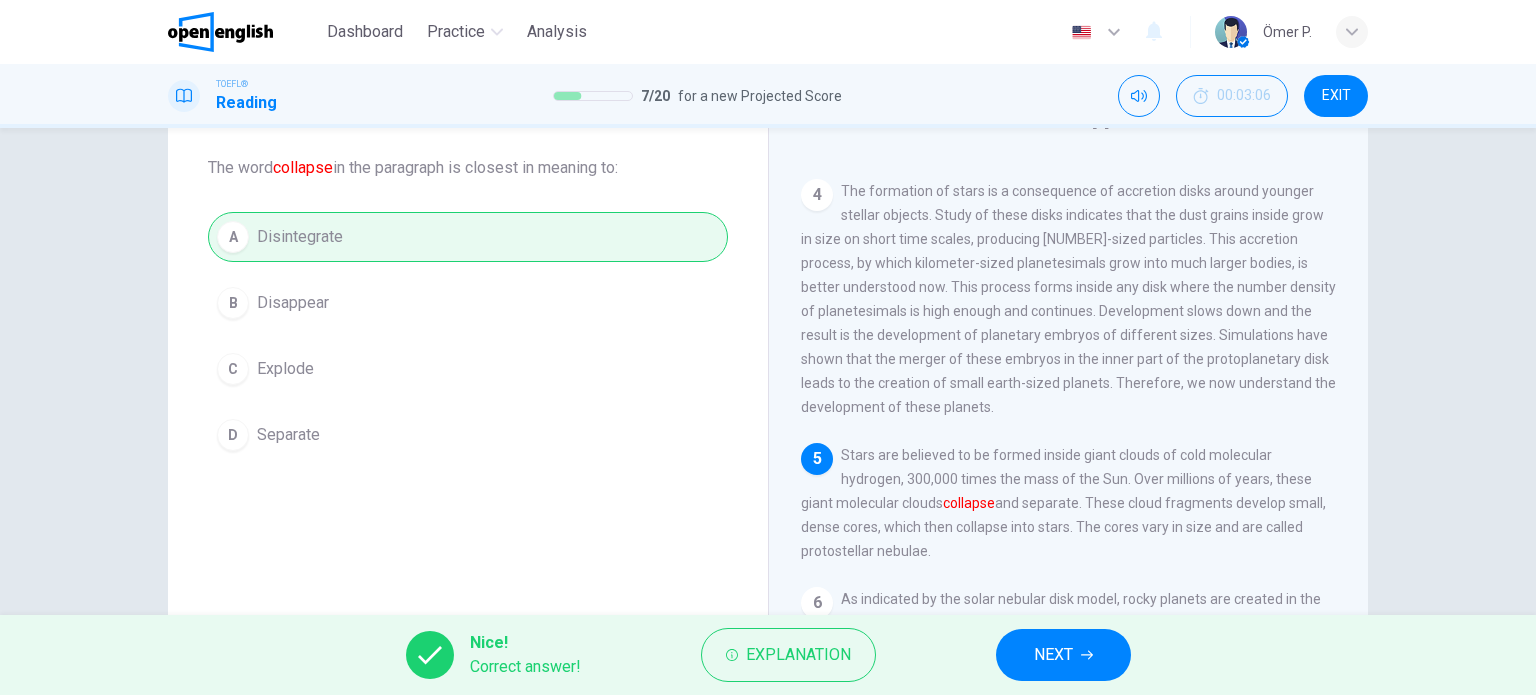 click on "NEXT" at bounding box center [1053, 655] 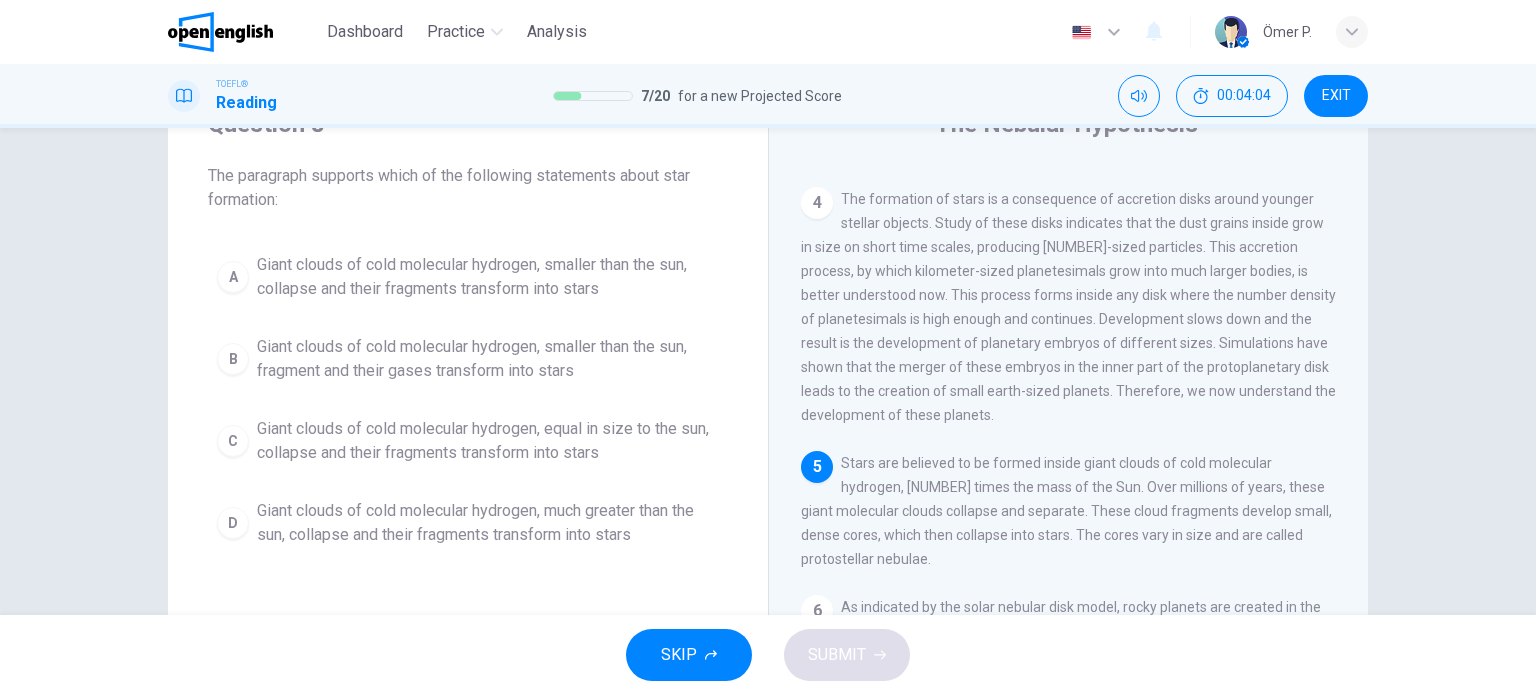 scroll, scrollTop: 100, scrollLeft: 0, axis: vertical 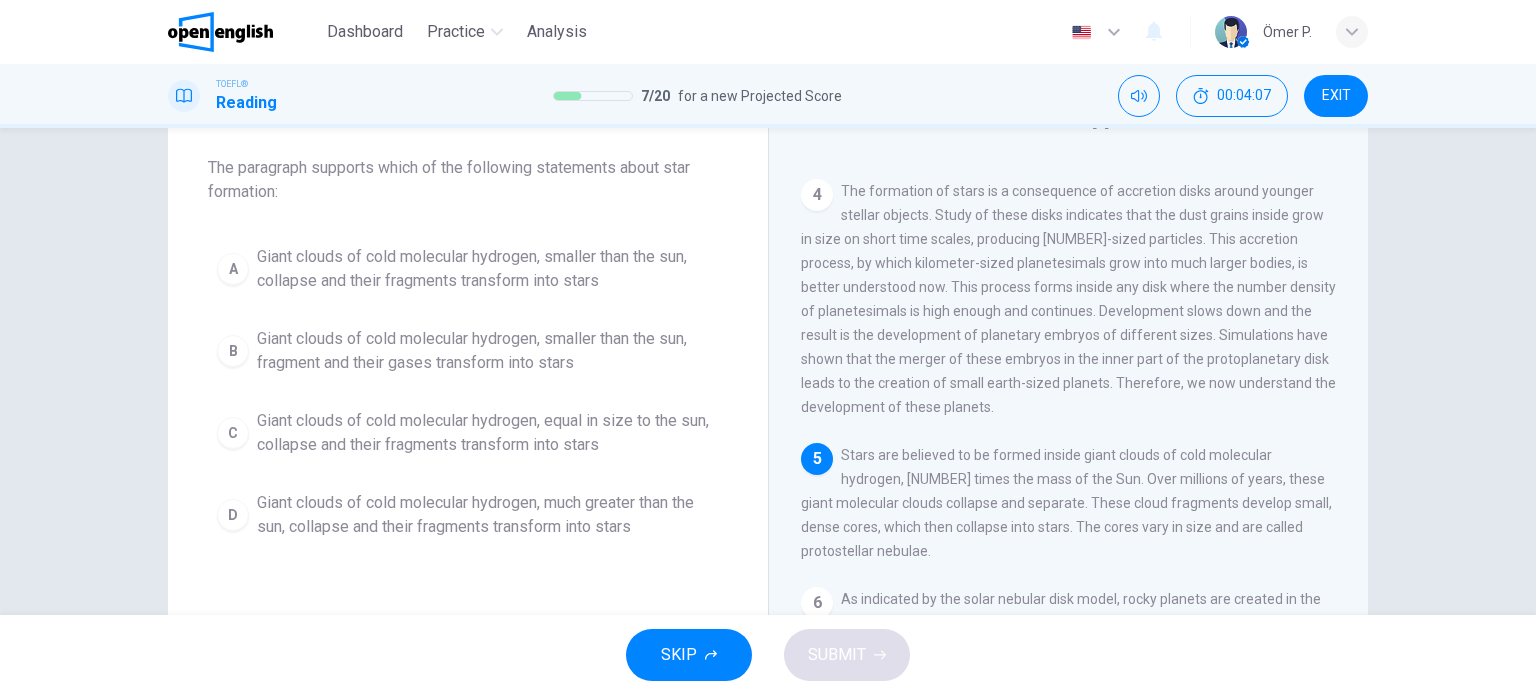 click on "B Giant clouds of cold molecular hydrogen, smaller than the sun, fragment and their gases transform into stars" at bounding box center (468, 351) 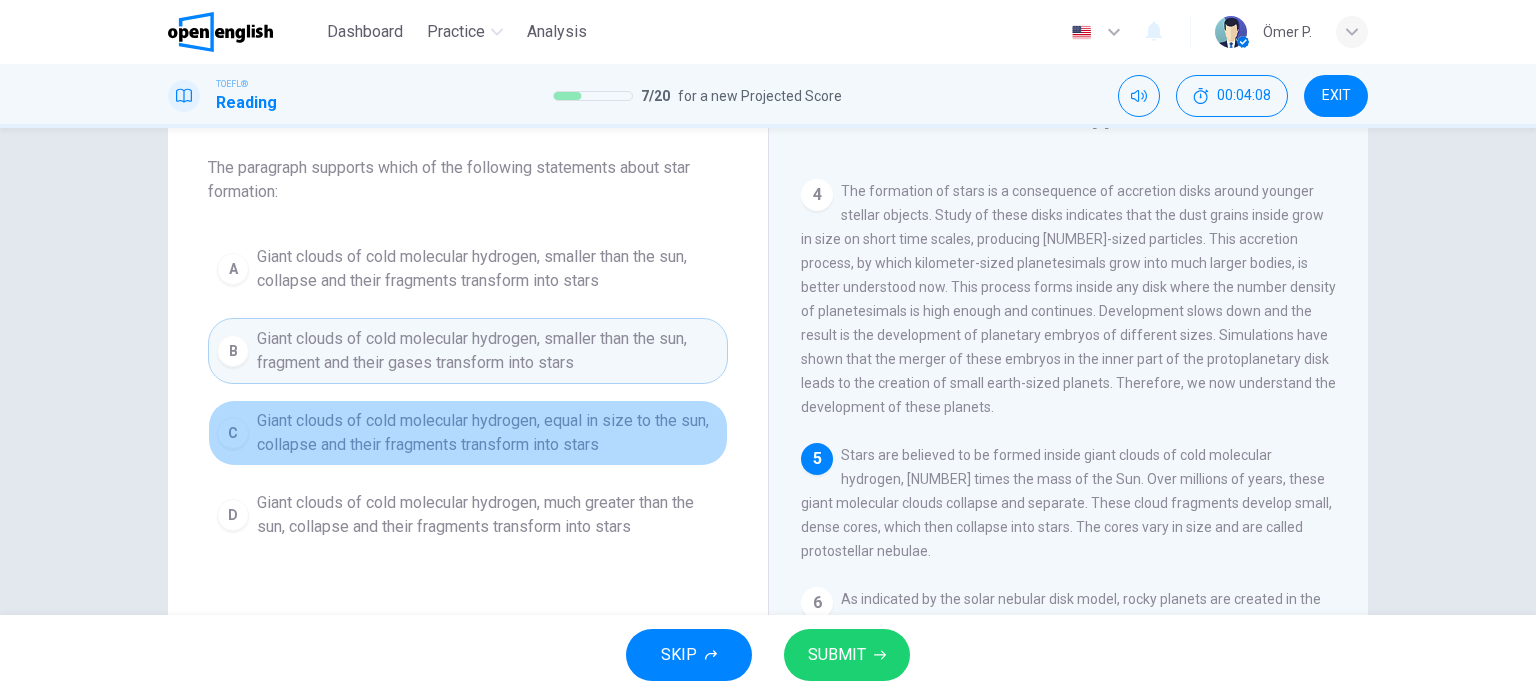 click on "Giant clouds of cold molecular hydrogen, equal in size to the sun, collapse and their fragments transform into stars" at bounding box center [488, 433] 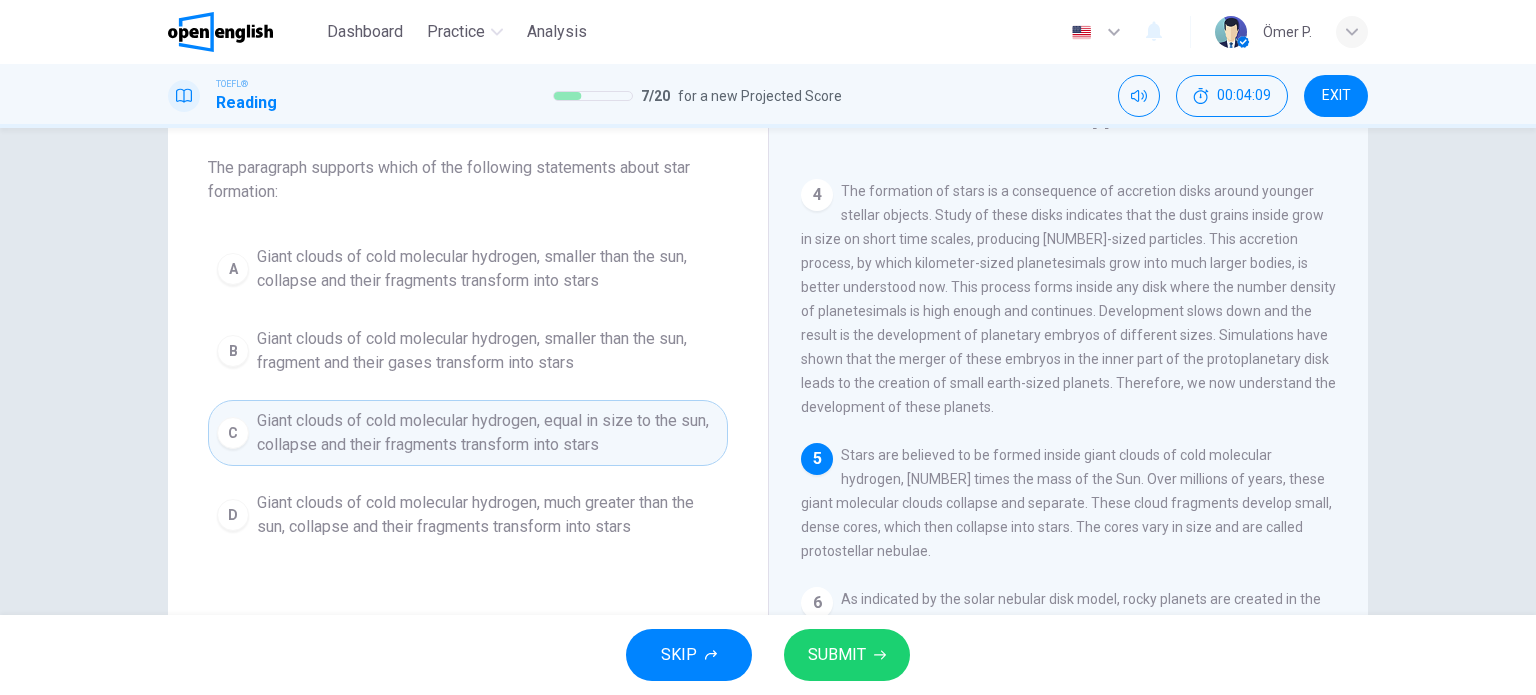 click on "Giant clouds of cold molecular hydrogen, much greater than the sun, collapse and their fragments transform into stars" at bounding box center [488, 515] 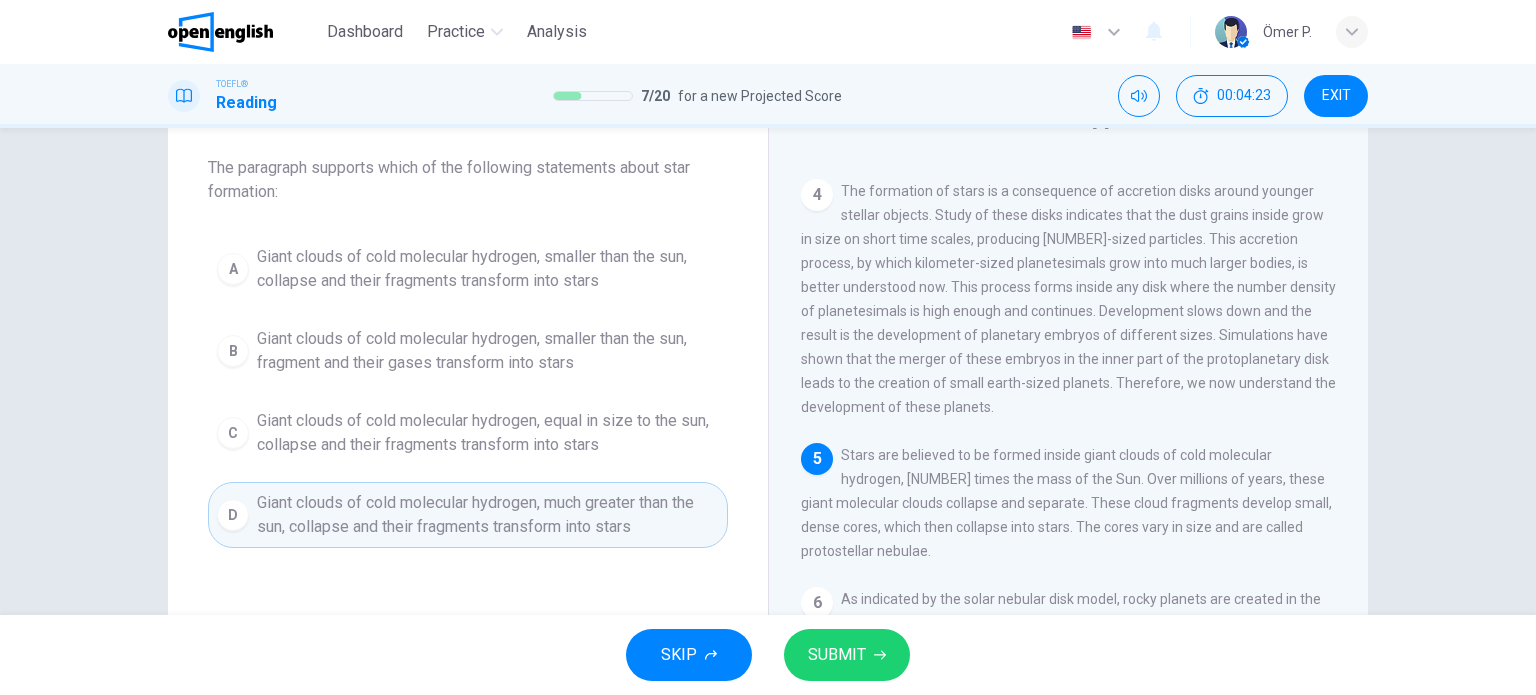 click on "SUBMIT" at bounding box center [837, 655] 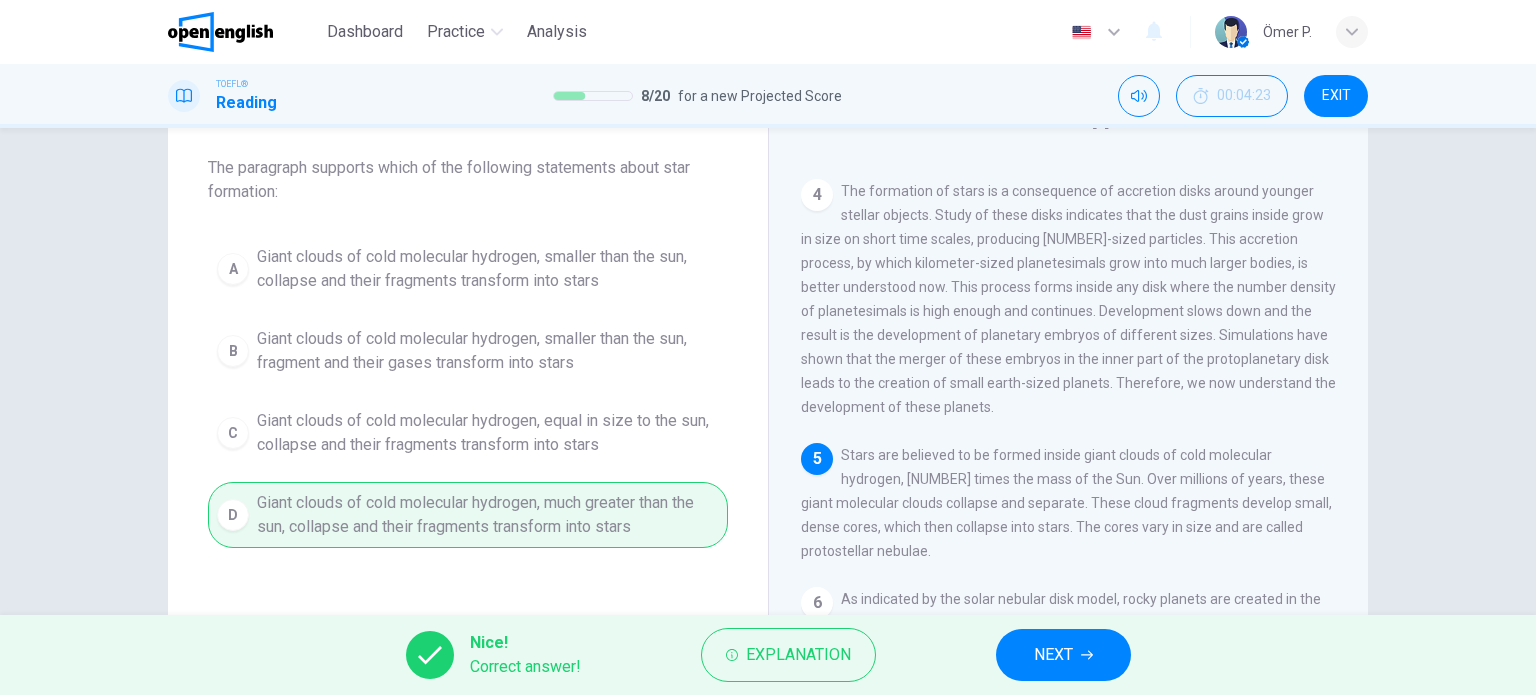 click on "NEXT" at bounding box center (1063, 655) 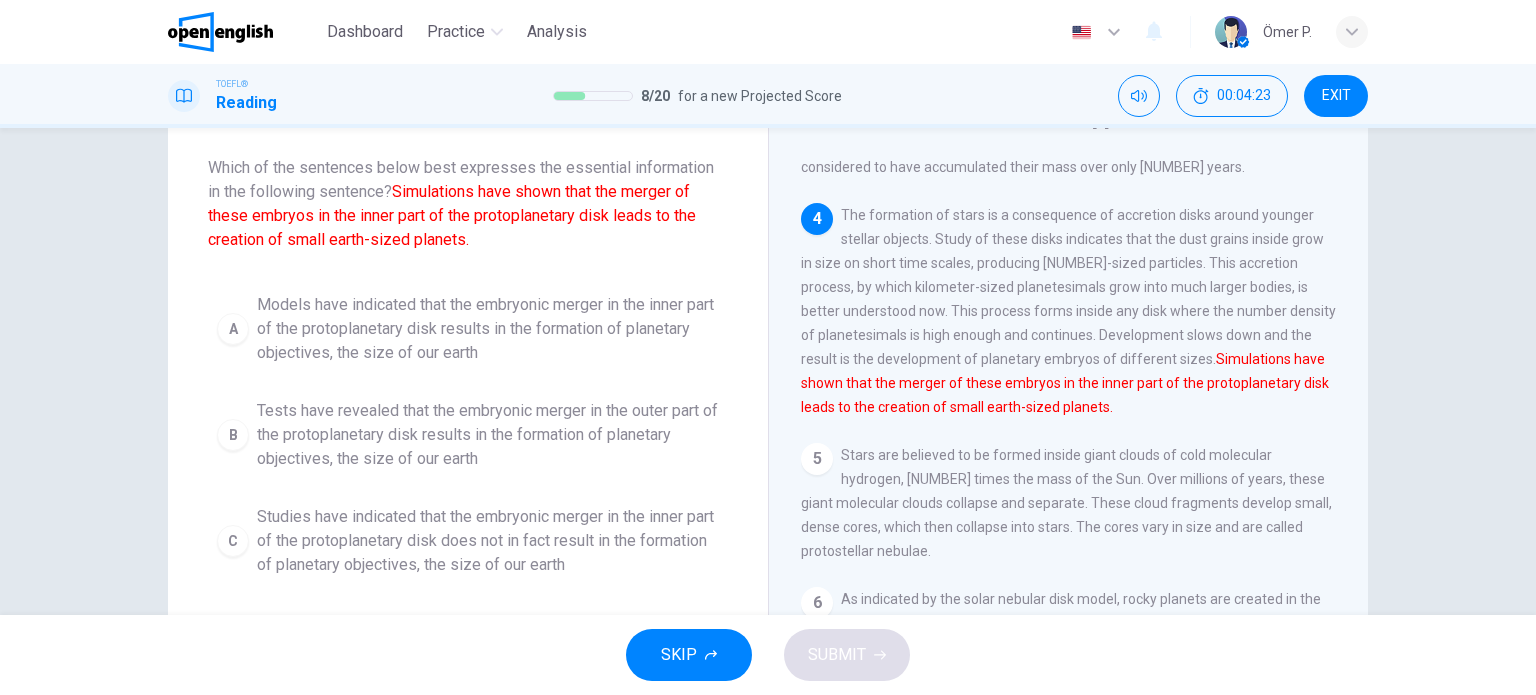 scroll, scrollTop: 560, scrollLeft: 0, axis: vertical 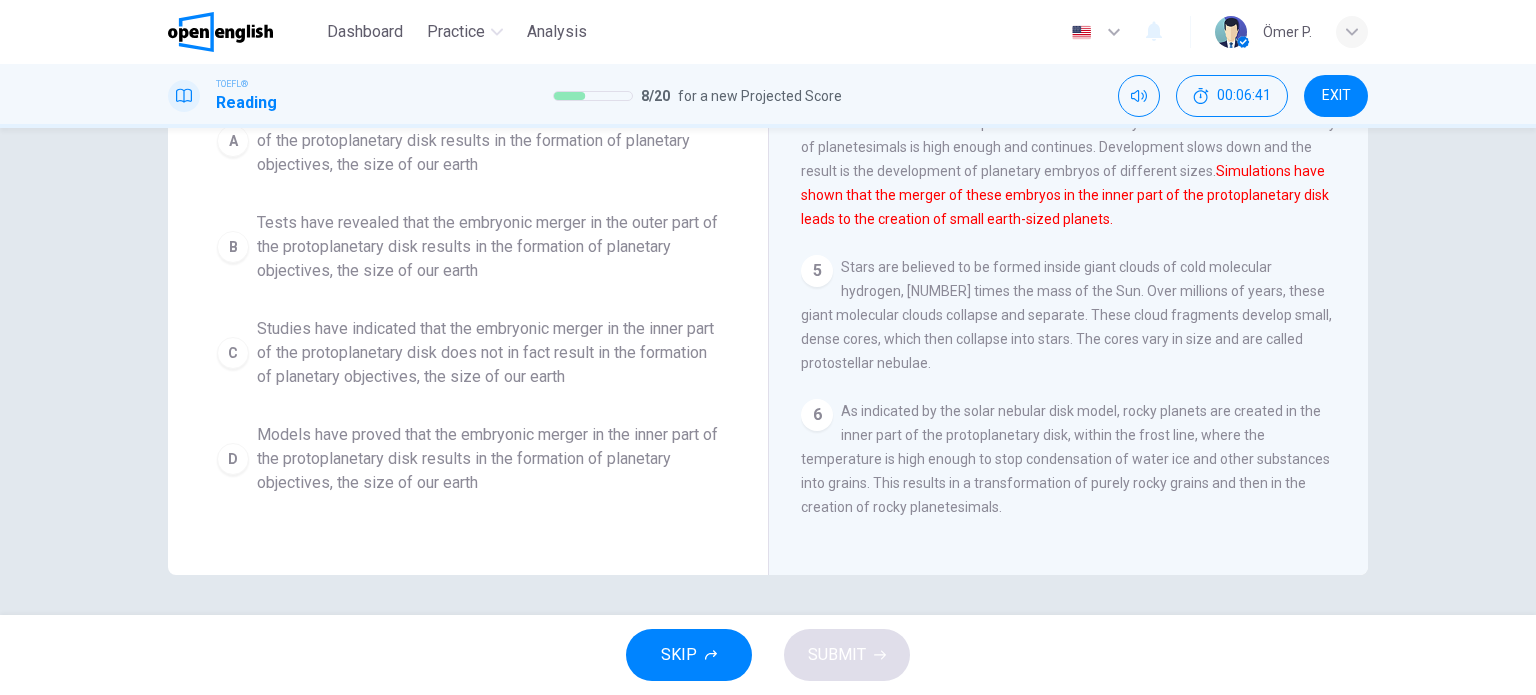 click on "Models have proved that the embryonic merger in the inner part of the protoplanetary disk results in the formation of planetary objectives, the size of our earth" at bounding box center (488, 459) 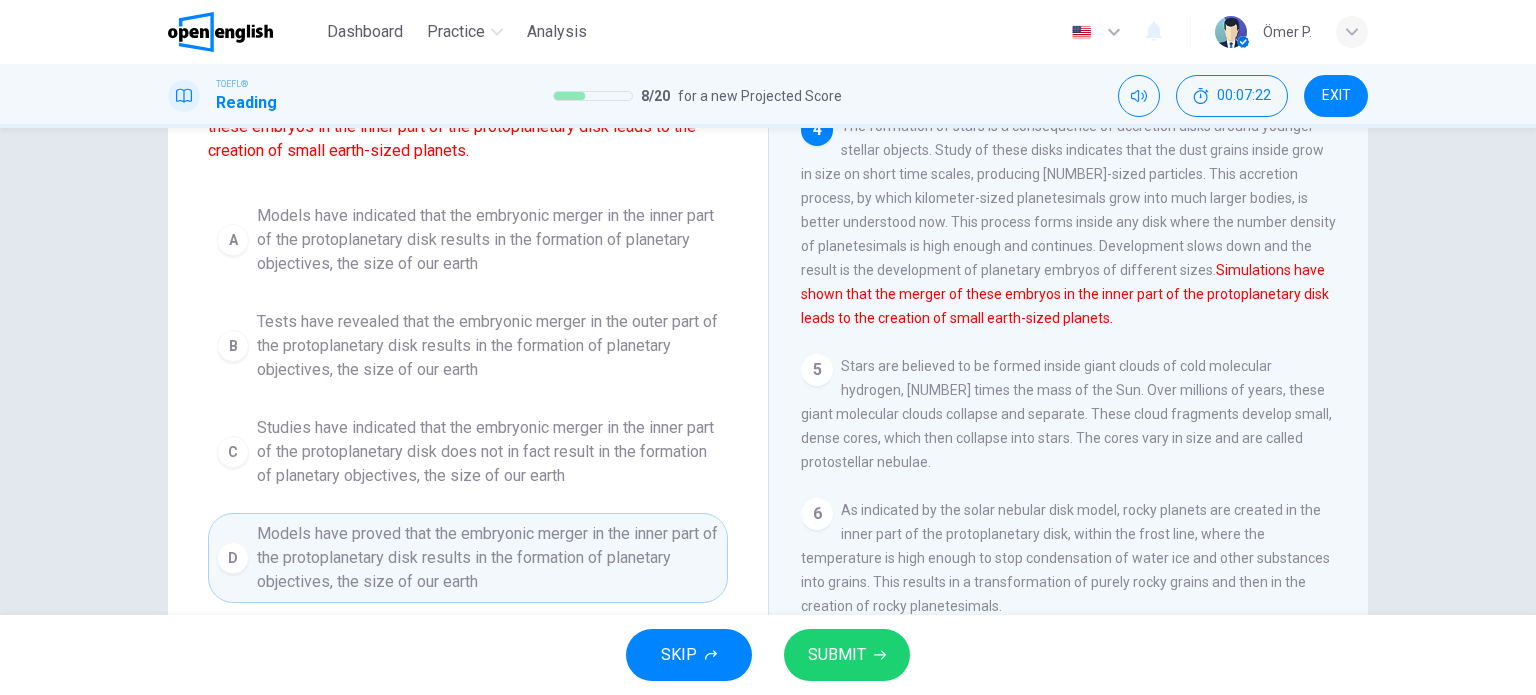 scroll, scrollTop: 188, scrollLeft: 0, axis: vertical 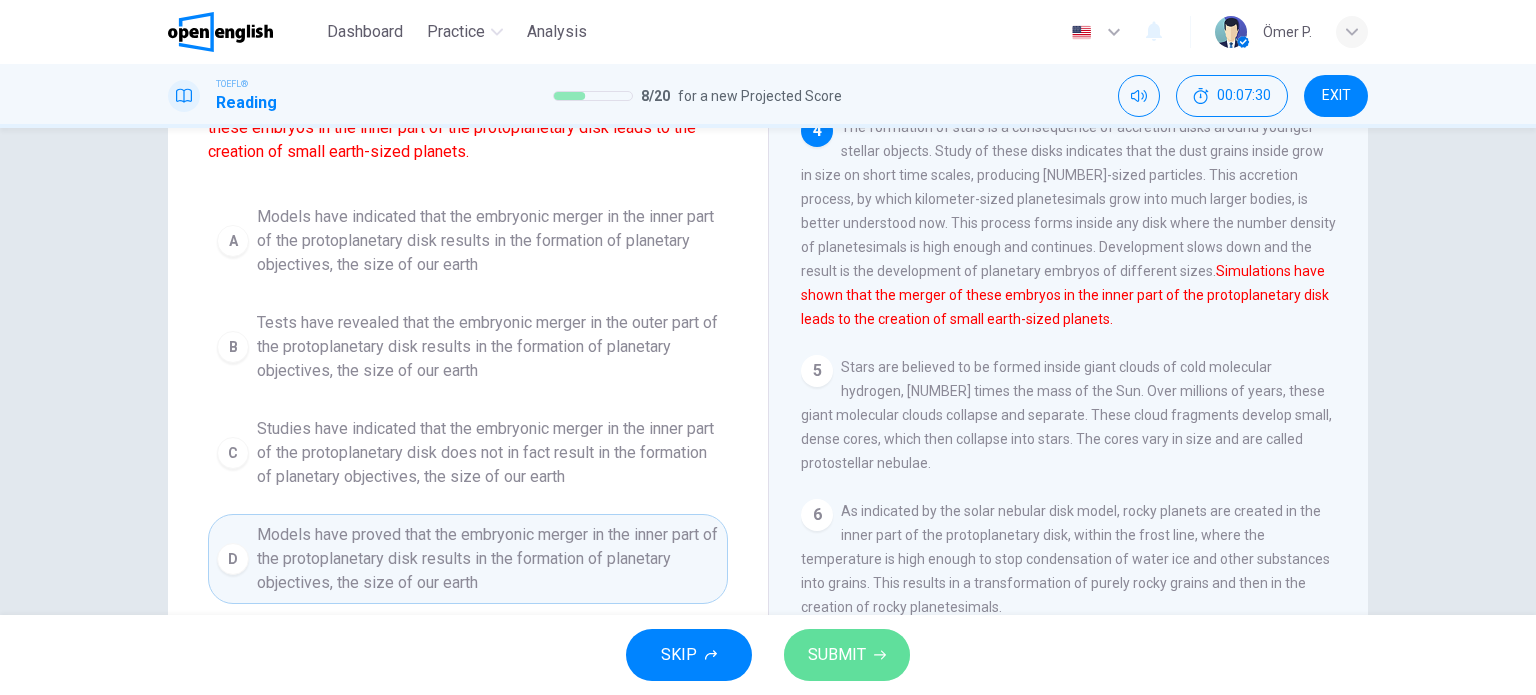 click on "SUBMIT" at bounding box center (837, 655) 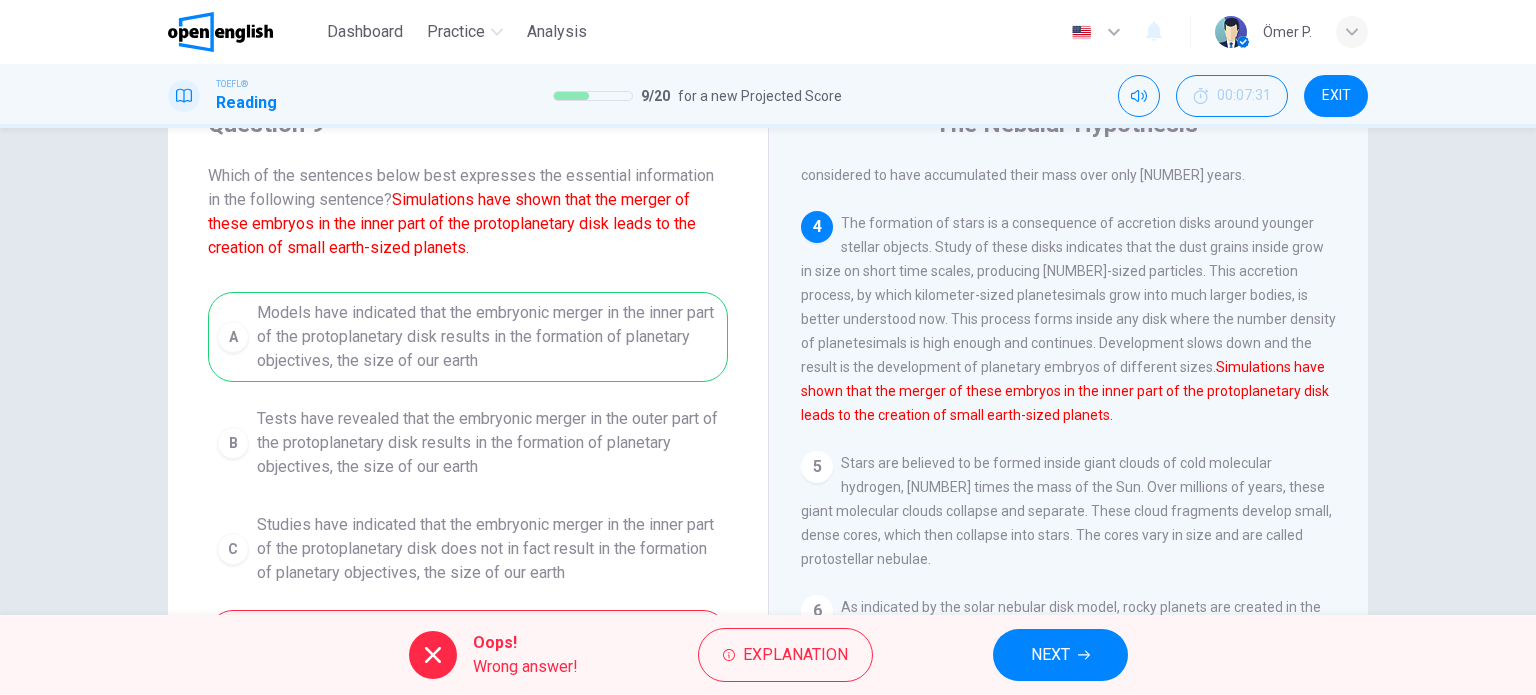 scroll, scrollTop: 88, scrollLeft: 0, axis: vertical 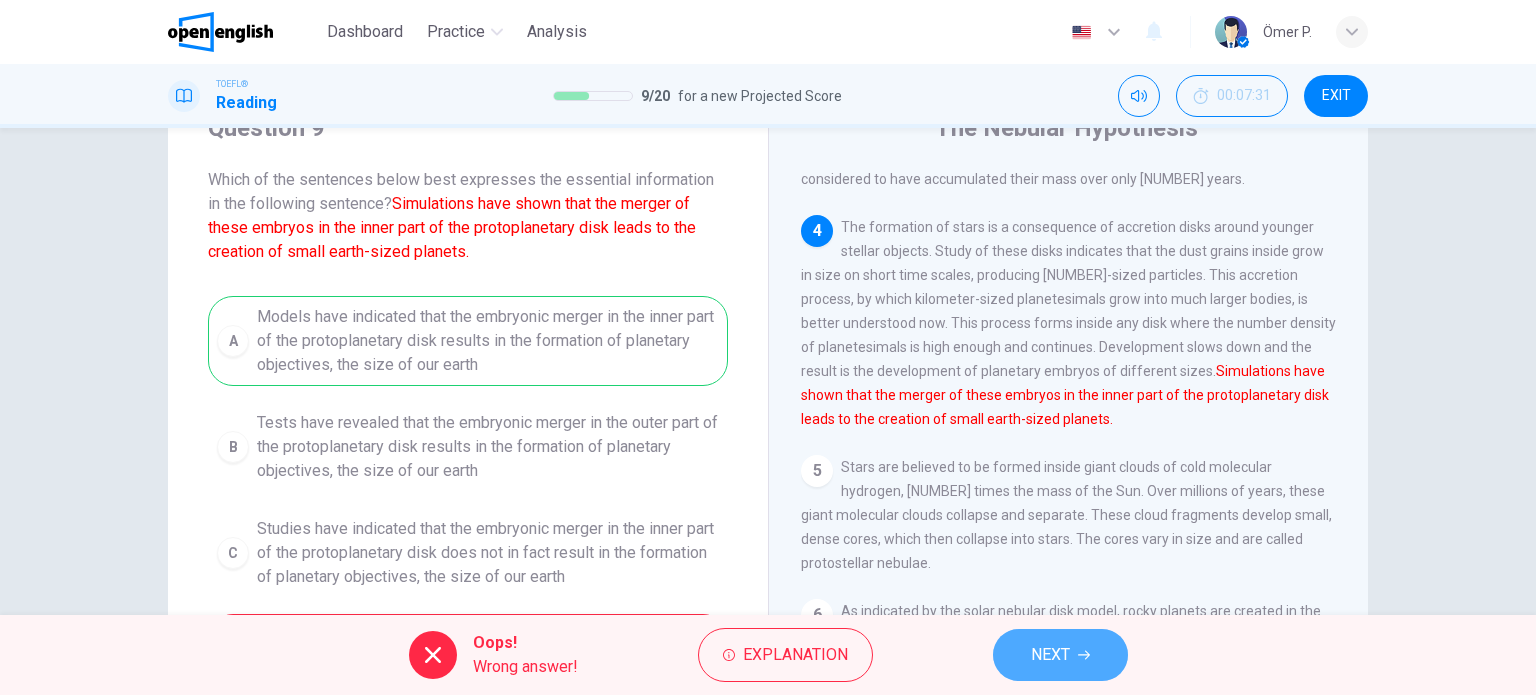 click on "NEXT" at bounding box center (1060, 655) 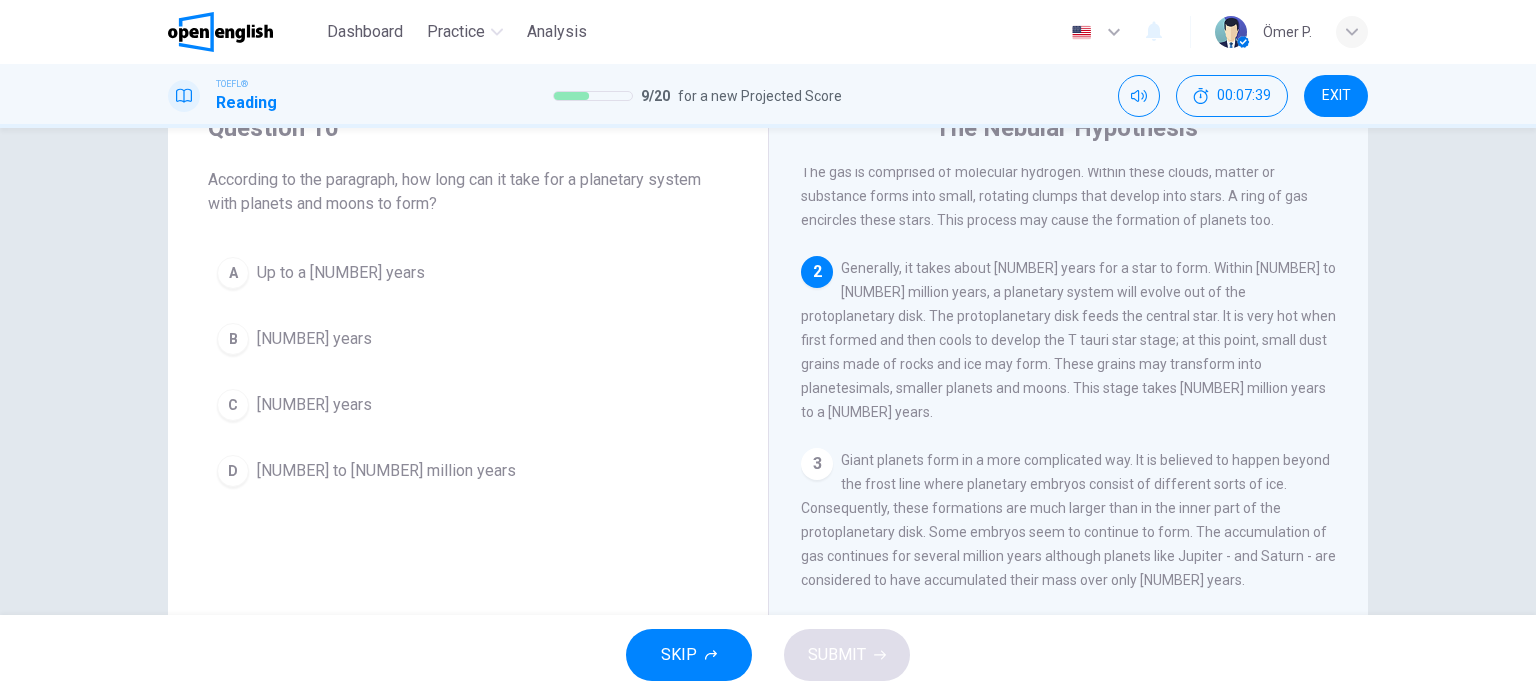 scroll, scrollTop: 147, scrollLeft: 0, axis: vertical 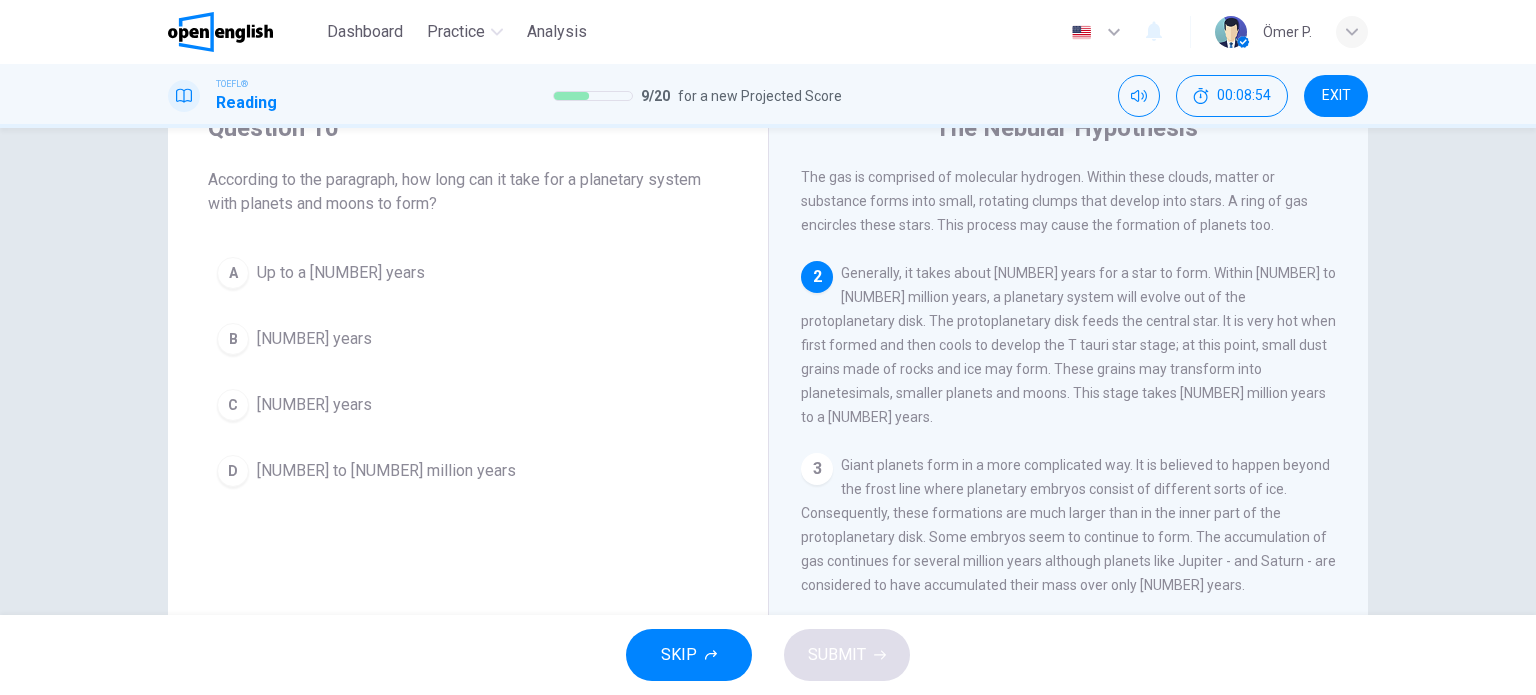 click on "A Up to a billion years" at bounding box center (468, 273) 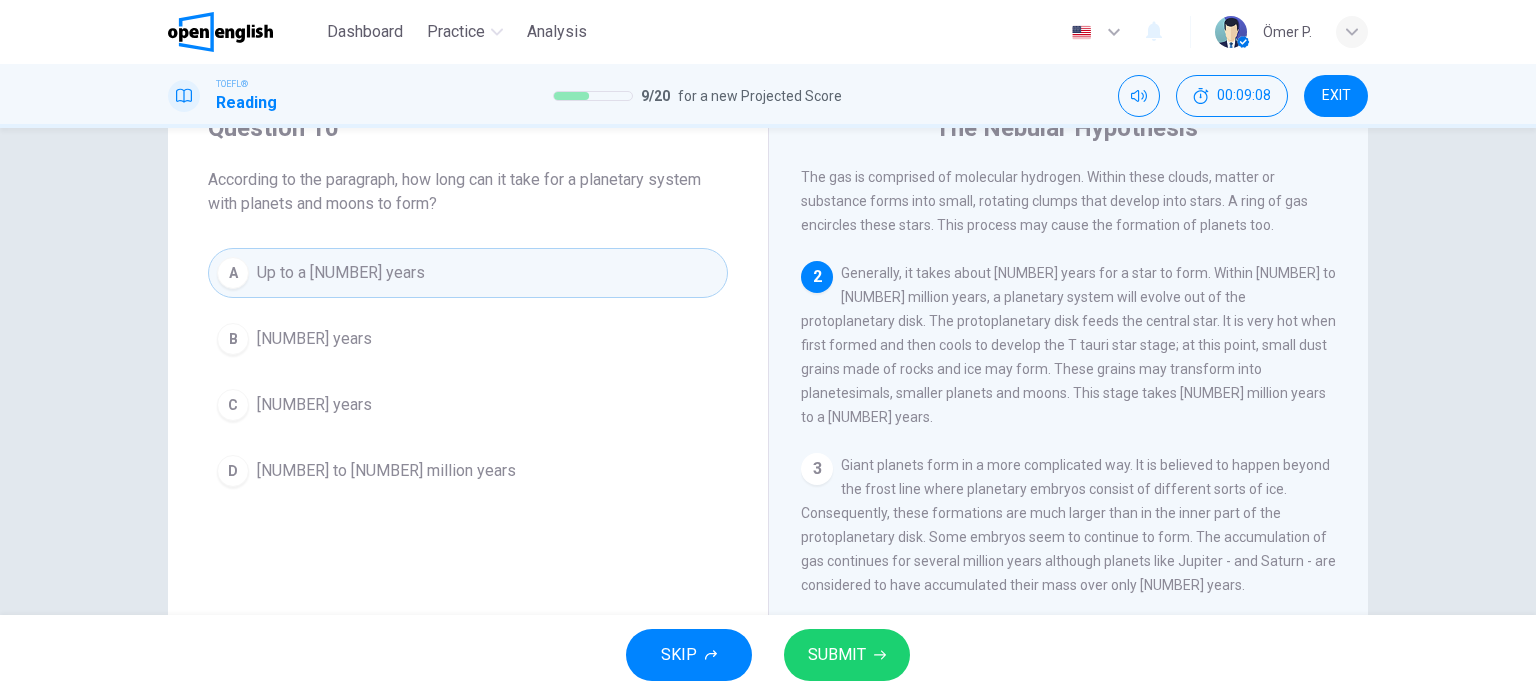 click on "SUBMIT" at bounding box center [847, 655] 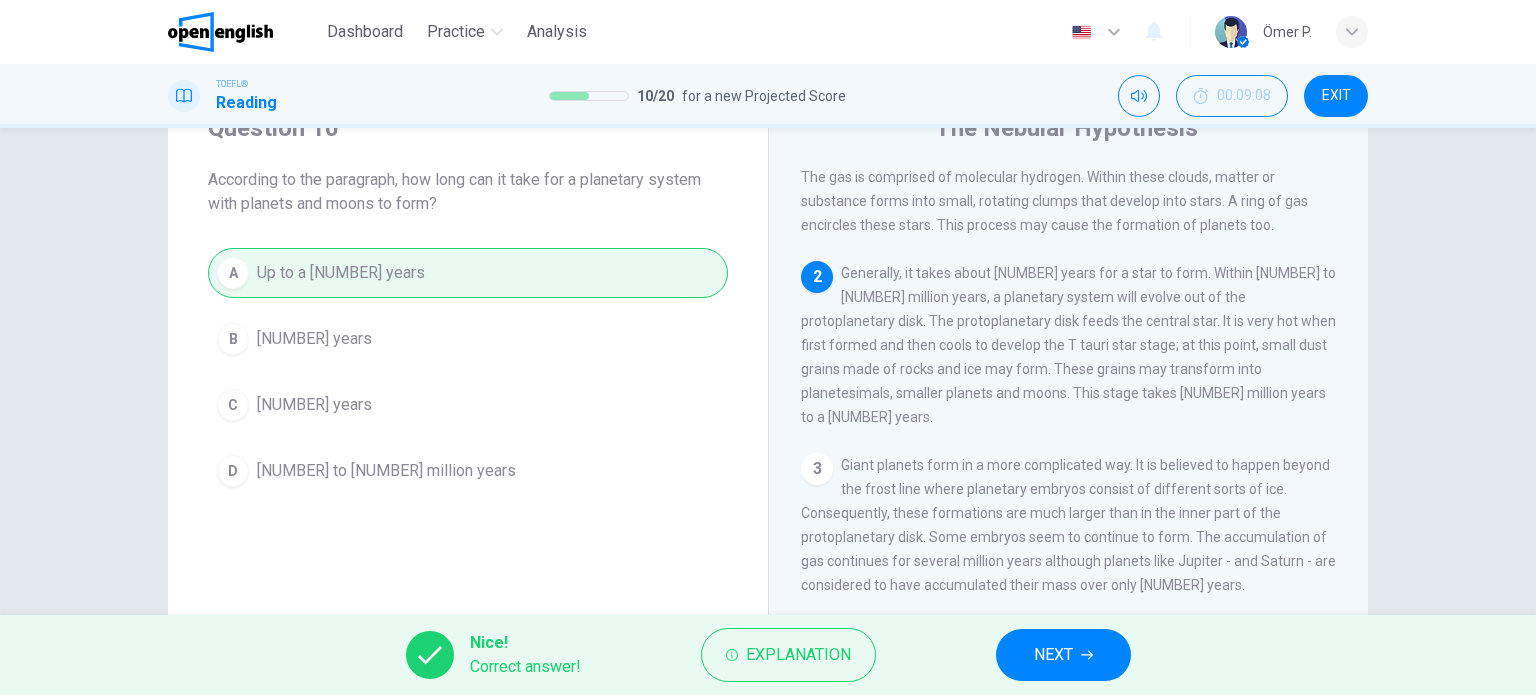 click on "NEXT" at bounding box center (1063, 655) 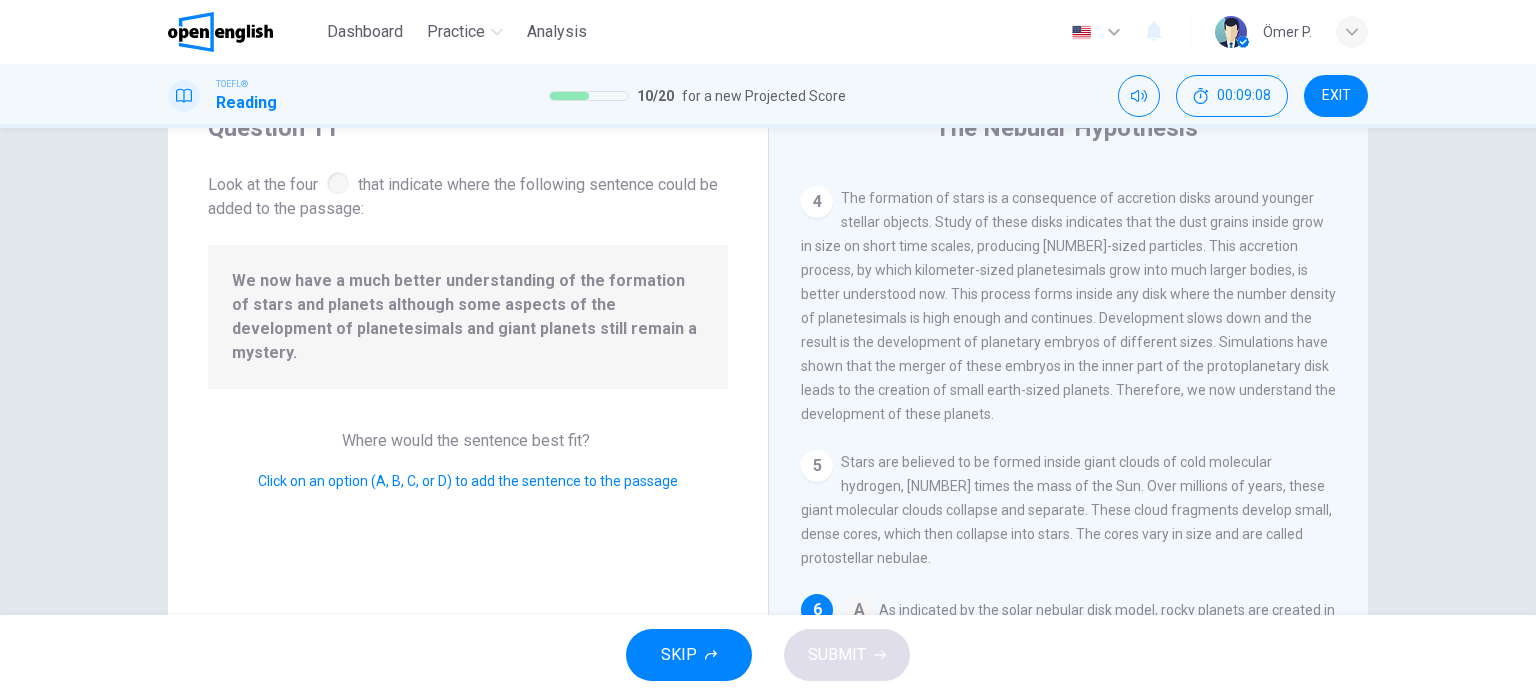 scroll, scrollTop: 613, scrollLeft: 0, axis: vertical 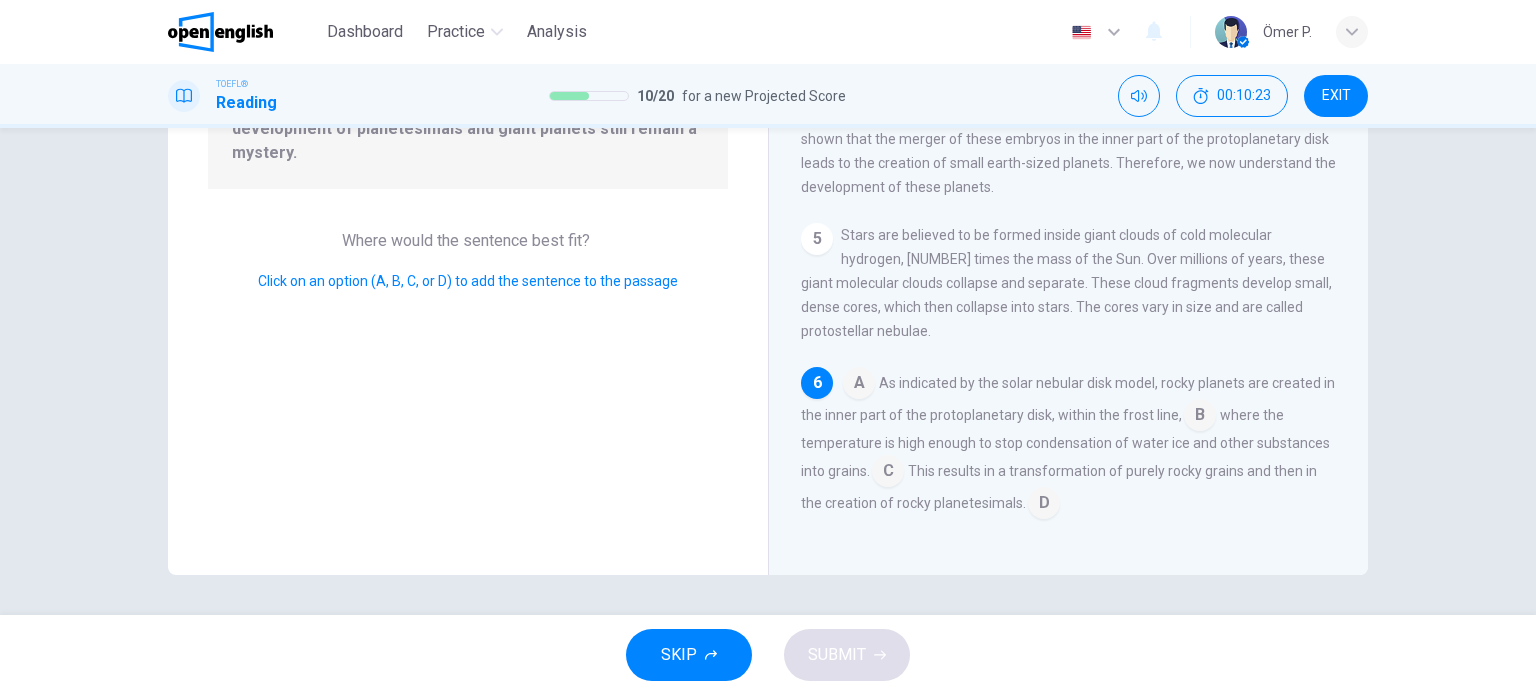 click at bounding box center (1044, 505) 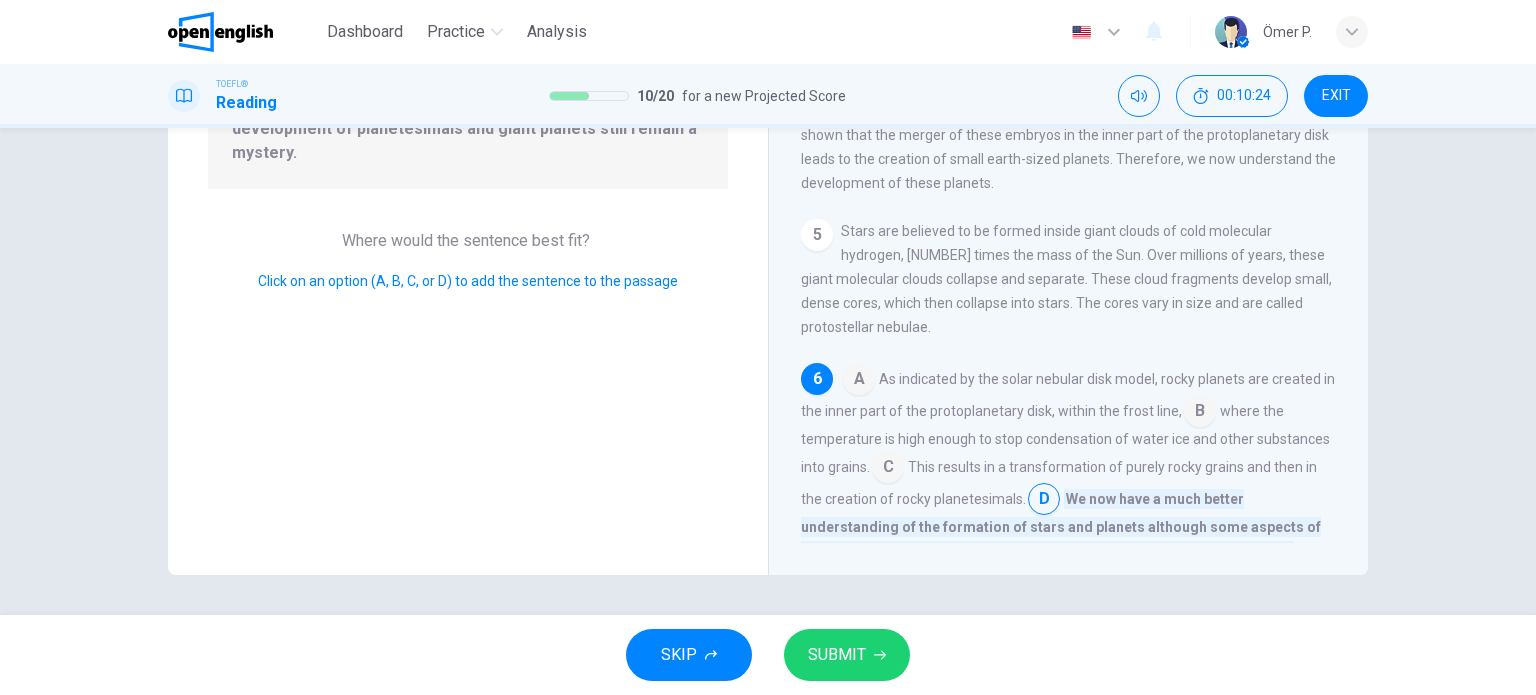 click on "SUBMIT" at bounding box center (837, 655) 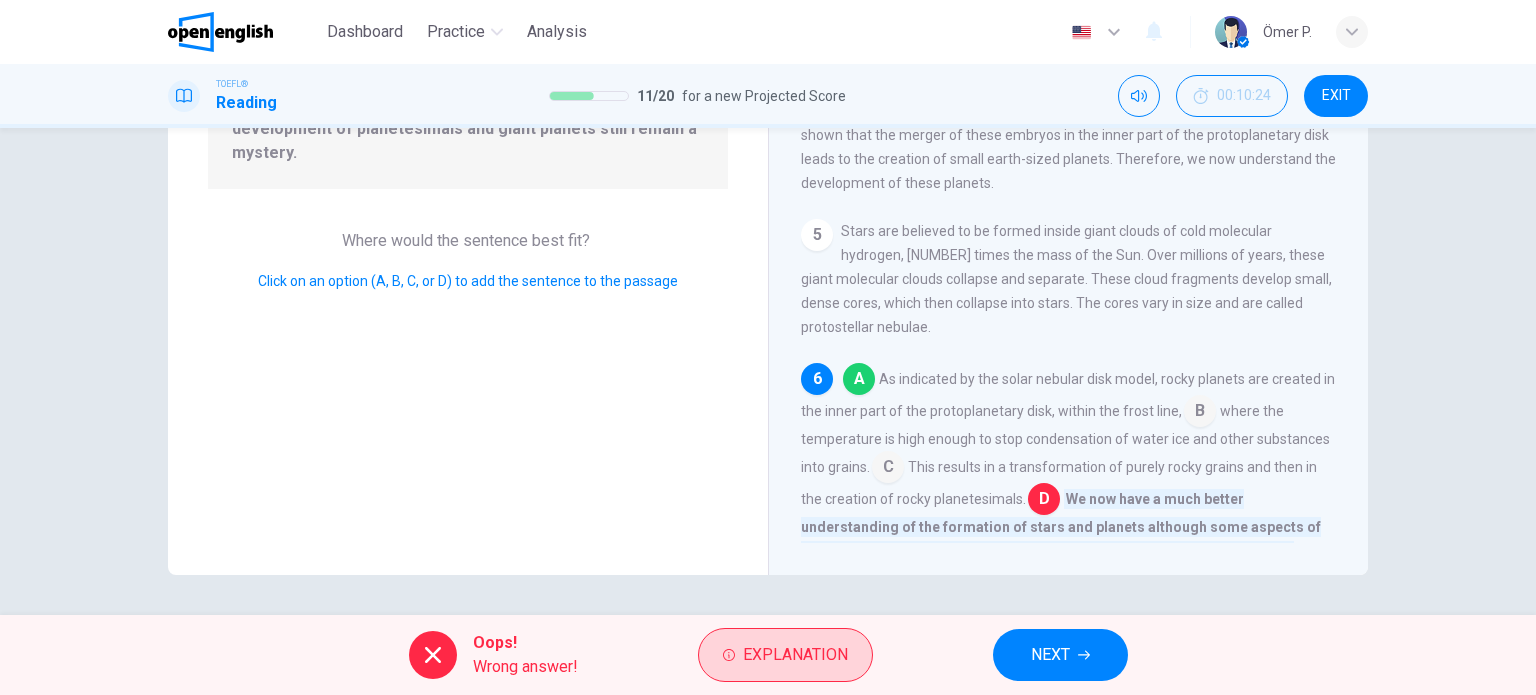 click on "Explanation" at bounding box center [795, 655] 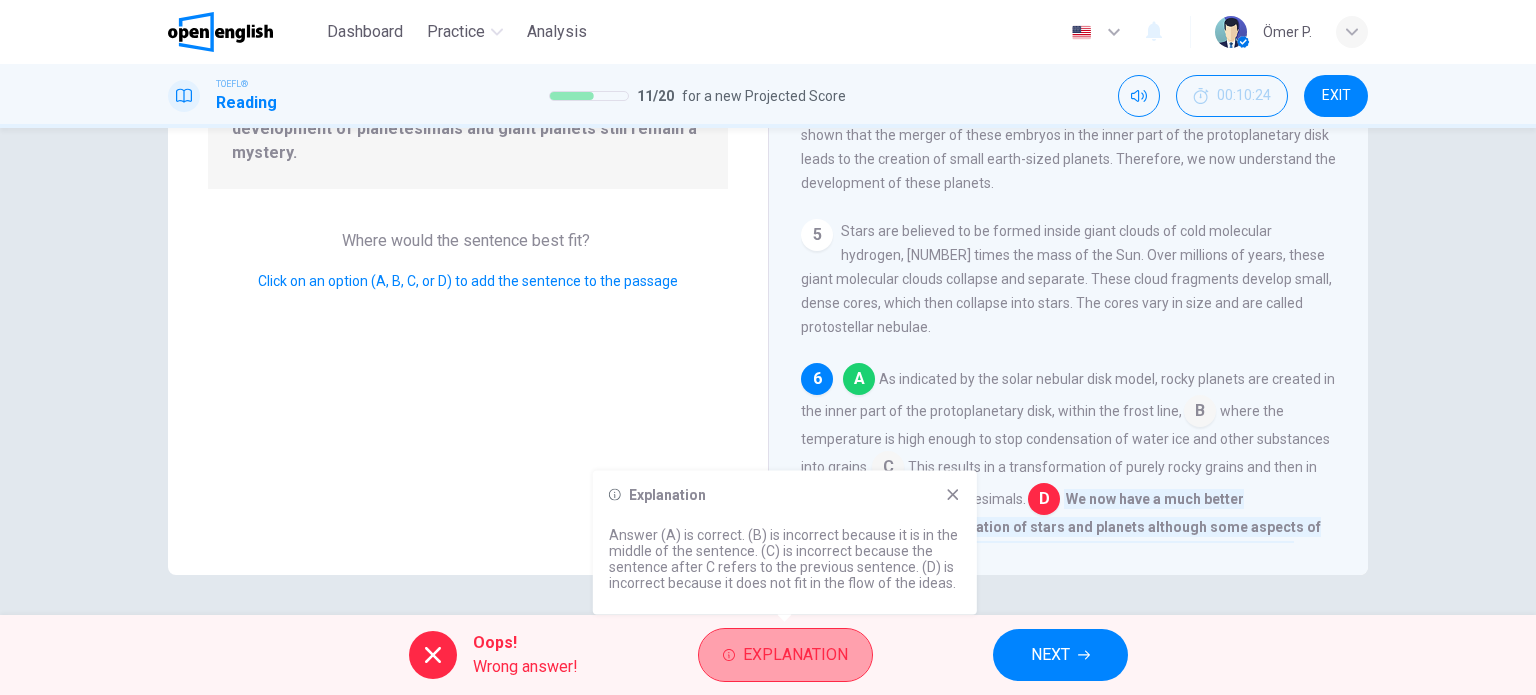 click on "Explanation" at bounding box center (795, 655) 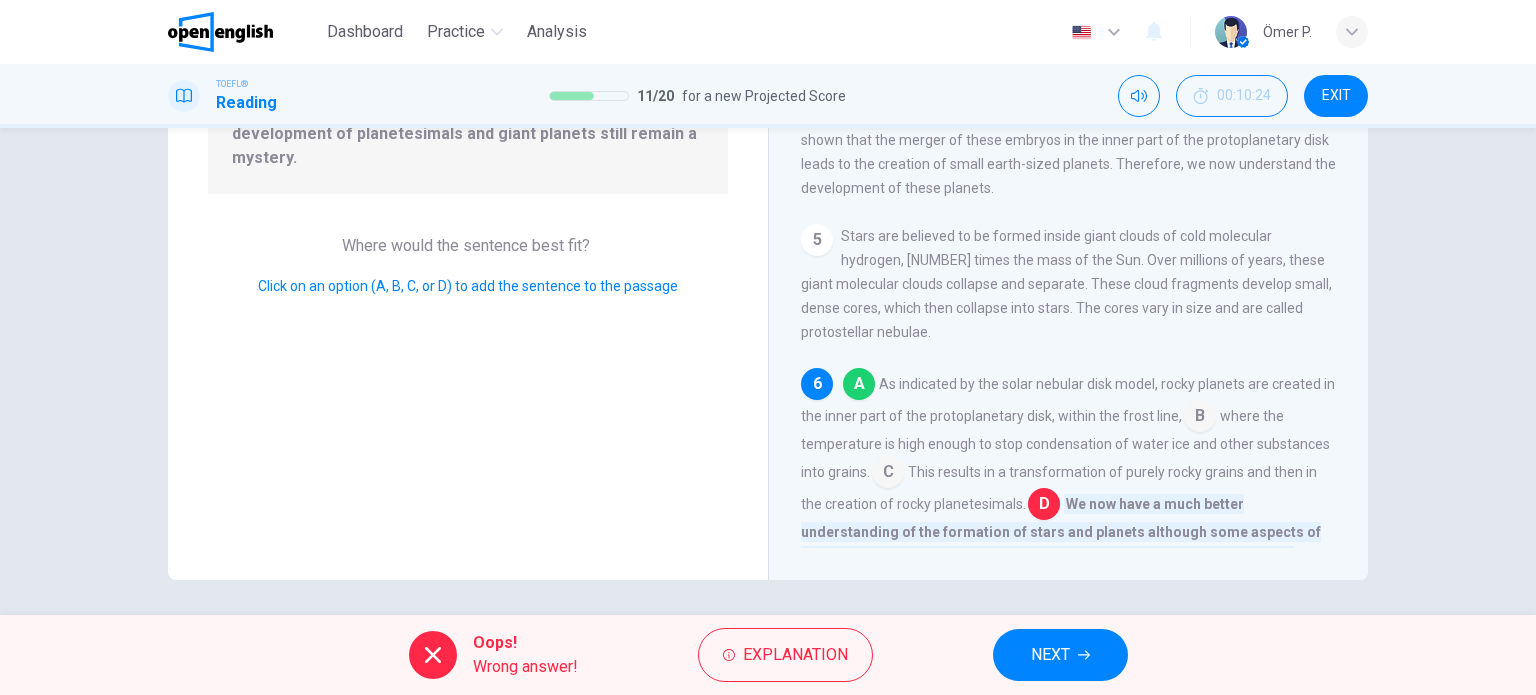 scroll, scrollTop: 288, scrollLeft: 0, axis: vertical 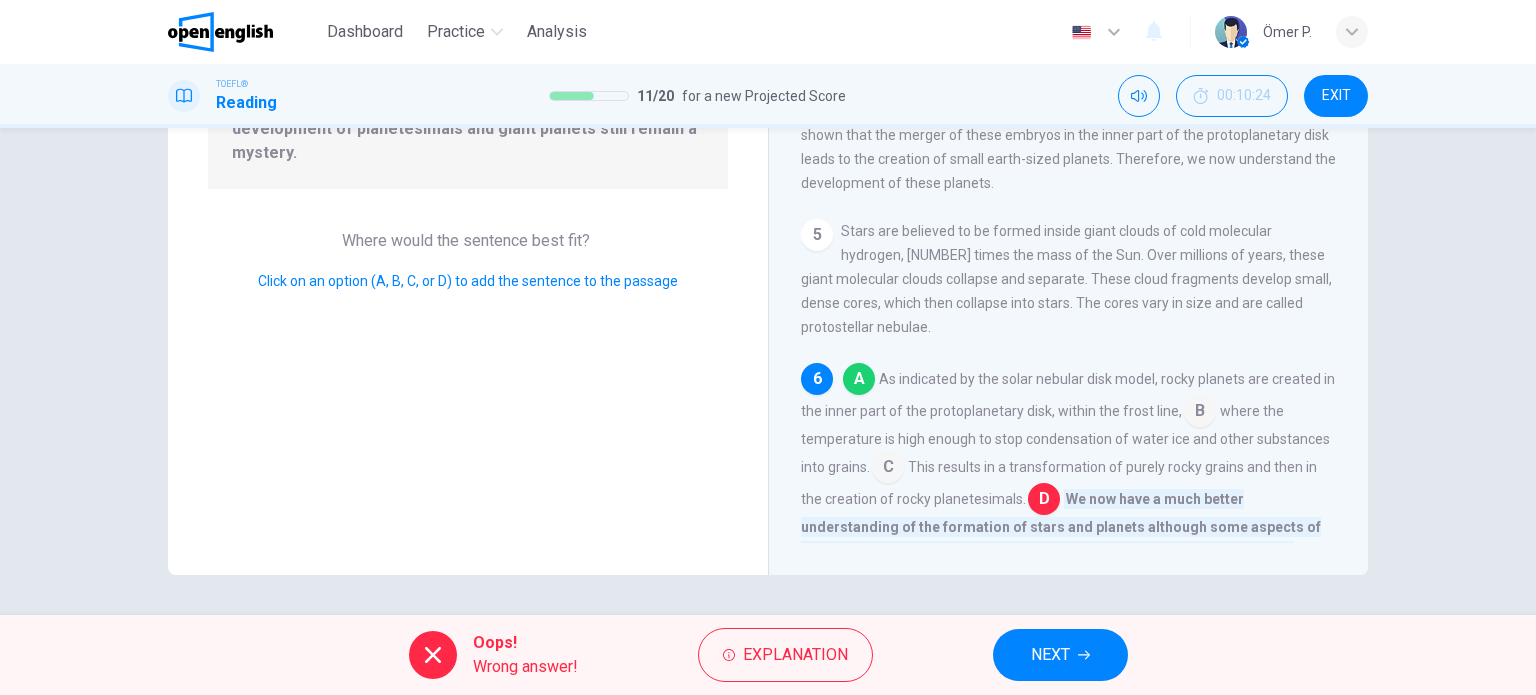 click on "NEXT" at bounding box center (1060, 655) 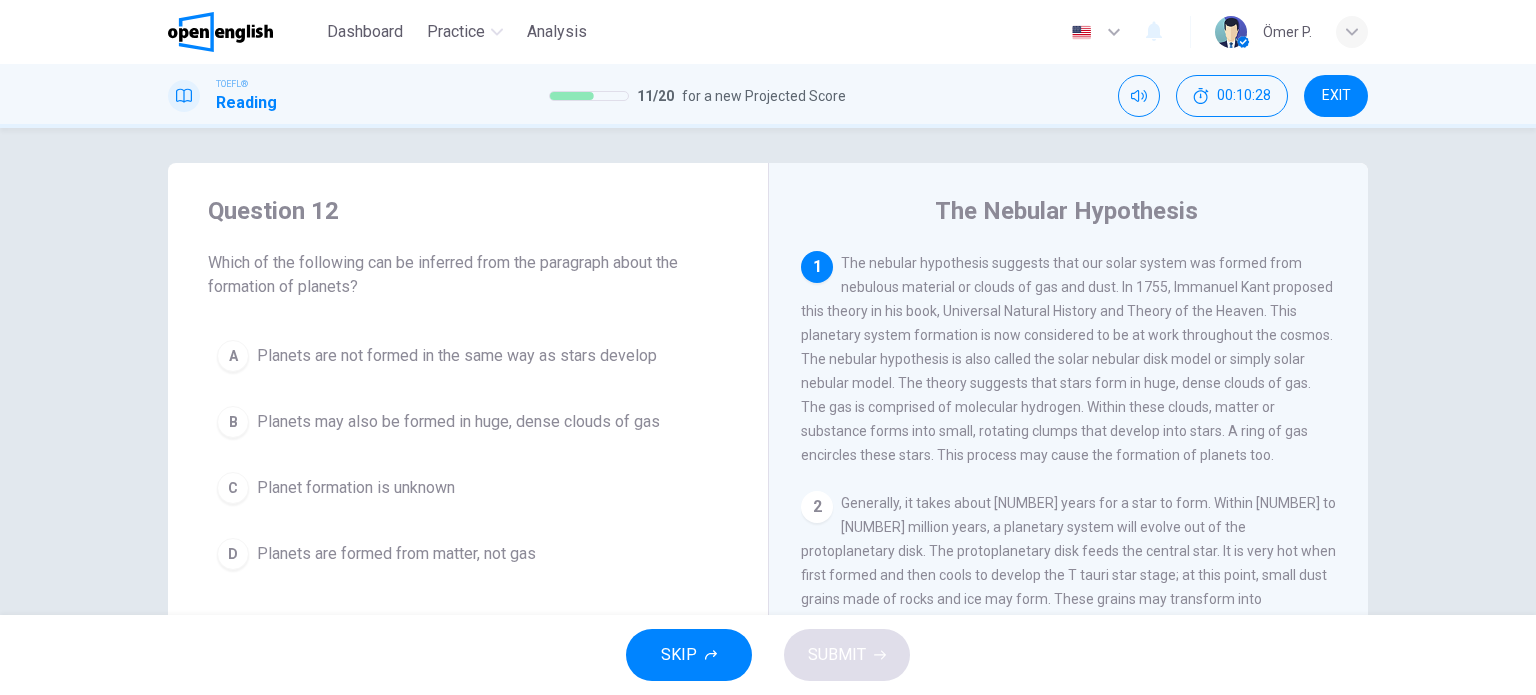 scroll, scrollTop: 0, scrollLeft: 0, axis: both 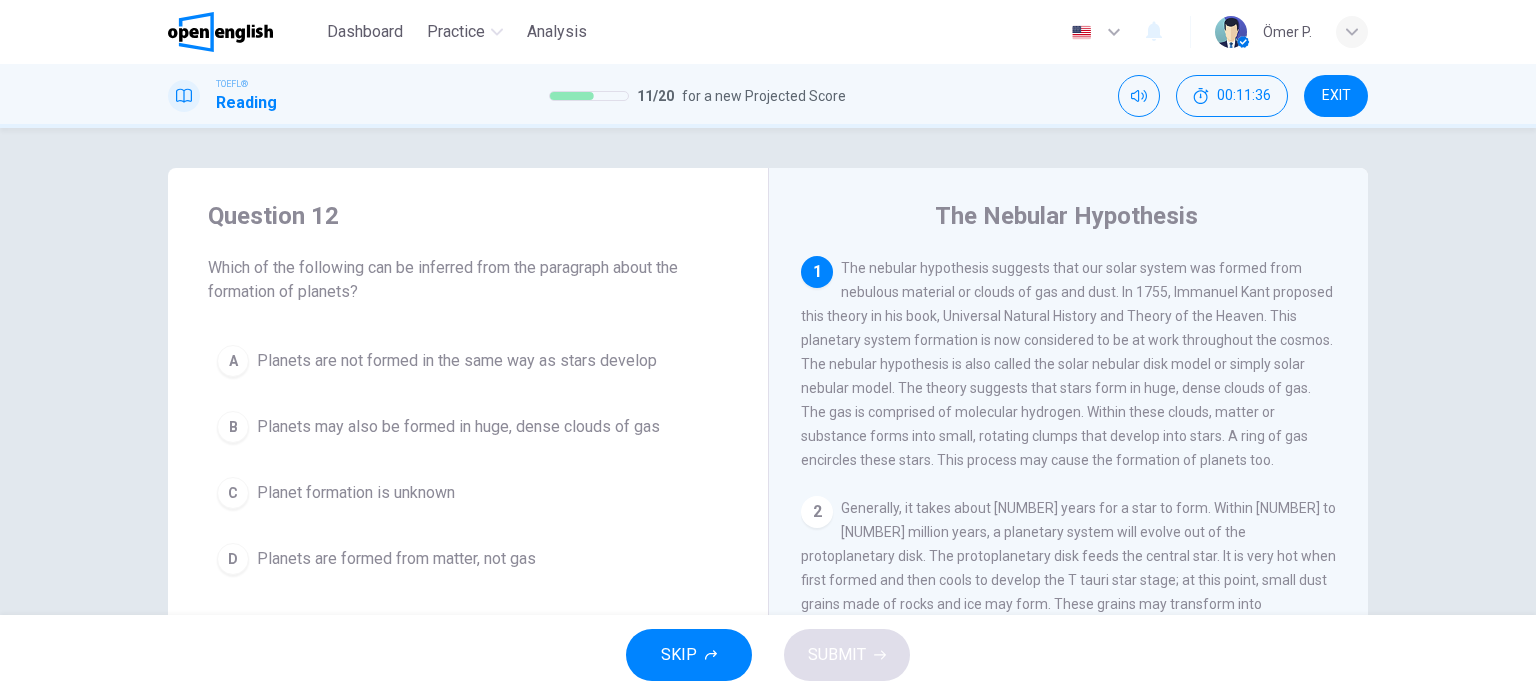 click on "D Planets are formed from matter, not gas" at bounding box center [468, 559] 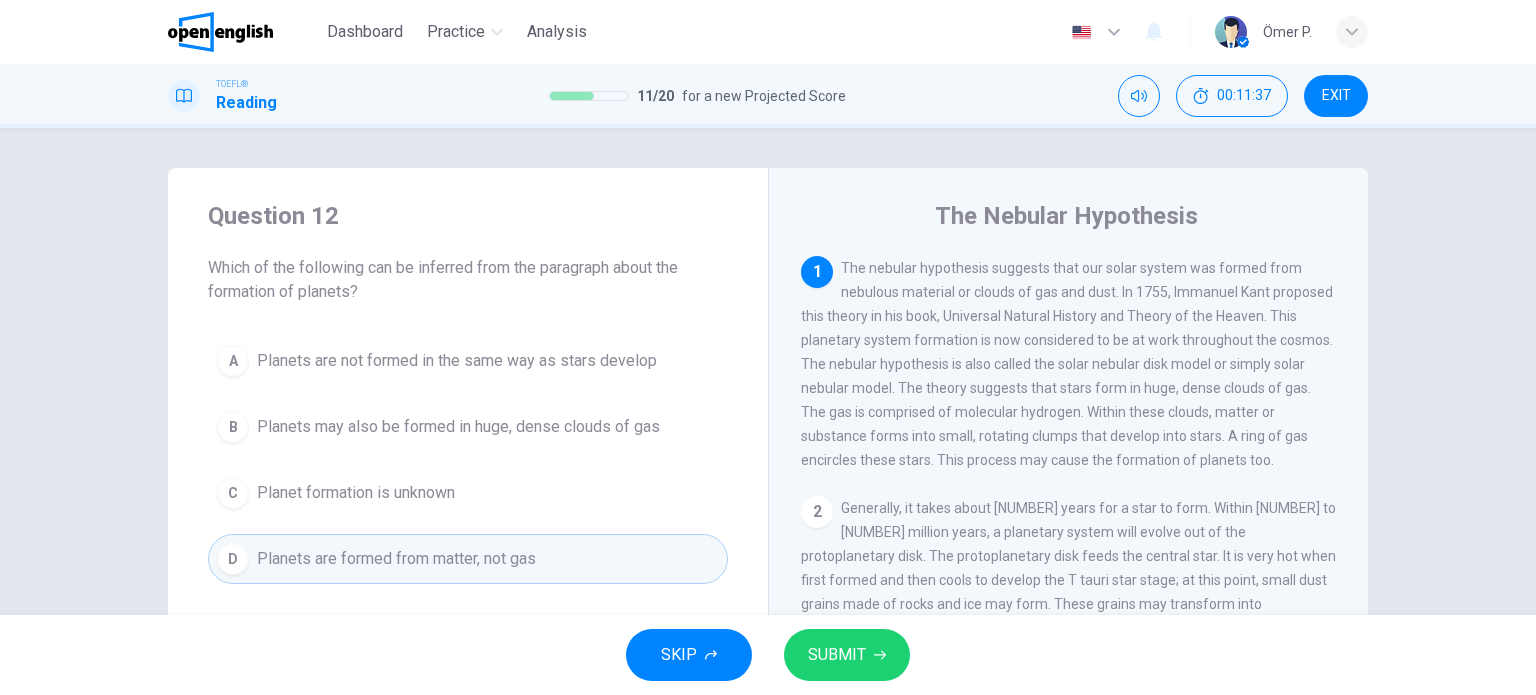 click on "A Planets are not formed in the same way as stars develop" at bounding box center (468, 361) 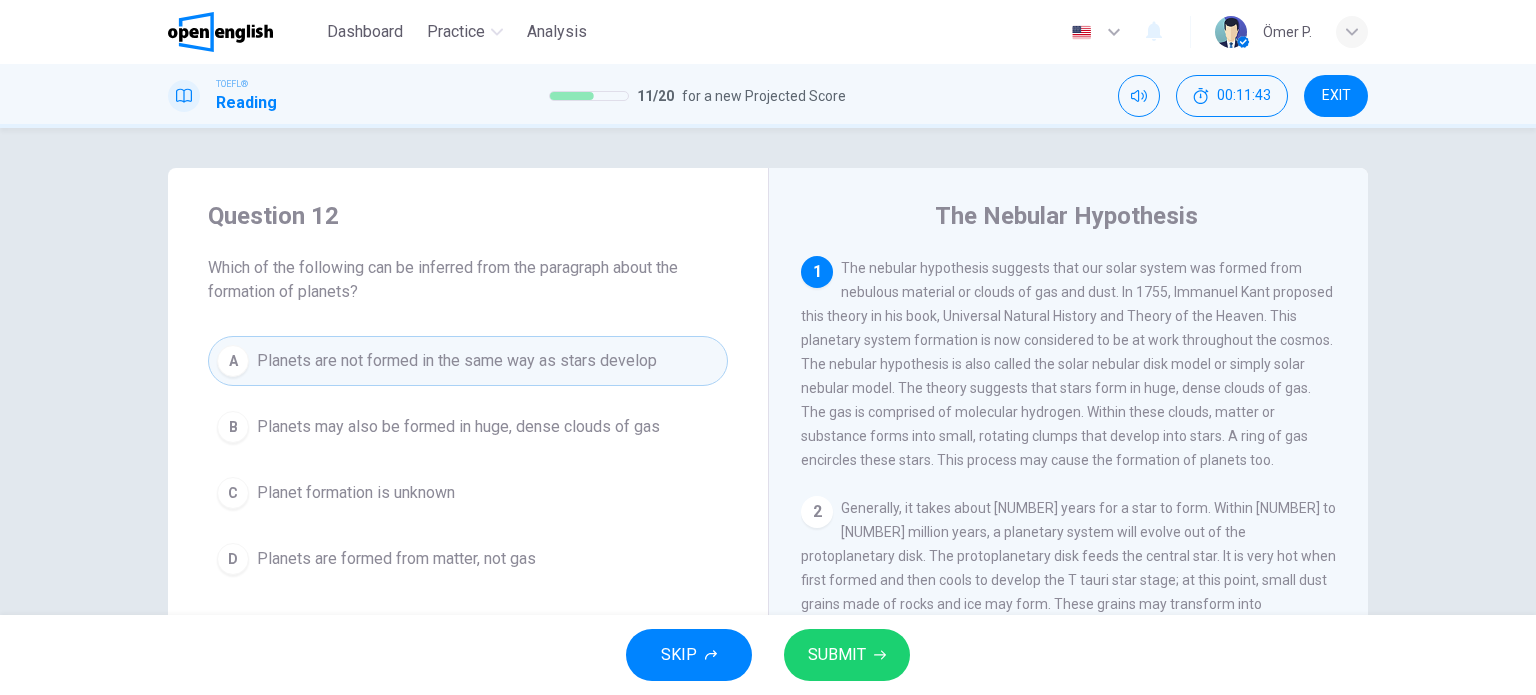 click on "B Planets may also be formed in huge, dense clouds of gas" at bounding box center [468, 427] 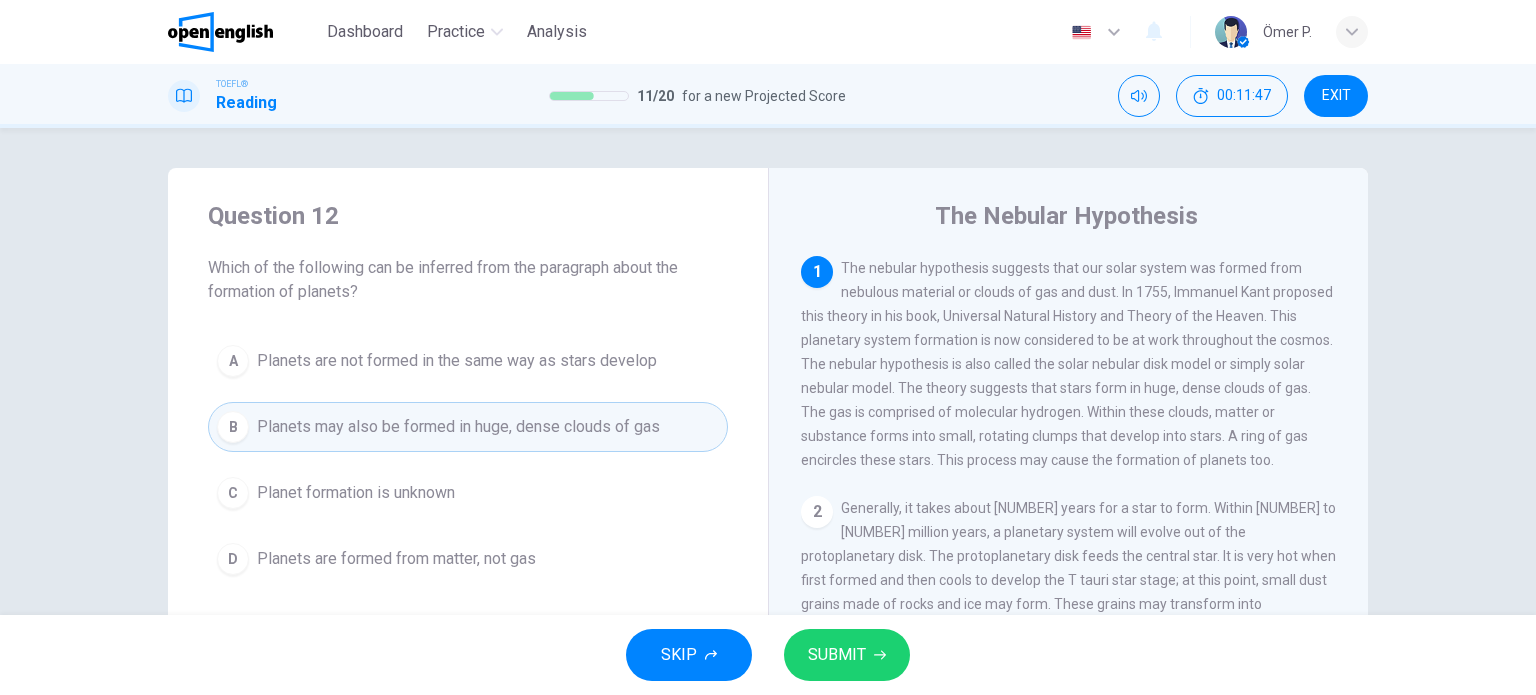 click on "SUBMIT" at bounding box center [837, 655] 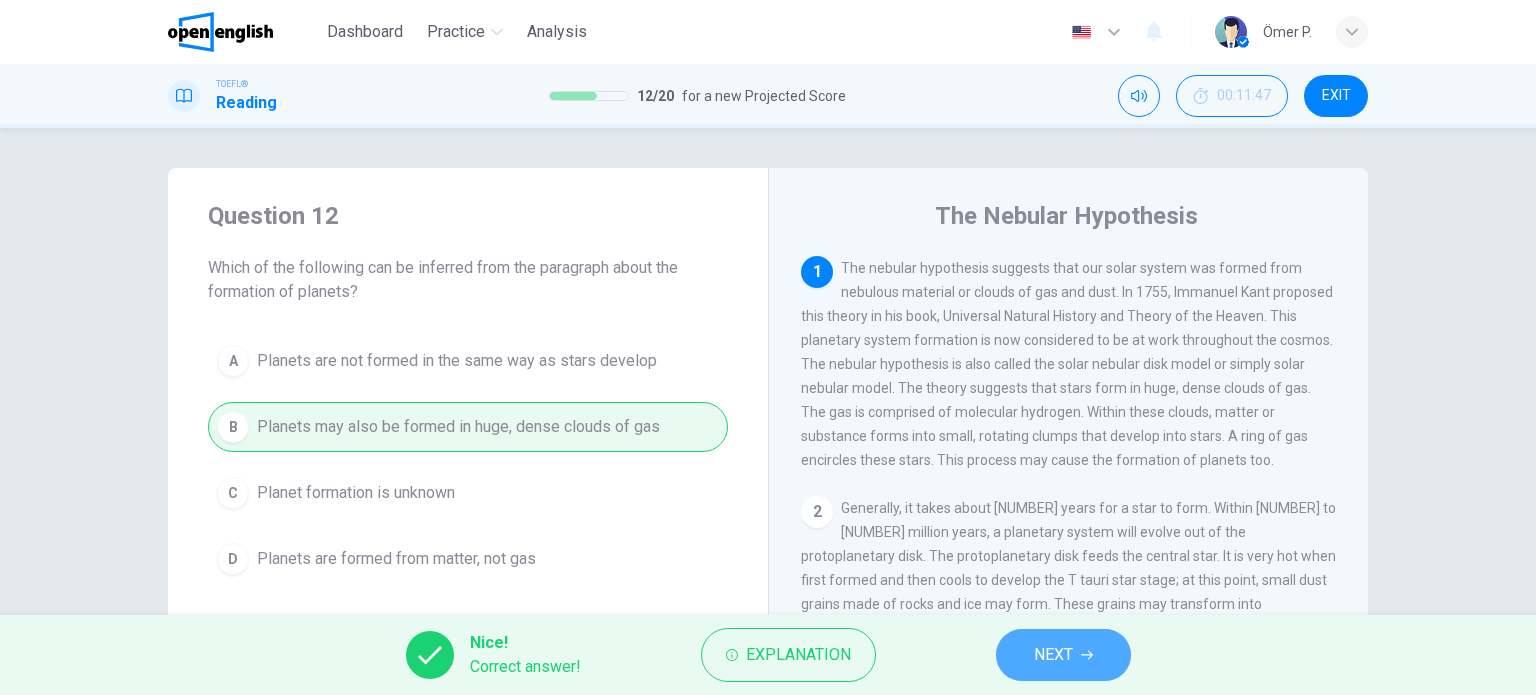 click on "NEXT" at bounding box center [1063, 655] 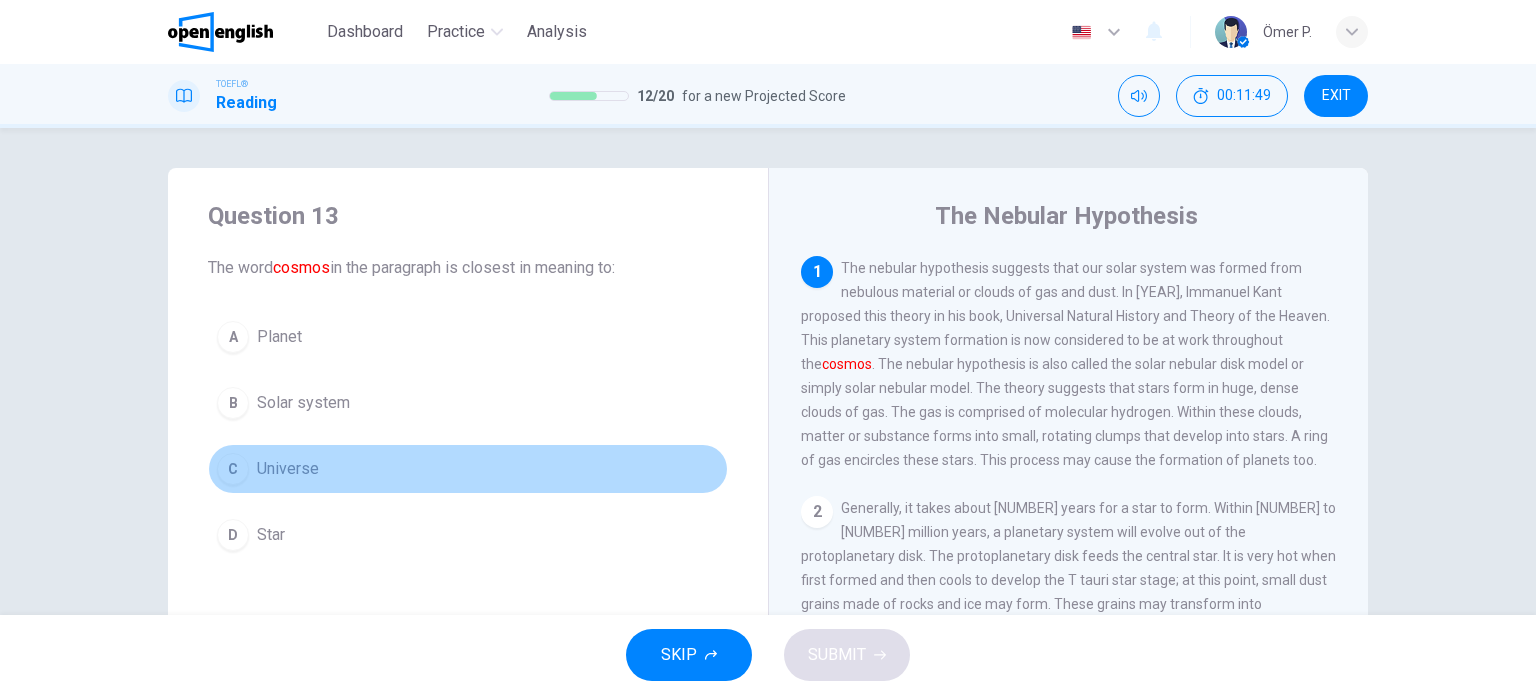 click on "C Universe" at bounding box center (468, 469) 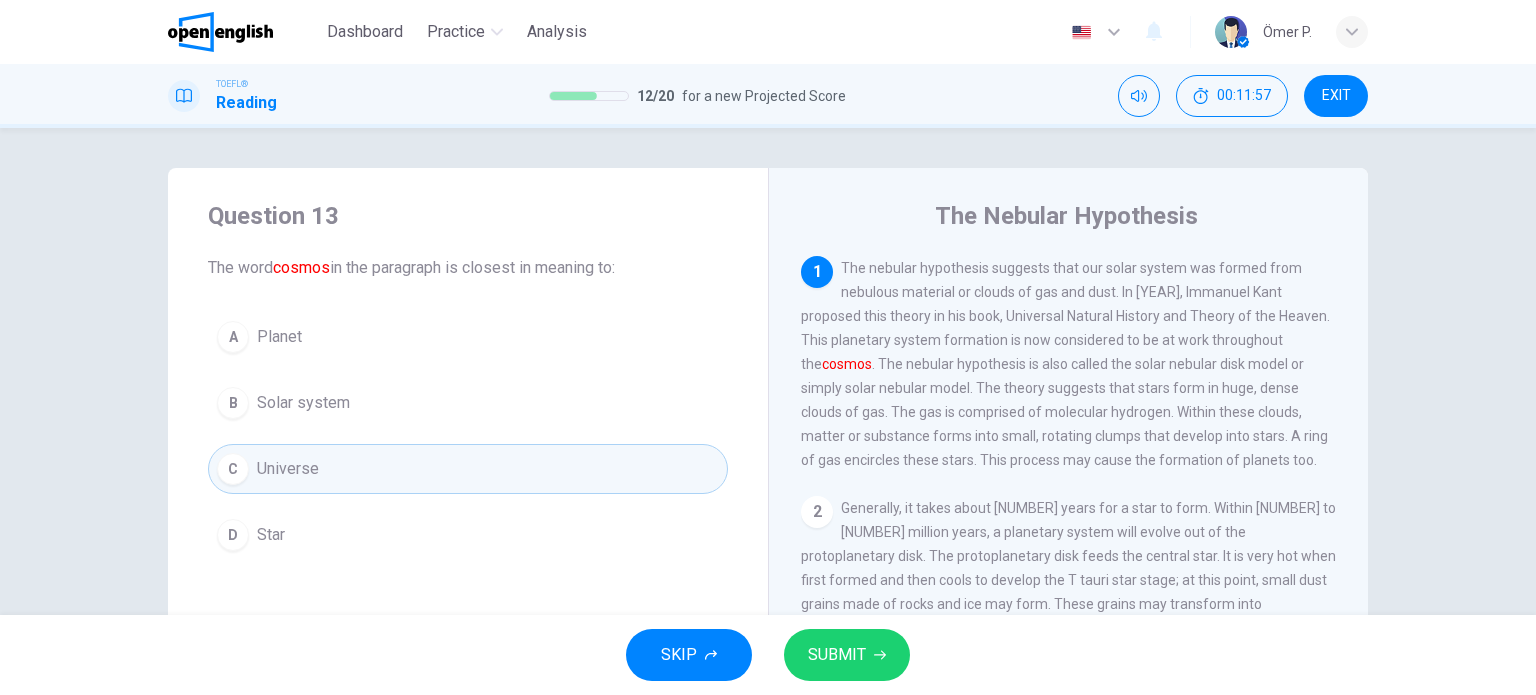 click on "SUBMIT" at bounding box center (837, 655) 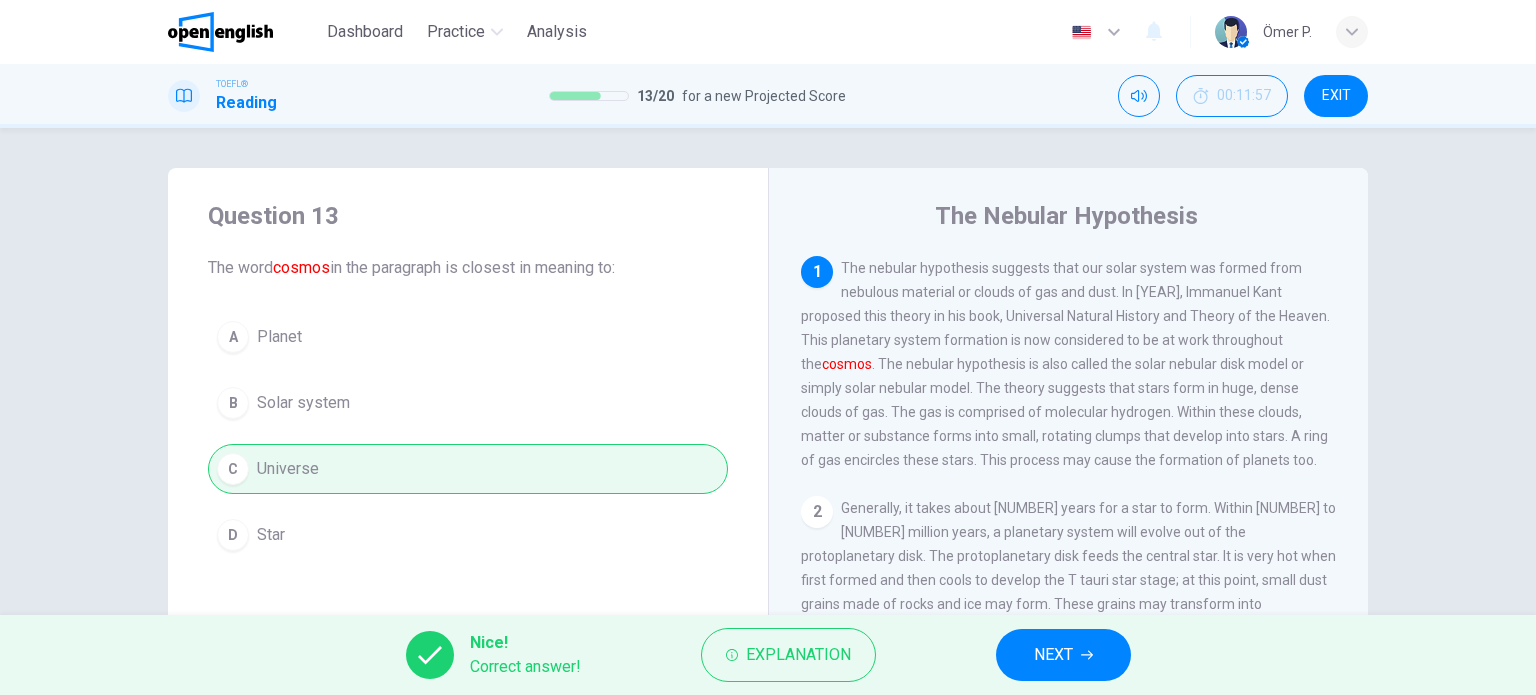 click on "NEXT" at bounding box center (1053, 655) 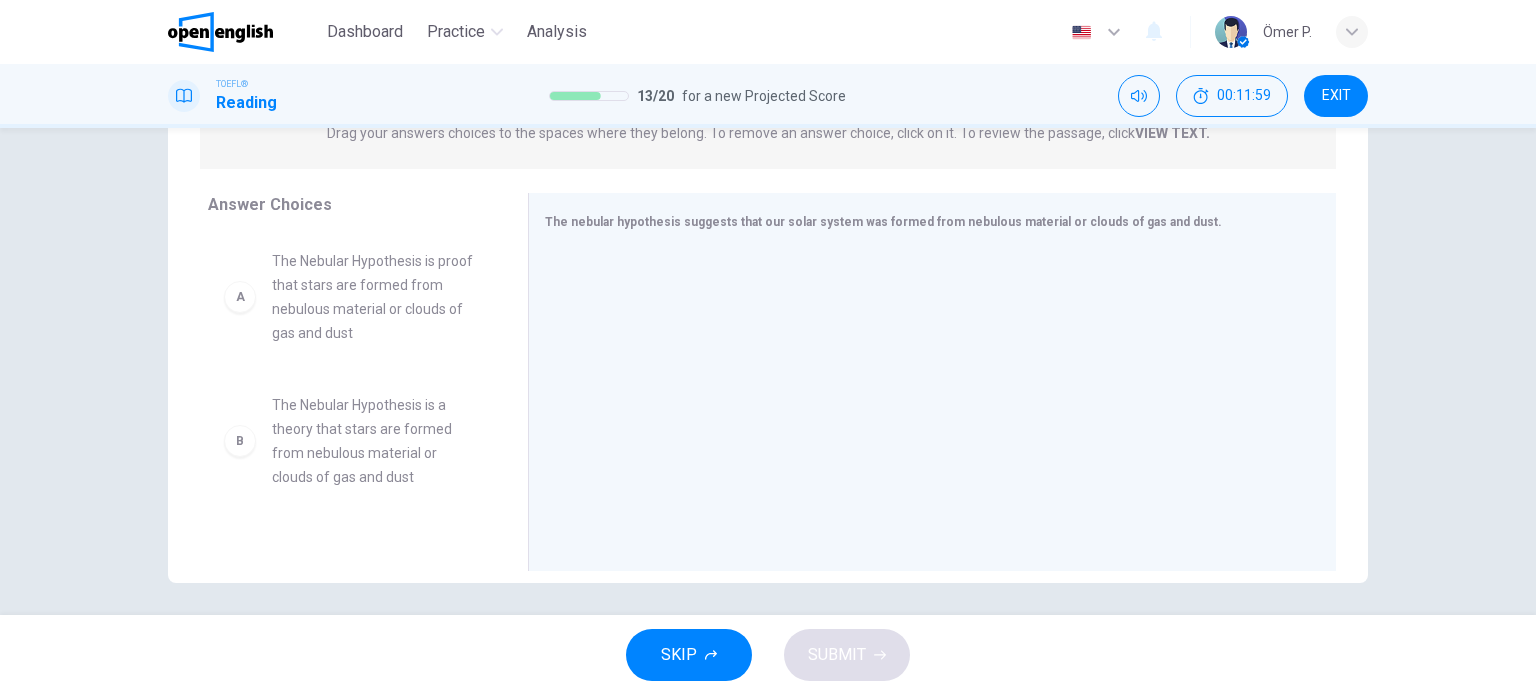 scroll, scrollTop: 288, scrollLeft: 0, axis: vertical 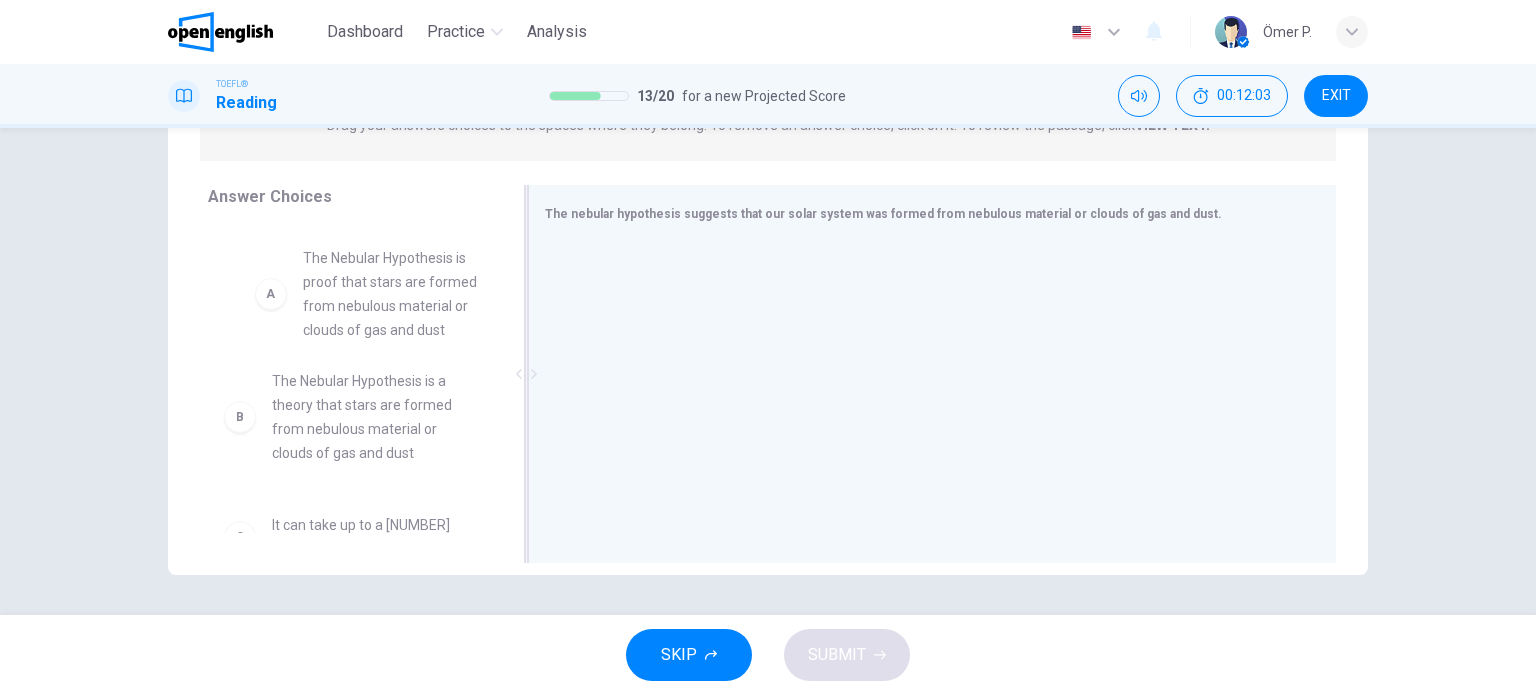 drag, startPoint x: 348, startPoint y: 322, endPoint x: 672, endPoint y: 325, distance: 324.0139 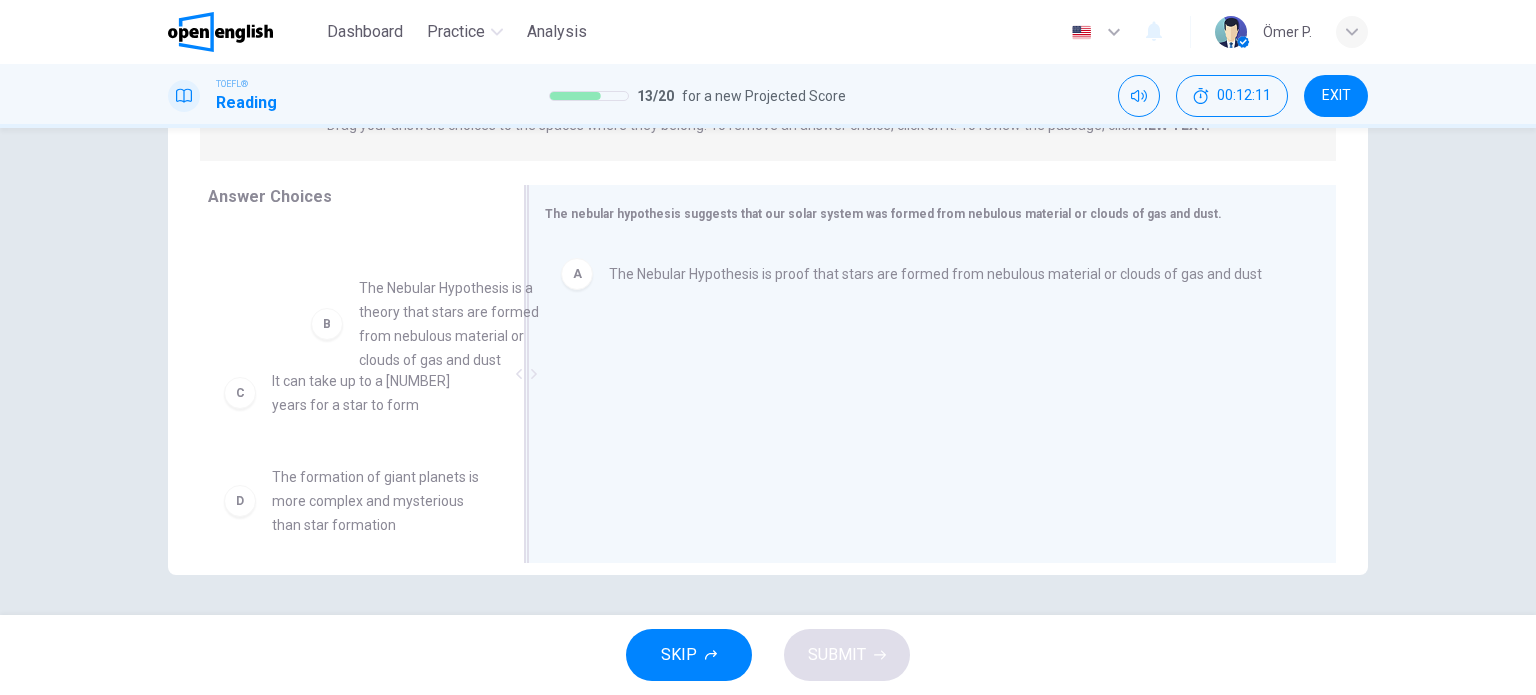 drag, startPoint x: 376, startPoint y: 339, endPoint x: 676, endPoint y: 381, distance: 302.92572 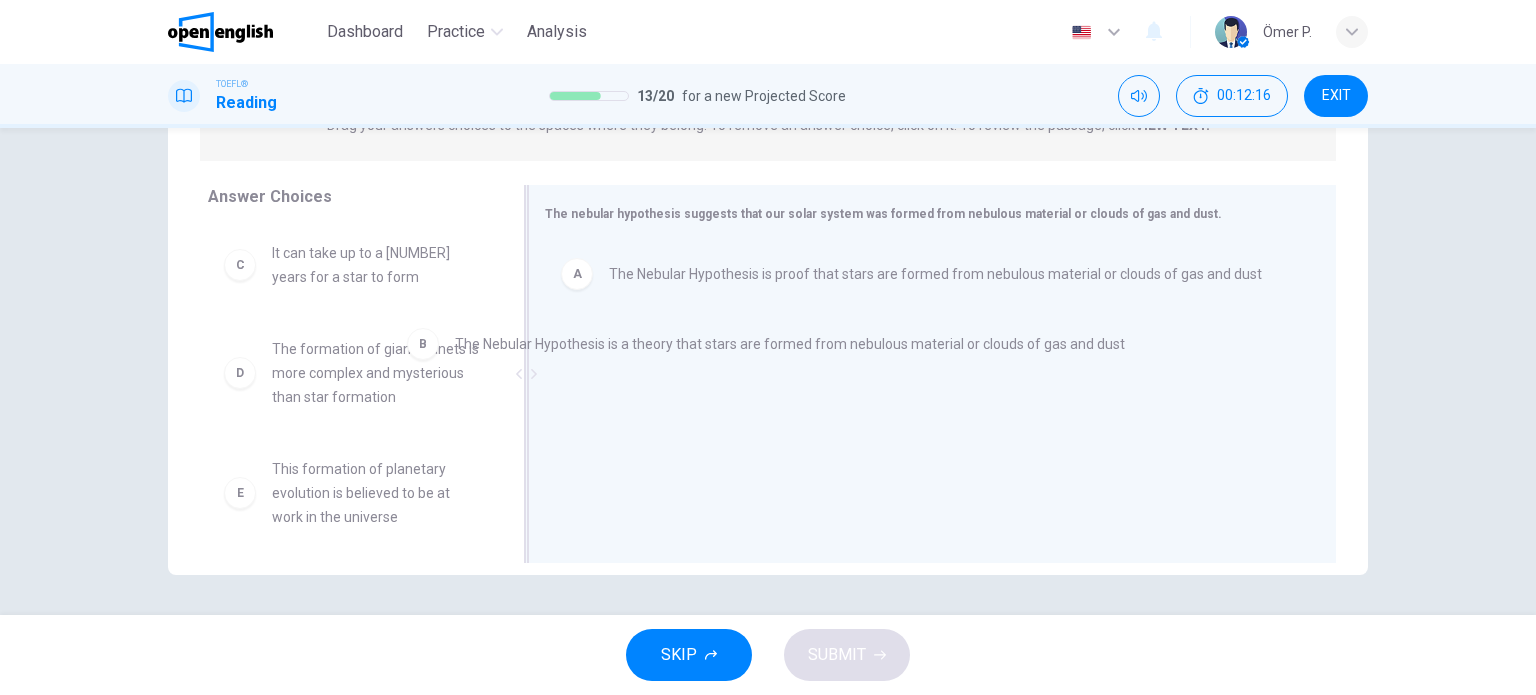drag, startPoint x: 643, startPoint y: 356, endPoint x: 600, endPoint y: 353, distance: 43.104523 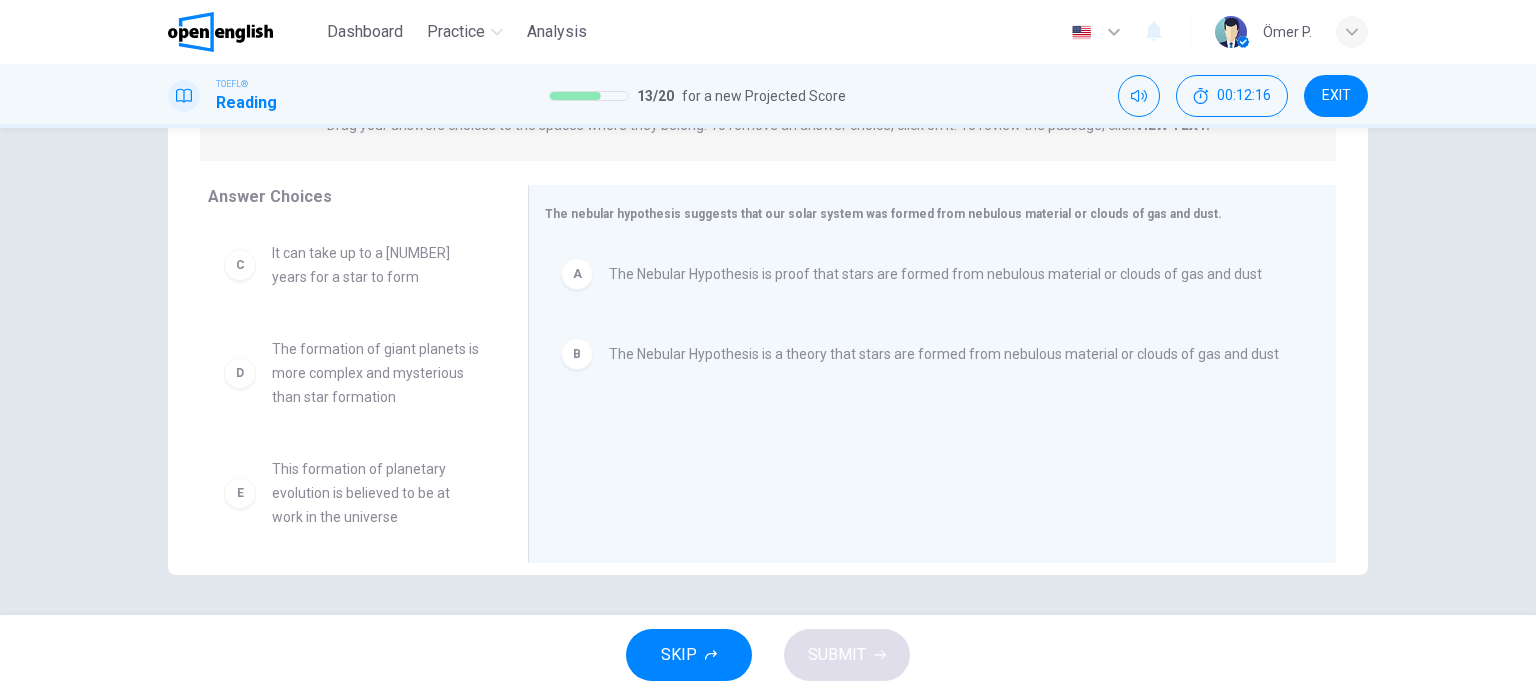 drag, startPoint x: 508, startPoint y: 358, endPoint x: 419, endPoint y: 363, distance: 89.140335 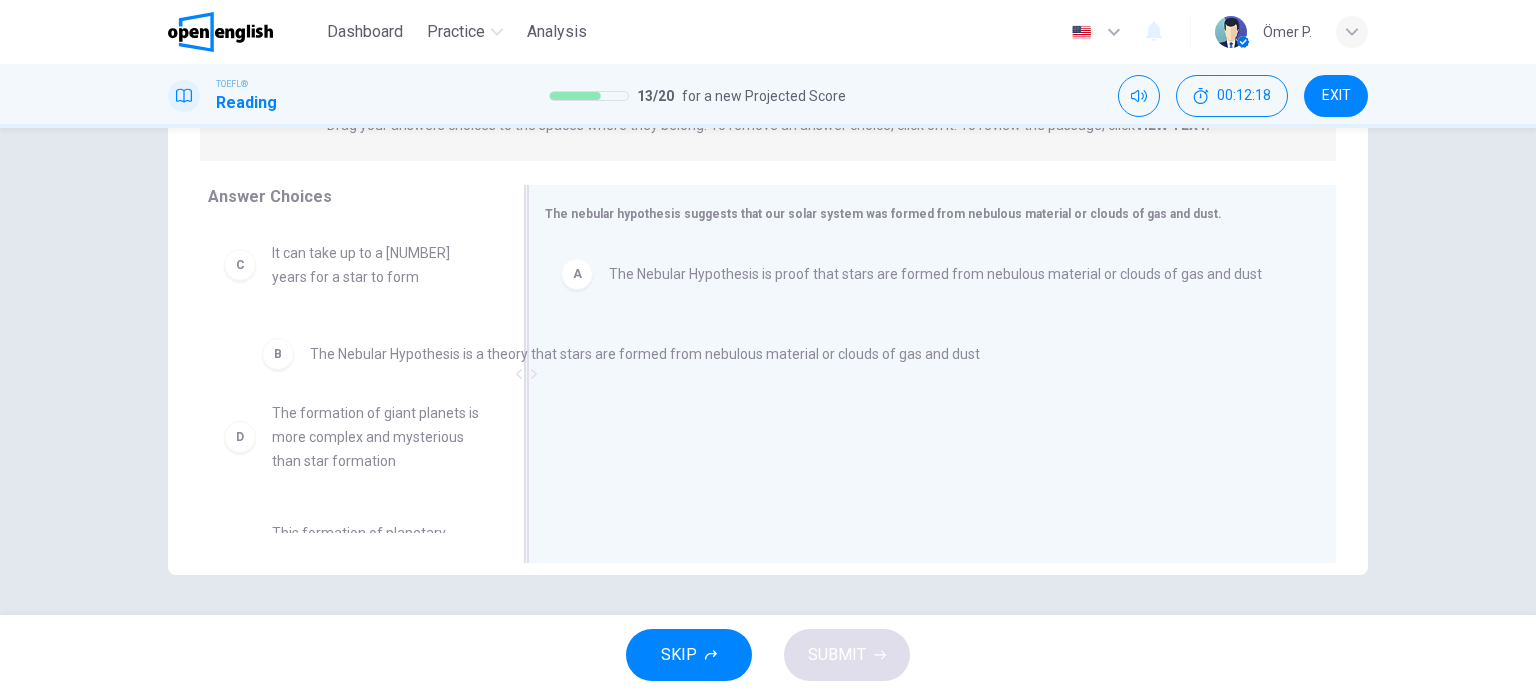 drag, startPoint x: 734, startPoint y: 363, endPoint x: 435, endPoint y: 363, distance: 299 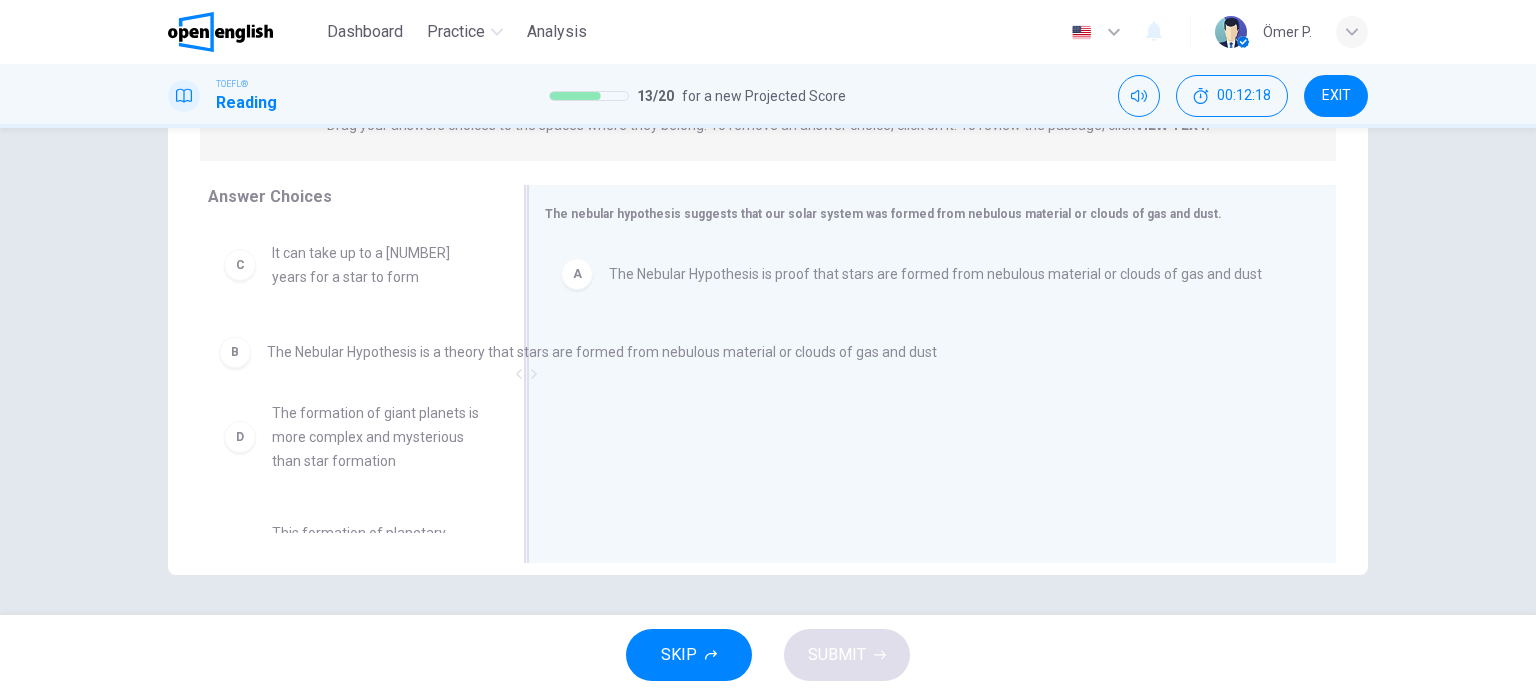 drag, startPoint x: 428, startPoint y: 363, endPoint x: 309, endPoint y: 363, distance: 119 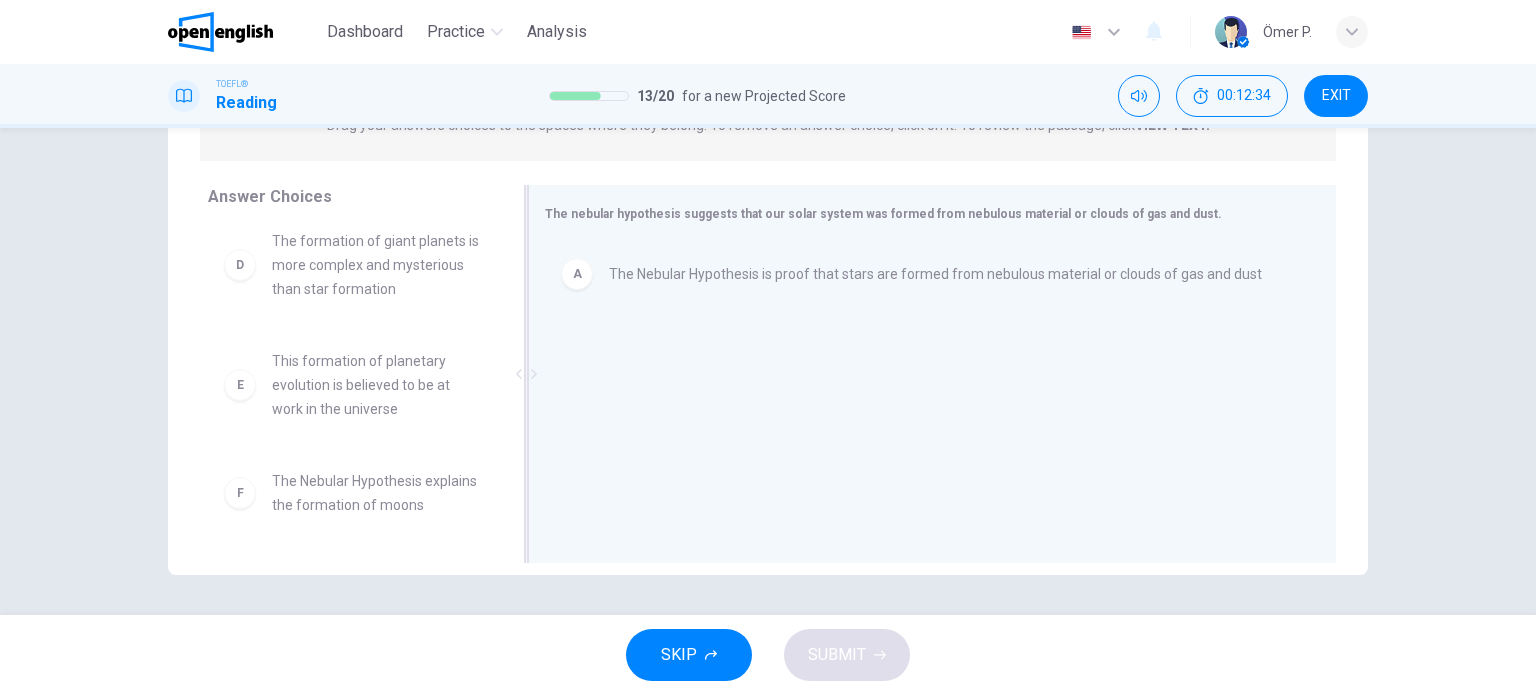 scroll, scrollTop: 276, scrollLeft: 0, axis: vertical 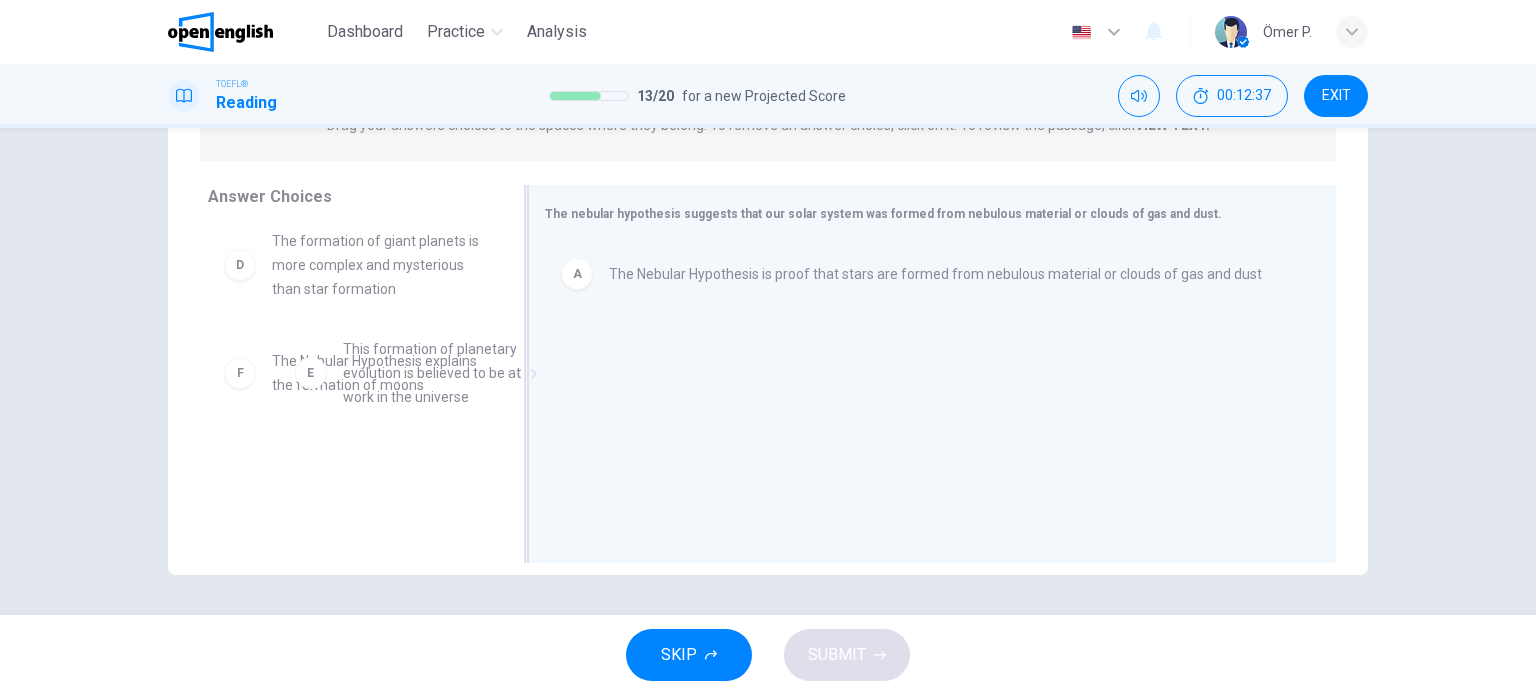 drag, startPoint x: 344, startPoint y: 375, endPoint x: 708, endPoint y: 384, distance: 364.11124 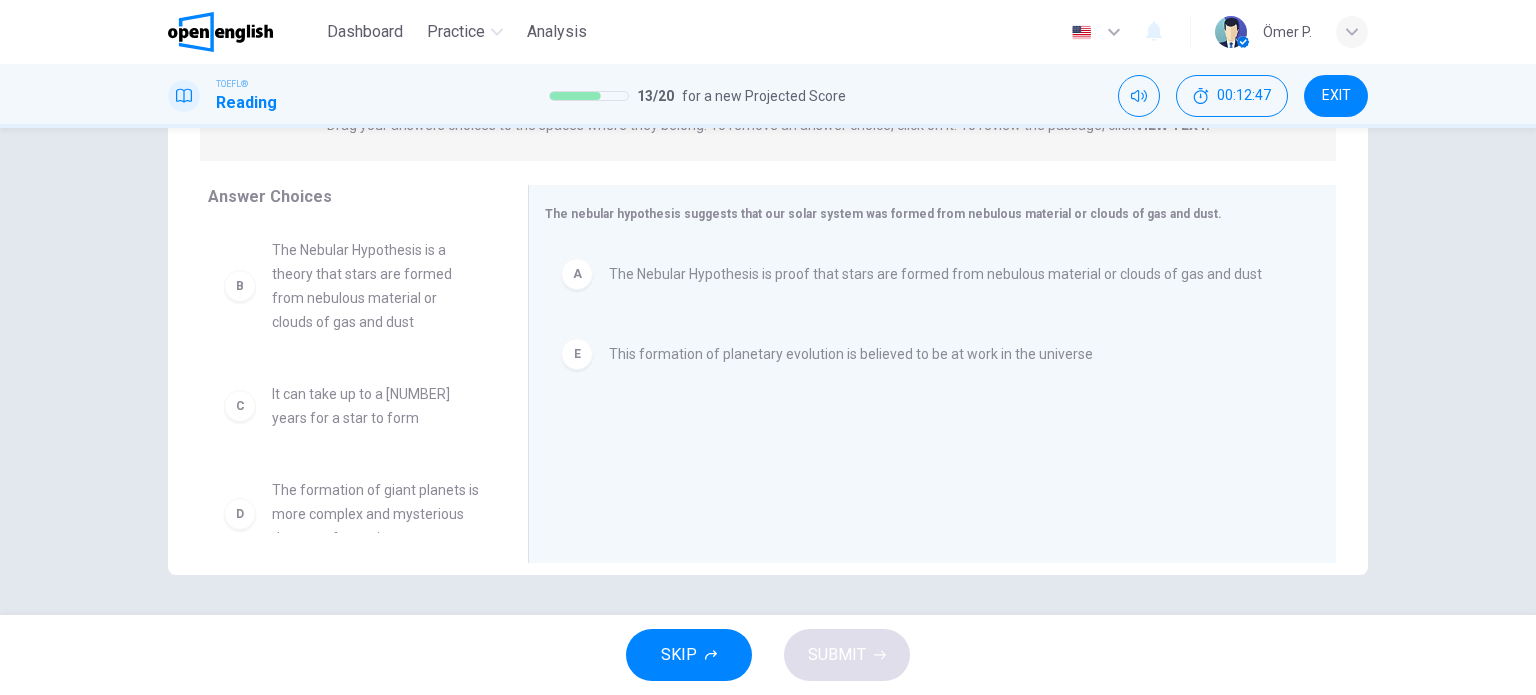 scroll, scrollTop: 0, scrollLeft: 0, axis: both 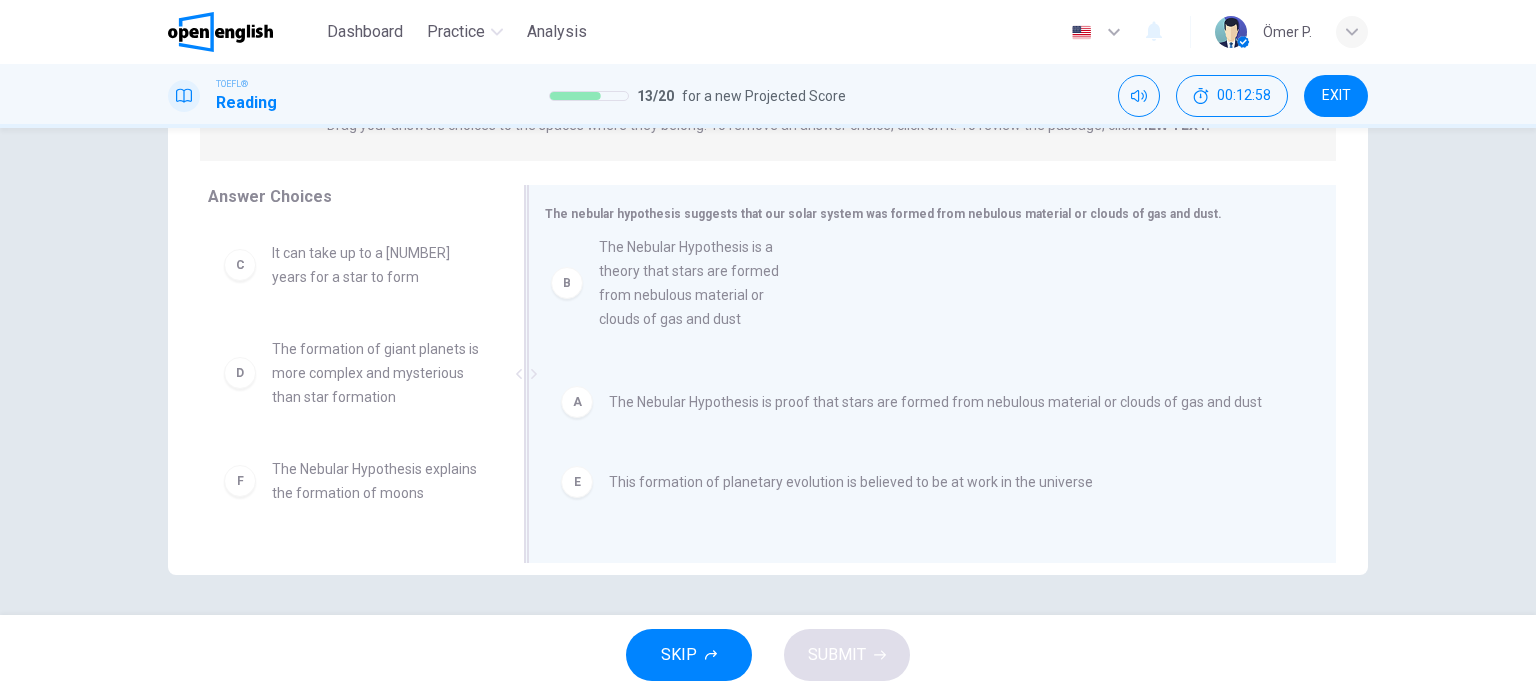 drag, startPoint x: 396, startPoint y: 278, endPoint x: 682, endPoint y: 267, distance: 286.21146 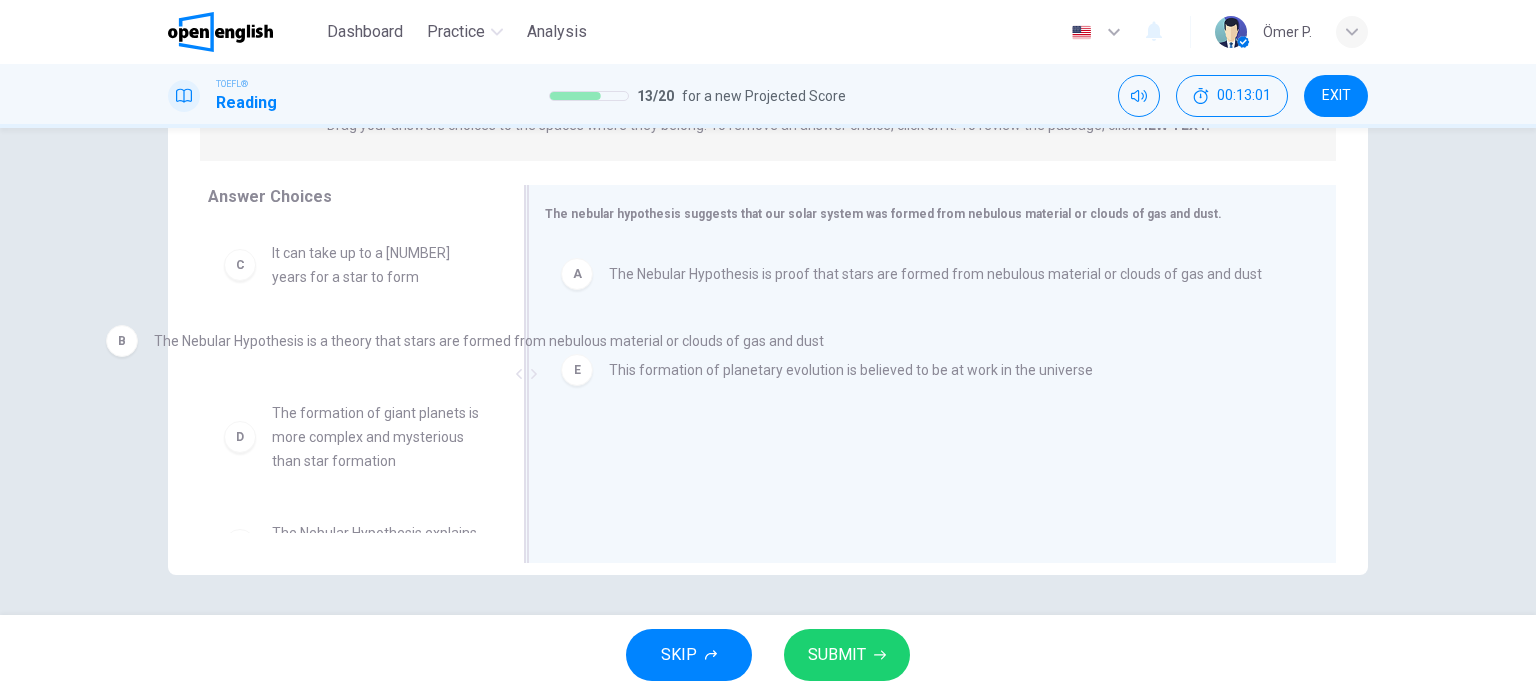 drag, startPoint x: 720, startPoint y: 360, endPoint x: 190, endPoint y: 340, distance: 530.3772 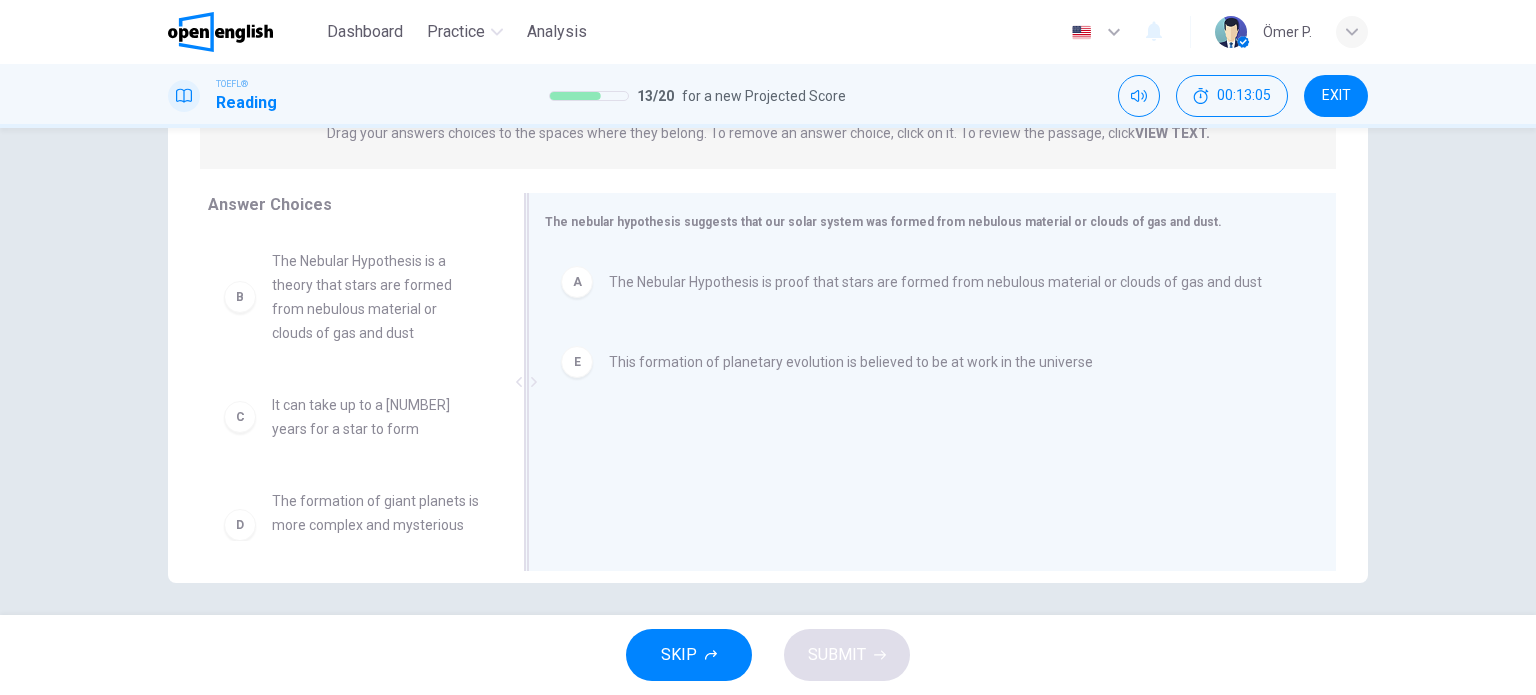 scroll, scrollTop: 288, scrollLeft: 0, axis: vertical 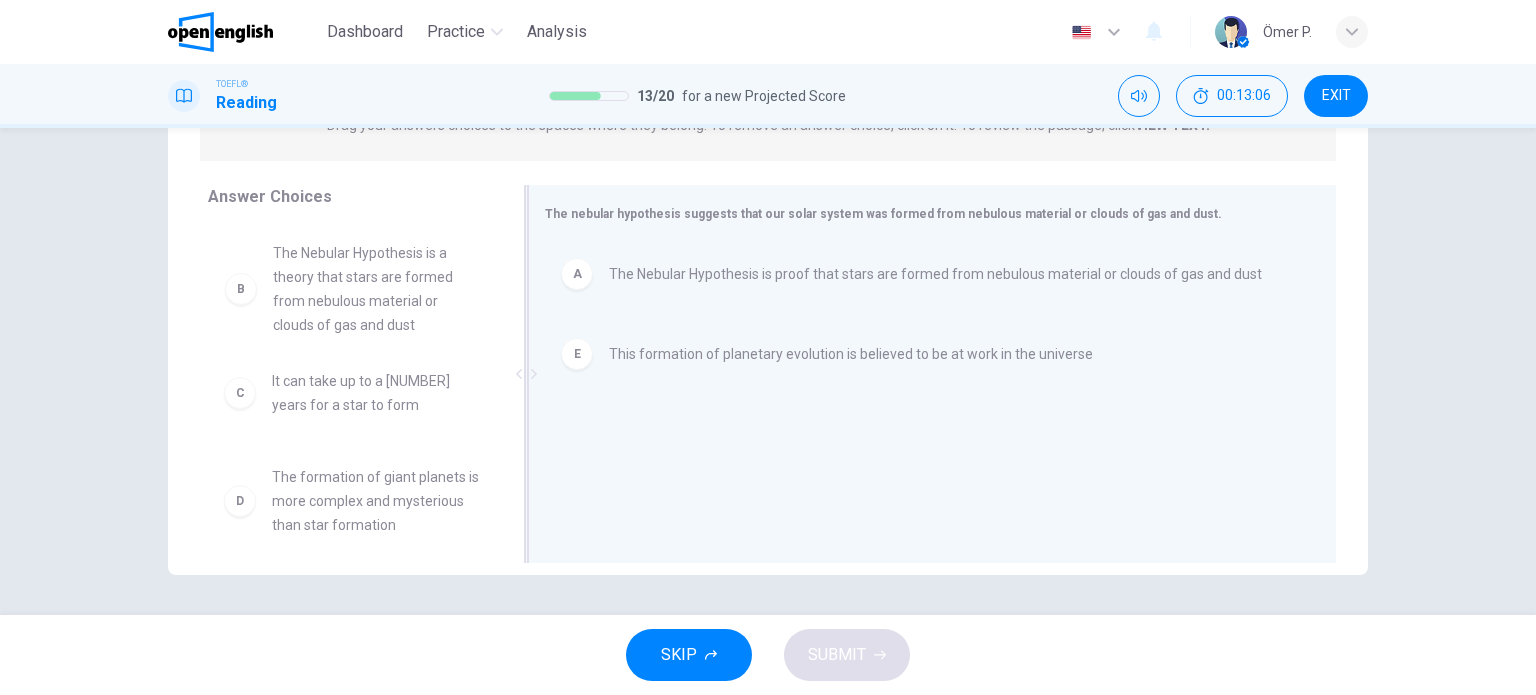 drag, startPoint x: 359, startPoint y: 305, endPoint x: 697, endPoint y: 339, distance: 339.70575 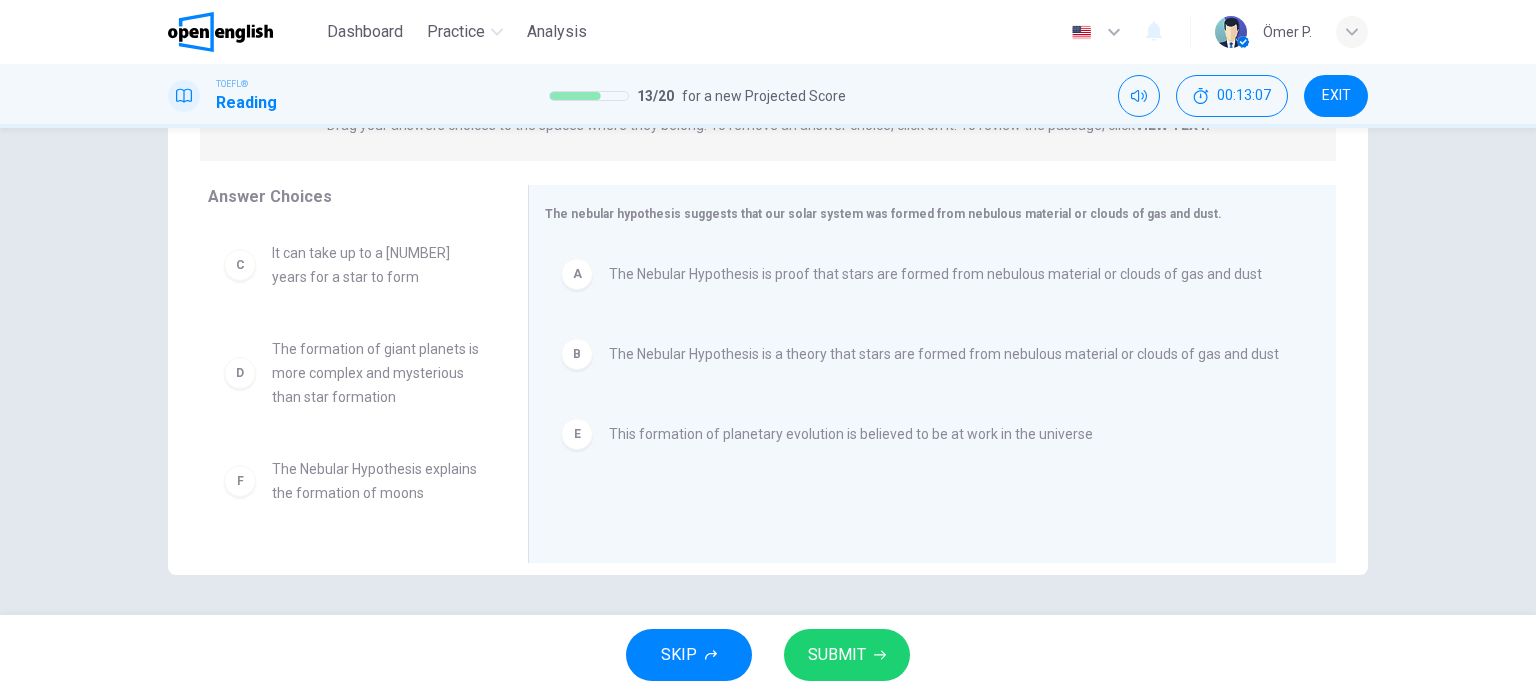 click on "SUBMIT" at bounding box center (837, 655) 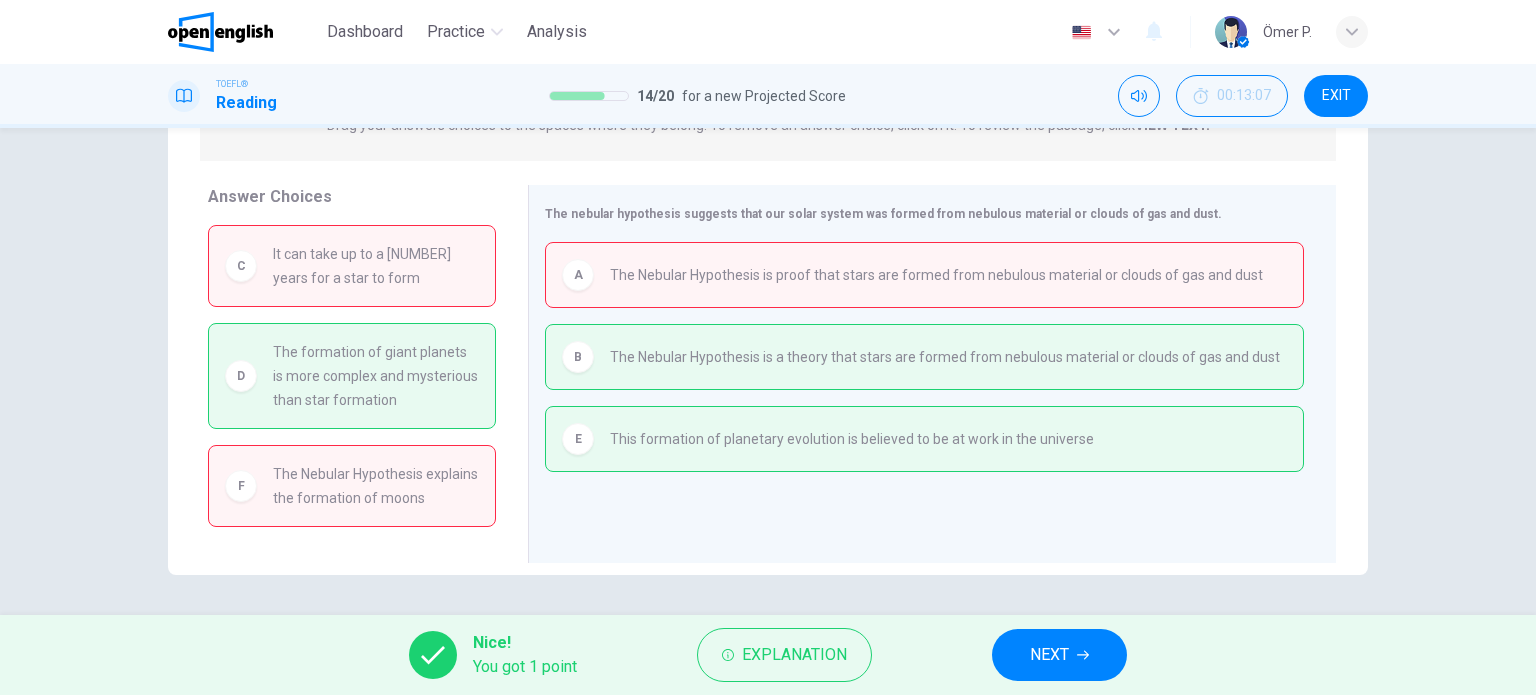 drag, startPoint x: 322, startPoint y: 392, endPoint x: 367, endPoint y: 391, distance: 45.01111 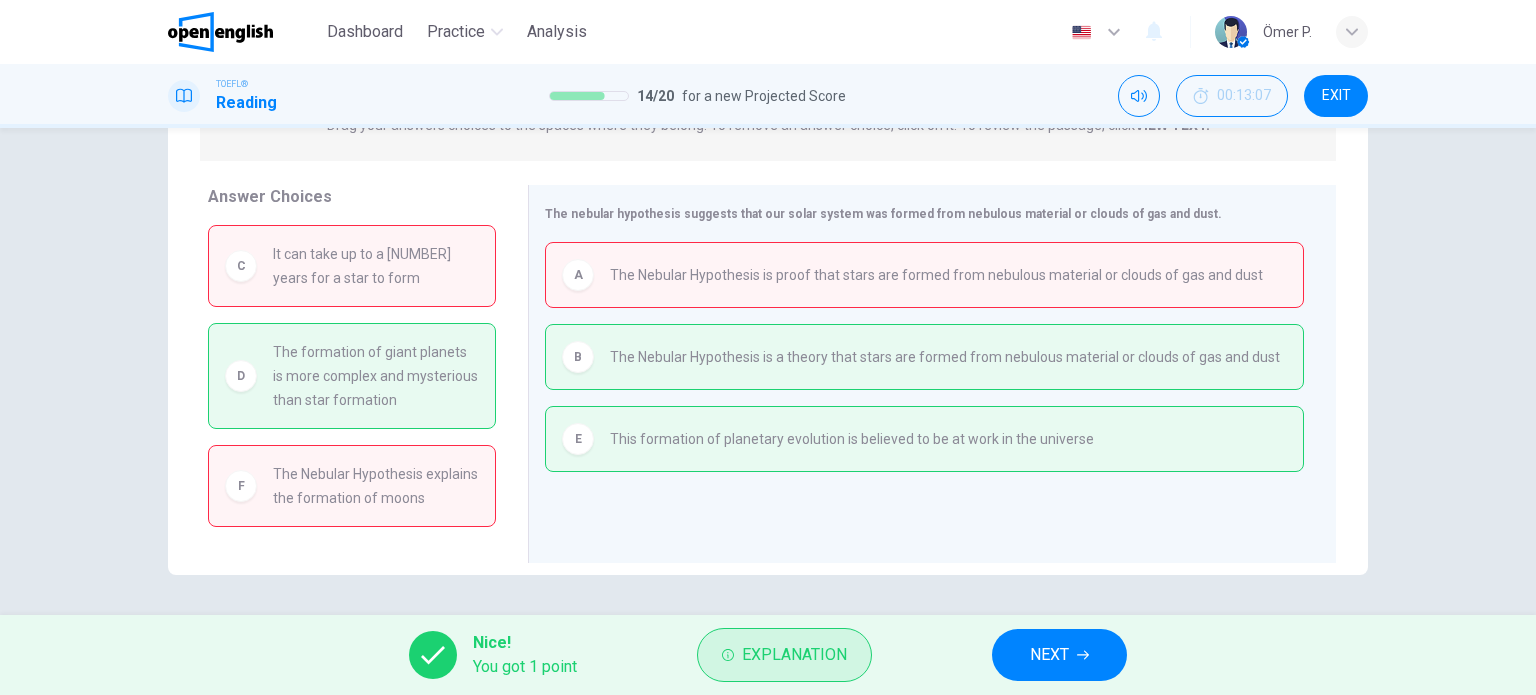 click on "Explanation" at bounding box center [794, 655] 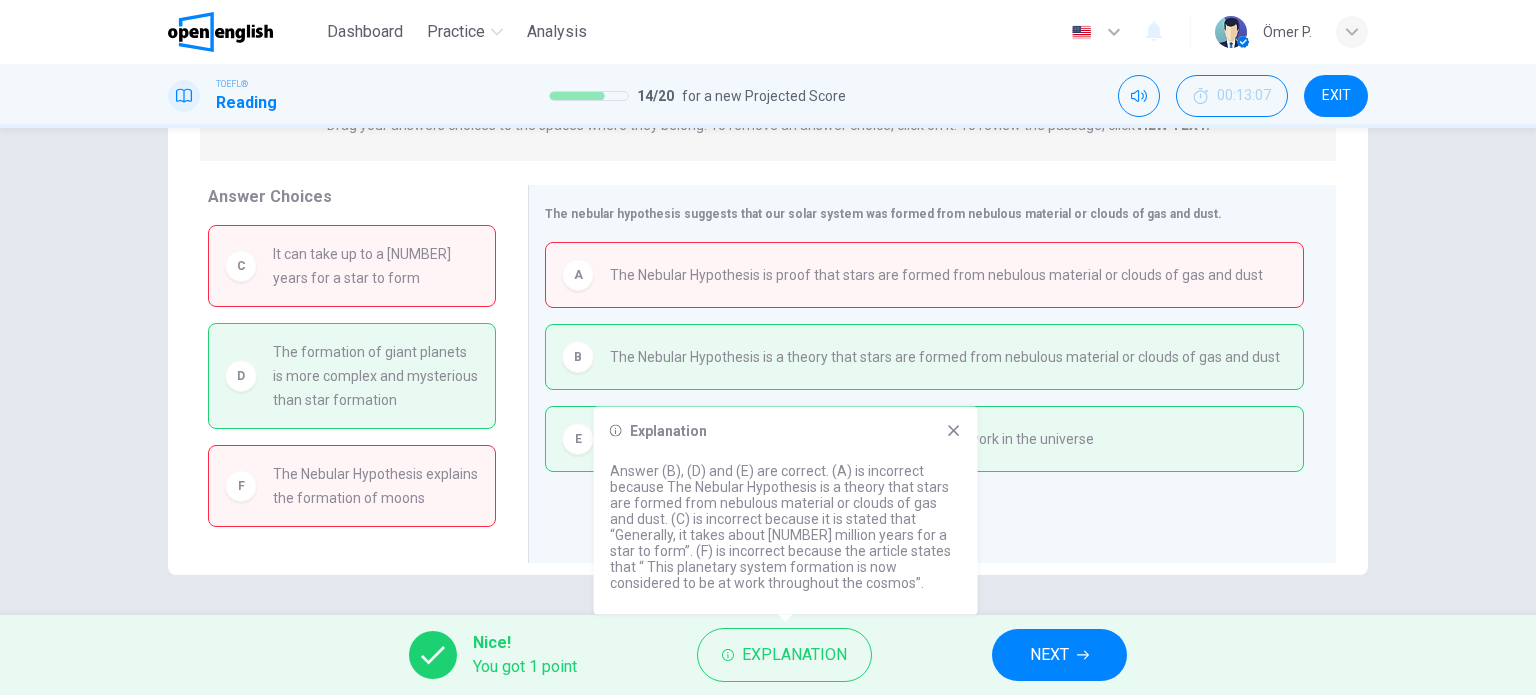 click on "NEXT" at bounding box center [1049, 655] 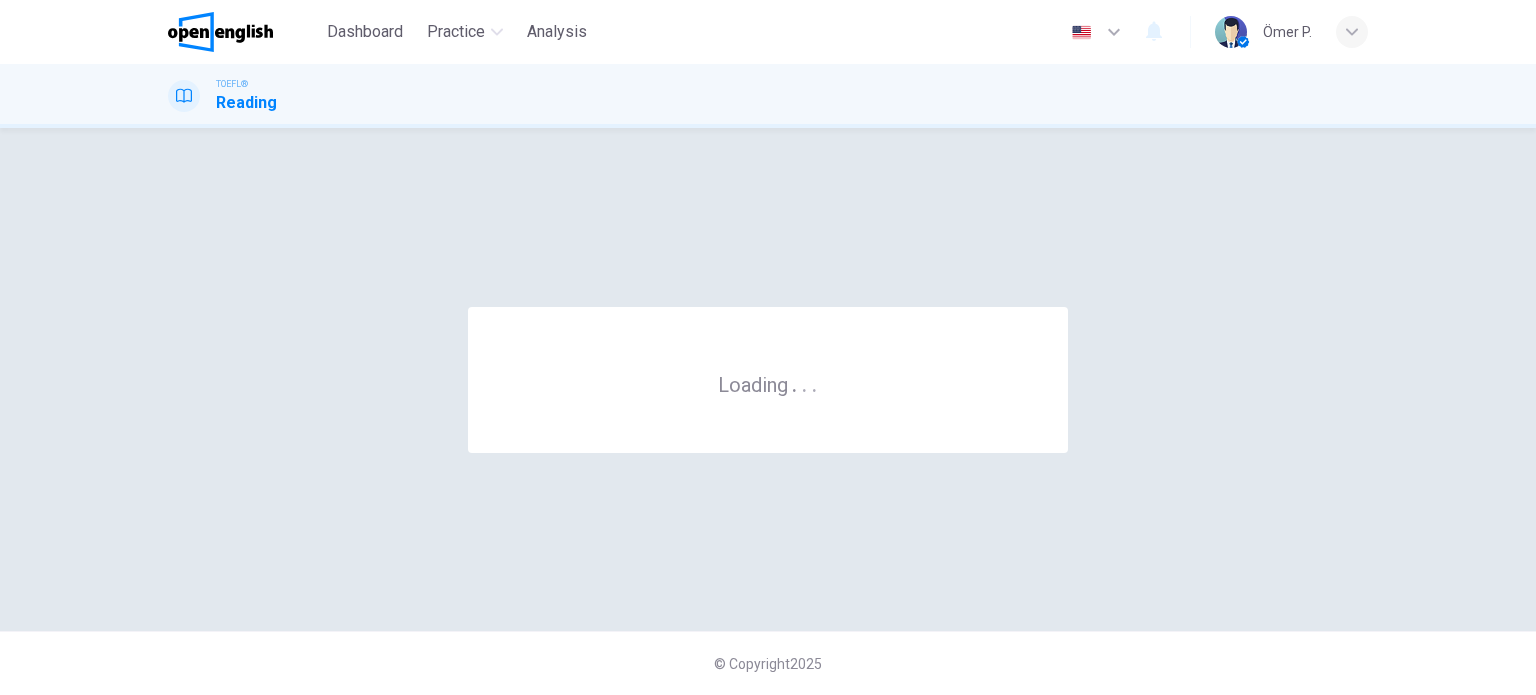 scroll, scrollTop: 0, scrollLeft: 0, axis: both 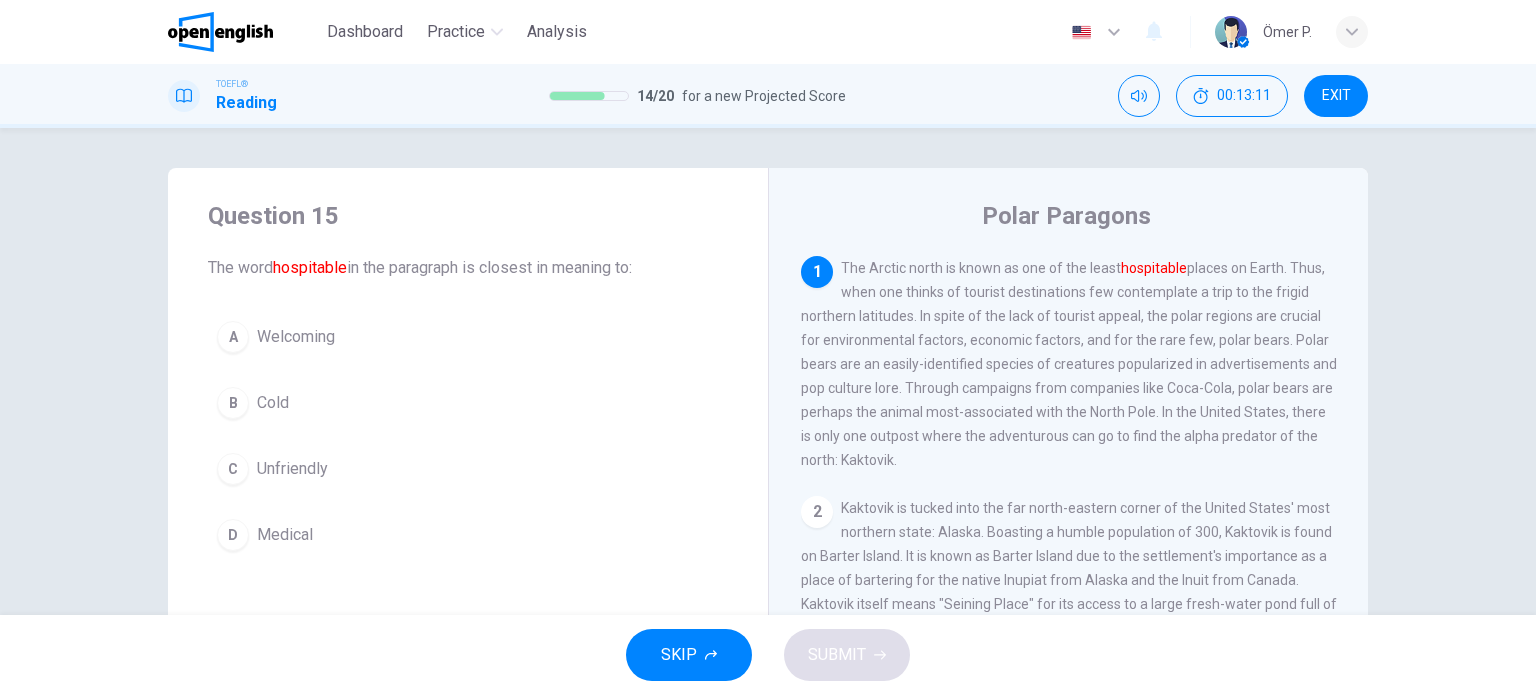 click on "A Welcoming B Cold C Unfriendly D Medical" at bounding box center [468, 436] 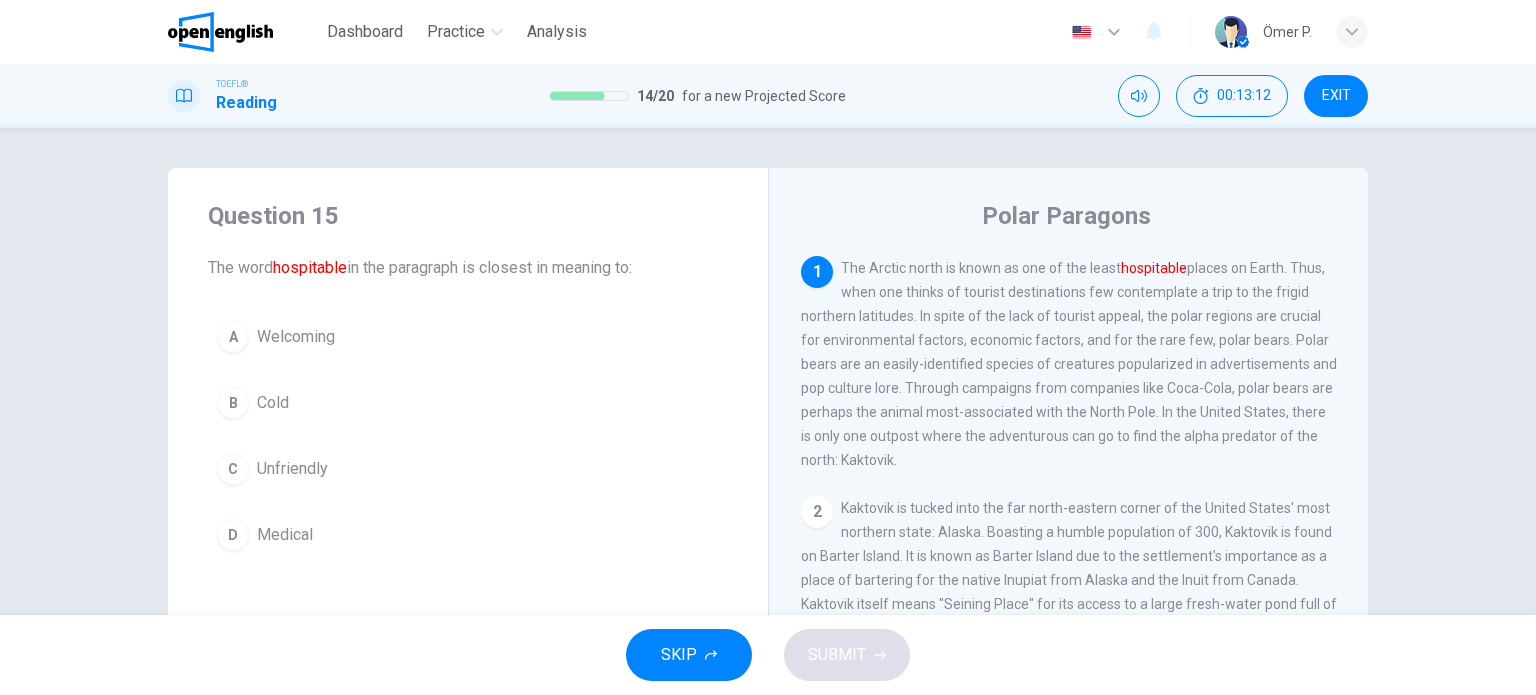click on "A Welcoming" at bounding box center [468, 337] 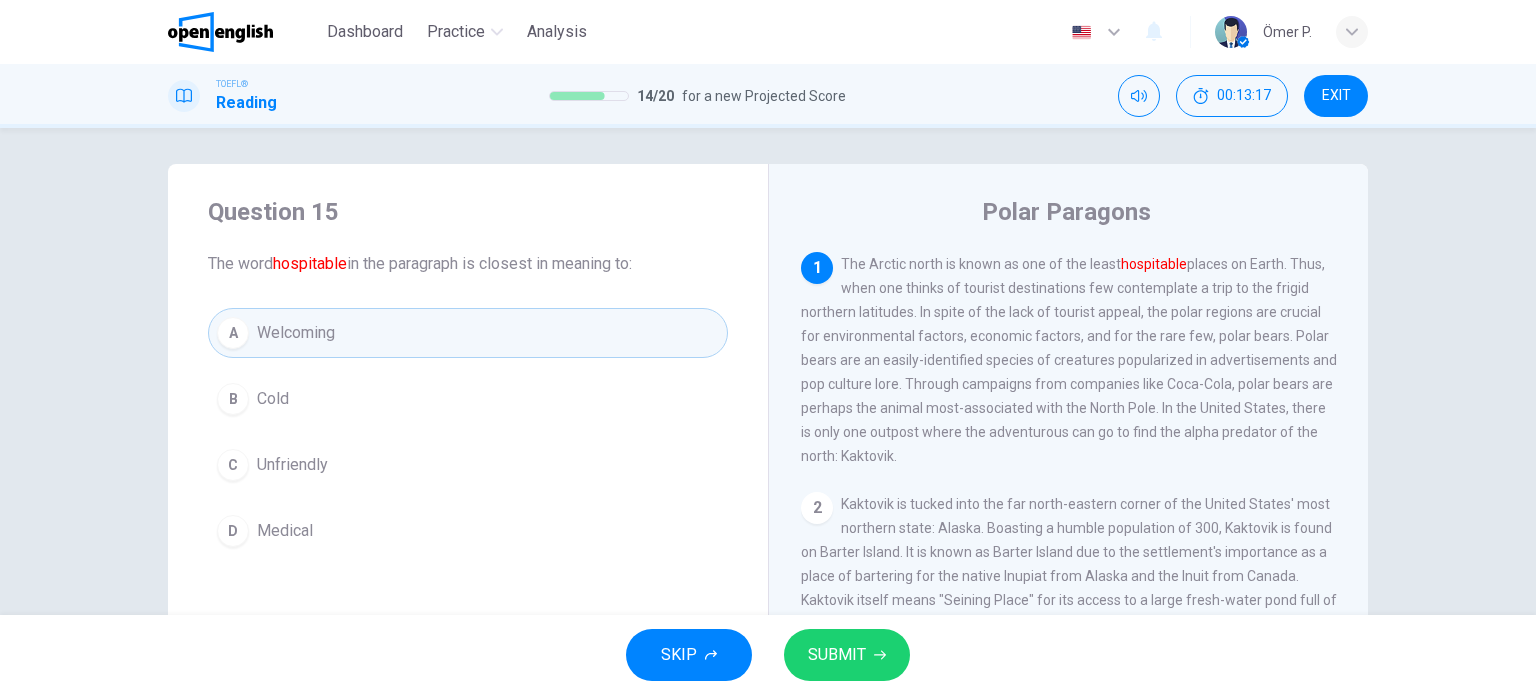 scroll, scrollTop: 0, scrollLeft: 0, axis: both 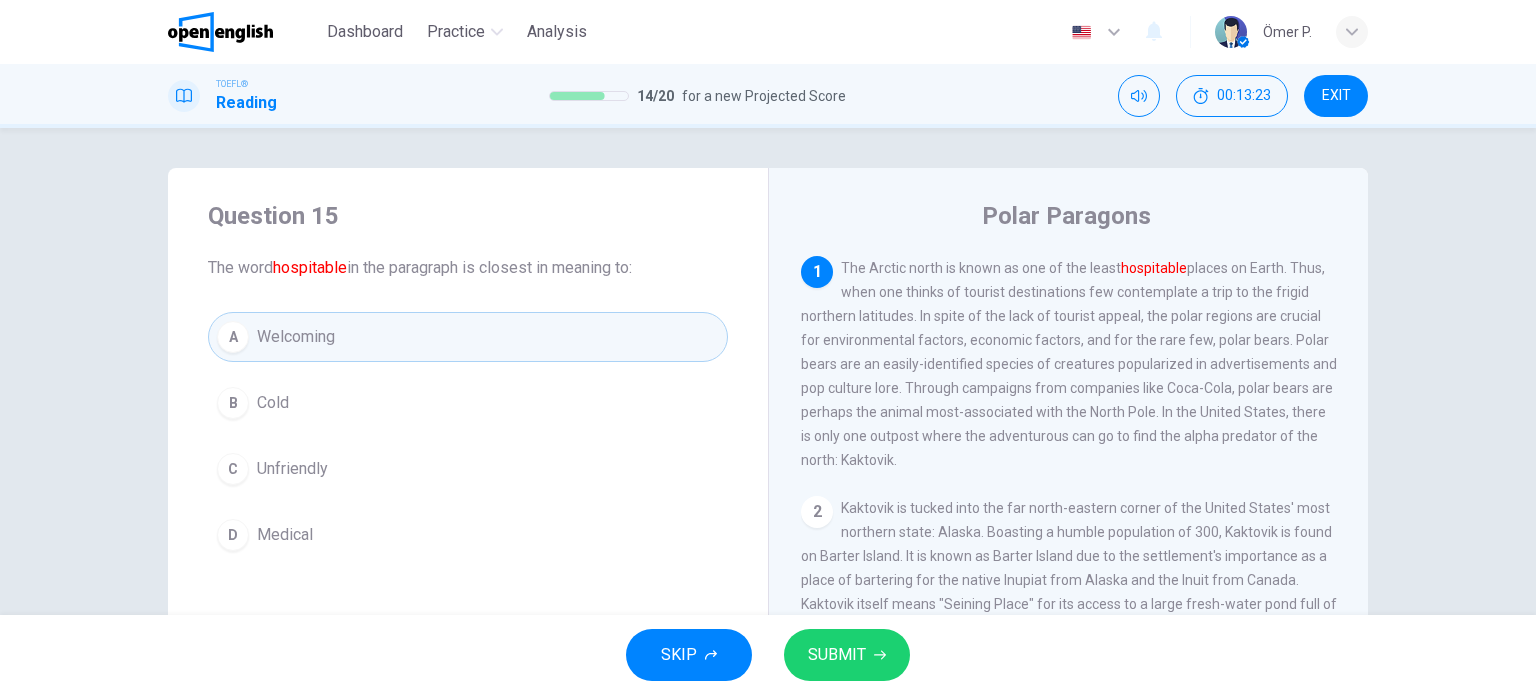 click on "SUBMIT" at bounding box center [837, 655] 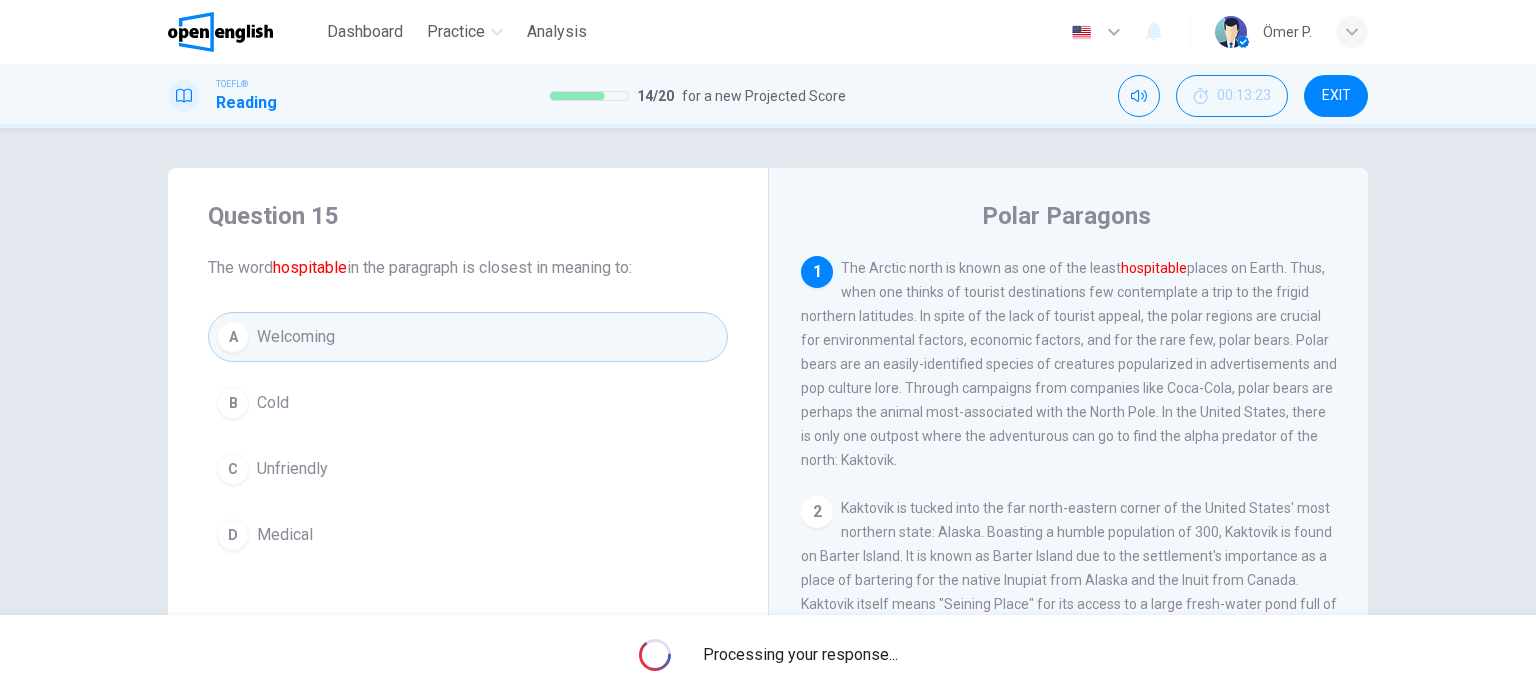 click on "Processing your response..." at bounding box center [800, 655] 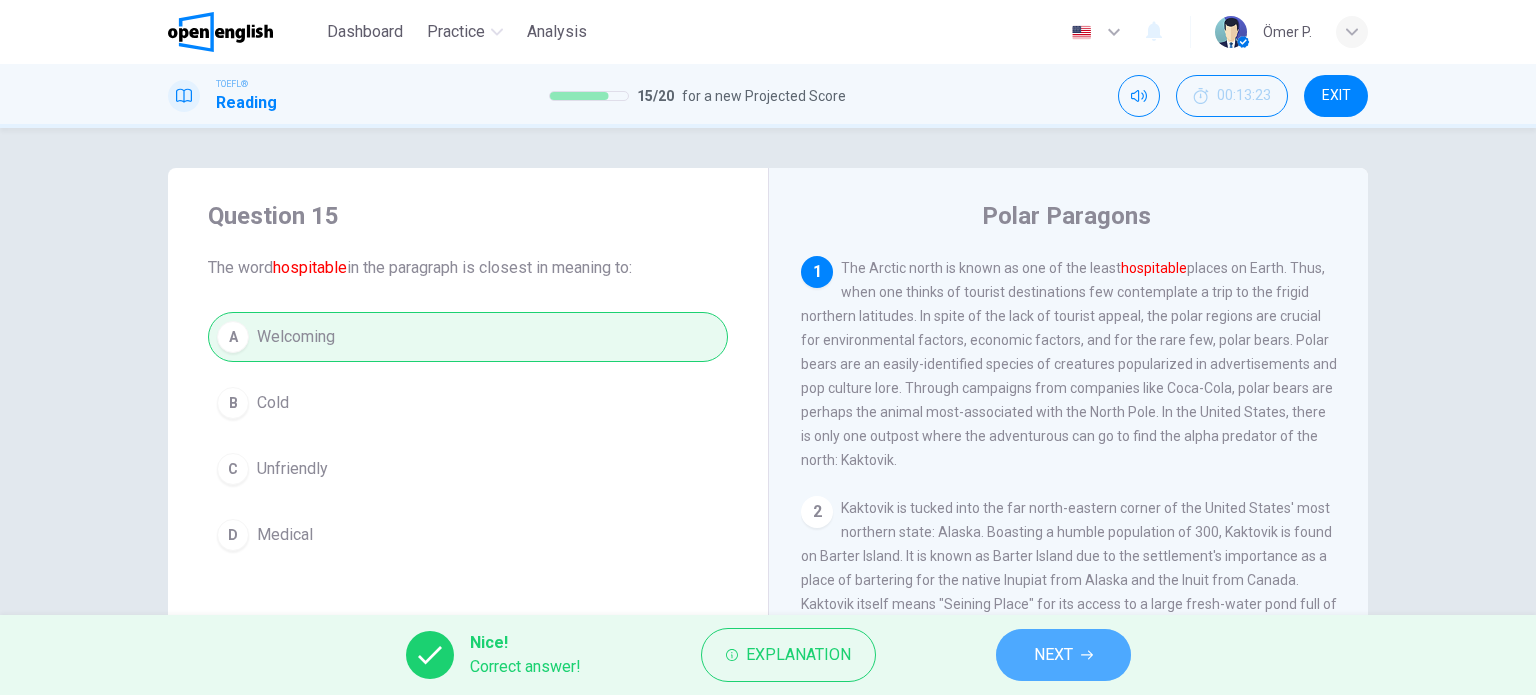 click on "NEXT" at bounding box center (1063, 655) 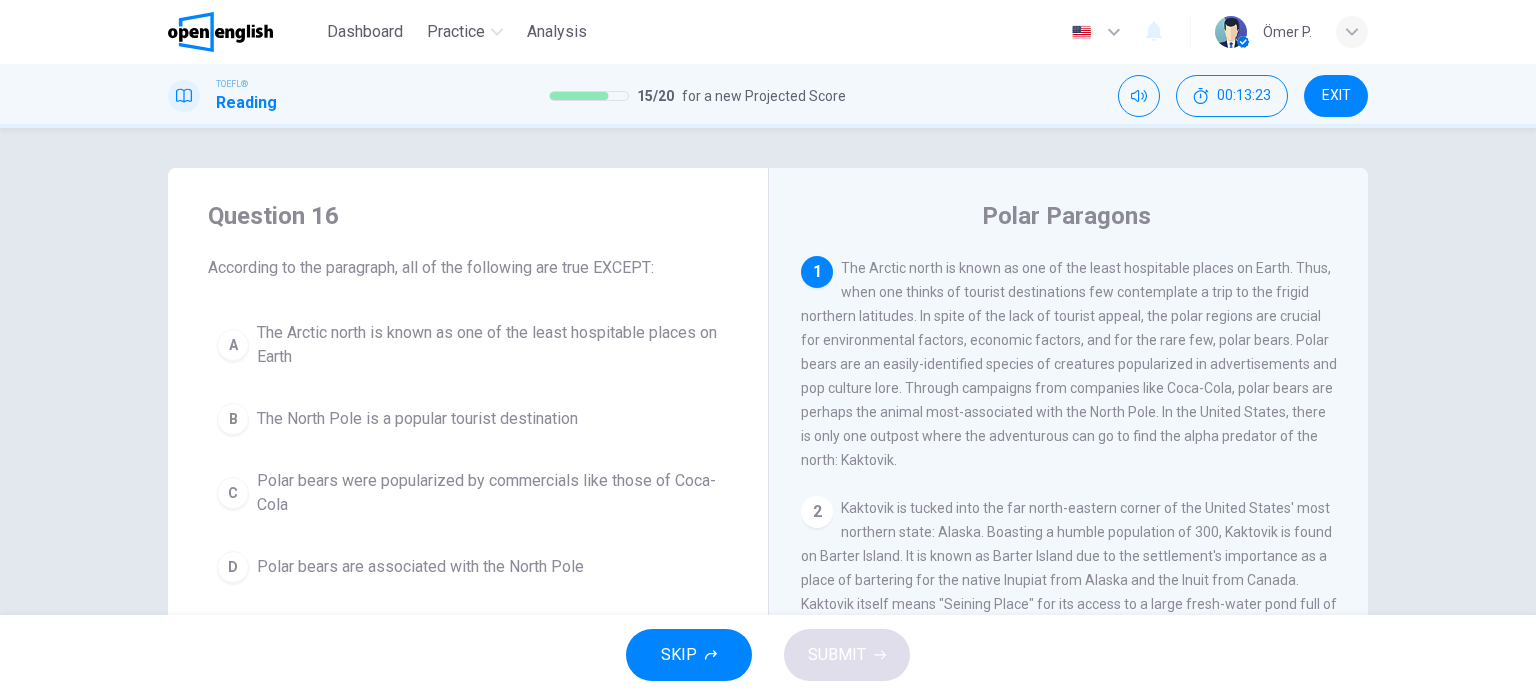 click on "SKIP SUBMIT" at bounding box center [768, 655] 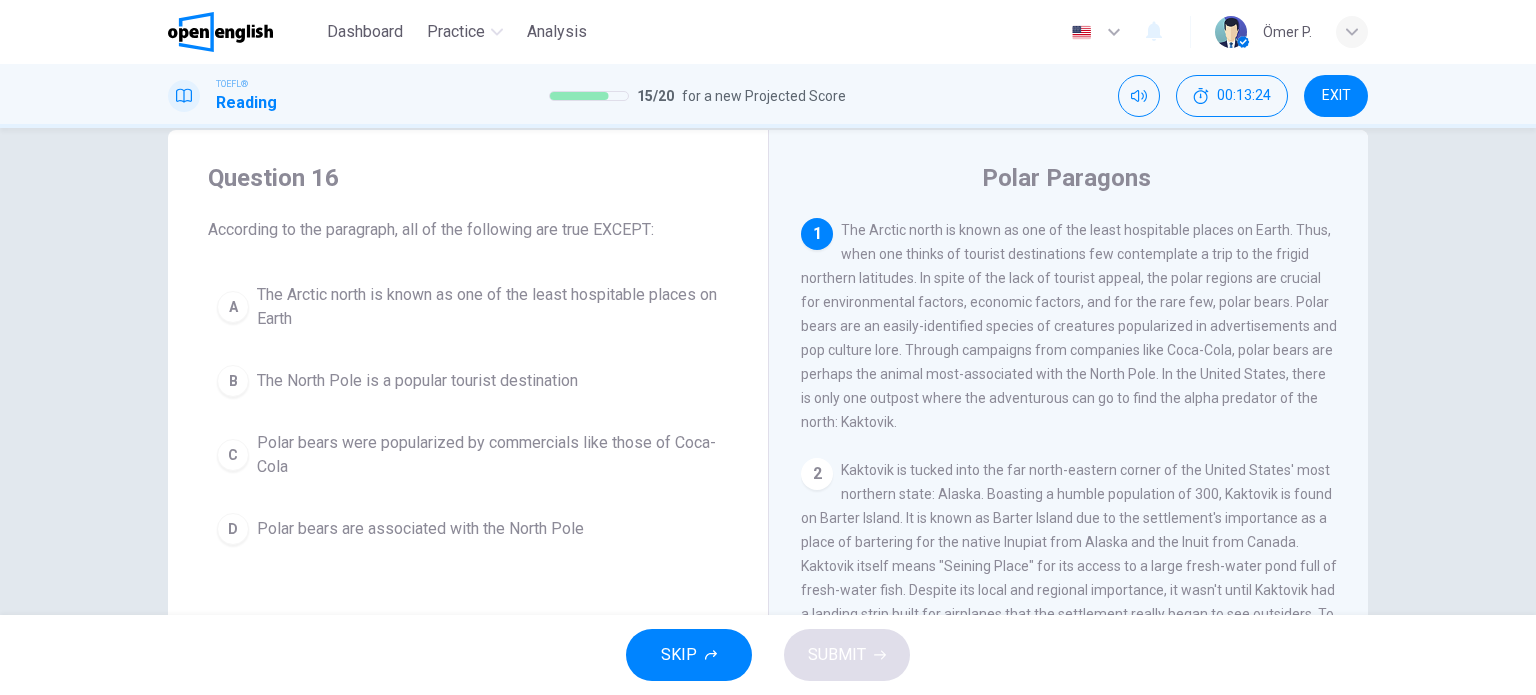 scroll, scrollTop: 100, scrollLeft: 0, axis: vertical 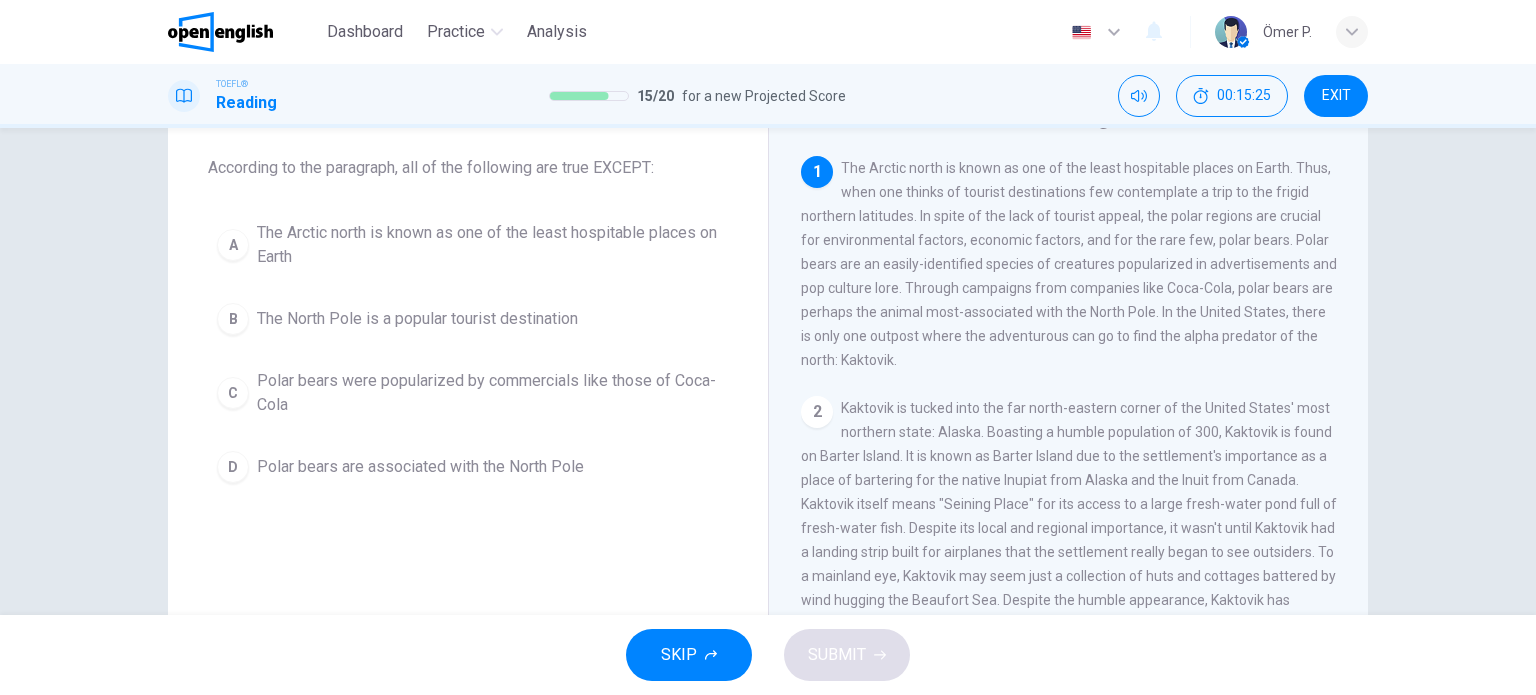 click on "The North Pole is a popular tourist destination" at bounding box center (417, 319) 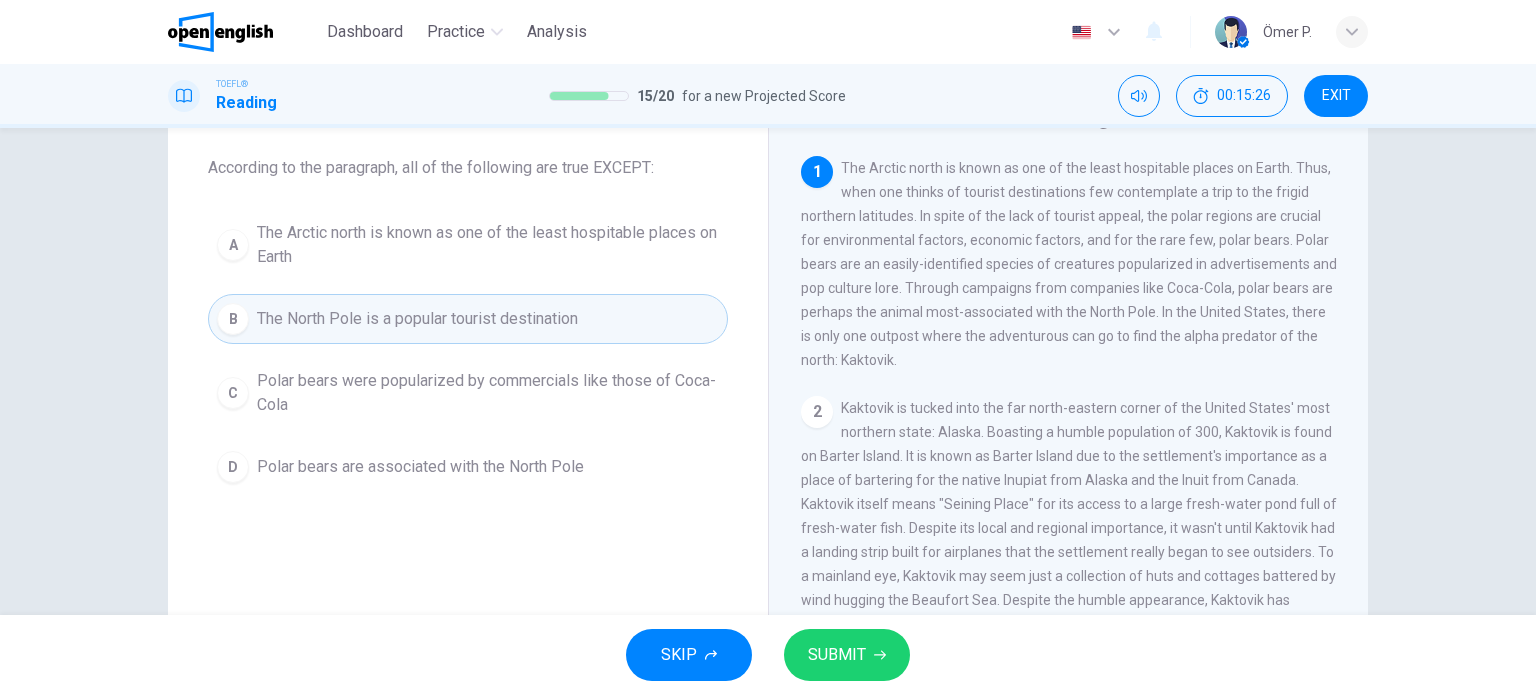 click on "SUBMIT" at bounding box center (847, 655) 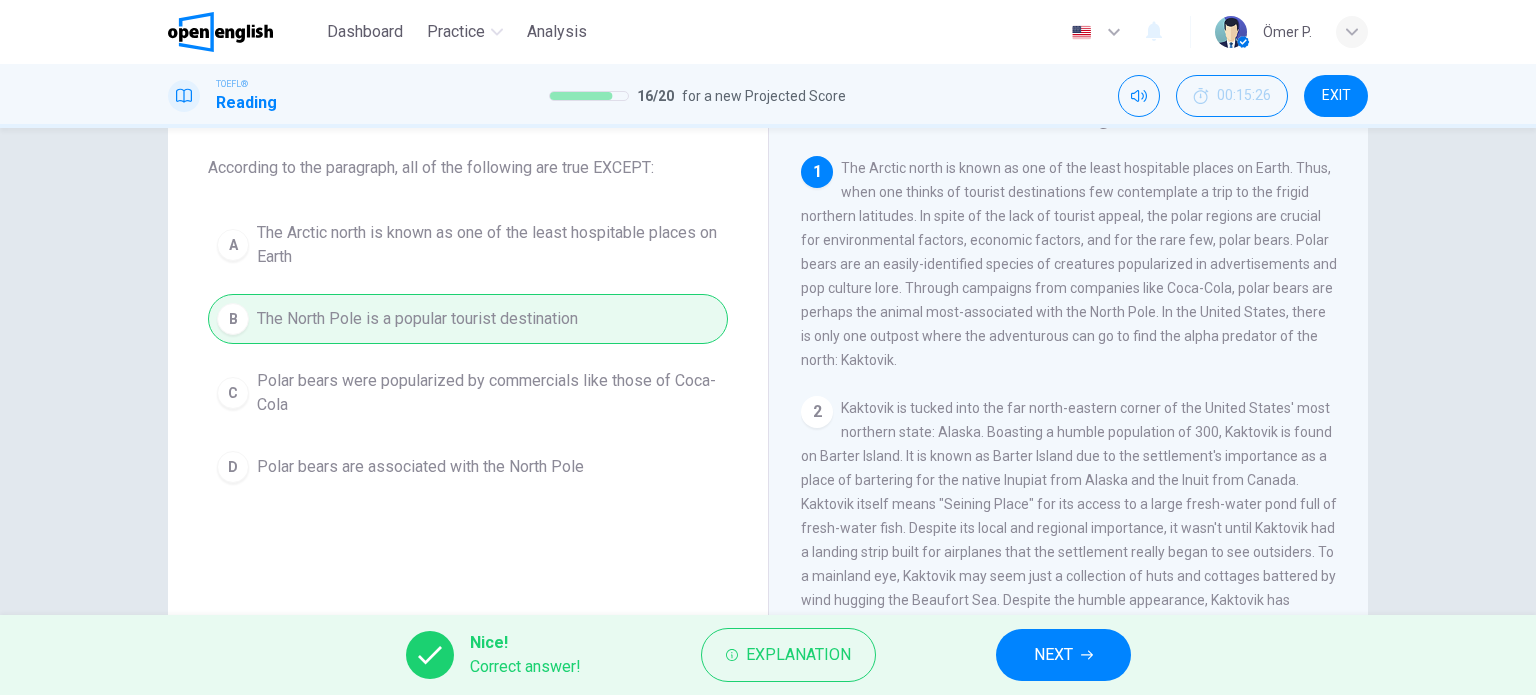 click on "NEXT" at bounding box center [1053, 655] 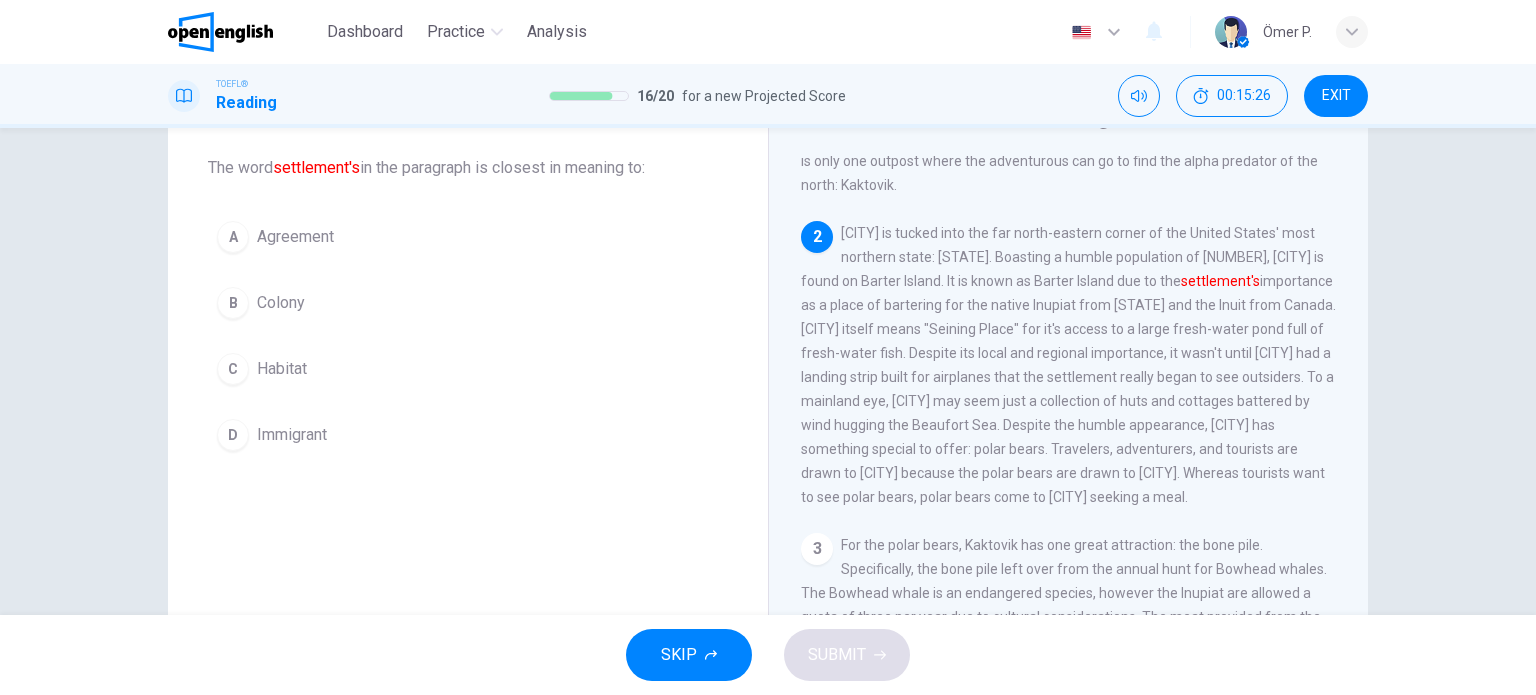 scroll, scrollTop: 194, scrollLeft: 0, axis: vertical 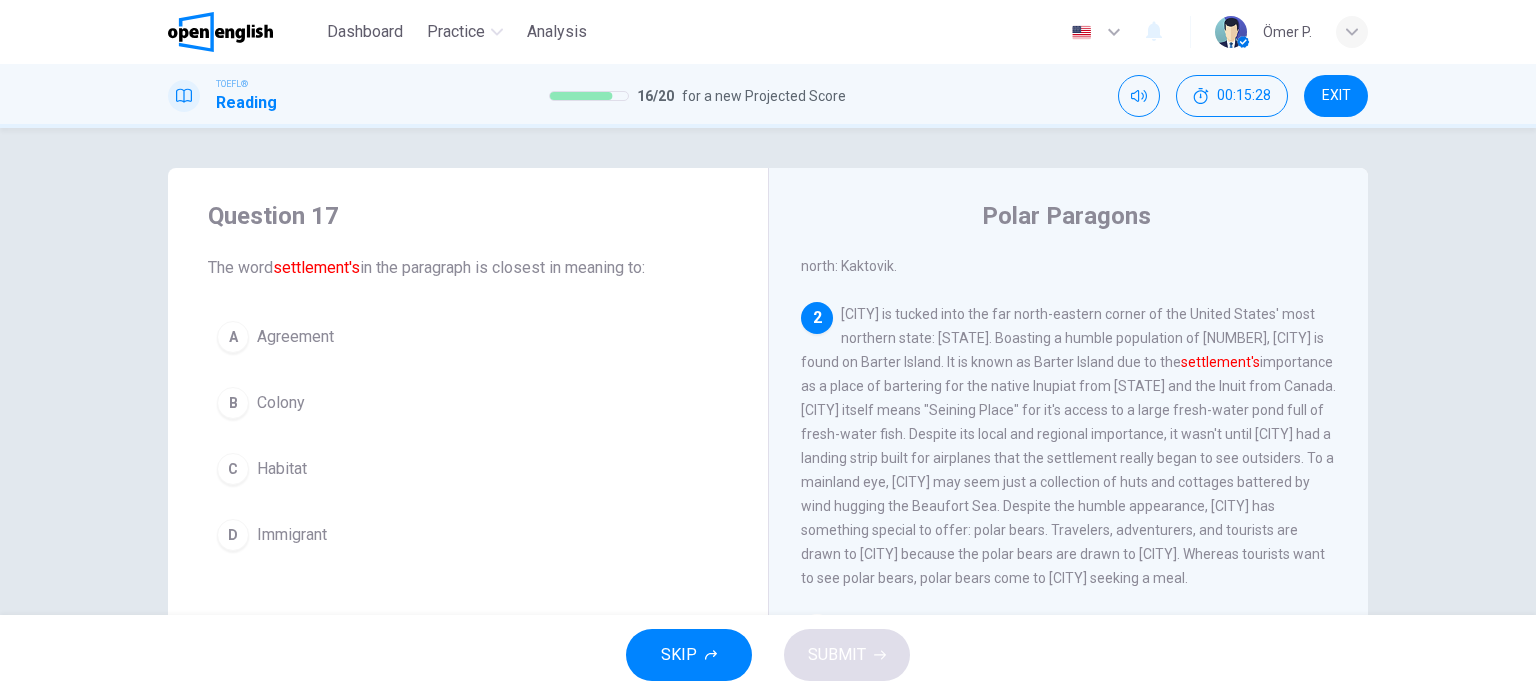 click on "B Colony" at bounding box center (468, 403) 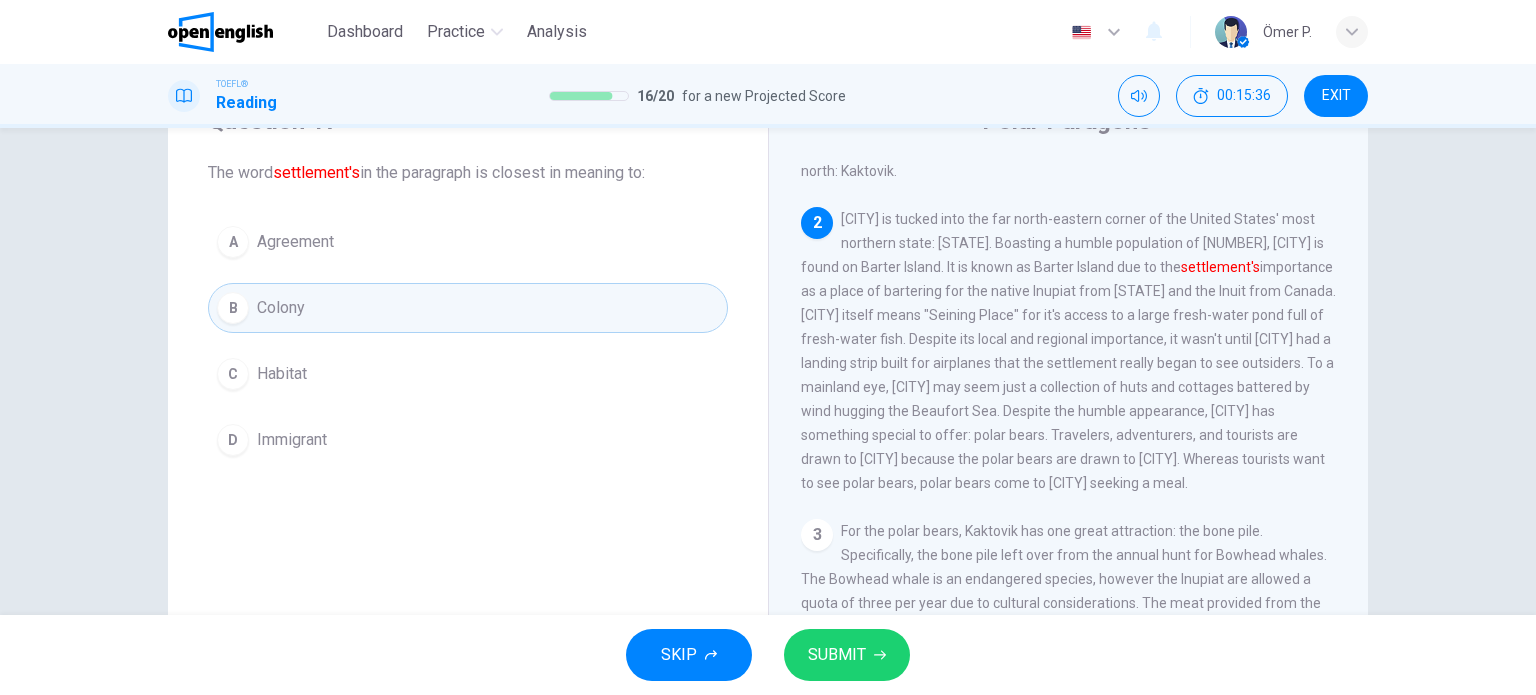 scroll, scrollTop: 100, scrollLeft: 0, axis: vertical 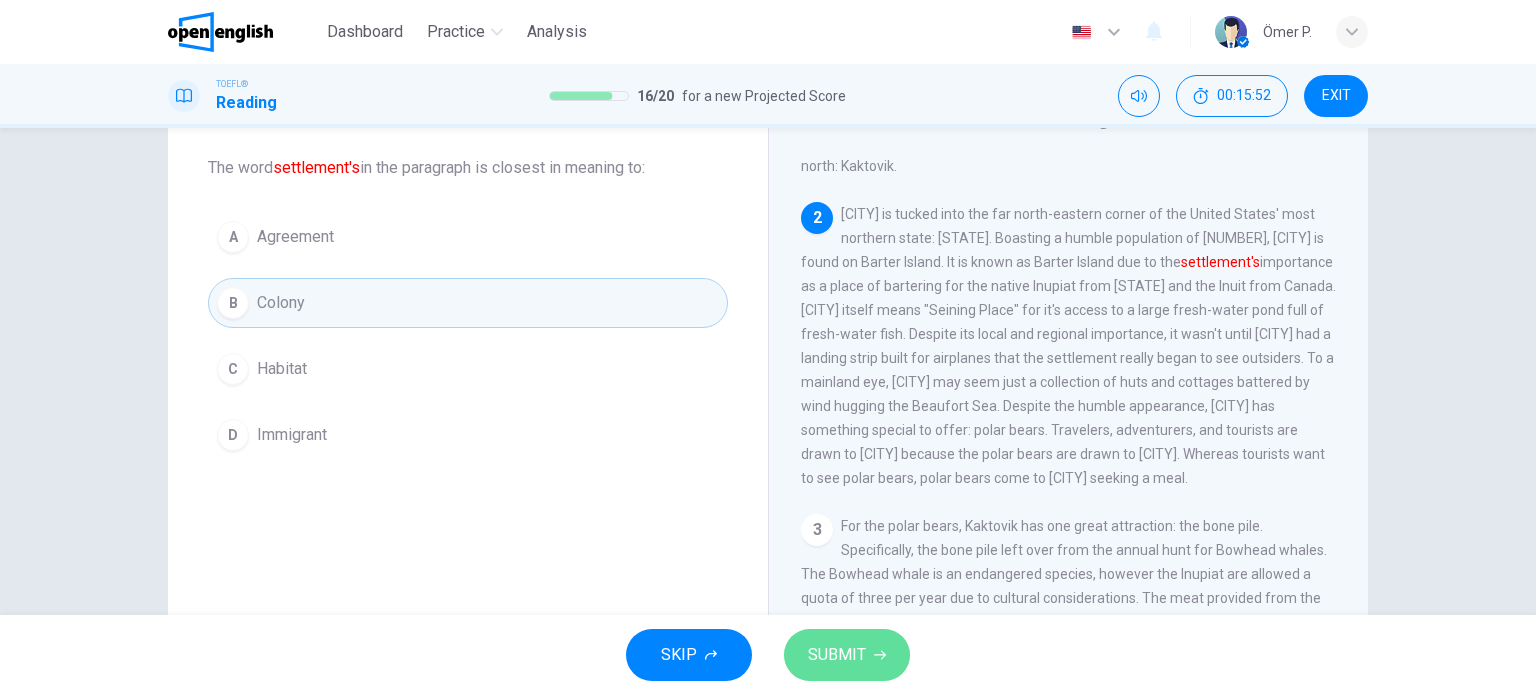 click on "SUBMIT" at bounding box center [847, 655] 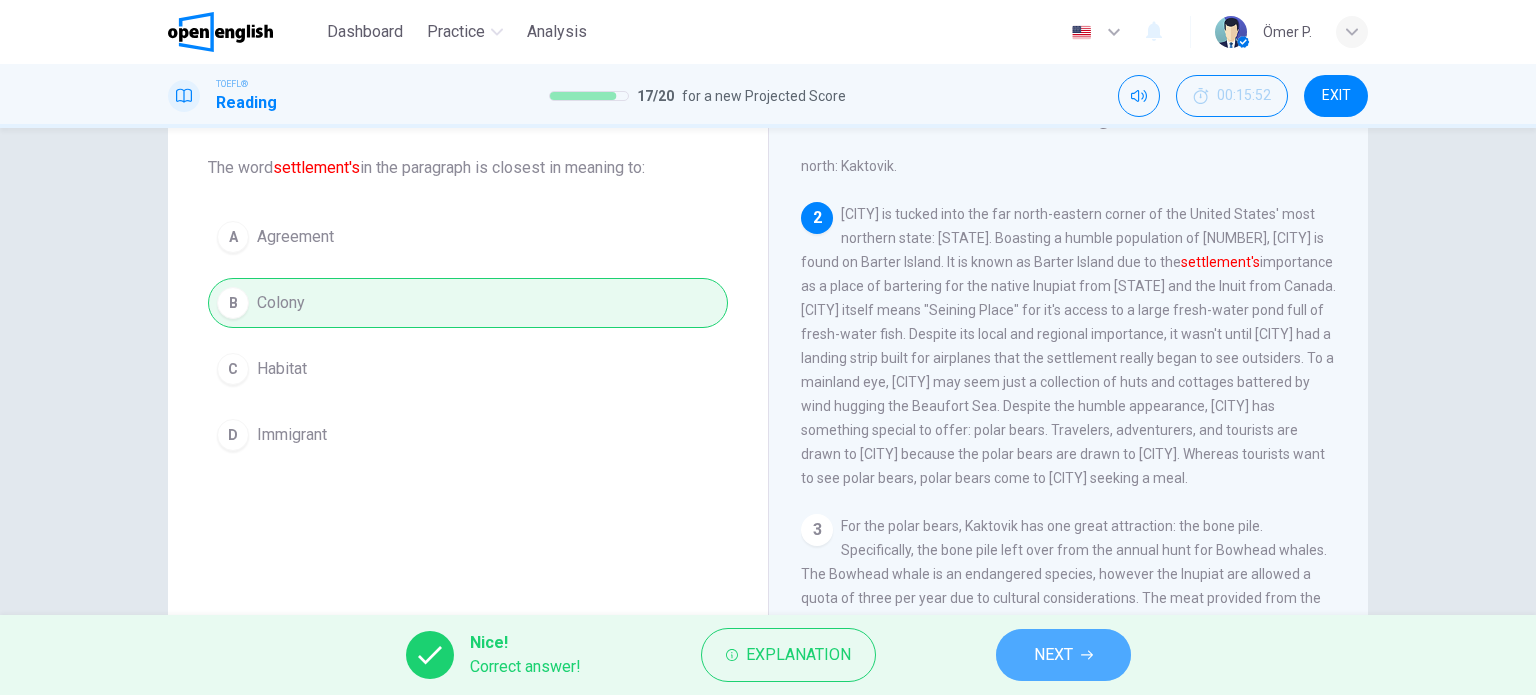 click on "NEXT" at bounding box center (1053, 655) 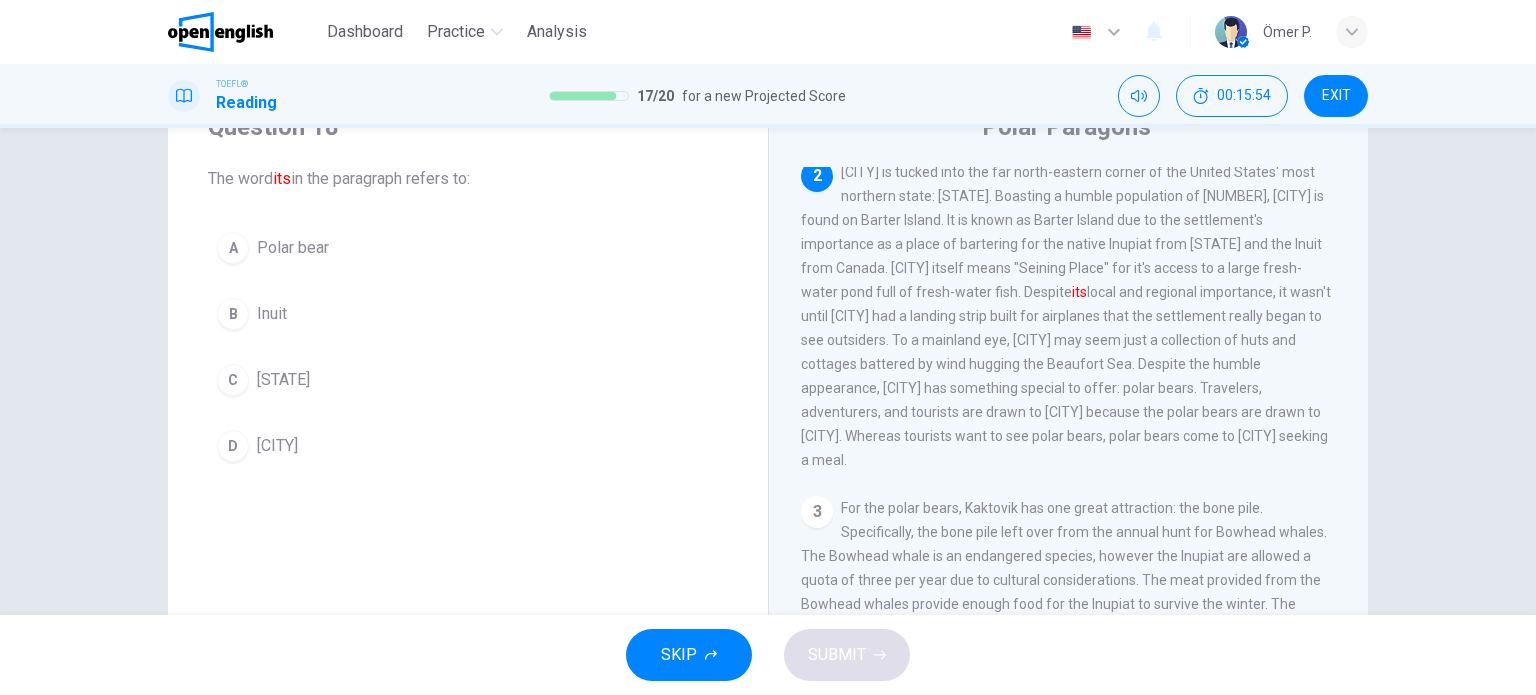 scroll, scrollTop: 100, scrollLeft: 0, axis: vertical 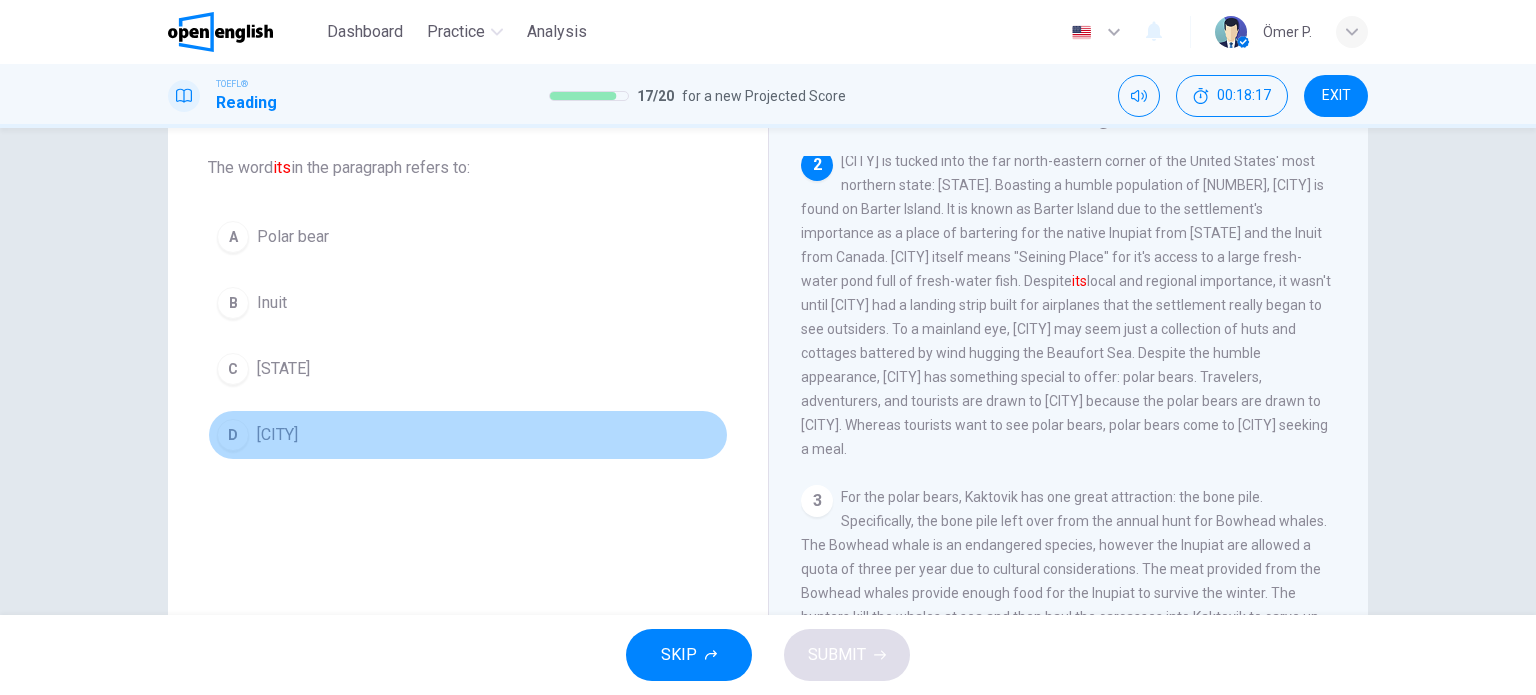click on "D Kaktovik" at bounding box center (468, 435) 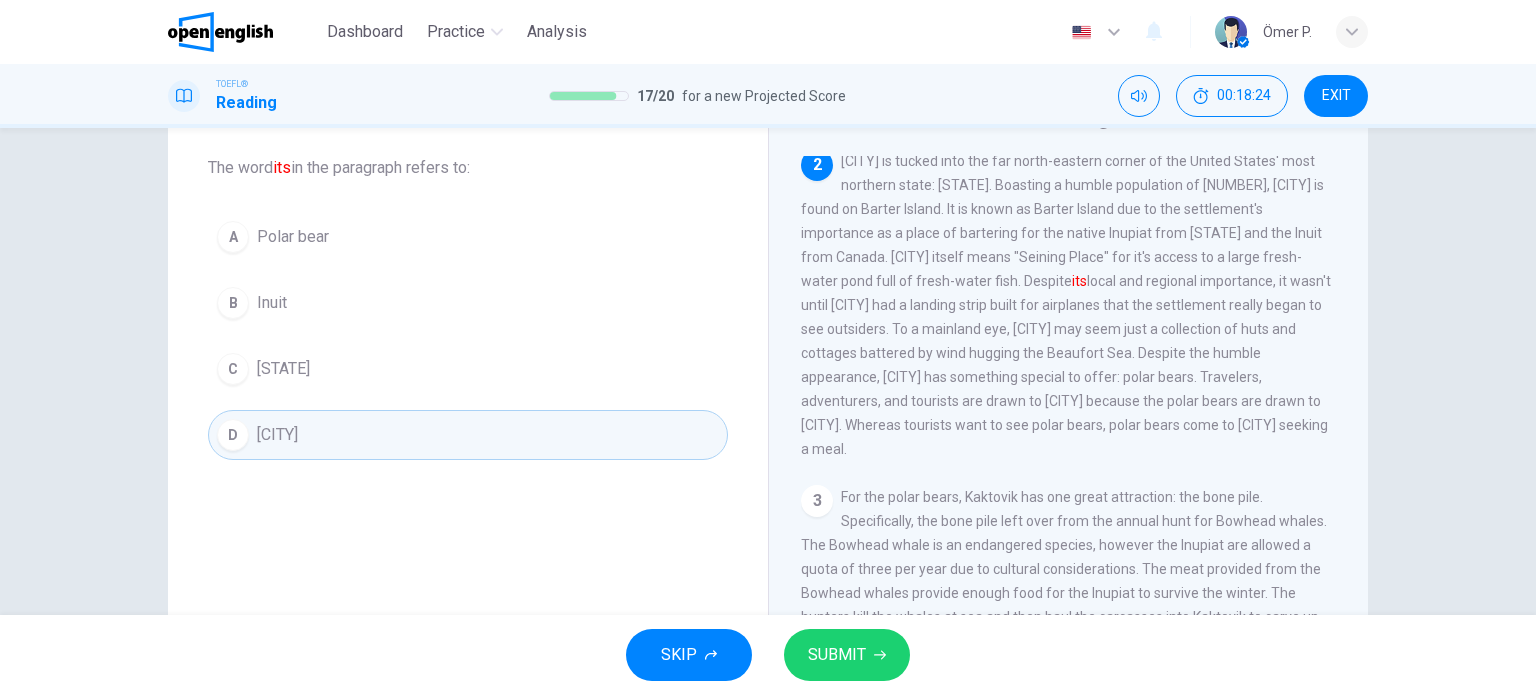 click on "SUBMIT" at bounding box center (837, 655) 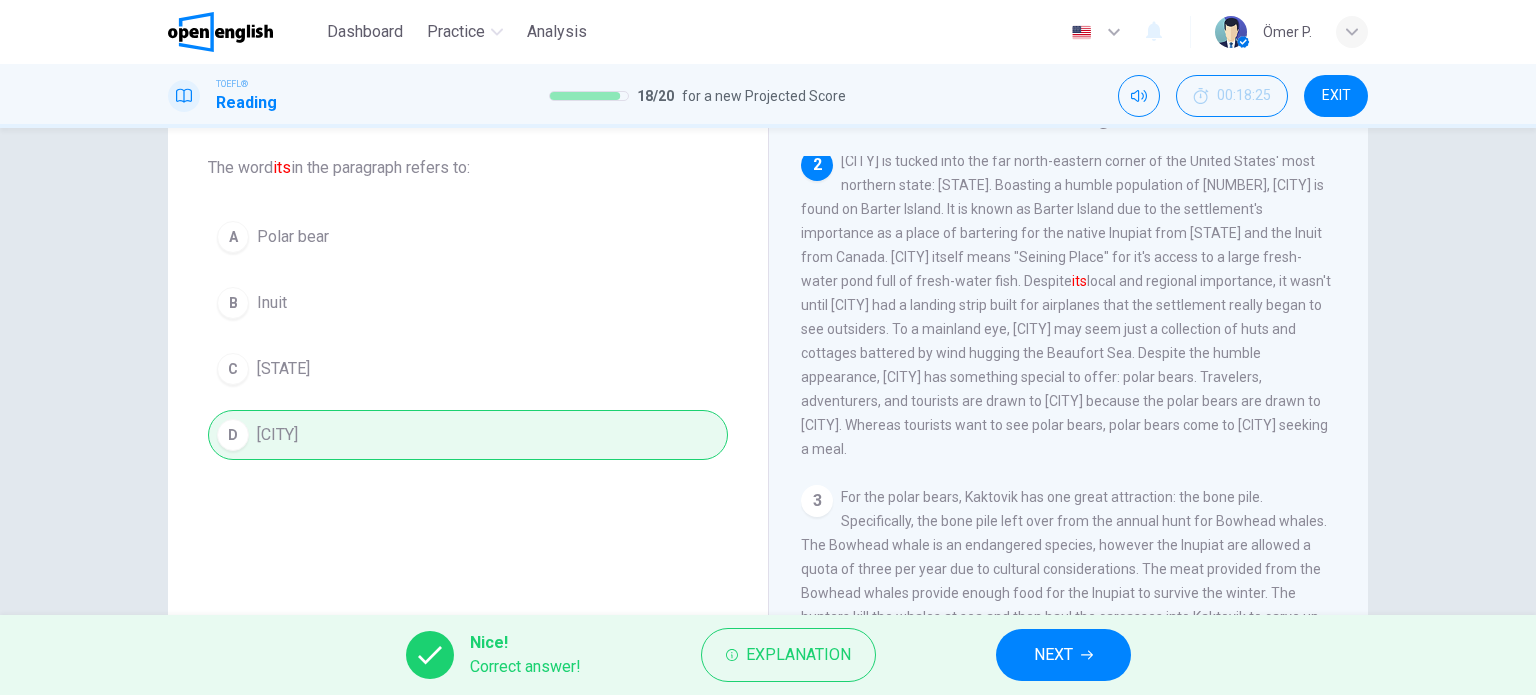 click on "NEXT" at bounding box center (1063, 655) 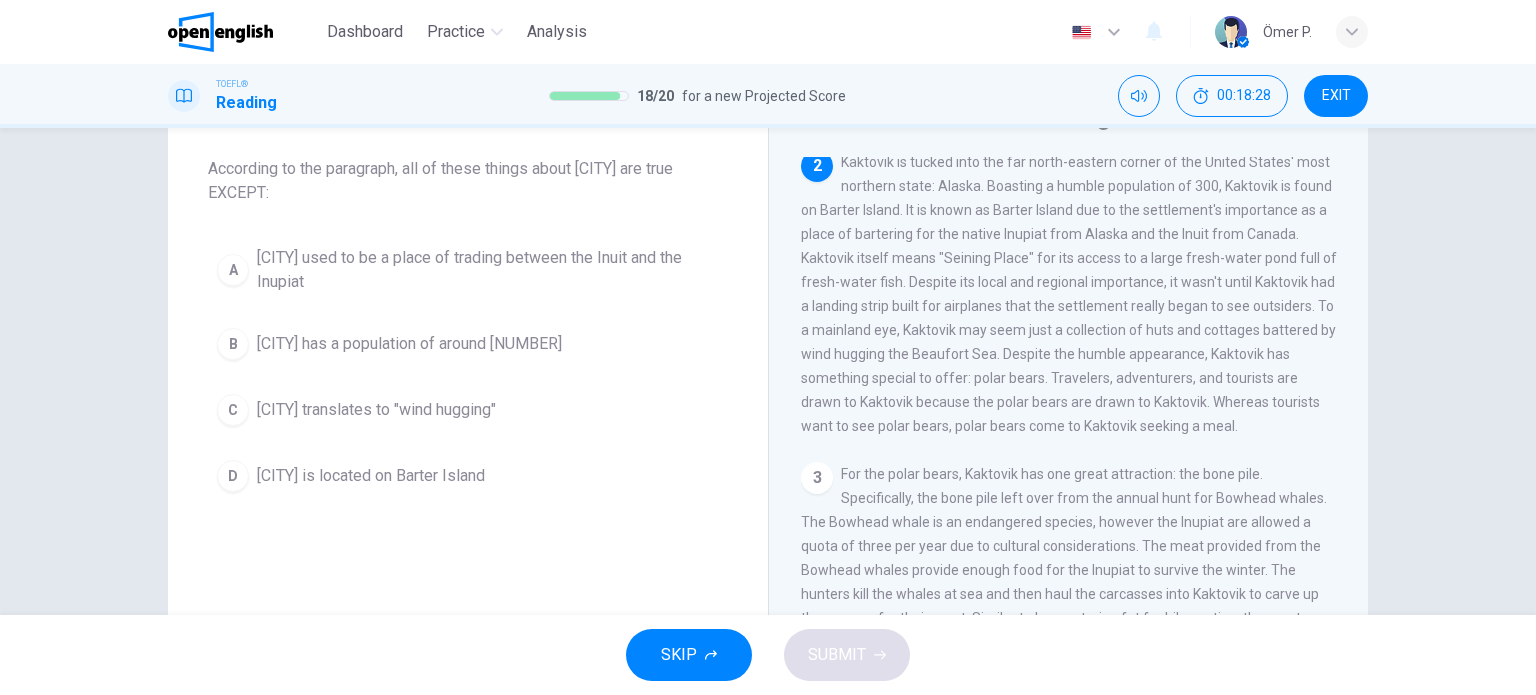 scroll, scrollTop: 100, scrollLeft: 0, axis: vertical 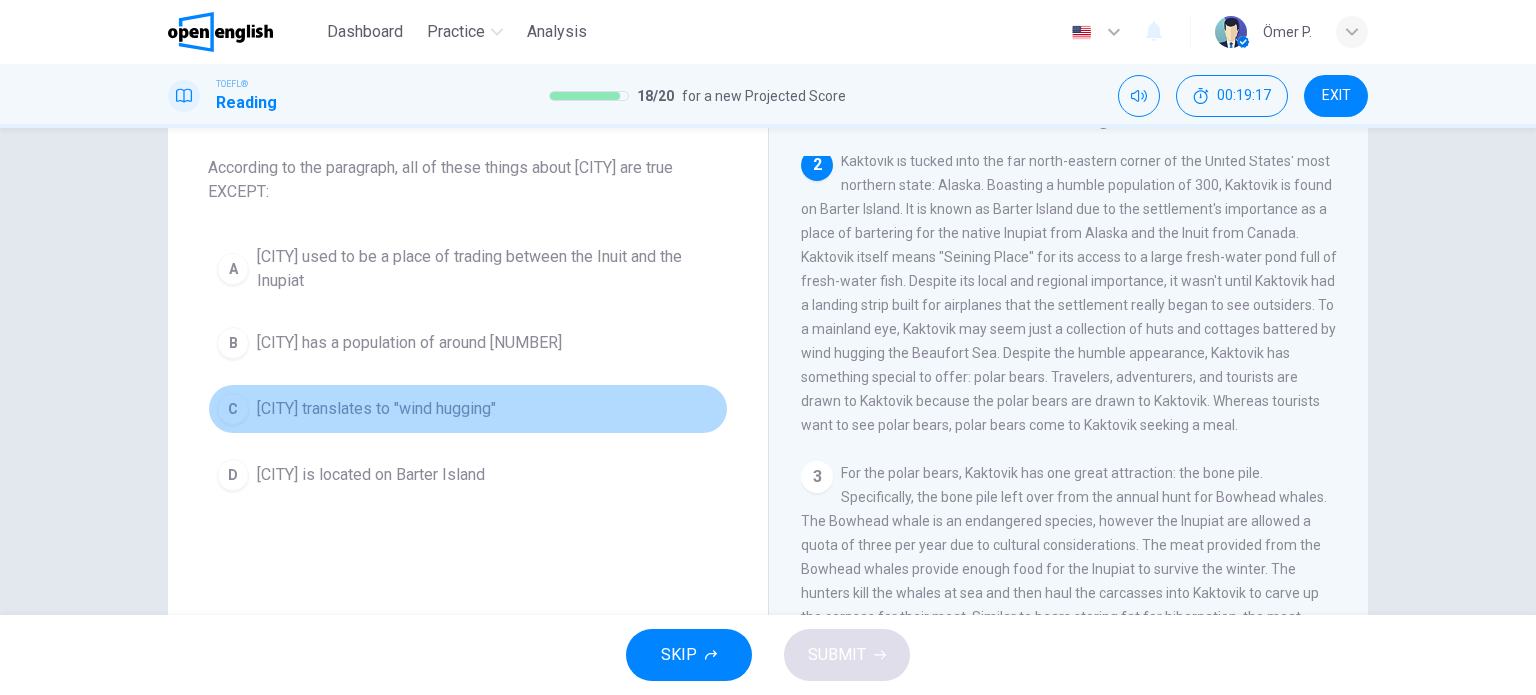 click on "Kaktovik translates to "wind hugging"" at bounding box center (376, 409) 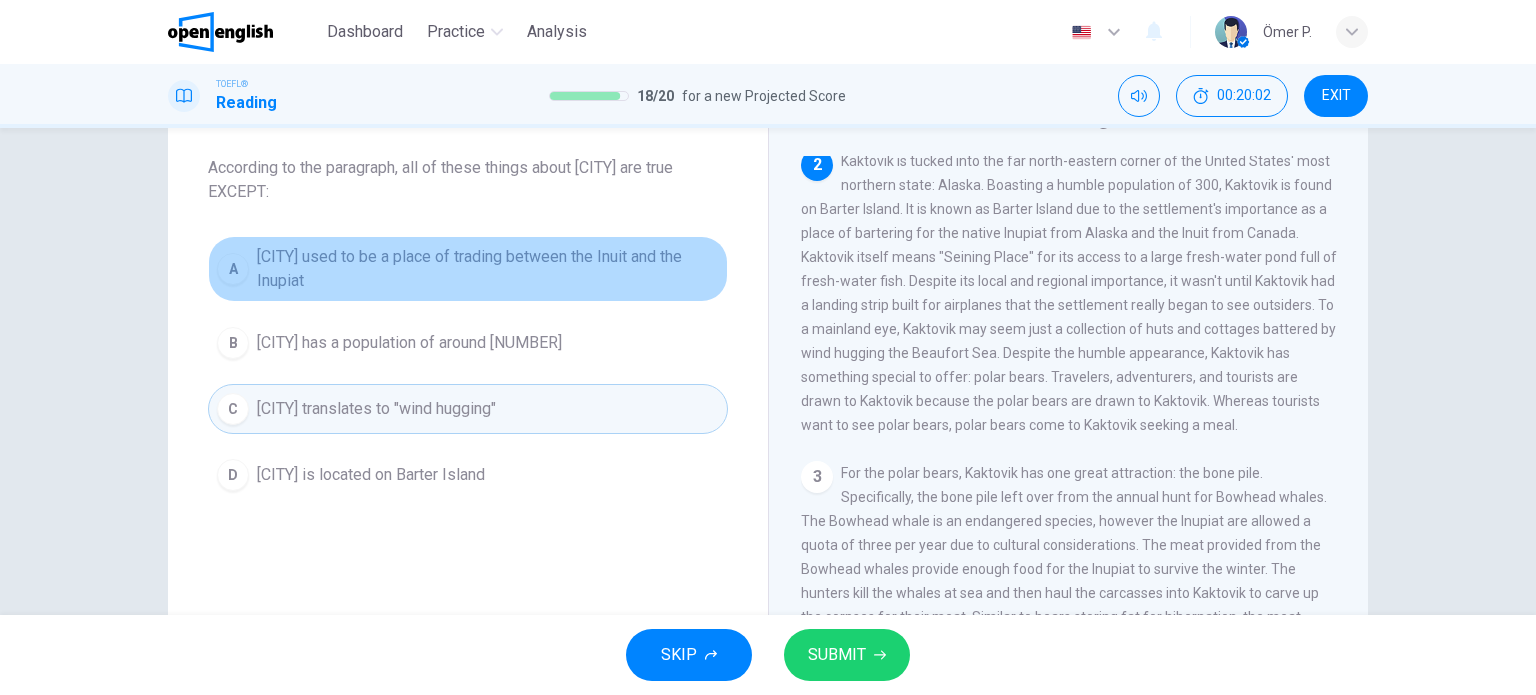 click on "Kaktovik used to be a place of trading between the Inuit and the Inupiat" at bounding box center [488, 269] 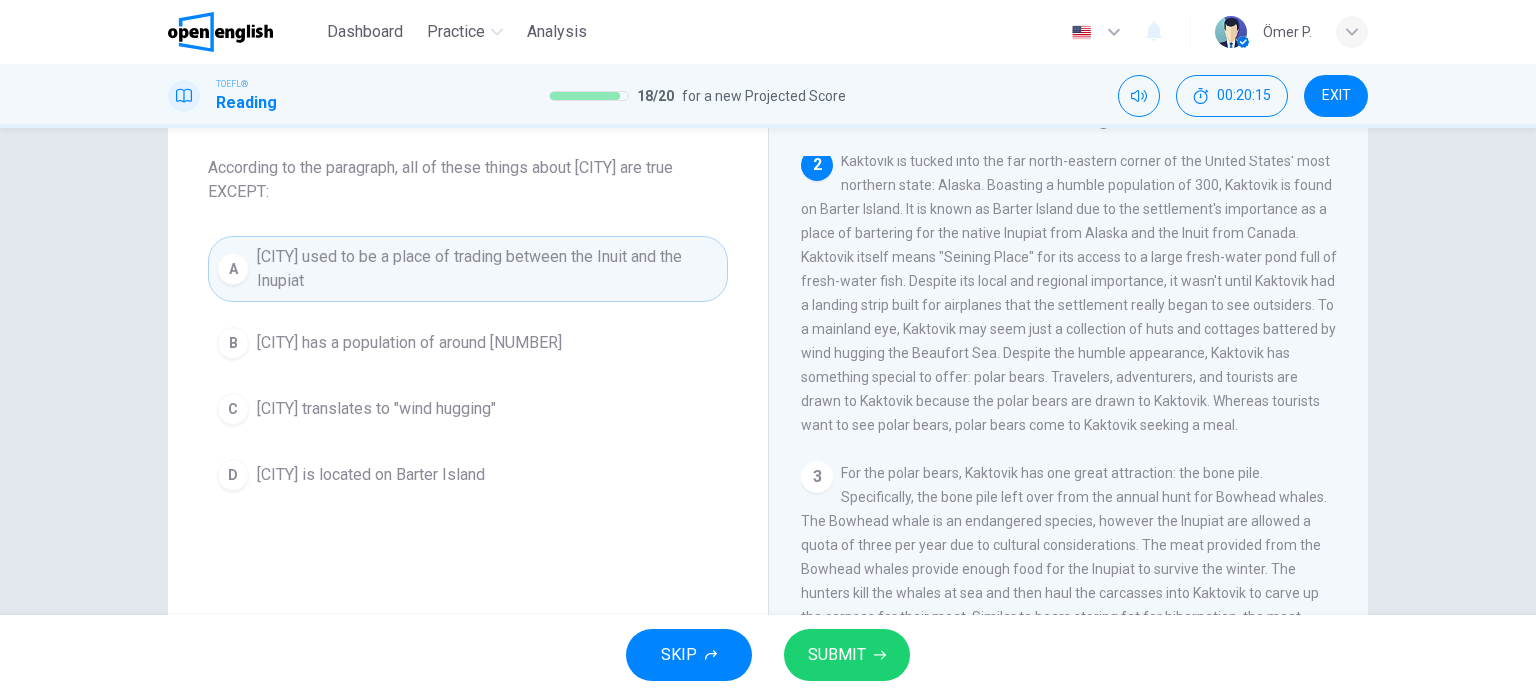 click on "A Kaktovik used to be a place of trading between the Inuit and the Inupiat B Kaktovik has a population of around 300 C Kaktovik translates to "wind hugging" D Kaktovik is located on Barter Island" at bounding box center [468, 368] 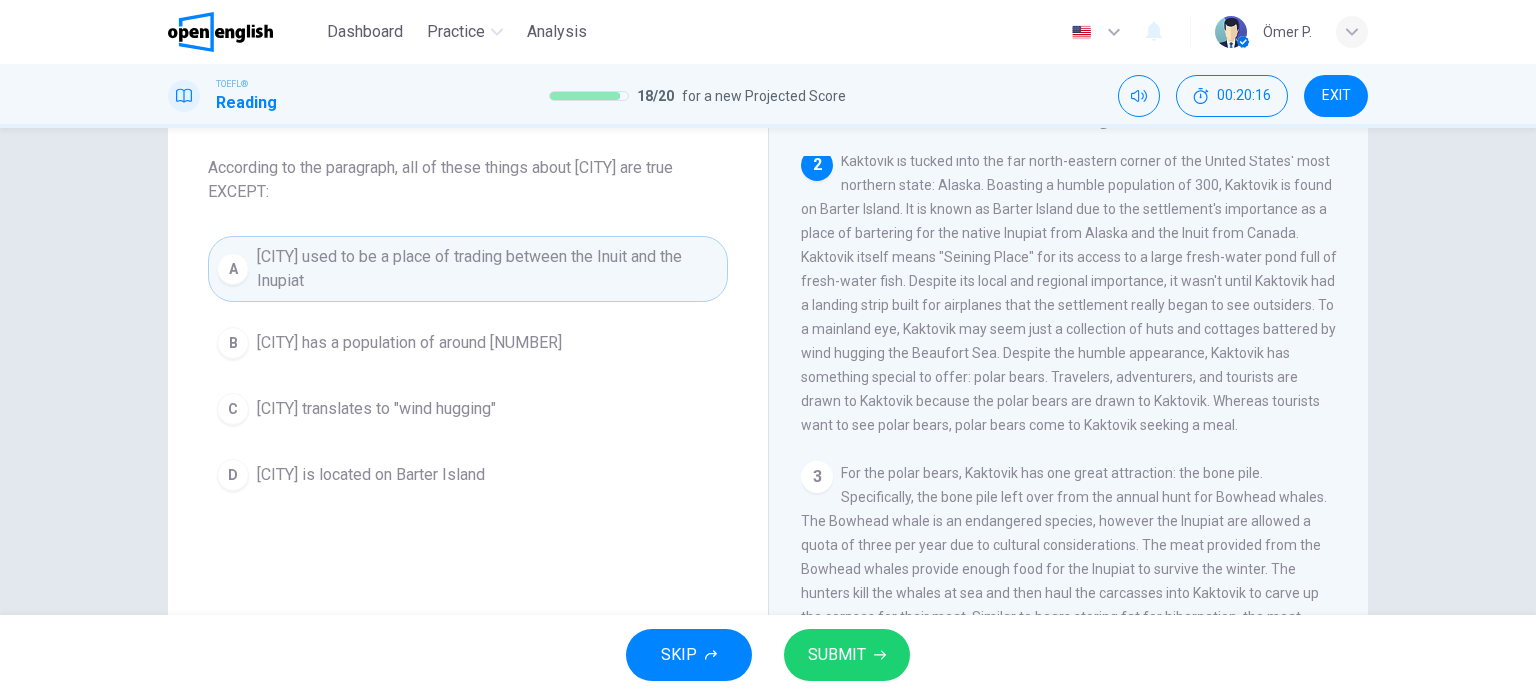 click on "Kaktovik translates to "wind hugging"" at bounding box center [376, 409] 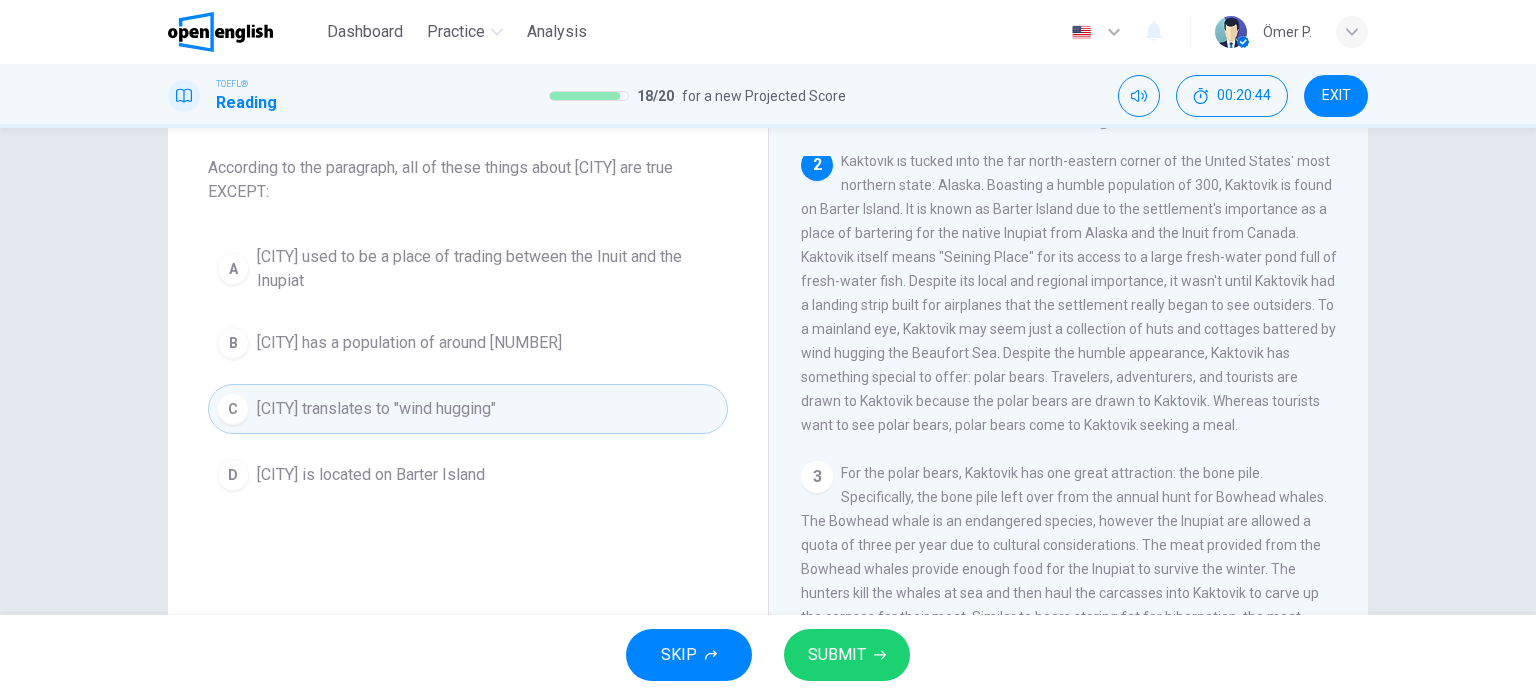 click on "SUBMIT" at bounding box center (837, 655) 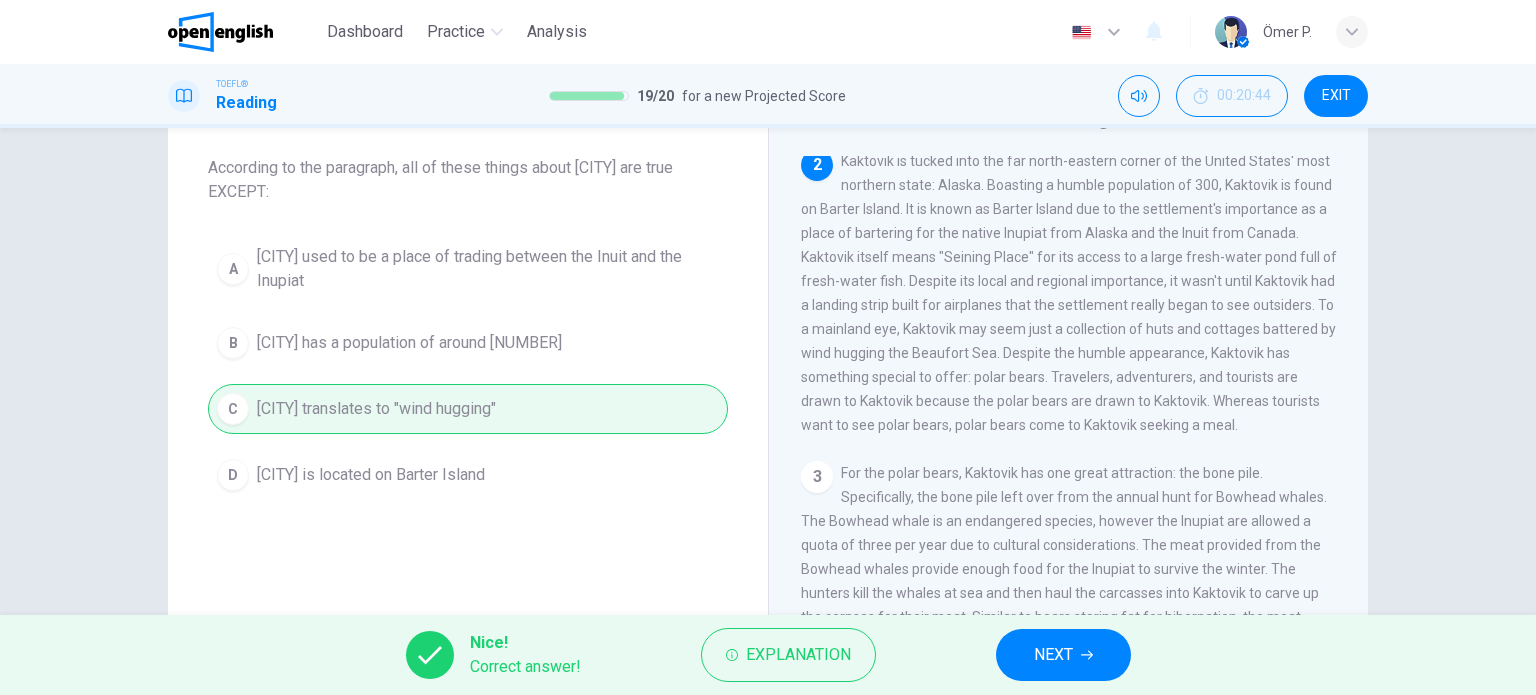 click on "NEXT" at bounding box center (1063, 655) 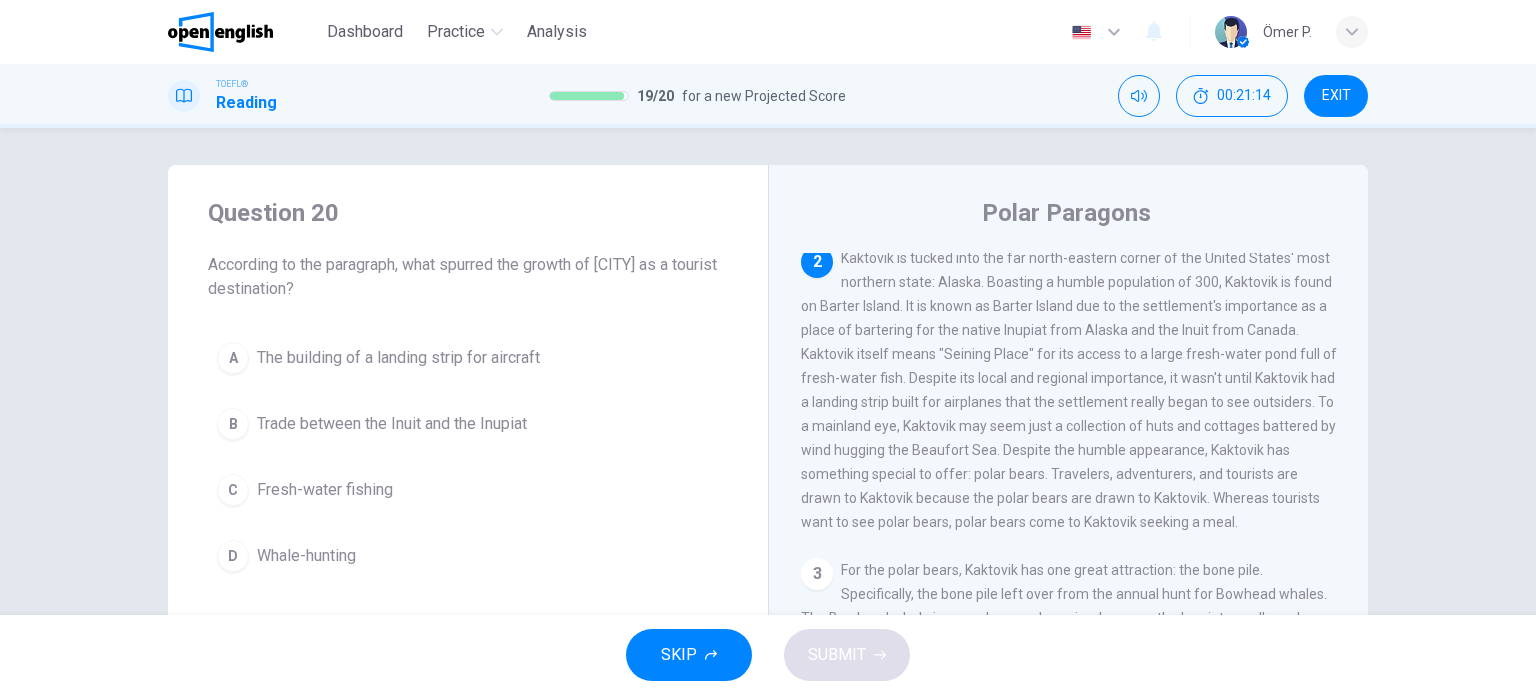 scroll, scrollTop: 0, scrollLeft: 0, axis: both 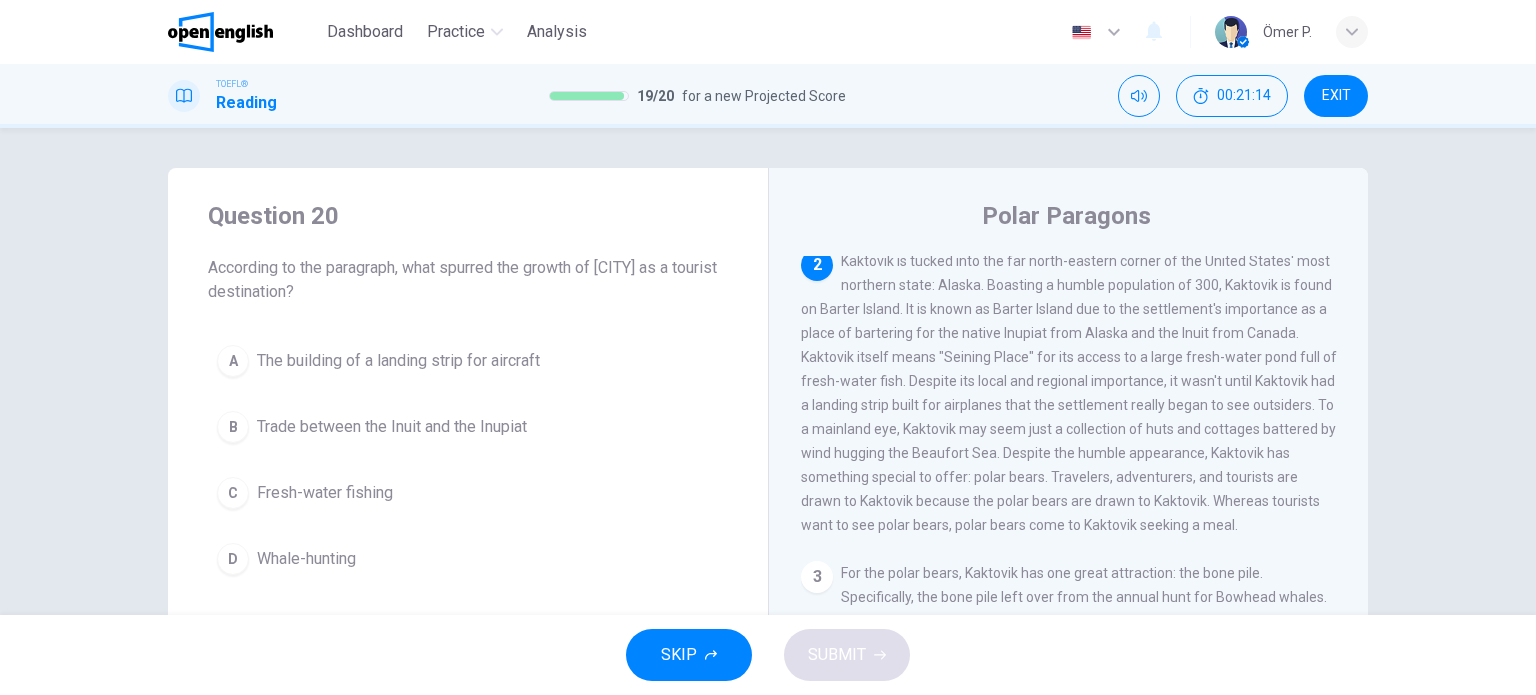 click on "B Trade between the Inuit and the Inupiat" at bounding box center [468, 427] 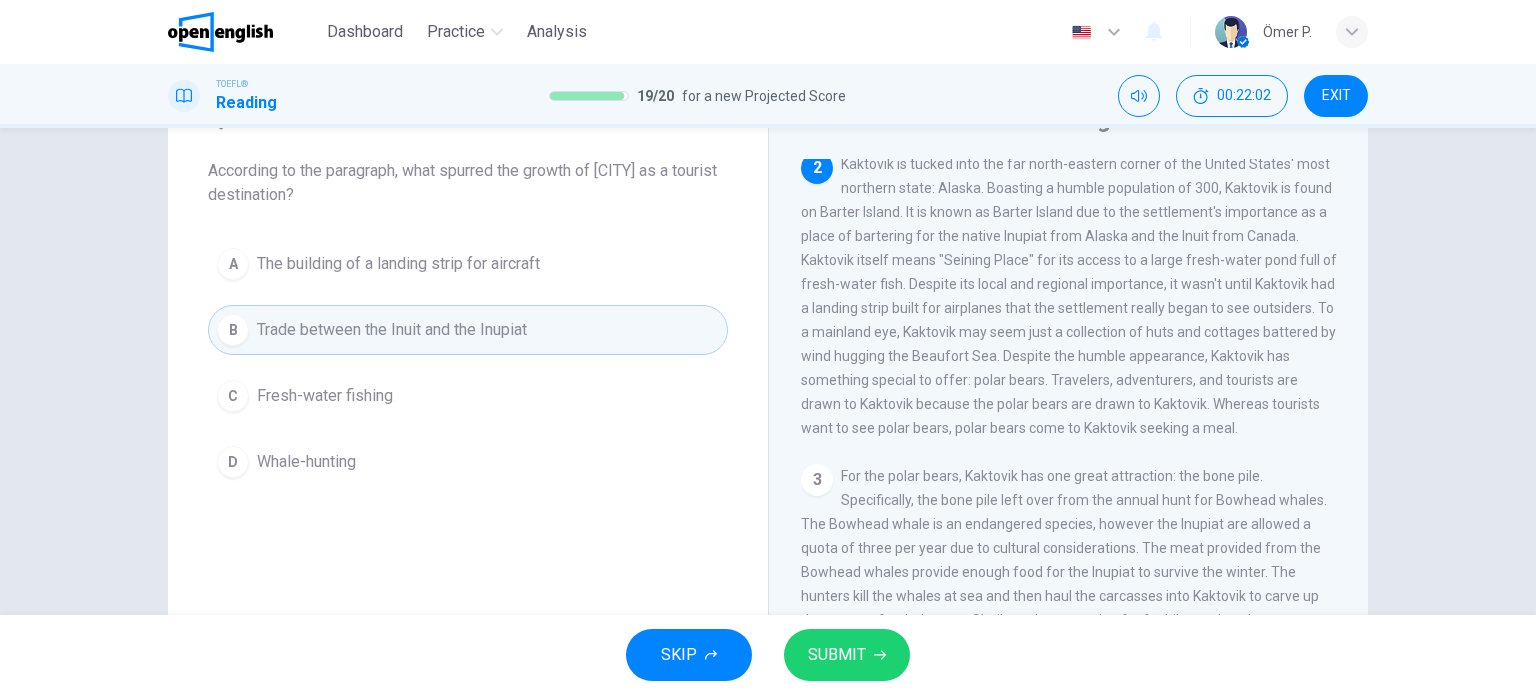 scroll, scrollTop: 100, scrollLeft: 0, axis: vertical 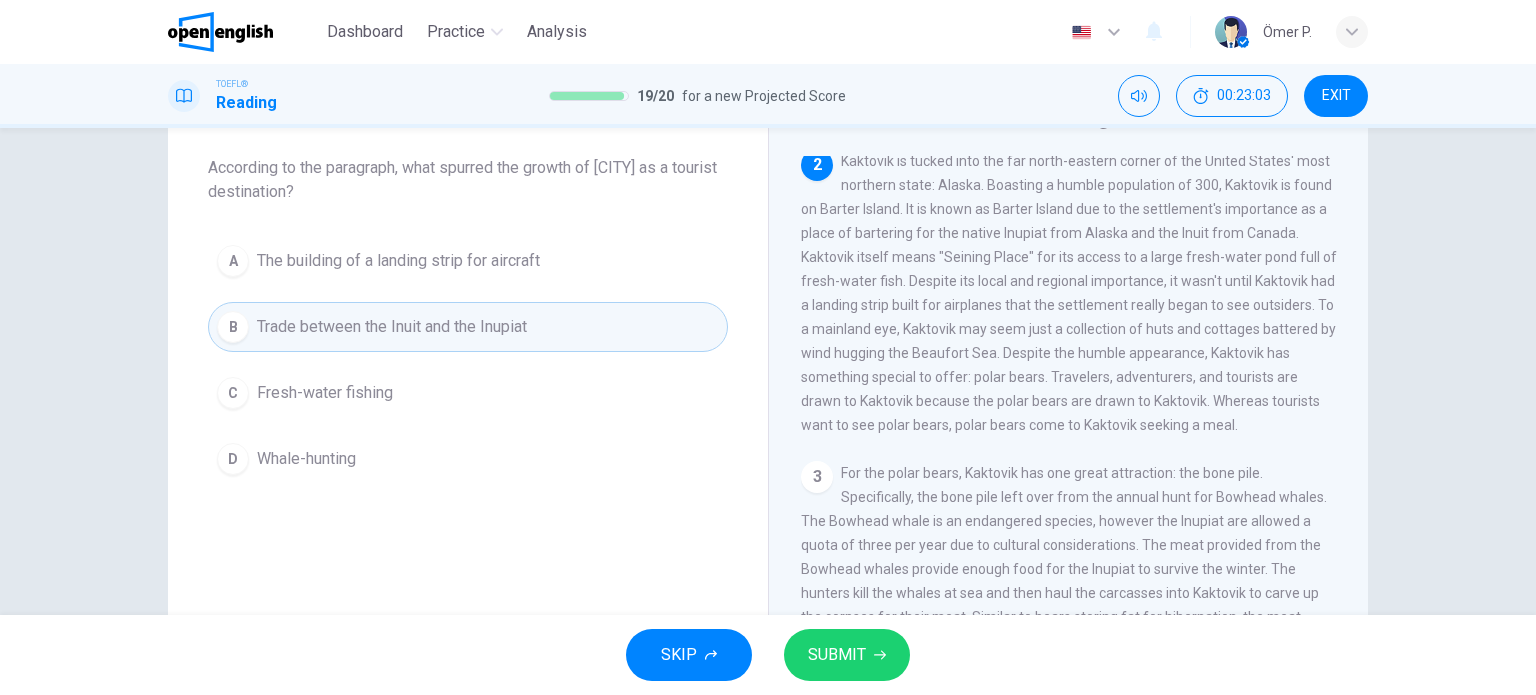 click on "A The building of a landing strip for aircraft B Trade between the Inuit and the Inupiat C Fresh-water fishing D Whale-hunting" at bounding box center (468, 360) 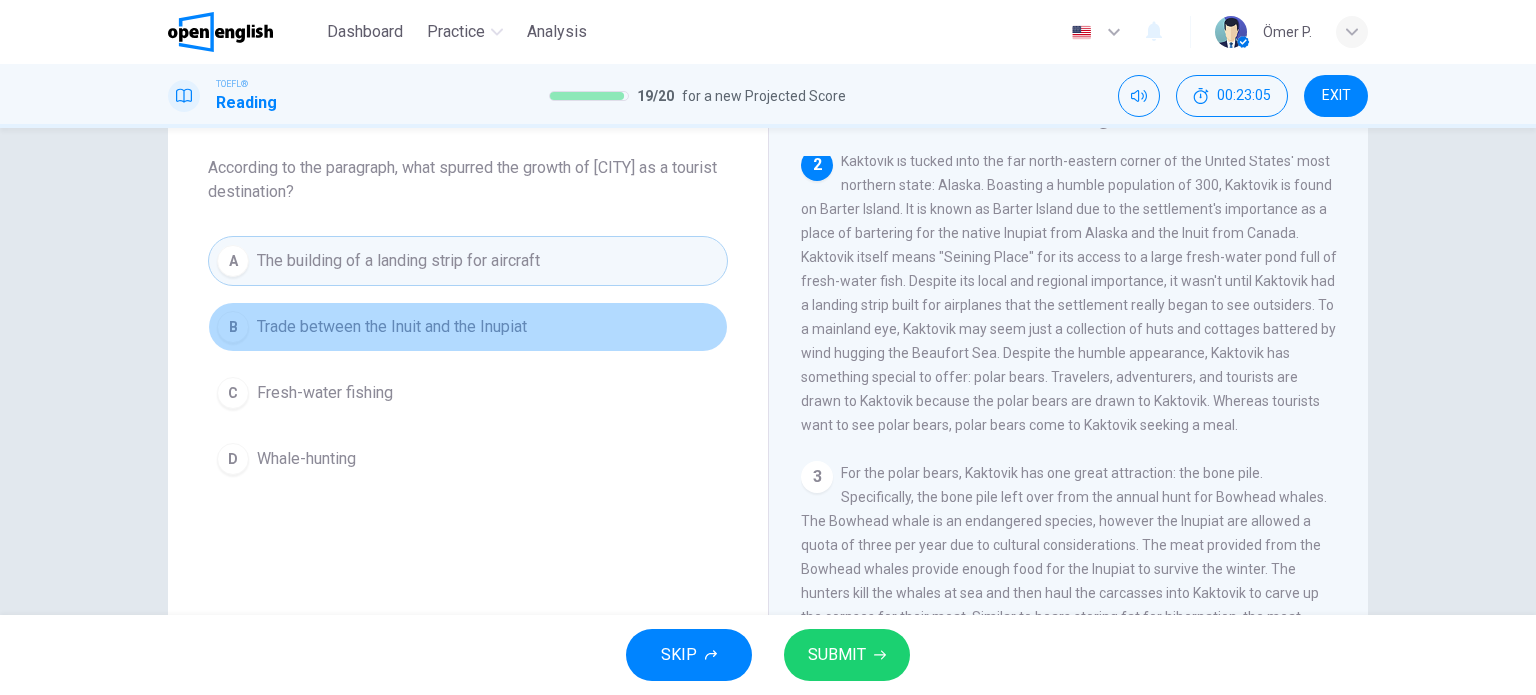 click on "Trade between the Inuit and the Inupiat" at bounding box center (392, 327) 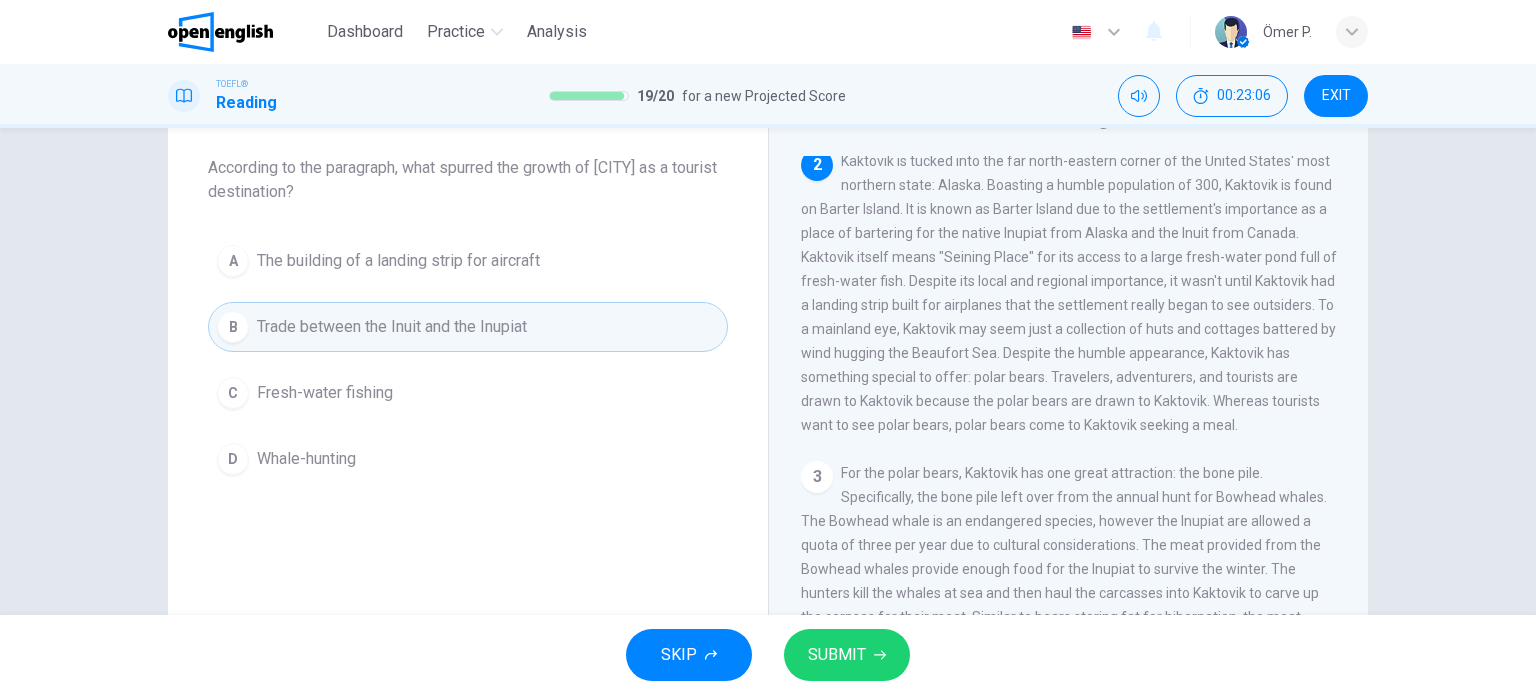 click on "SUBMIT" at bounding box center (847, 655) 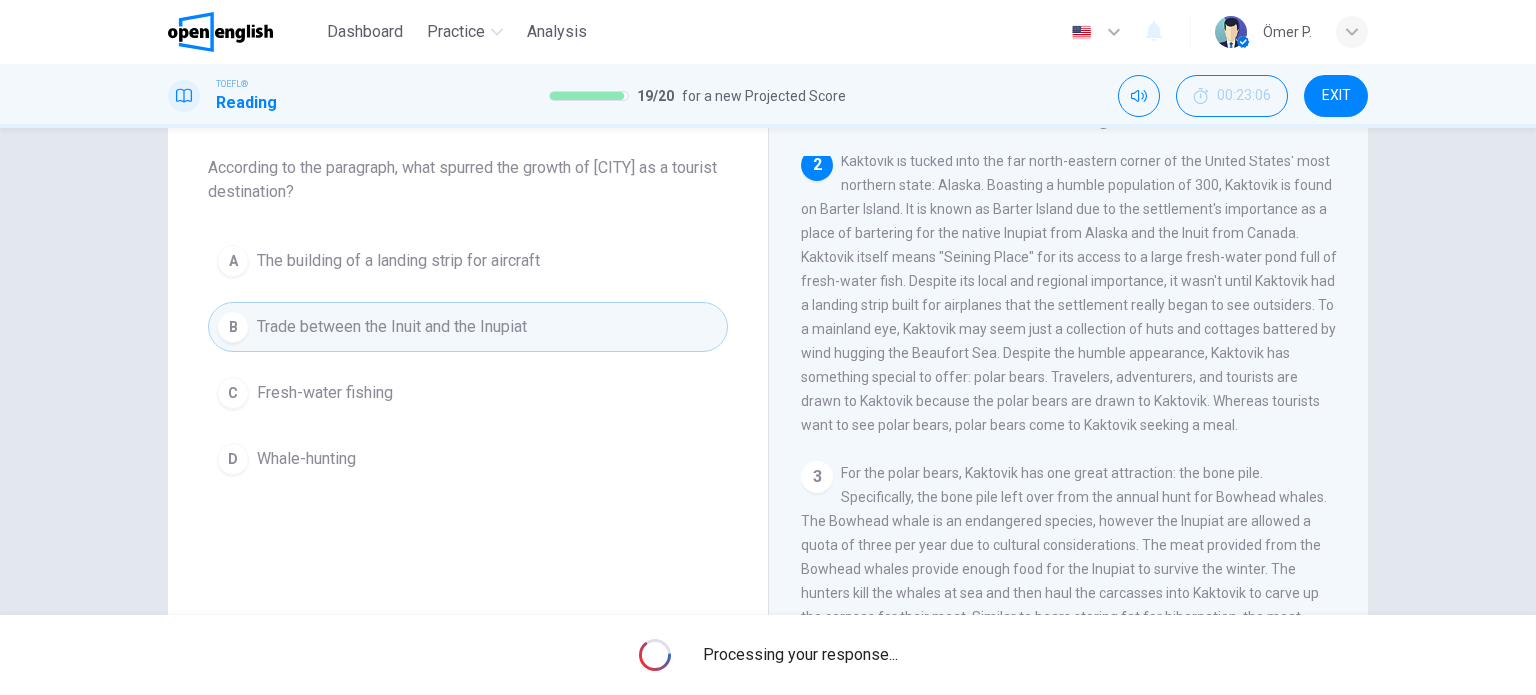 scroll, scrollTop: 0, scrollLeft: 0, axis: both 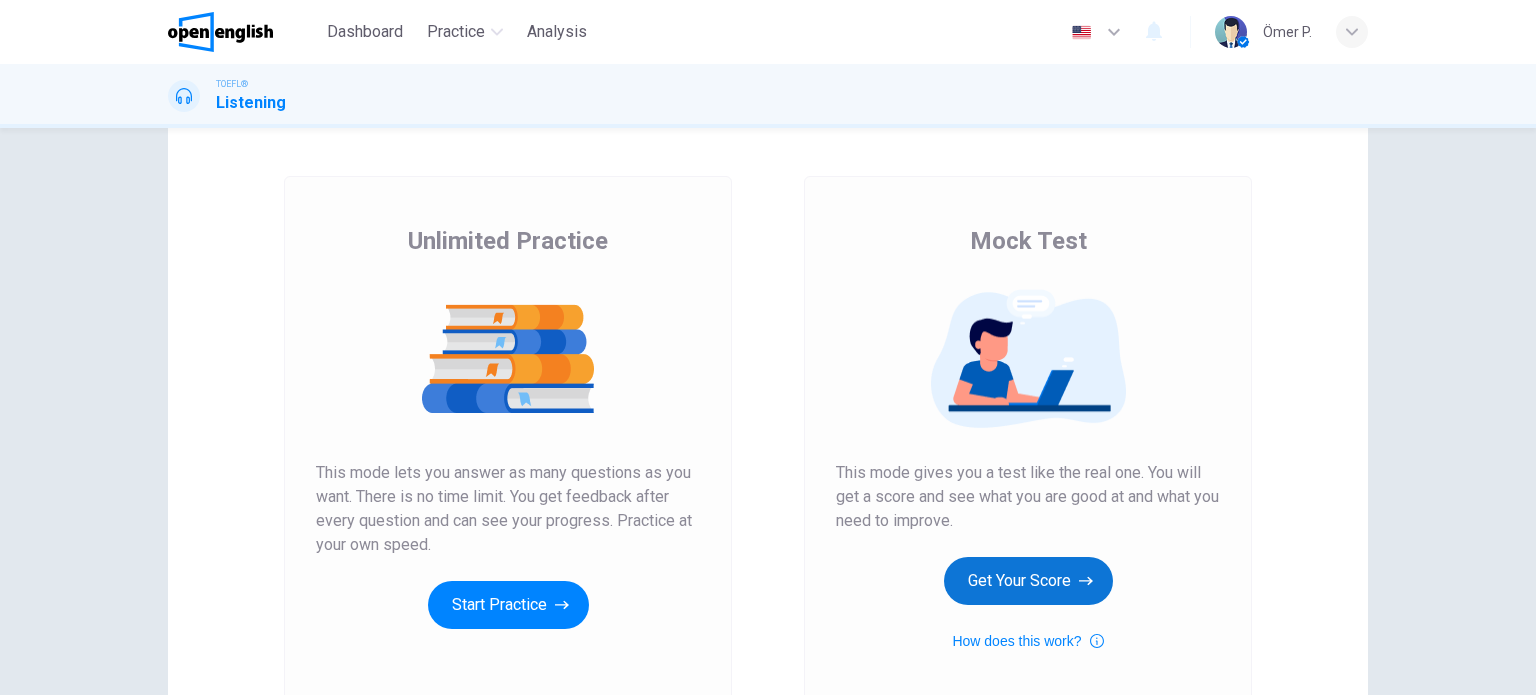 click 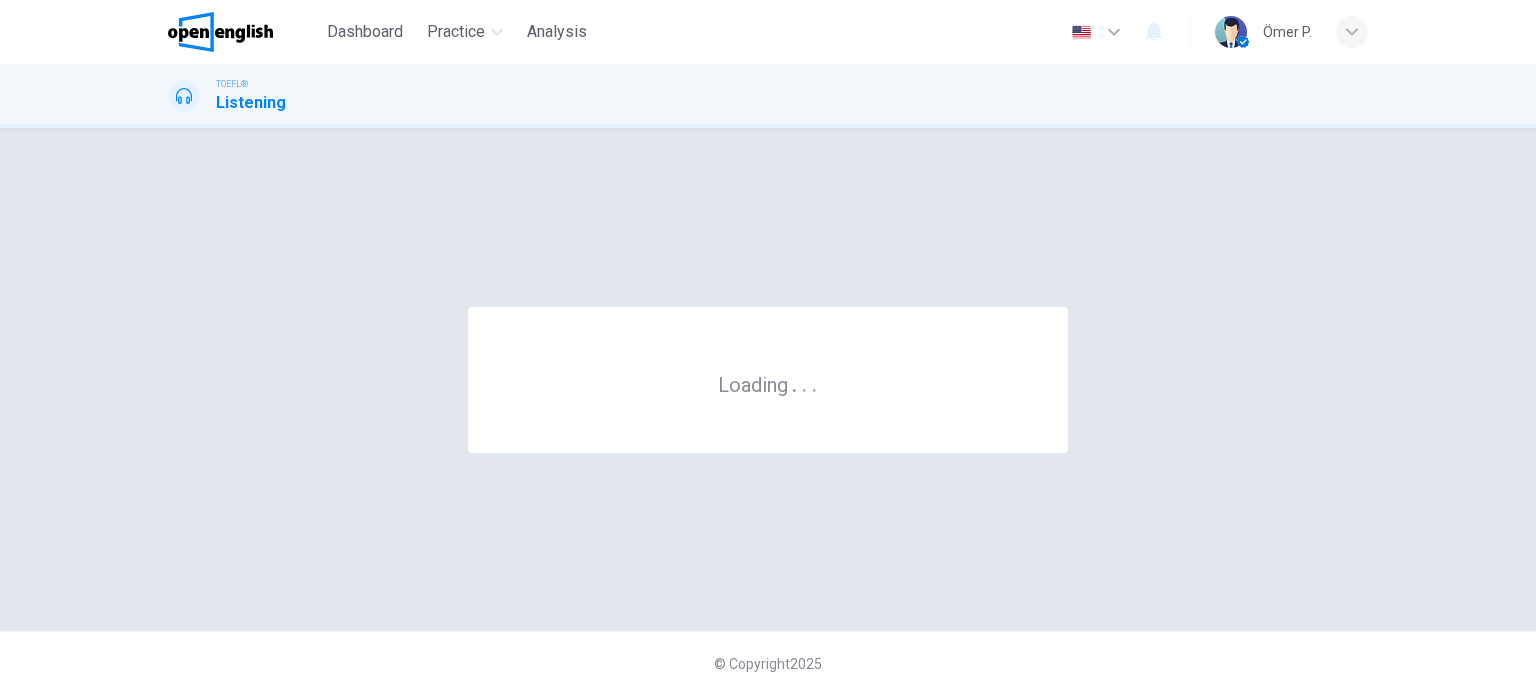scroll, scrollTop: 0, scrollLeft: 0, axis: both 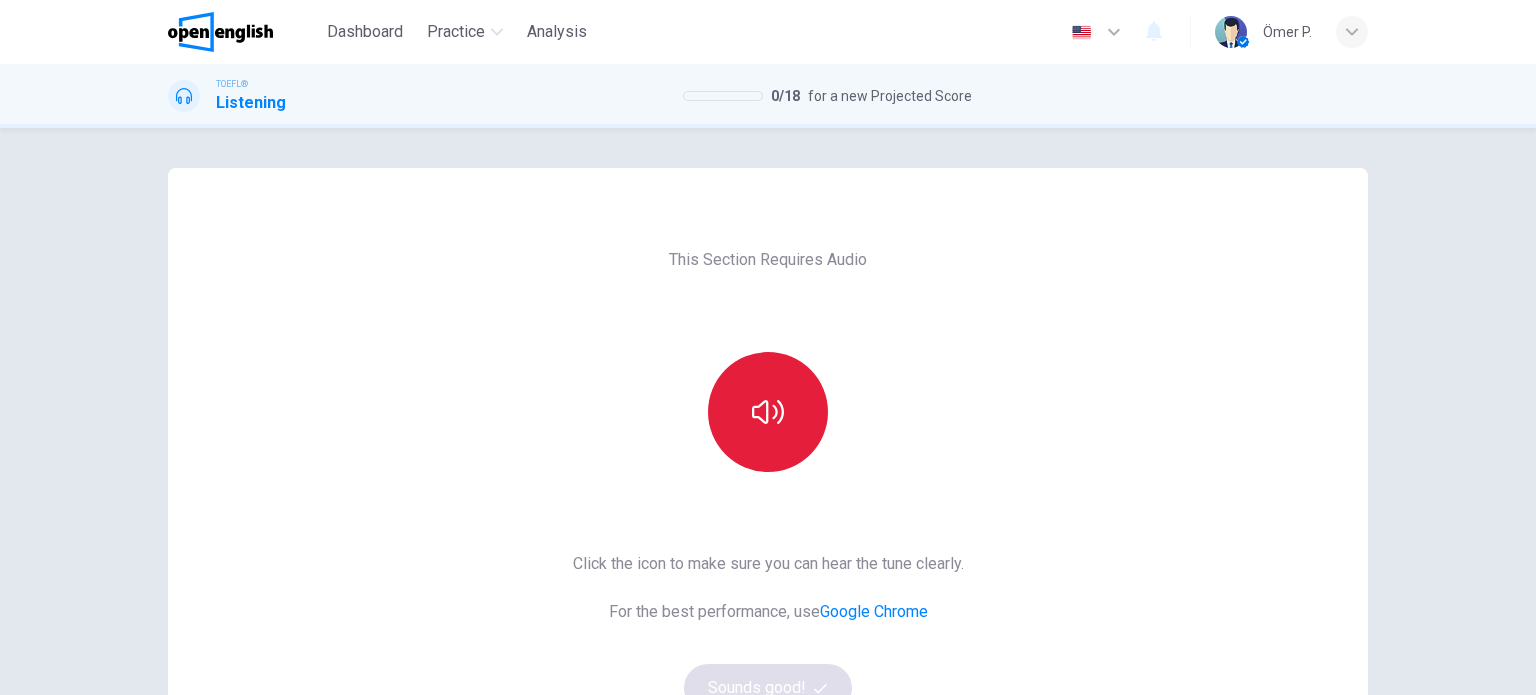 click at bounding box center (768, 412) 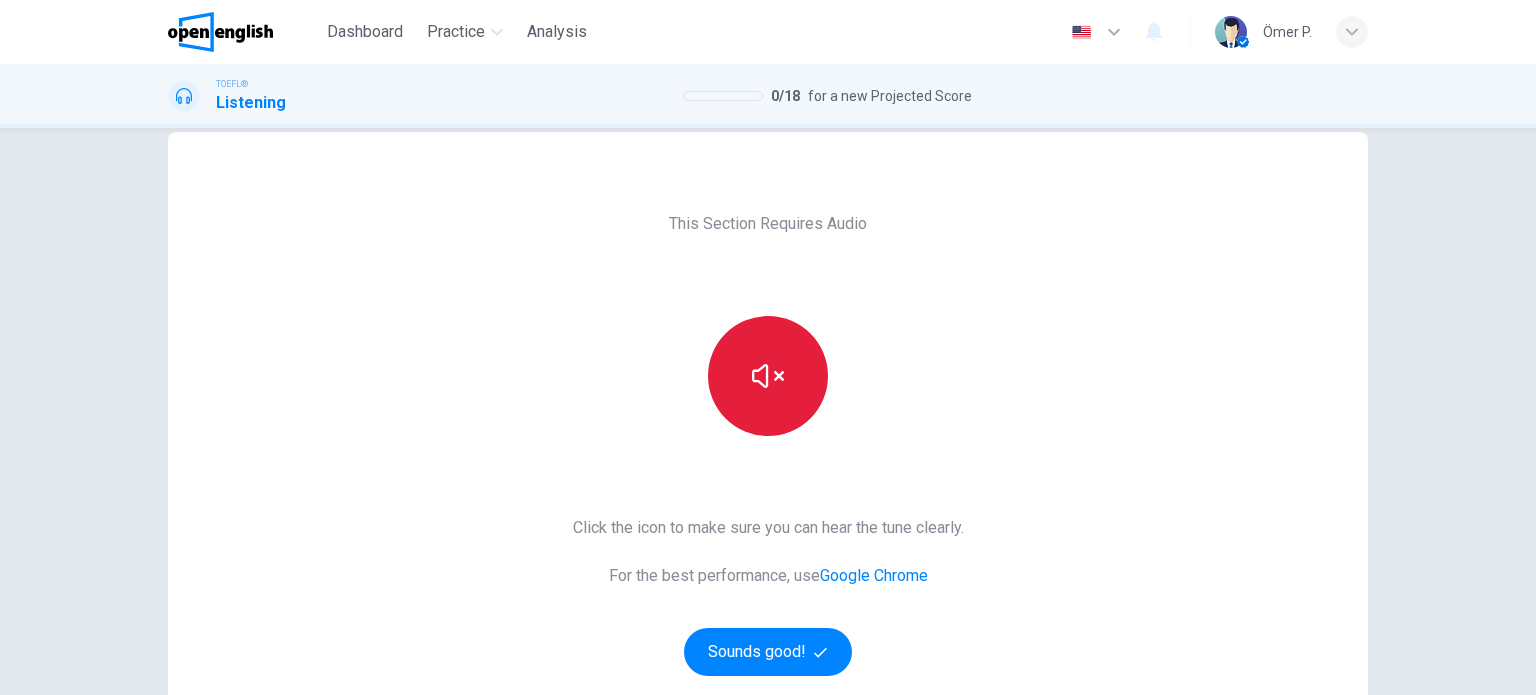 scroll, scrollTop: 100, scrollLeft: 0, axis: vertical 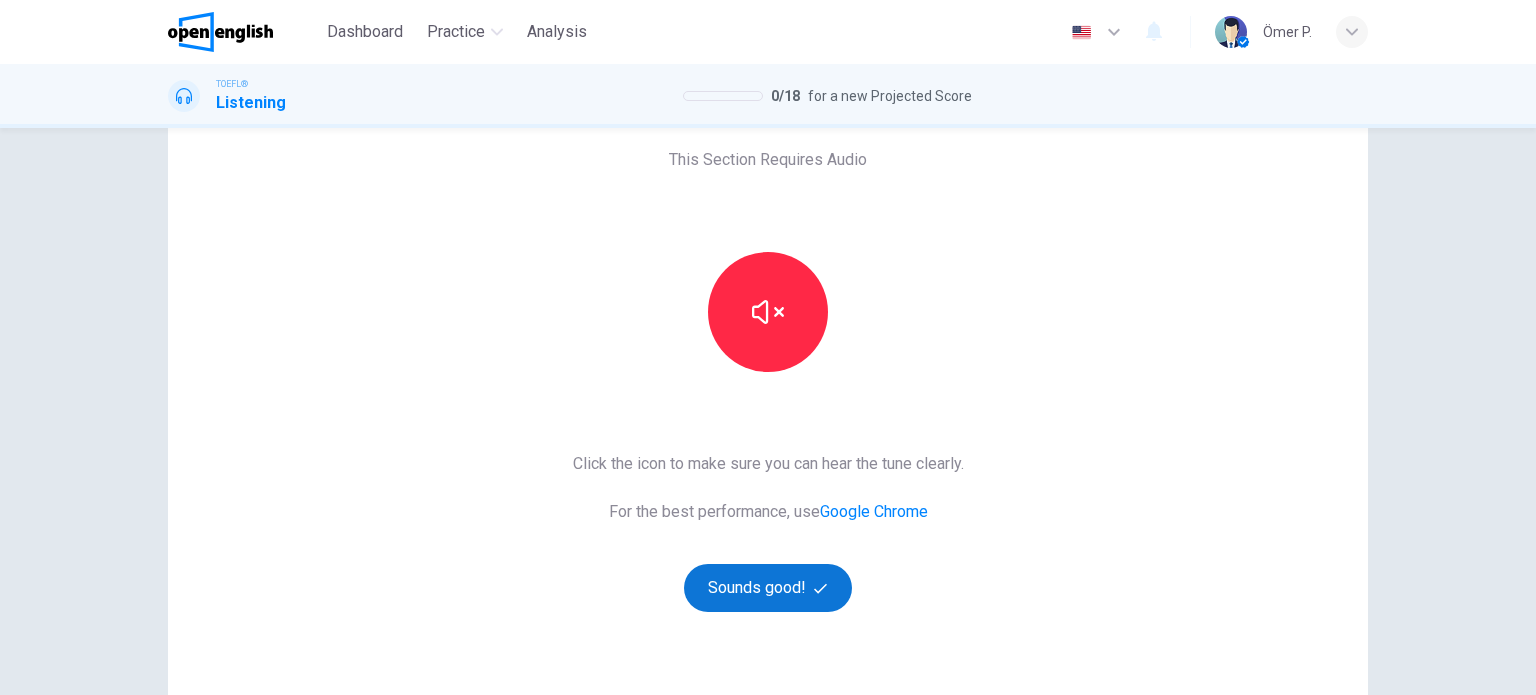 click on "Sounds good!" at bounding box center [768, 588] 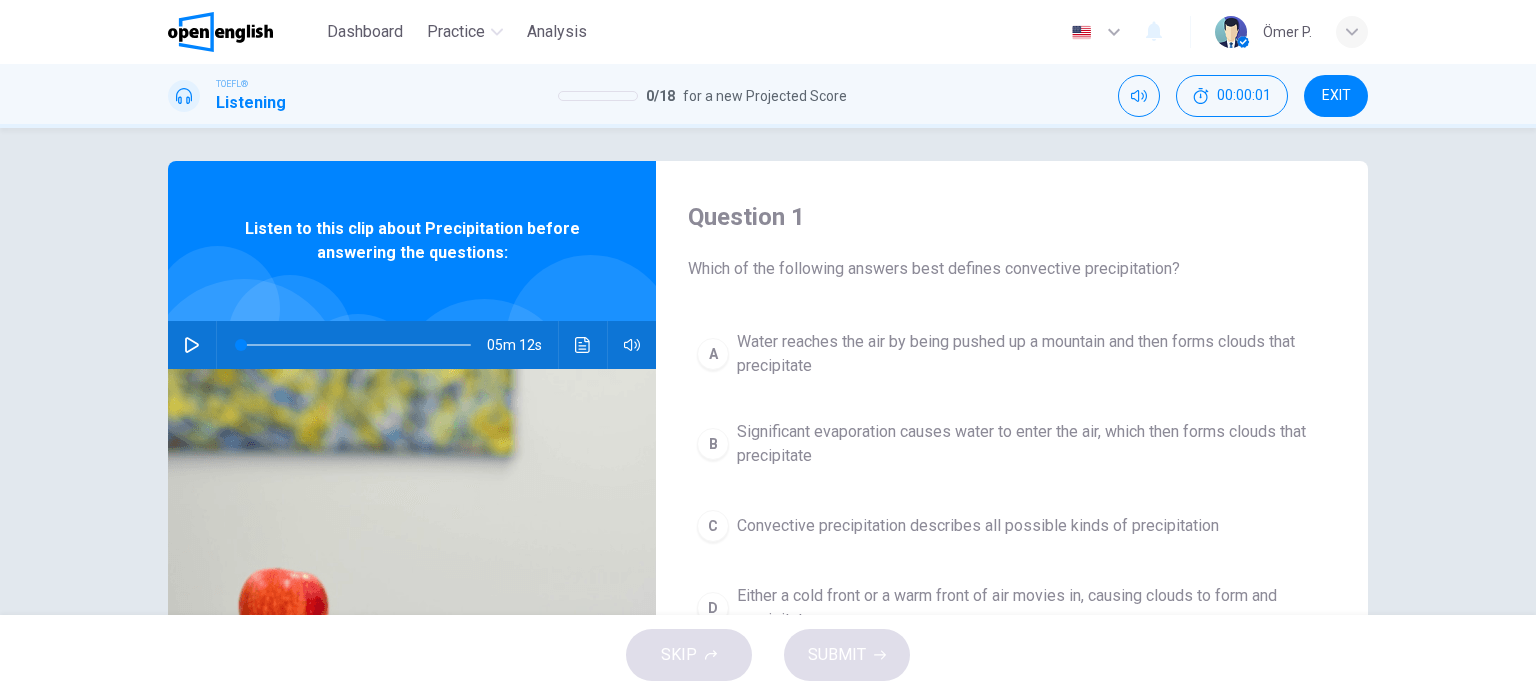 scroll, scrollTop: 0, scrollLeft: 0, axis: both 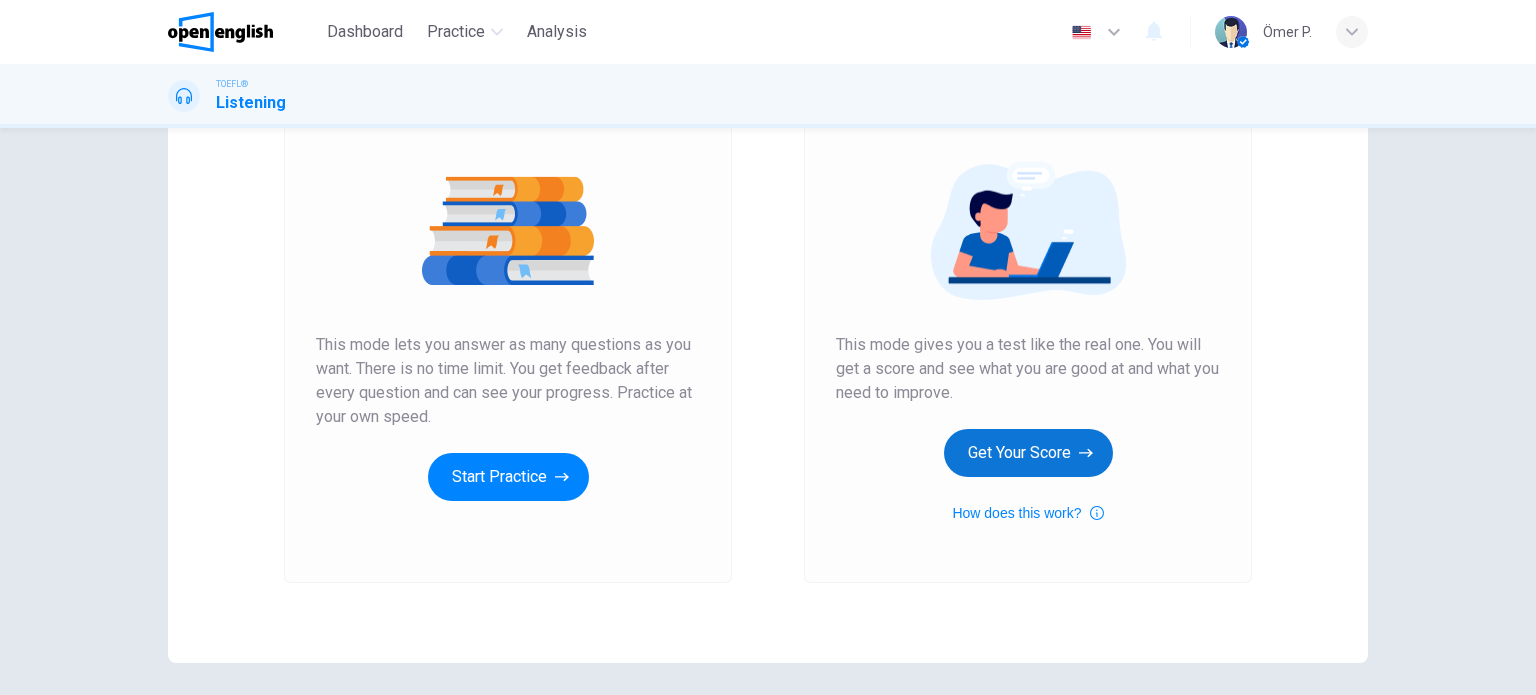 click on "Get Your Score" at bounding box center (1028, 453) 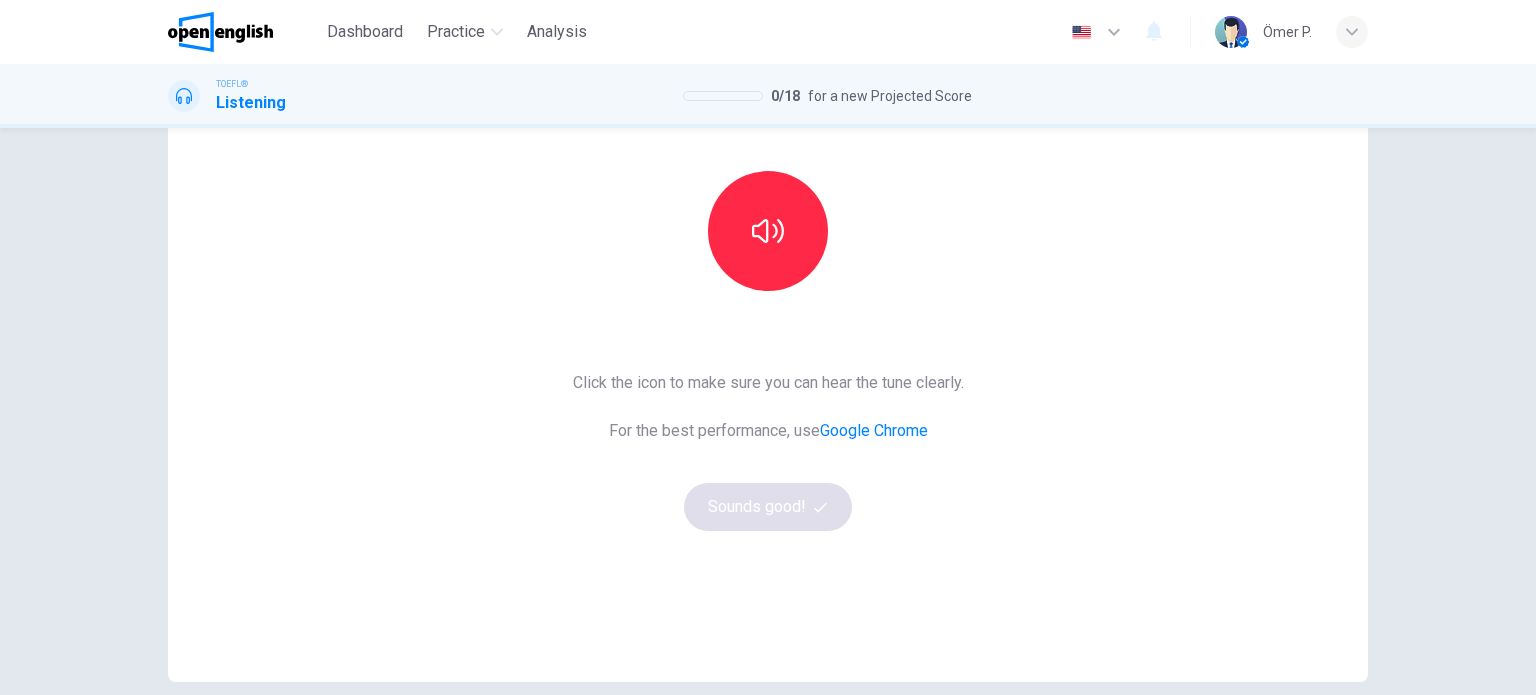 scroll, scrollTop: 200, scrollLeft: 0, axis: vertical 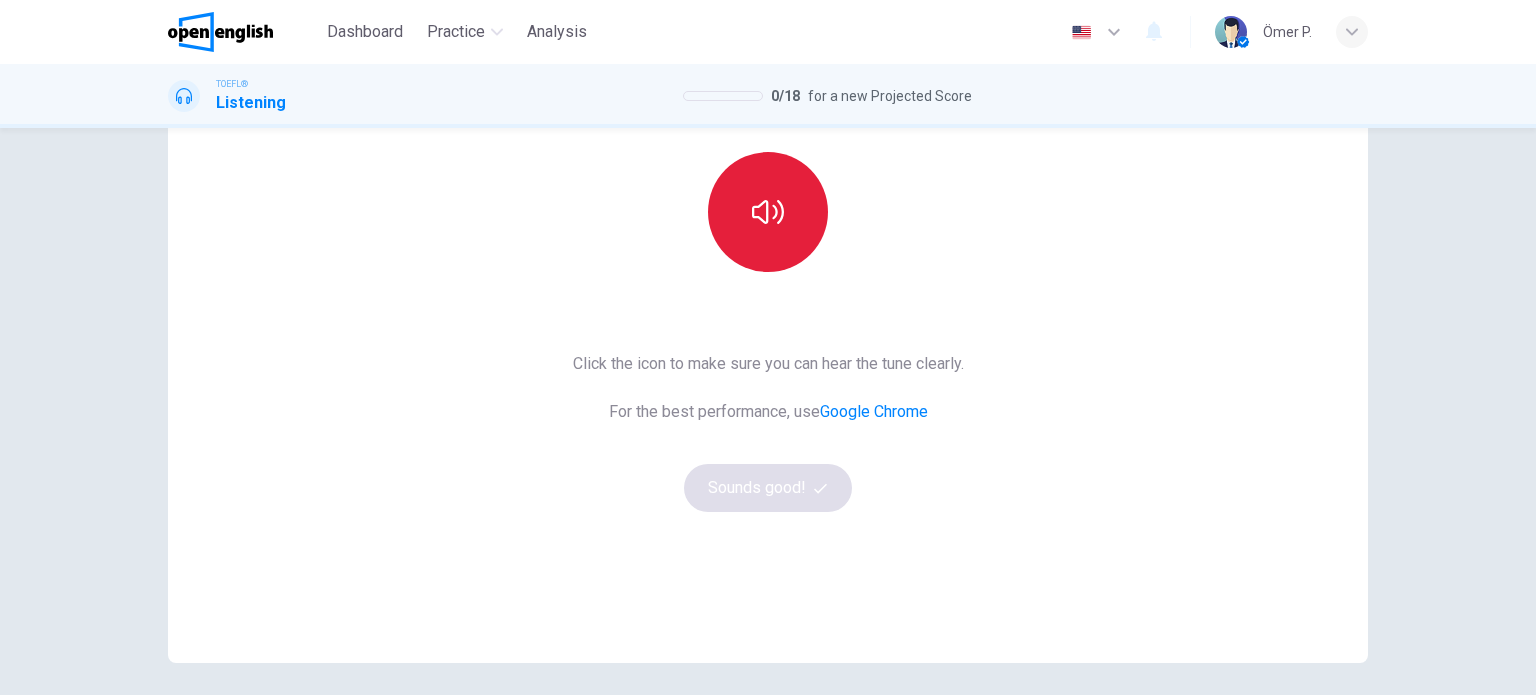 click at bounding box center [768, 212] 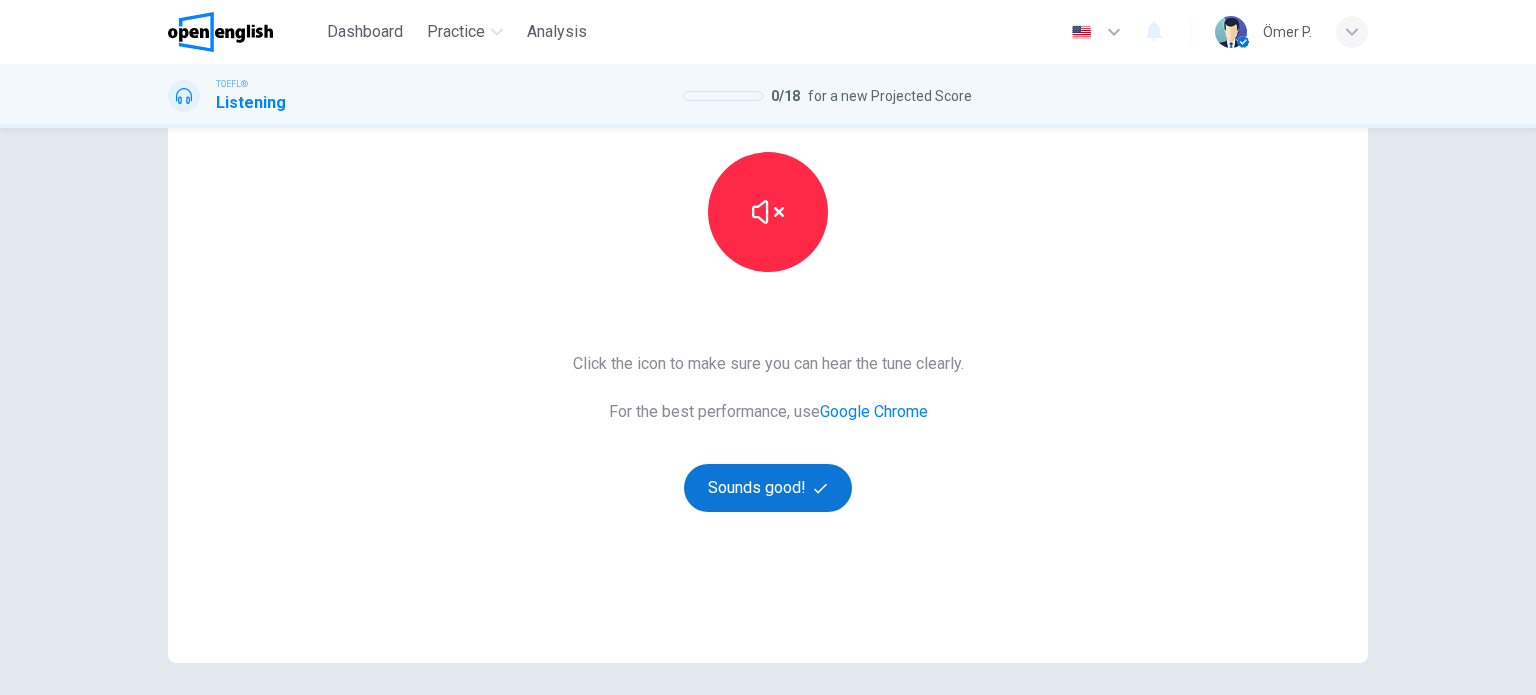 click on "Sounds good!" at bounding box center [768, 488] 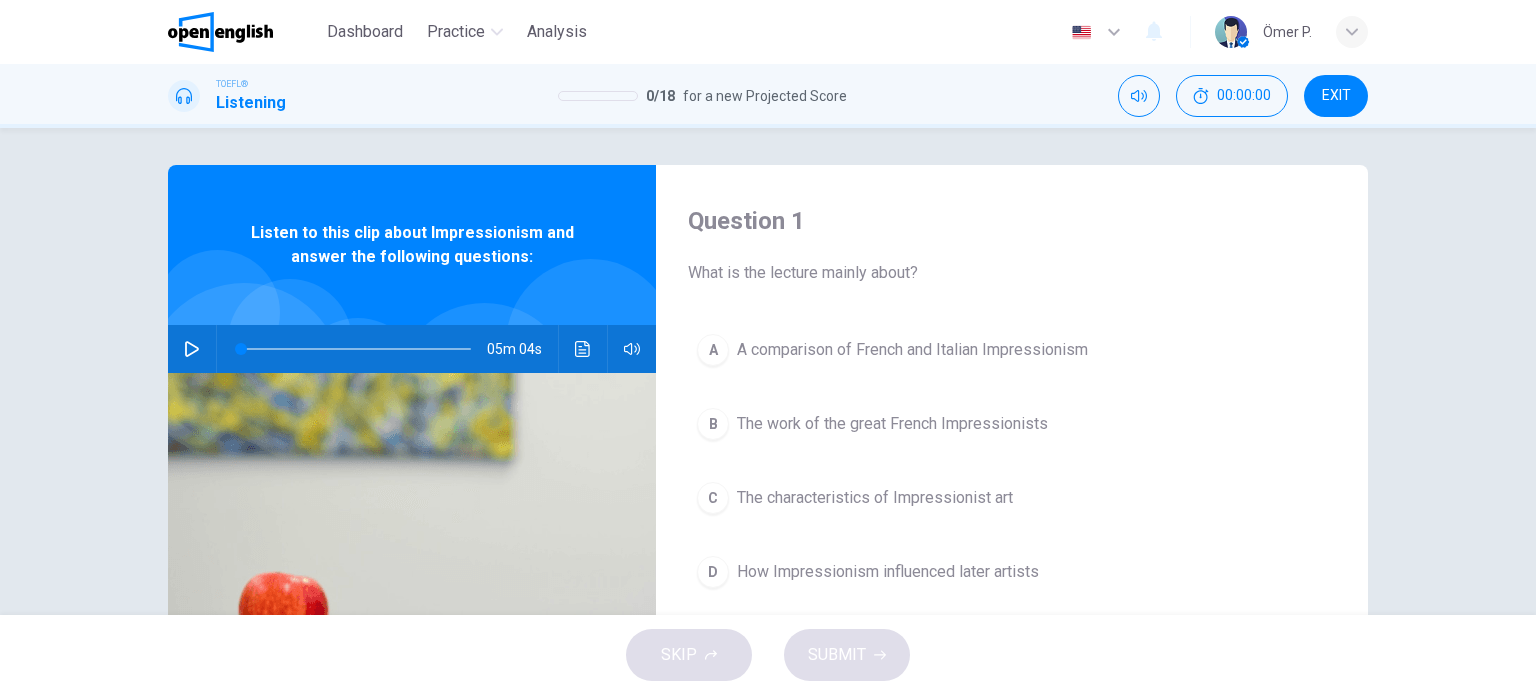 scroll, scrollTop: 0, scrollLeft: 0, axis: both 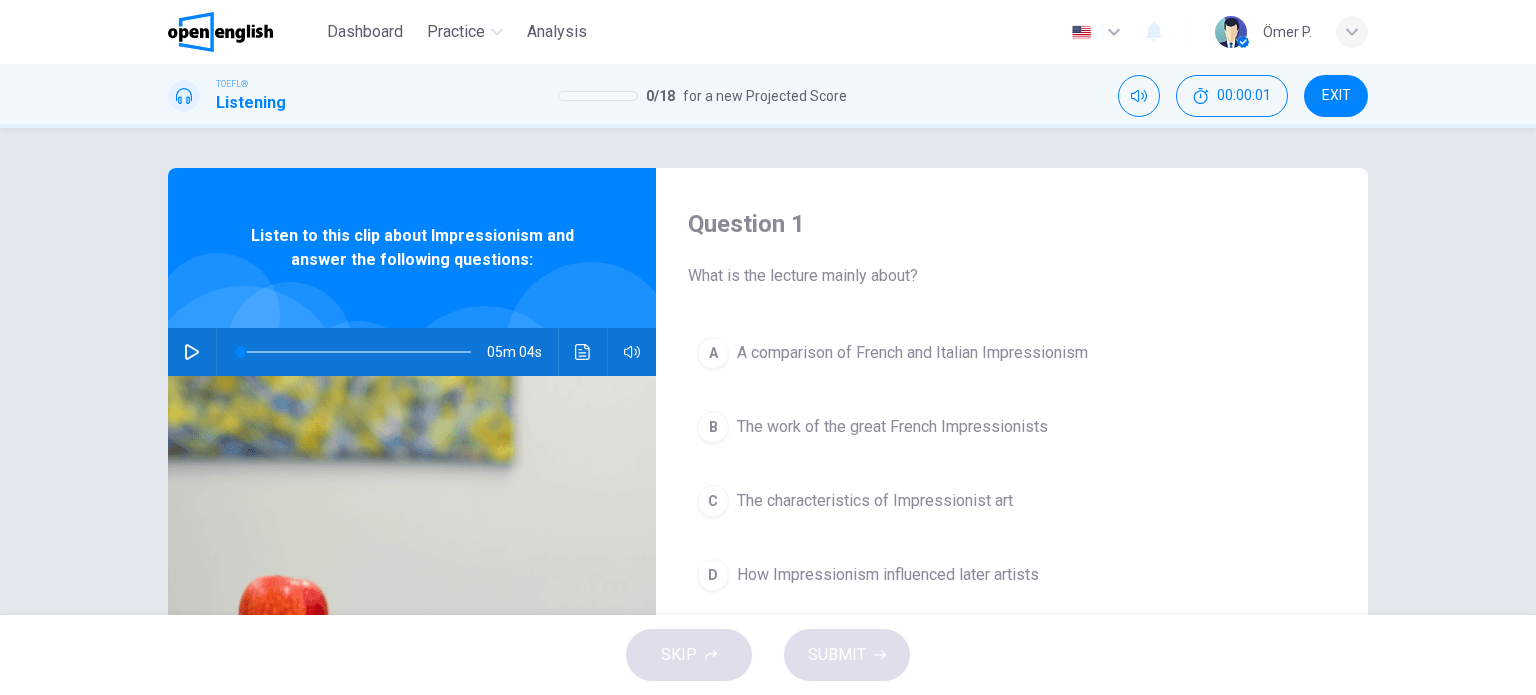 click on "EXIT" at bounding box center [1336, 96] 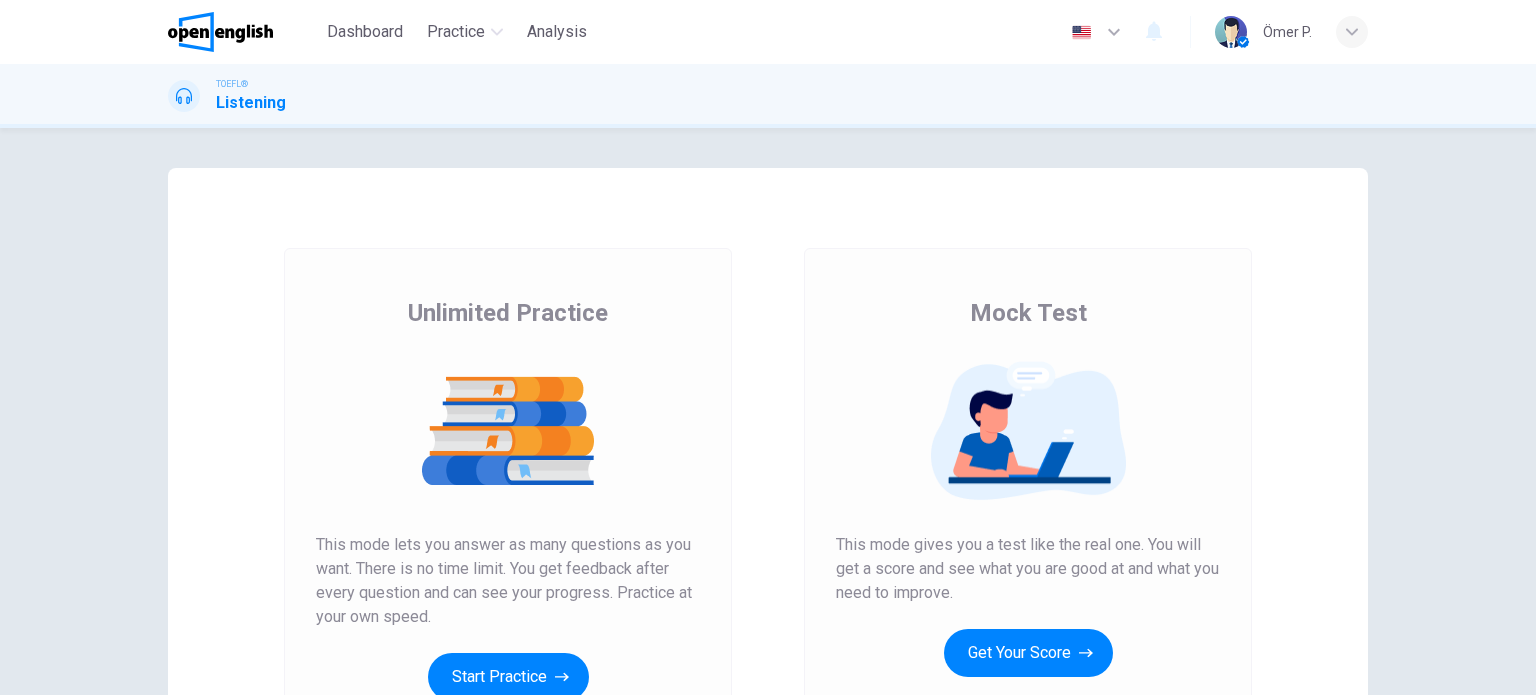 scroll, scrollTop: 0, scrollLeft: 0, axis: both 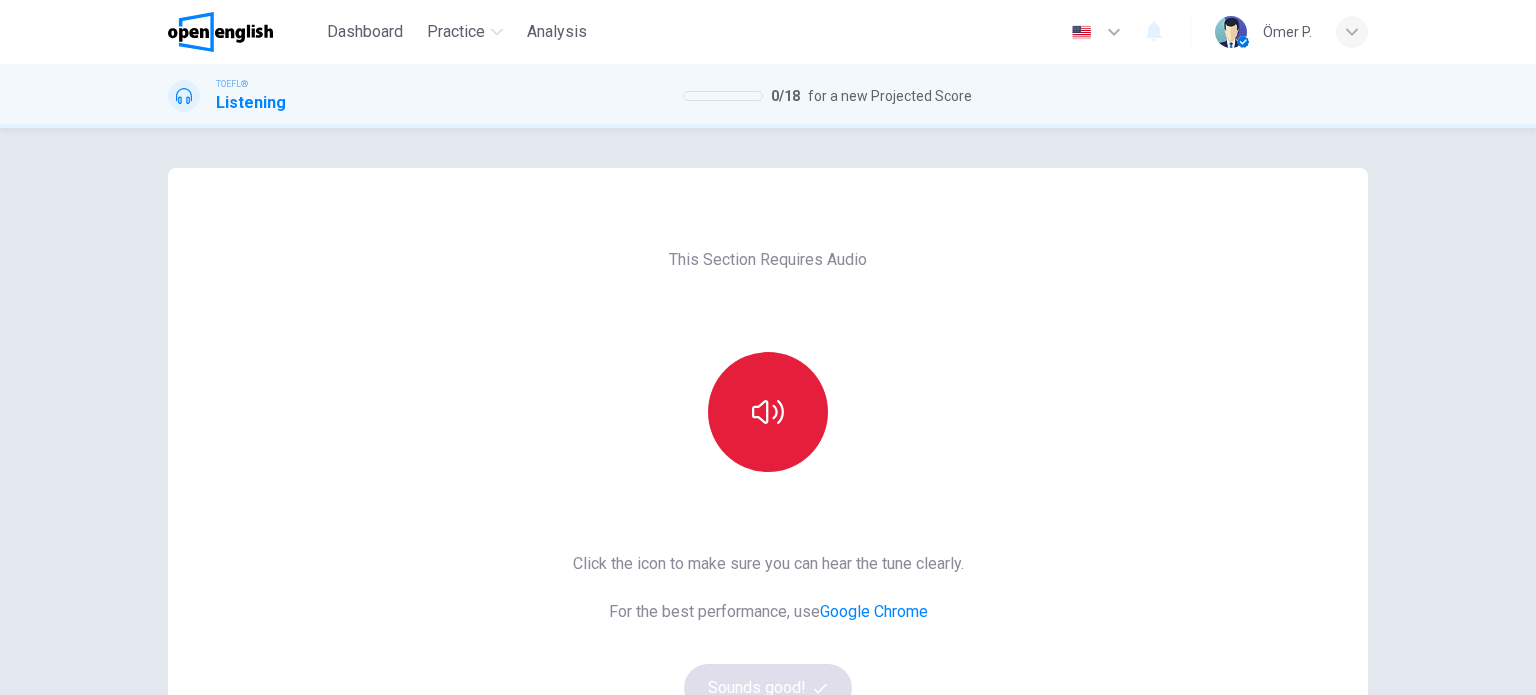 click 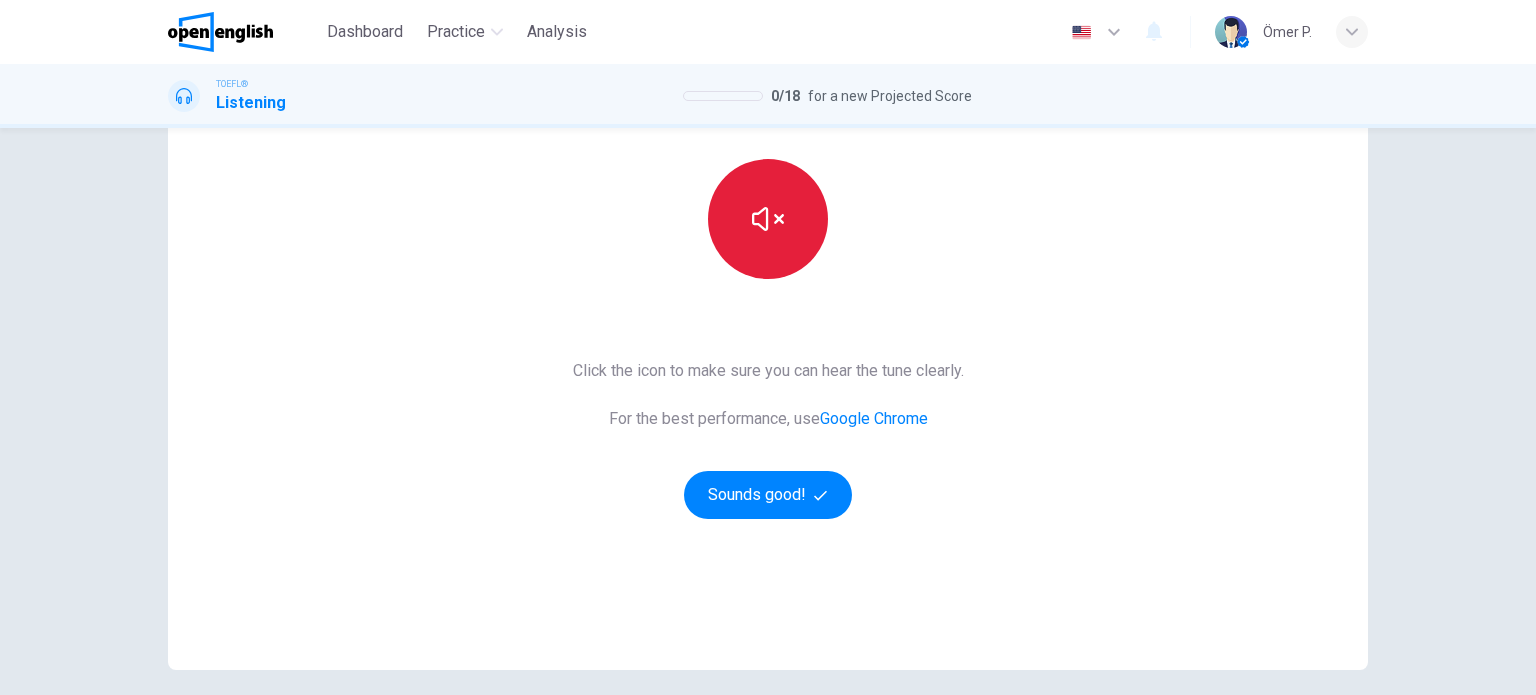 scroll, scrollTop: 200, scrollLeft: 0, axis: vertical 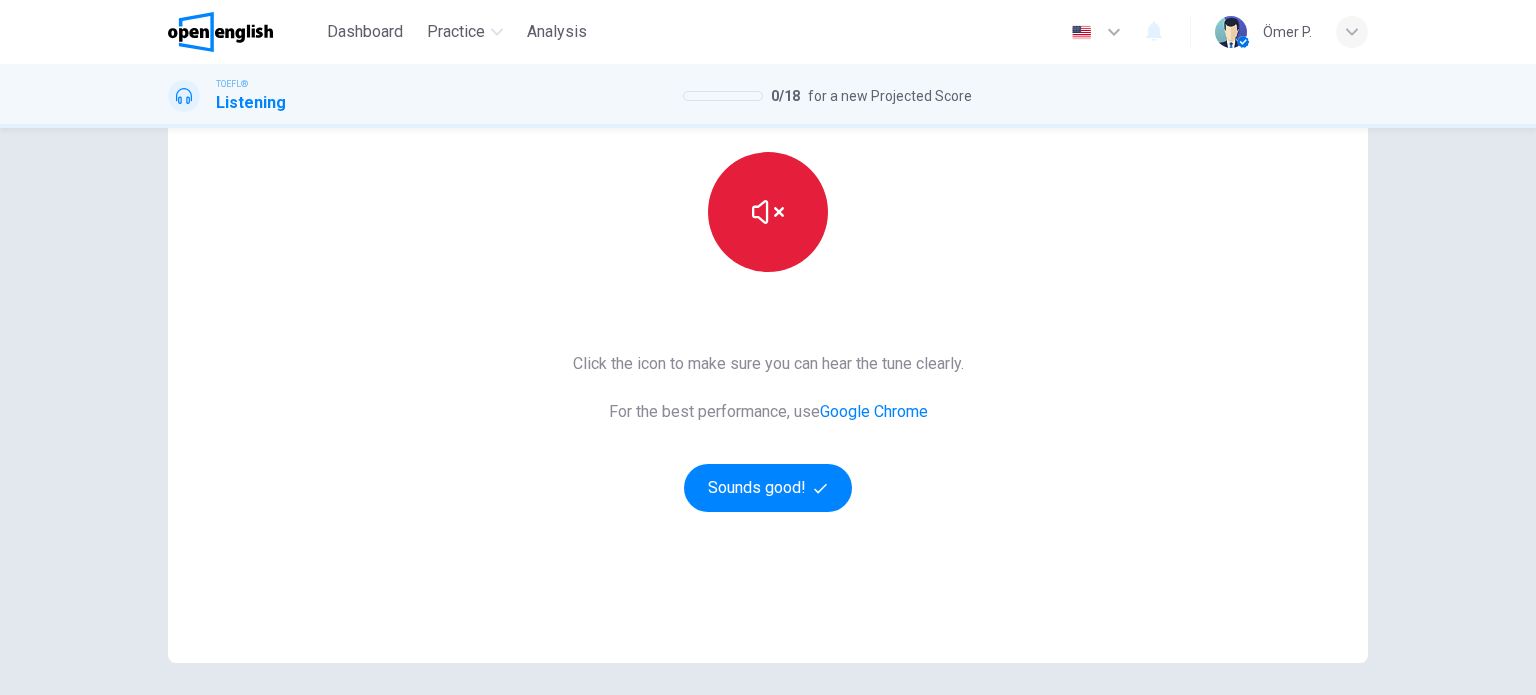 click on "Click the icon to make sure you can hear the tune clearly. For the best performance, use  Google Chrome Sounds good!" at bounding box center (768, 432) 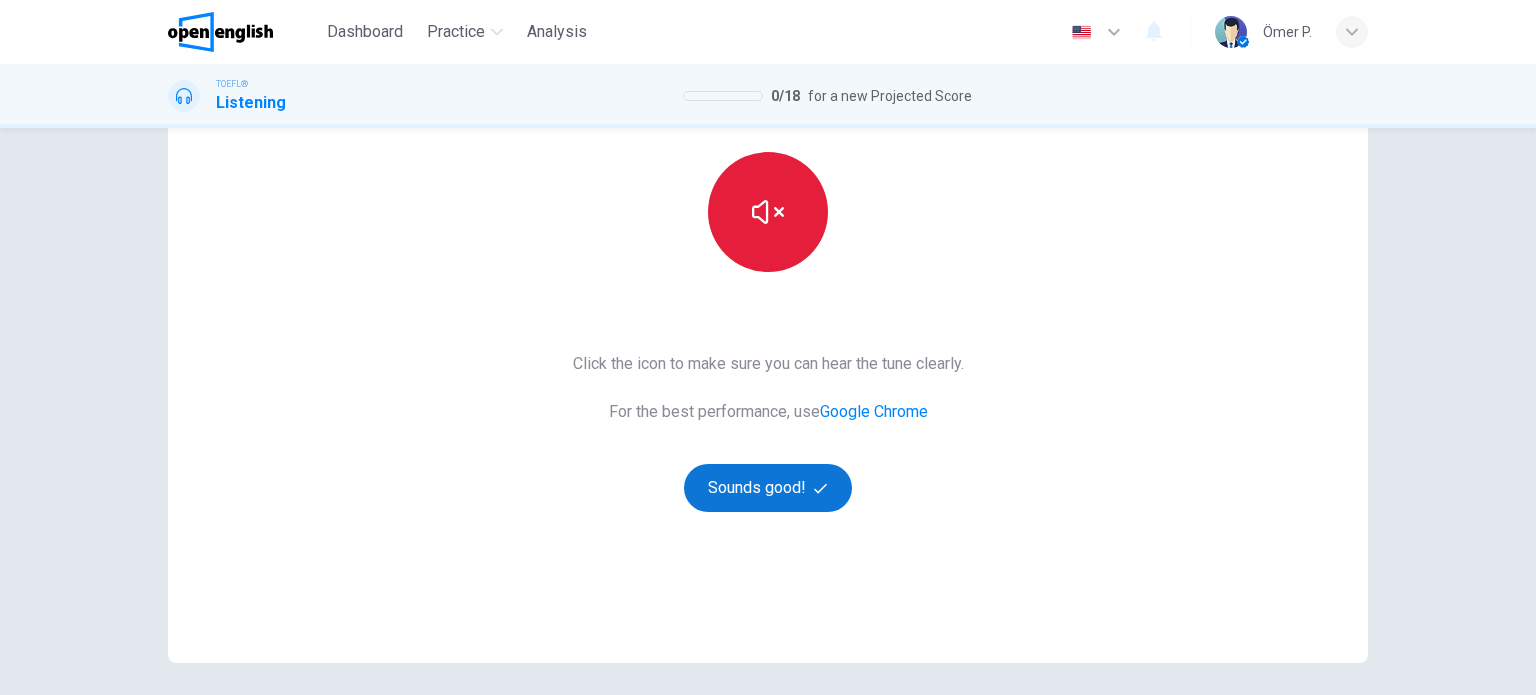 click on "Sounds good!" at bounding box center (768, 488) 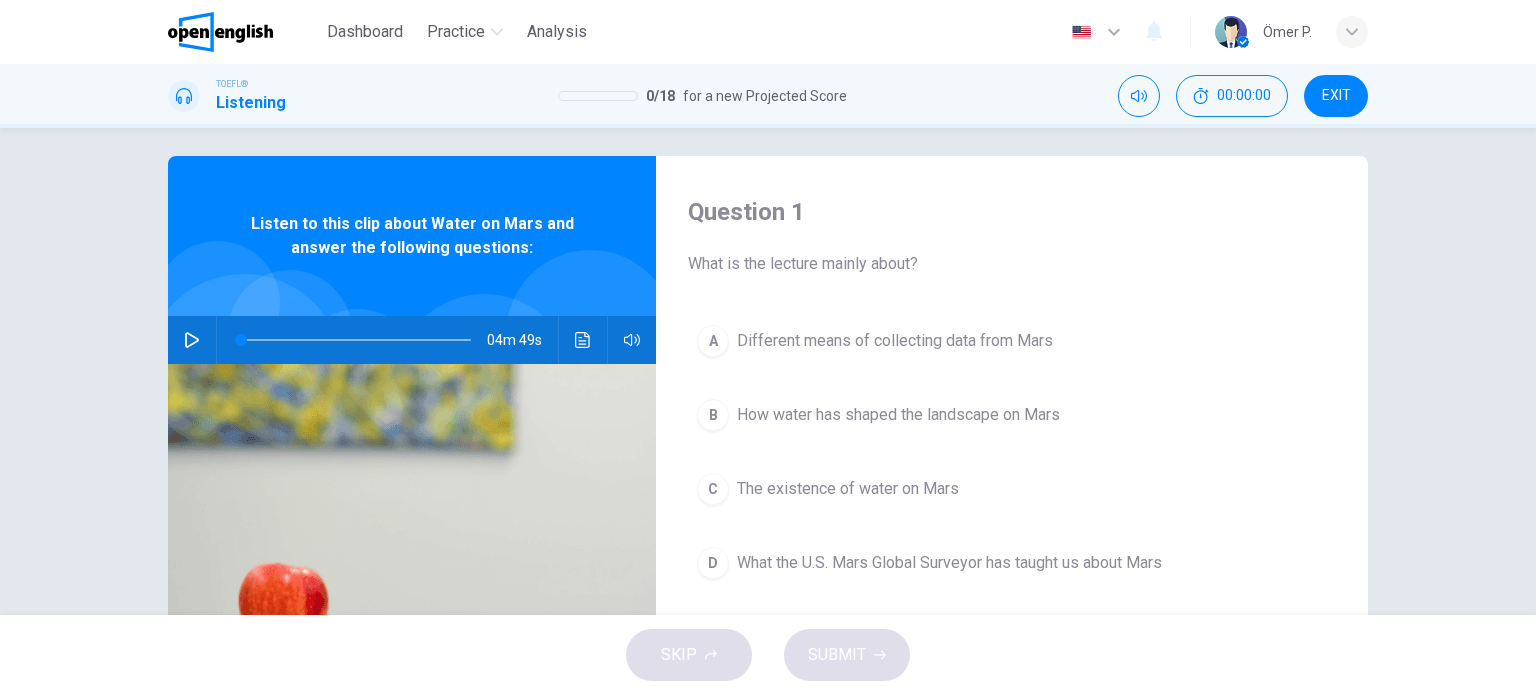 scroll, scrollTop: 0, scrollLeft: 0, axis: both 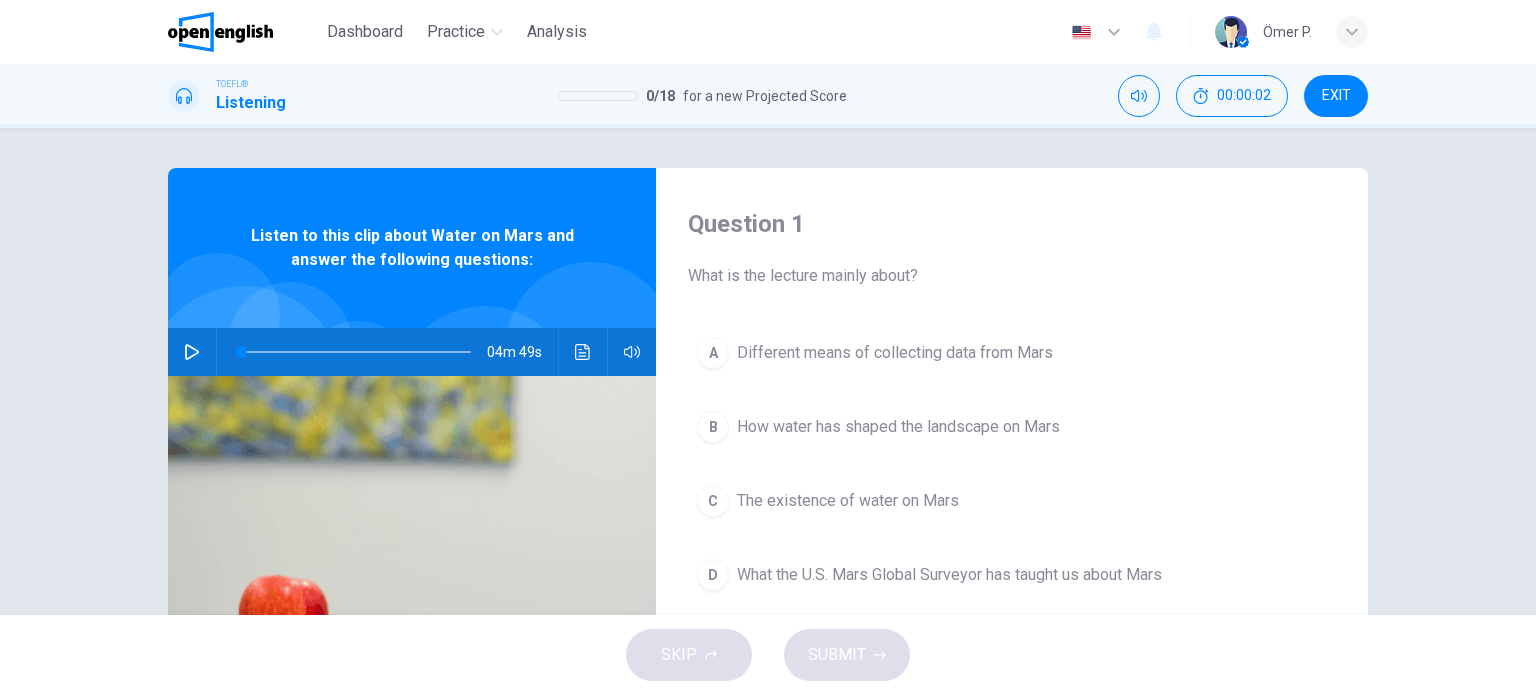 click at bounding box center [192, 352] 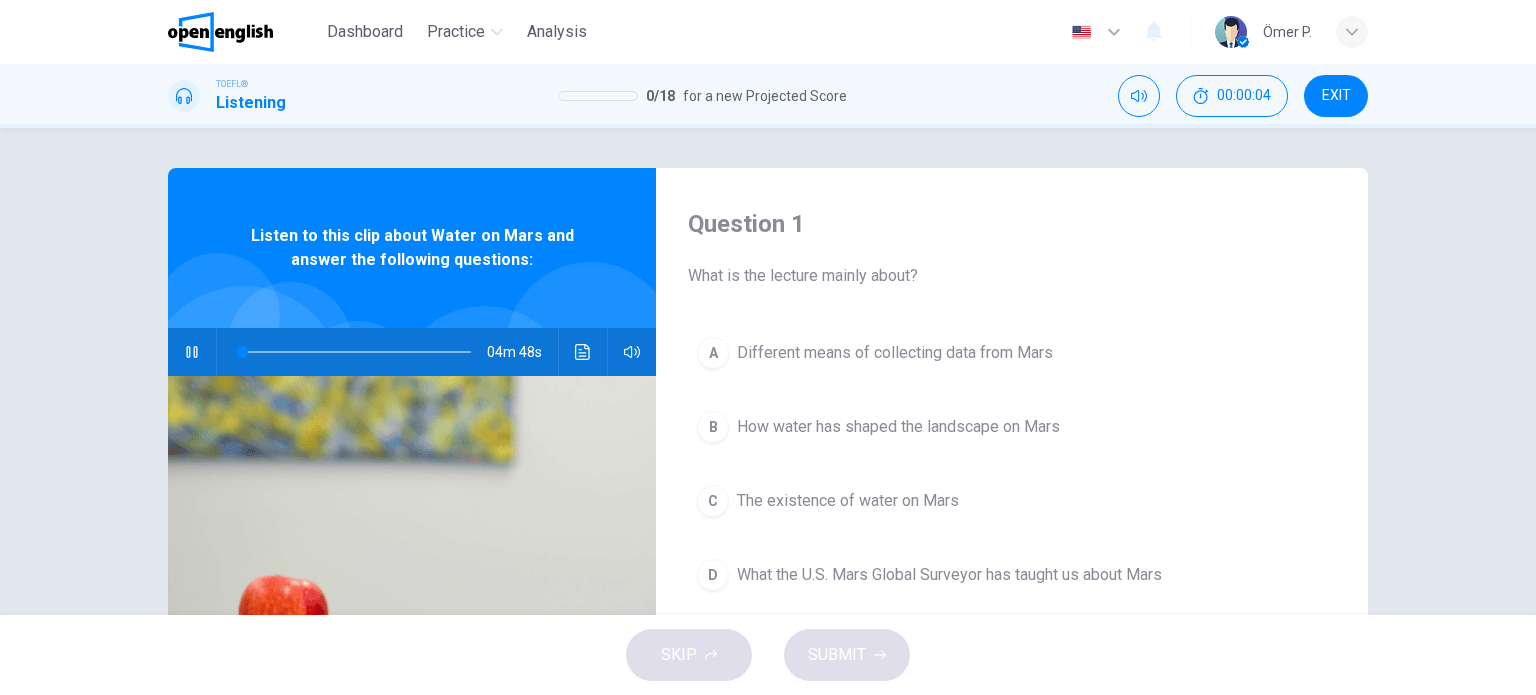 type on "*" 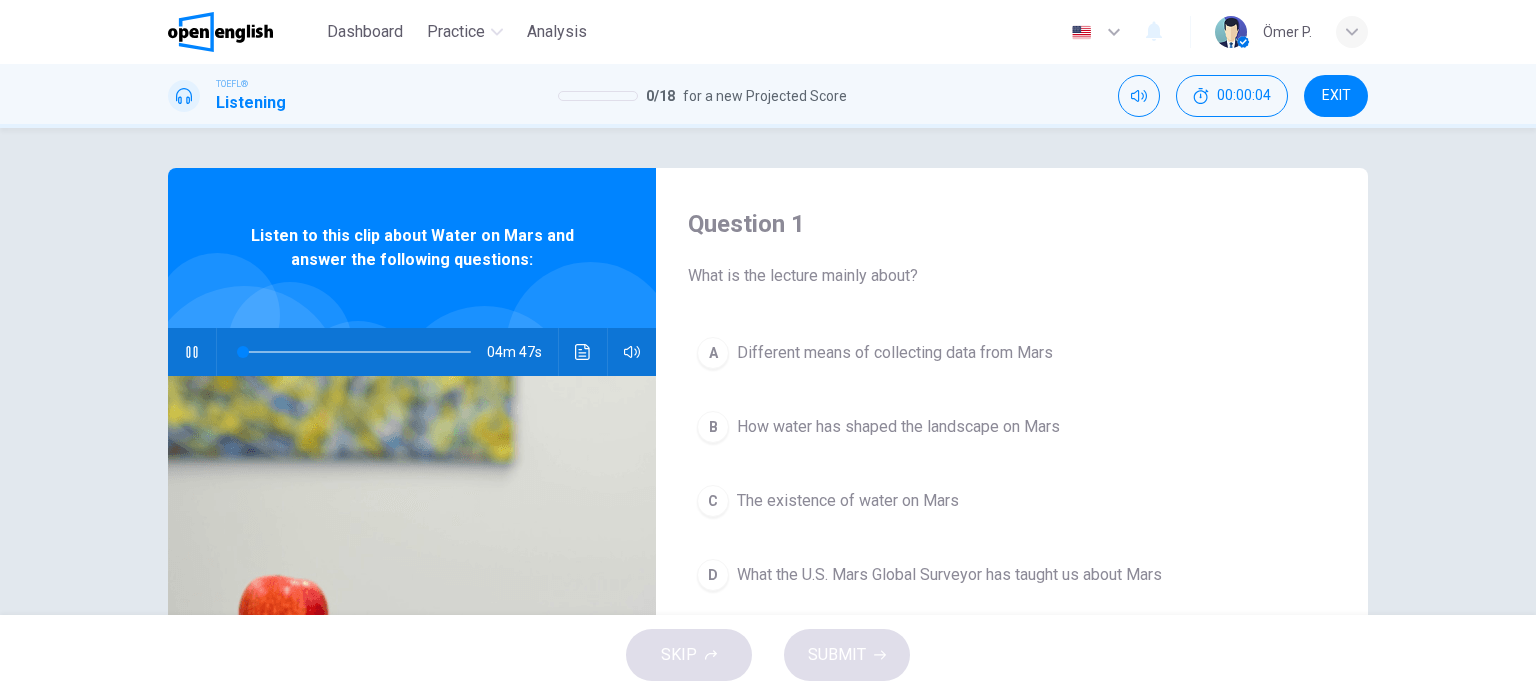 type 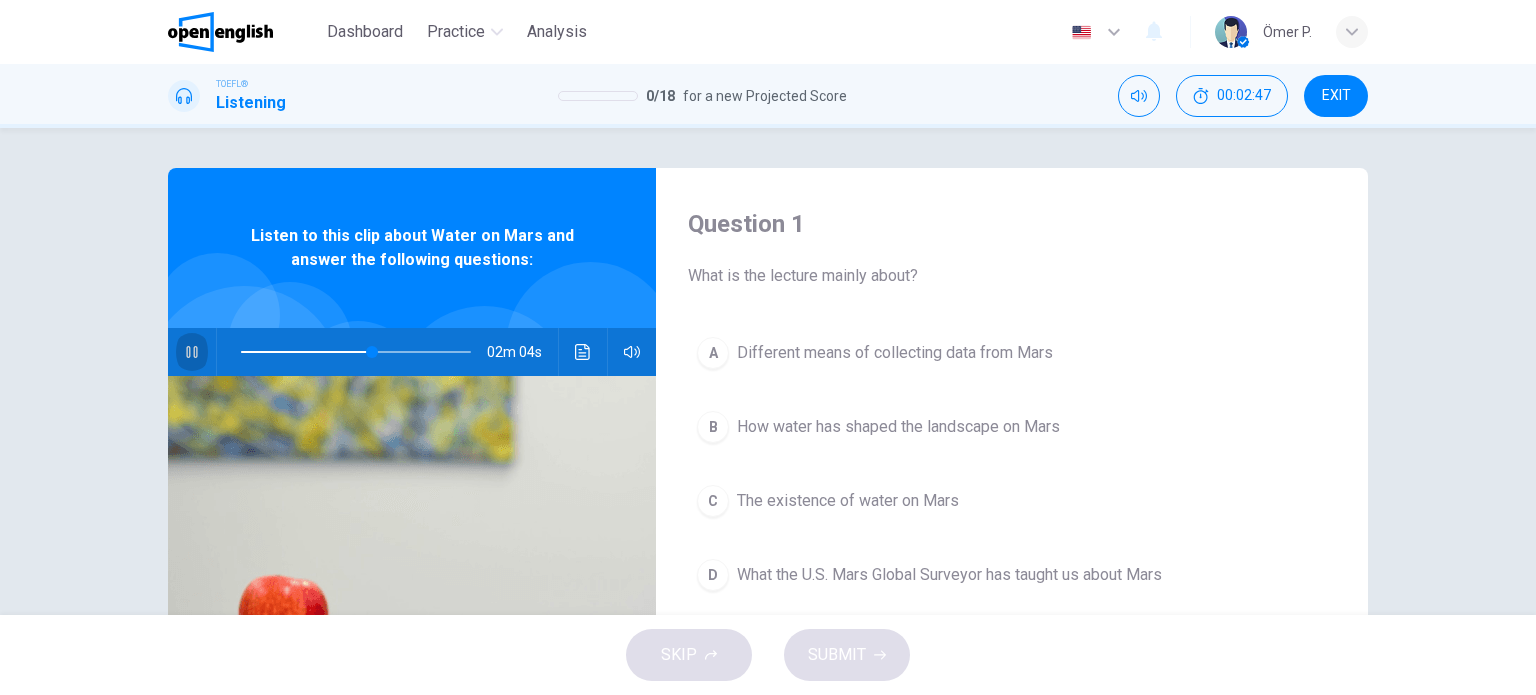 click on "Listen to this clip about Water on Mars and answer the following questions:" at bounding box center (412, 248) 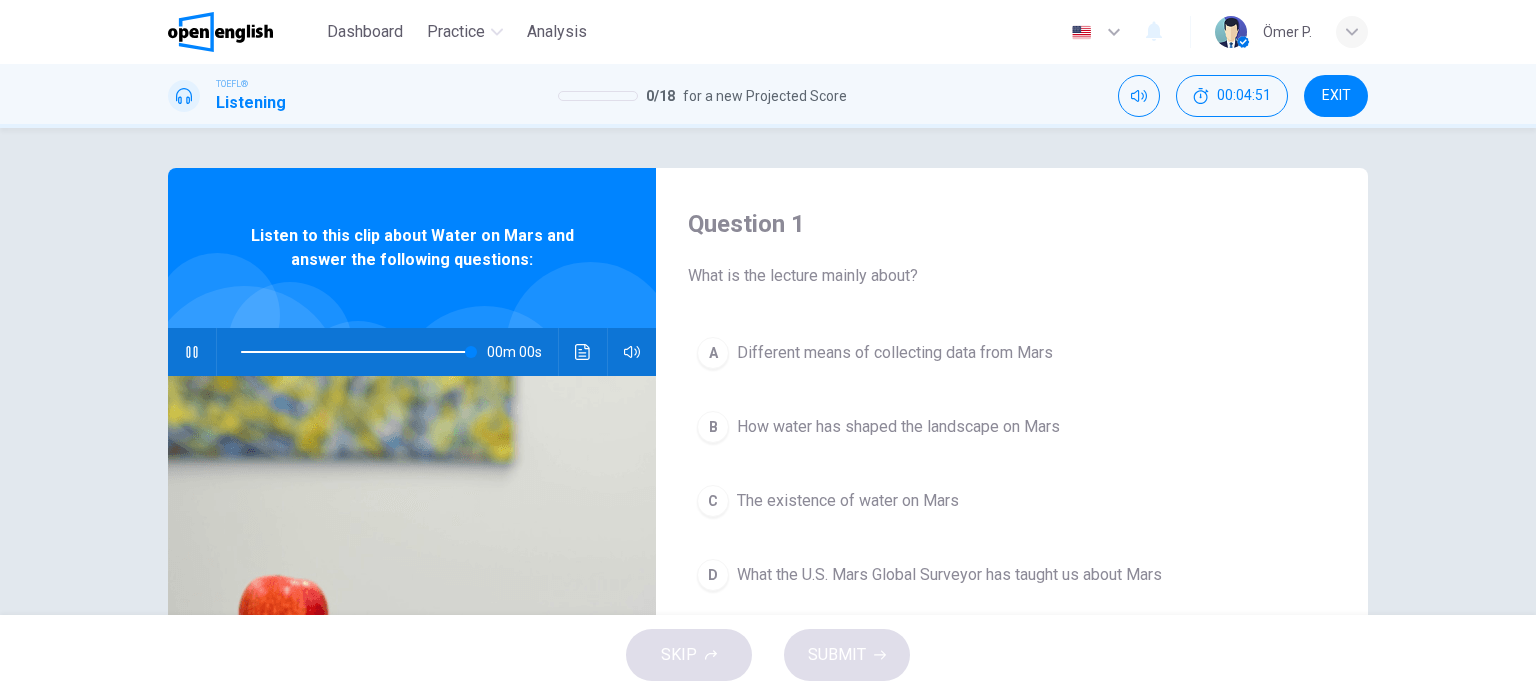 type on "*" 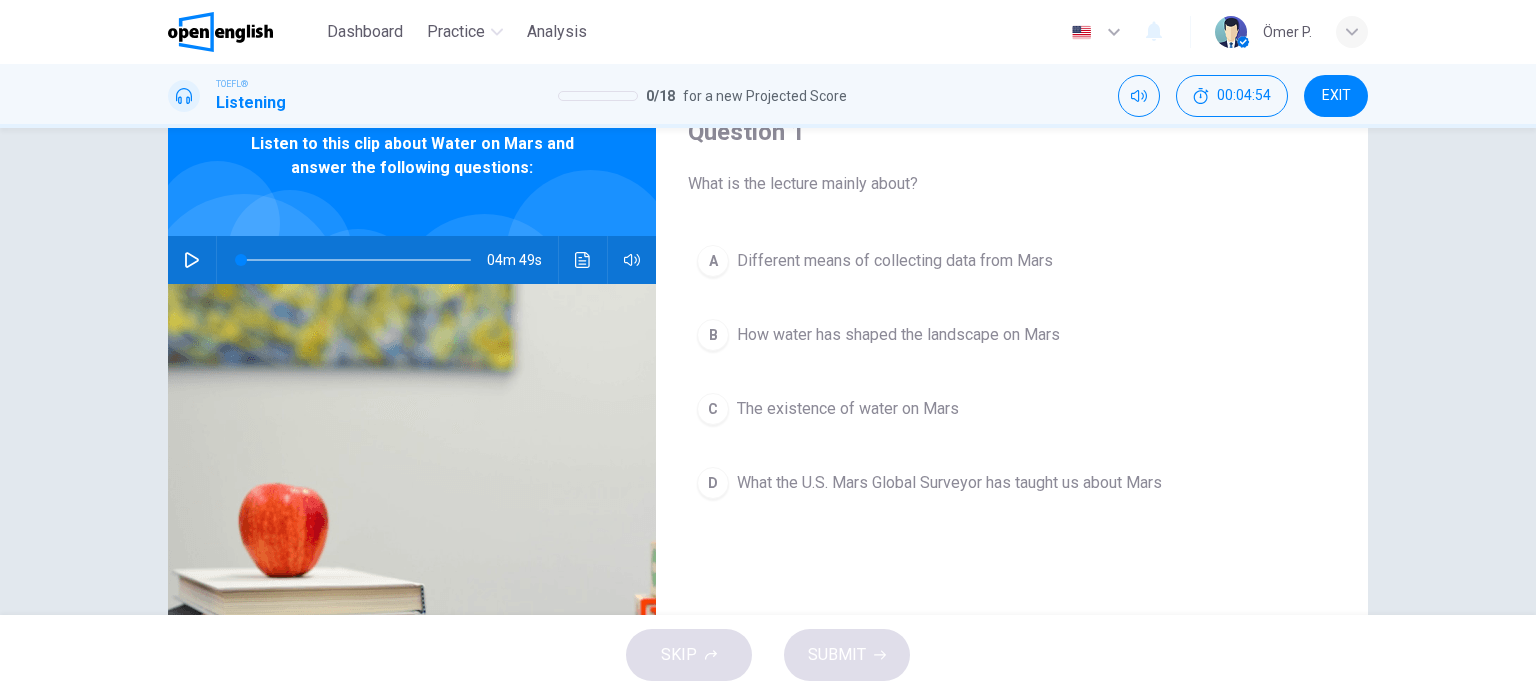 scroll, scrollTop: 100, scrollLeft: 0, axis: vertical 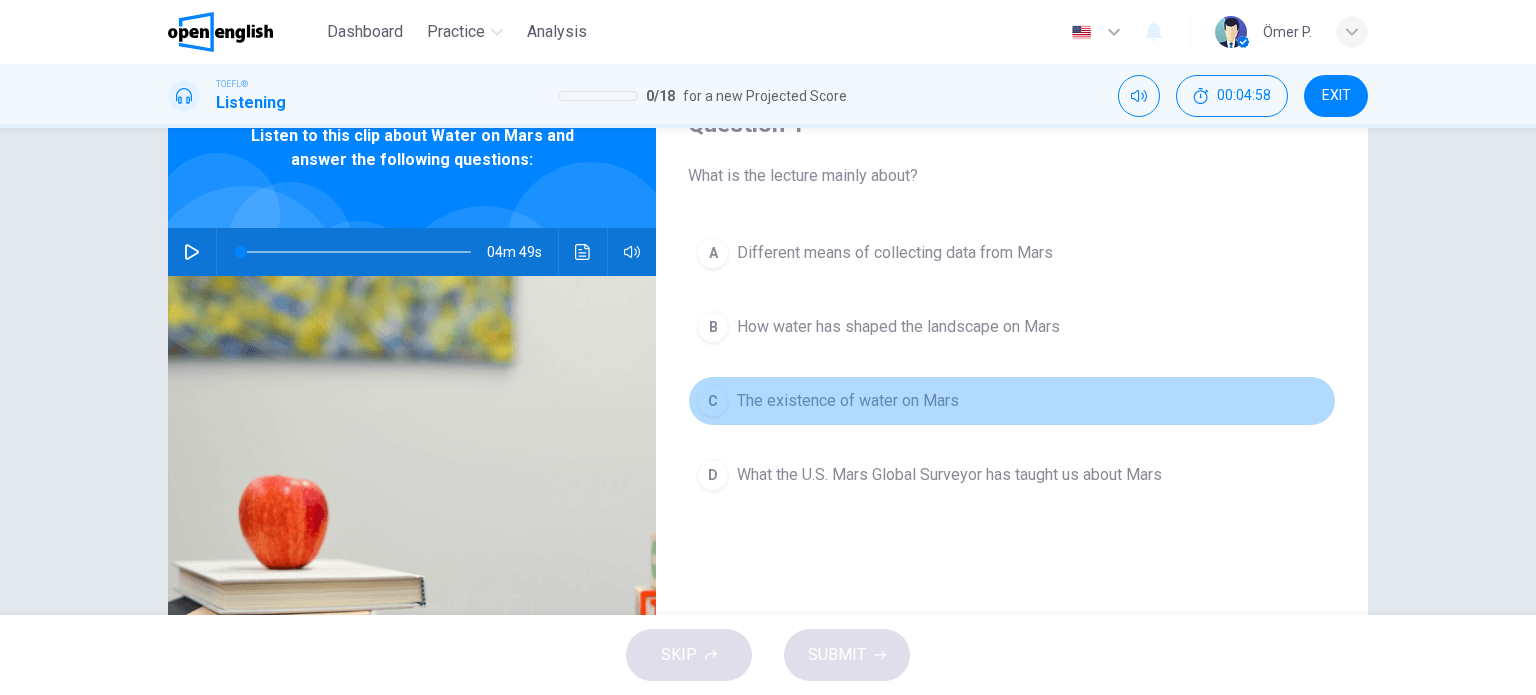 click on "The existence of water on Mars" at bounding box center [848, 401] 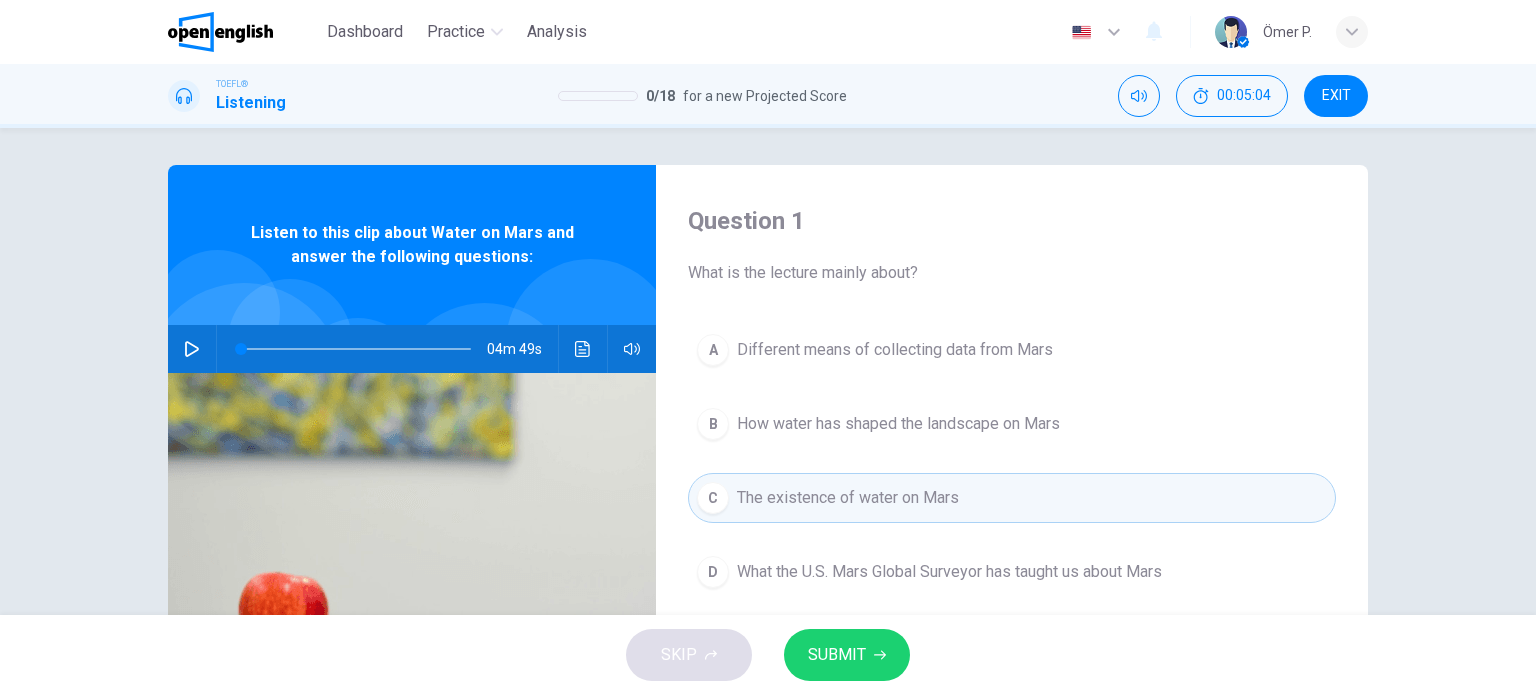 scroll, scrollTop: 0, scrollLeft: 0, axis: both 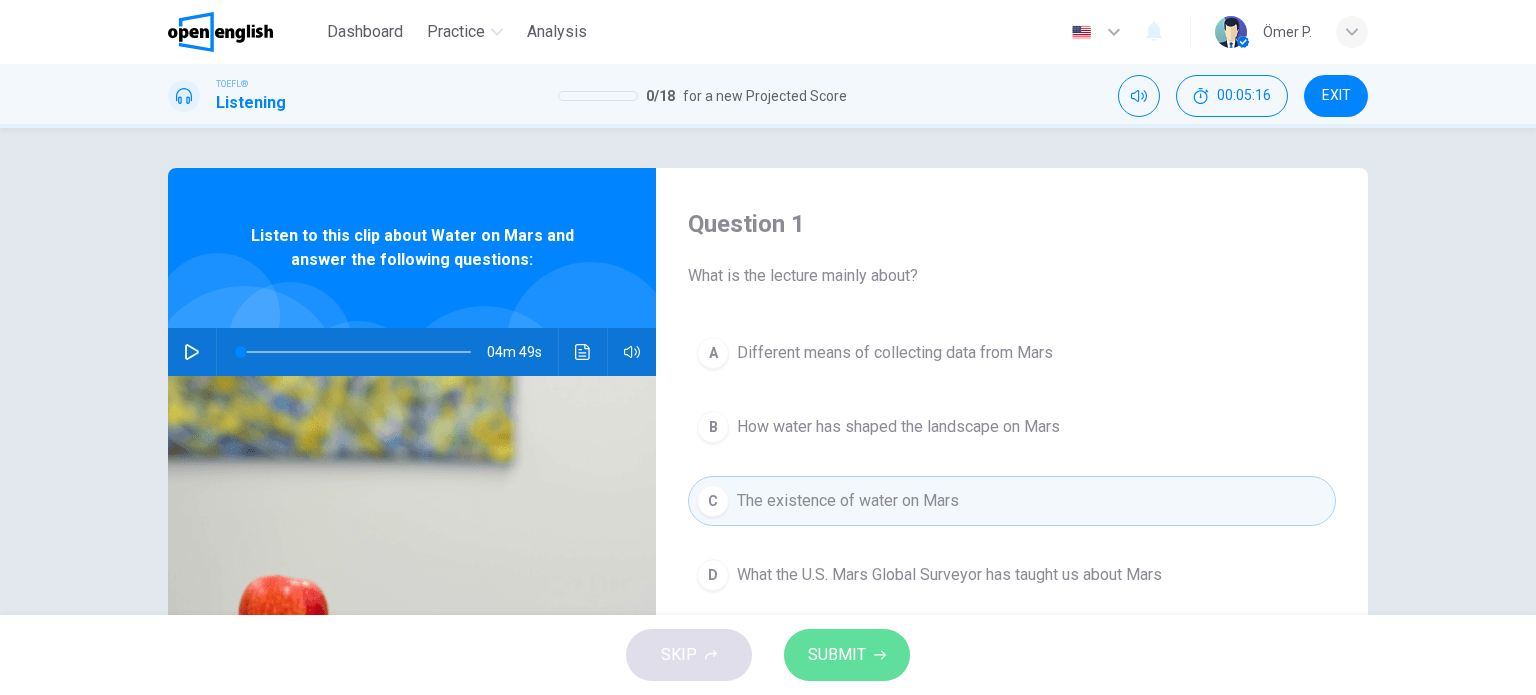click on "SUBMIT" at bounding box center [847, 655] 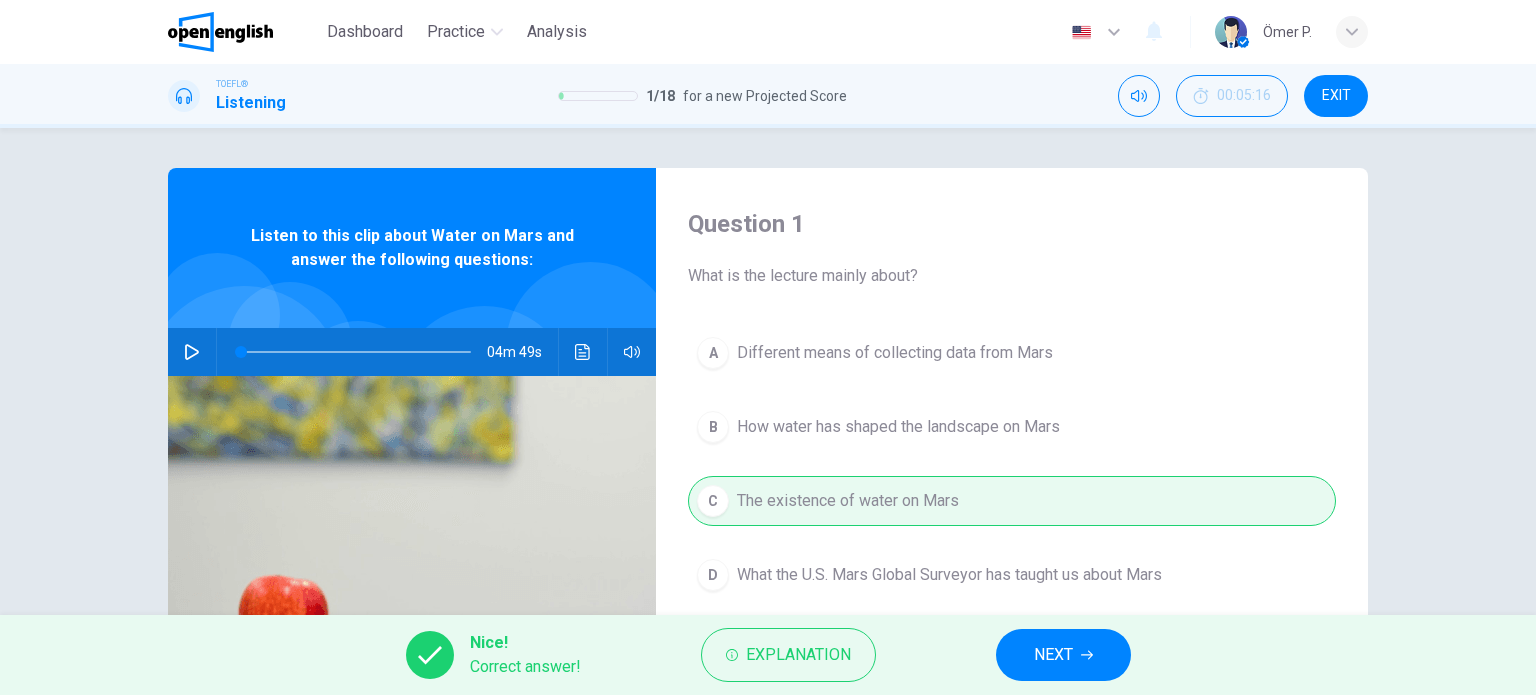 click on "NEXT" at bounding box center (1053, 655) 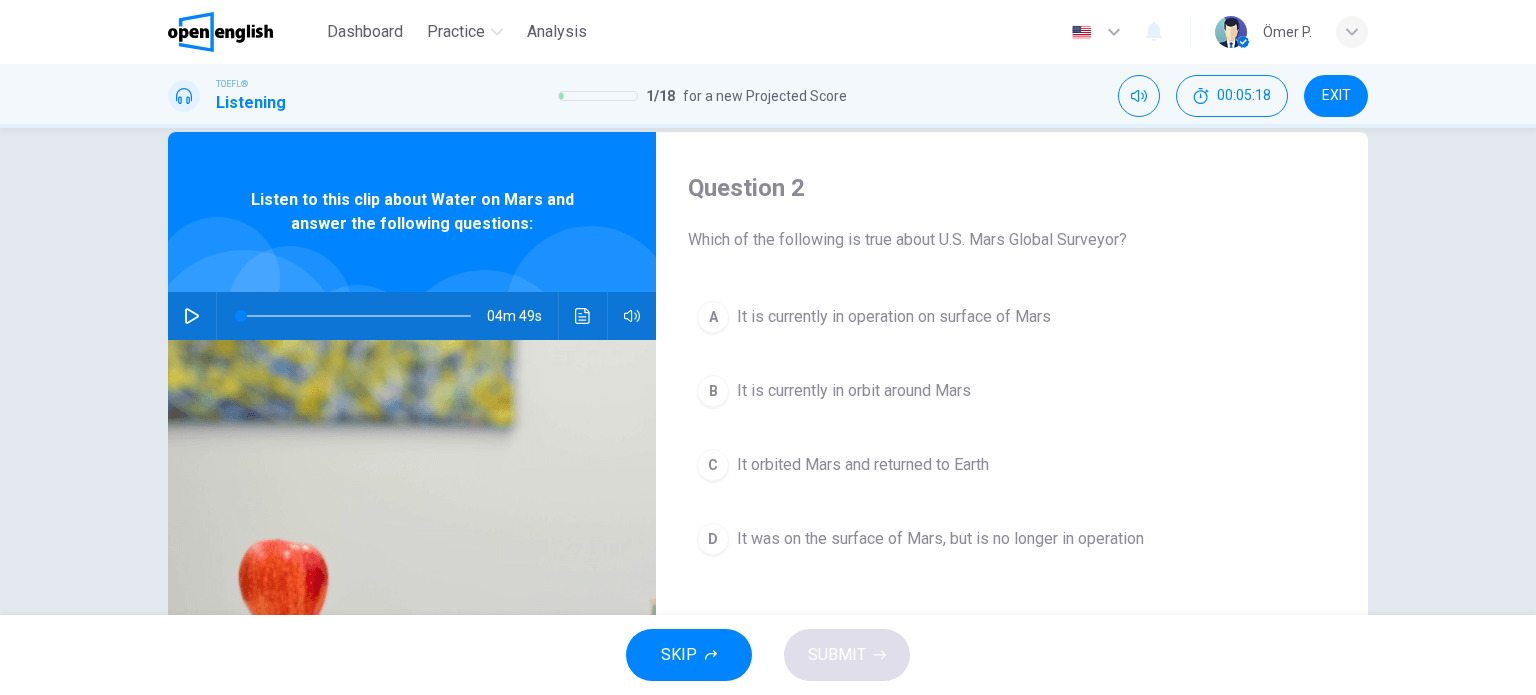 scroll, scrollTop: 100, scrollLeft: 0, axis: vertical 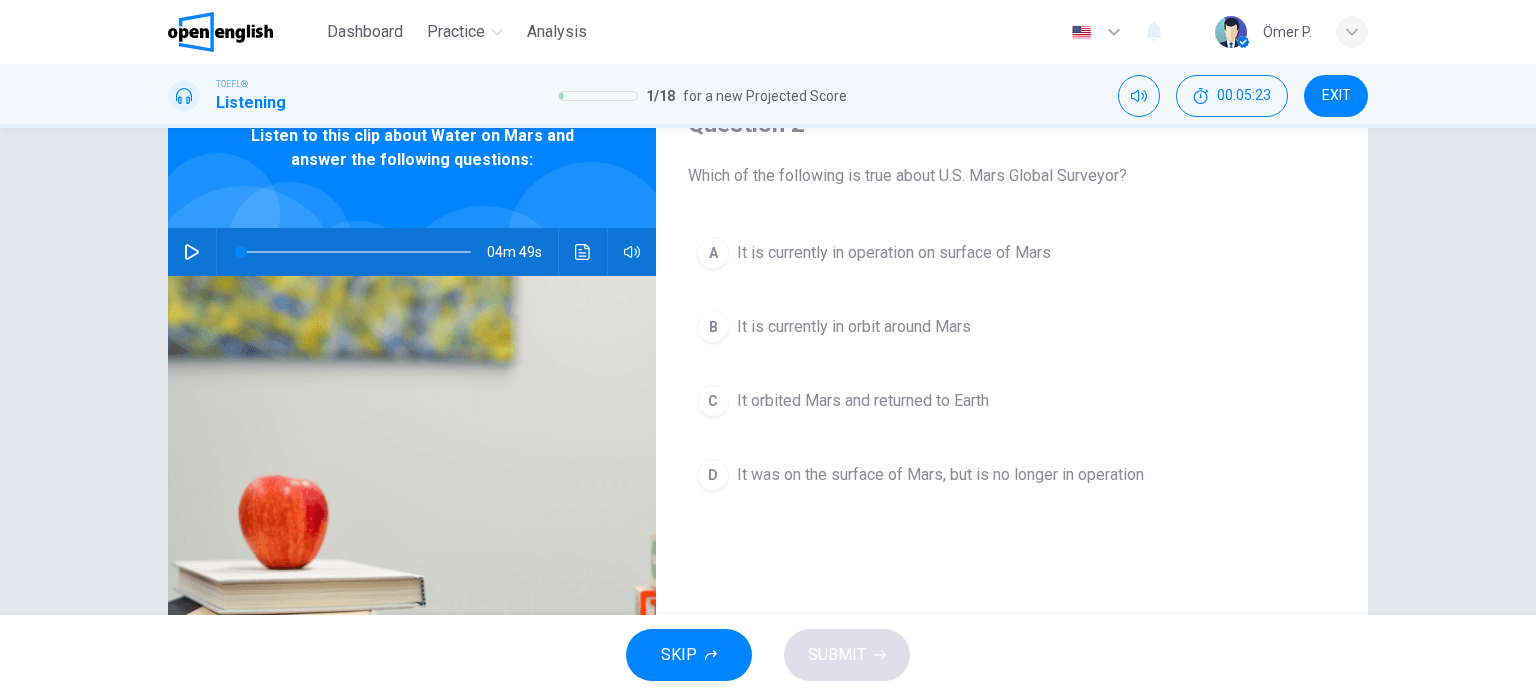 click on "C It orbited Mars and returned to Earth" at bounding box center (1012, 401) 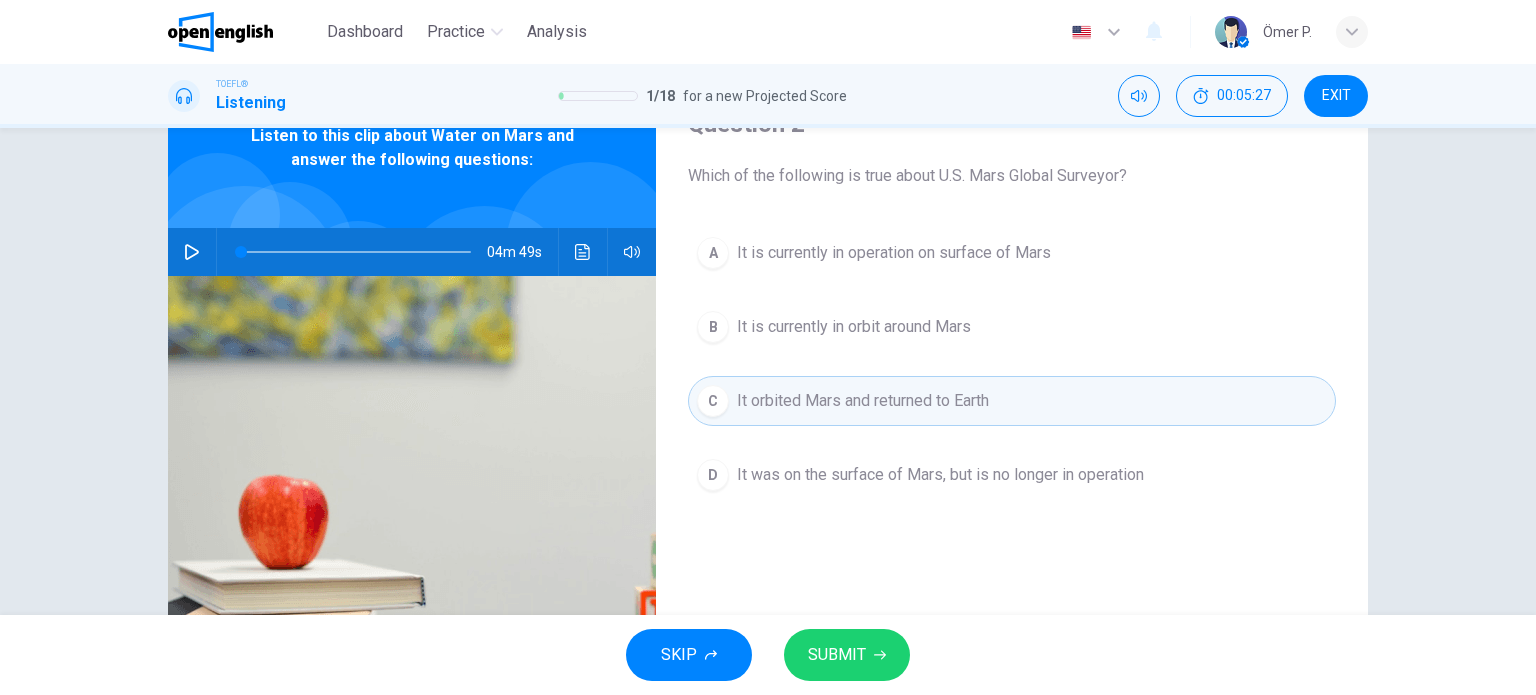 click on "It was on the surface of Mars, but is no longer in operation" at bounding box center (940, 475) 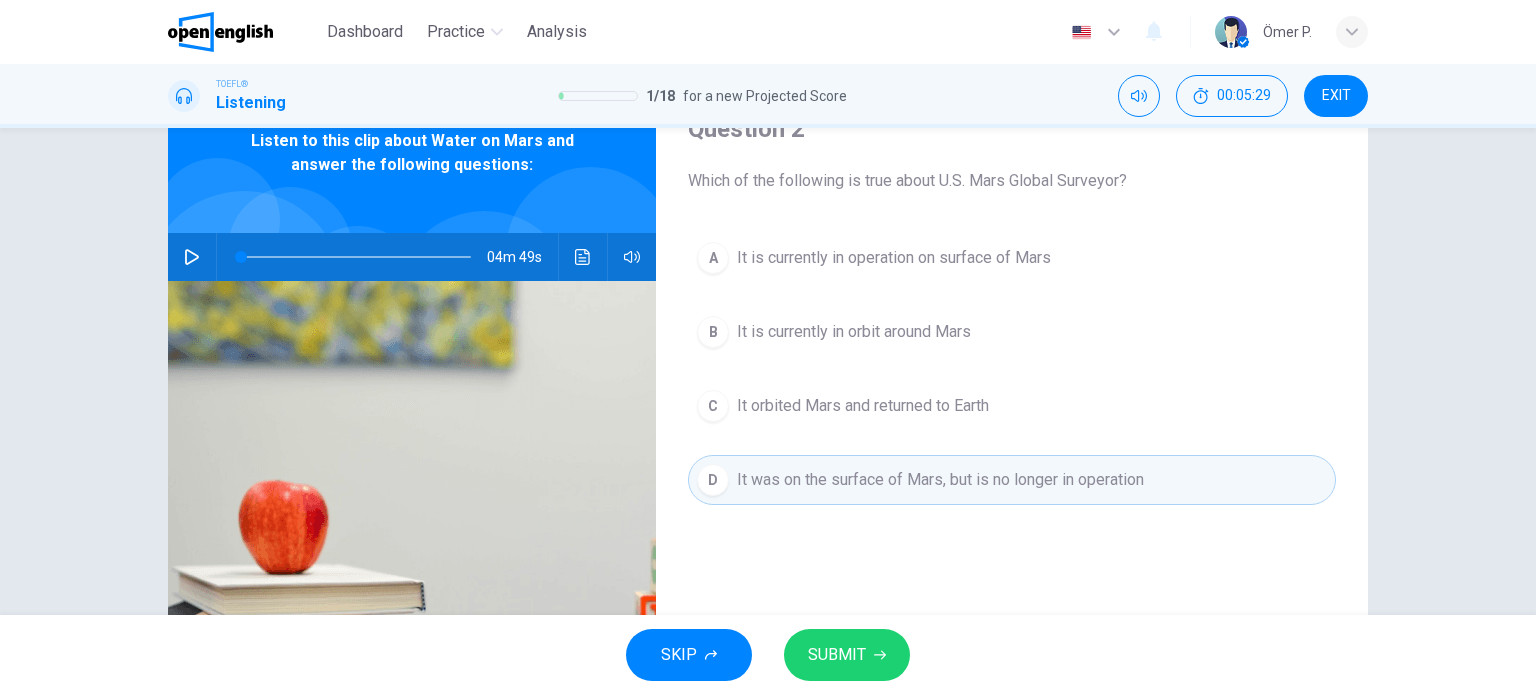 scroll, scrollTop: 100, scrollLeft: 0, axis: vertical 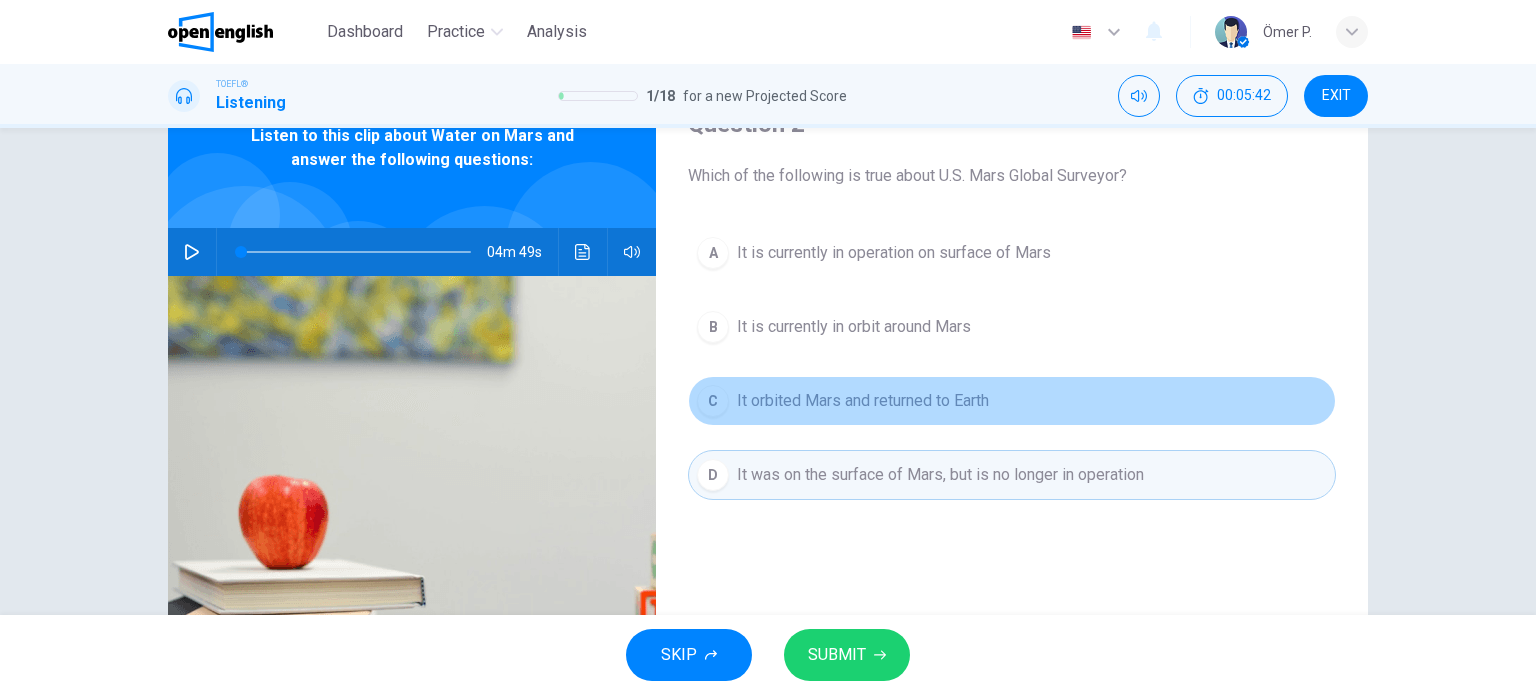 click on "C It orbited Mars and returned to Earth" at bounding box center (1012, 401) 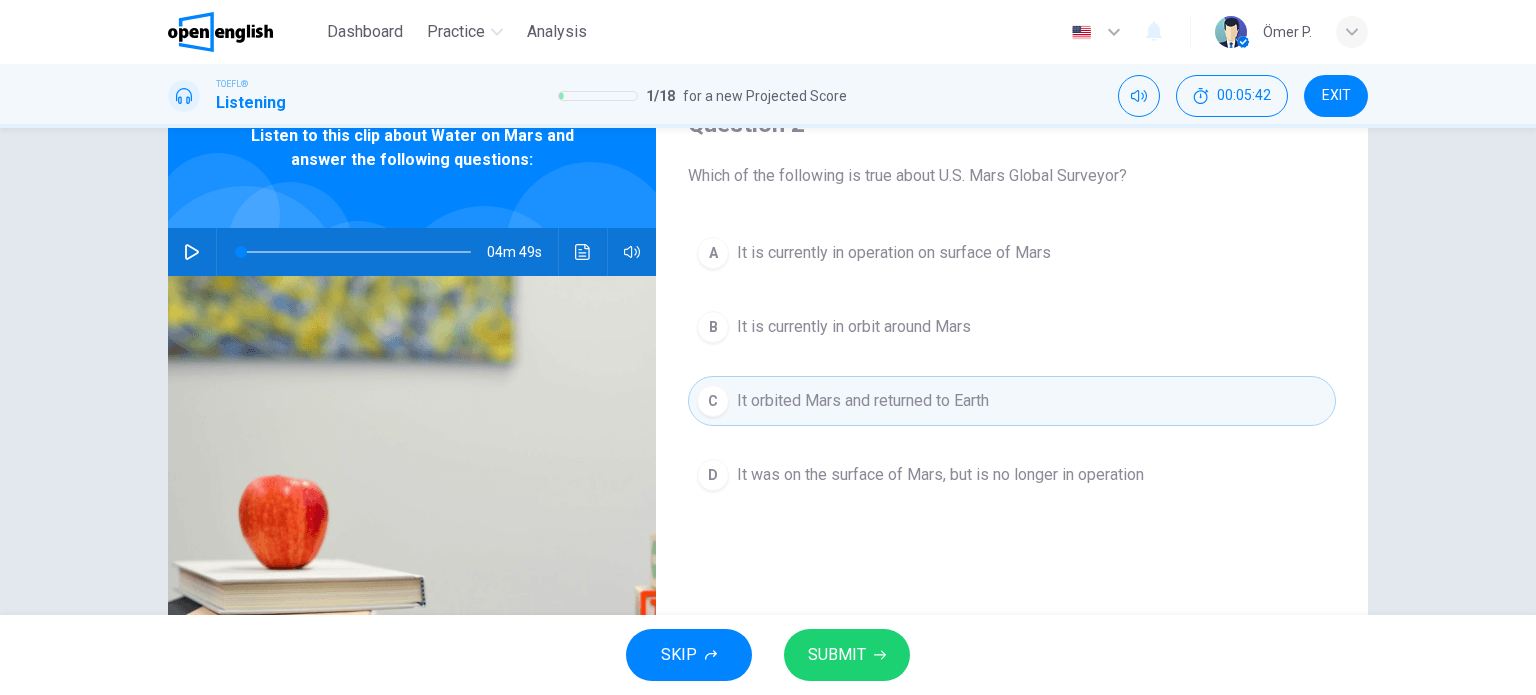 click on "SKIP SUBMIT" at bounding box center (768, 655) 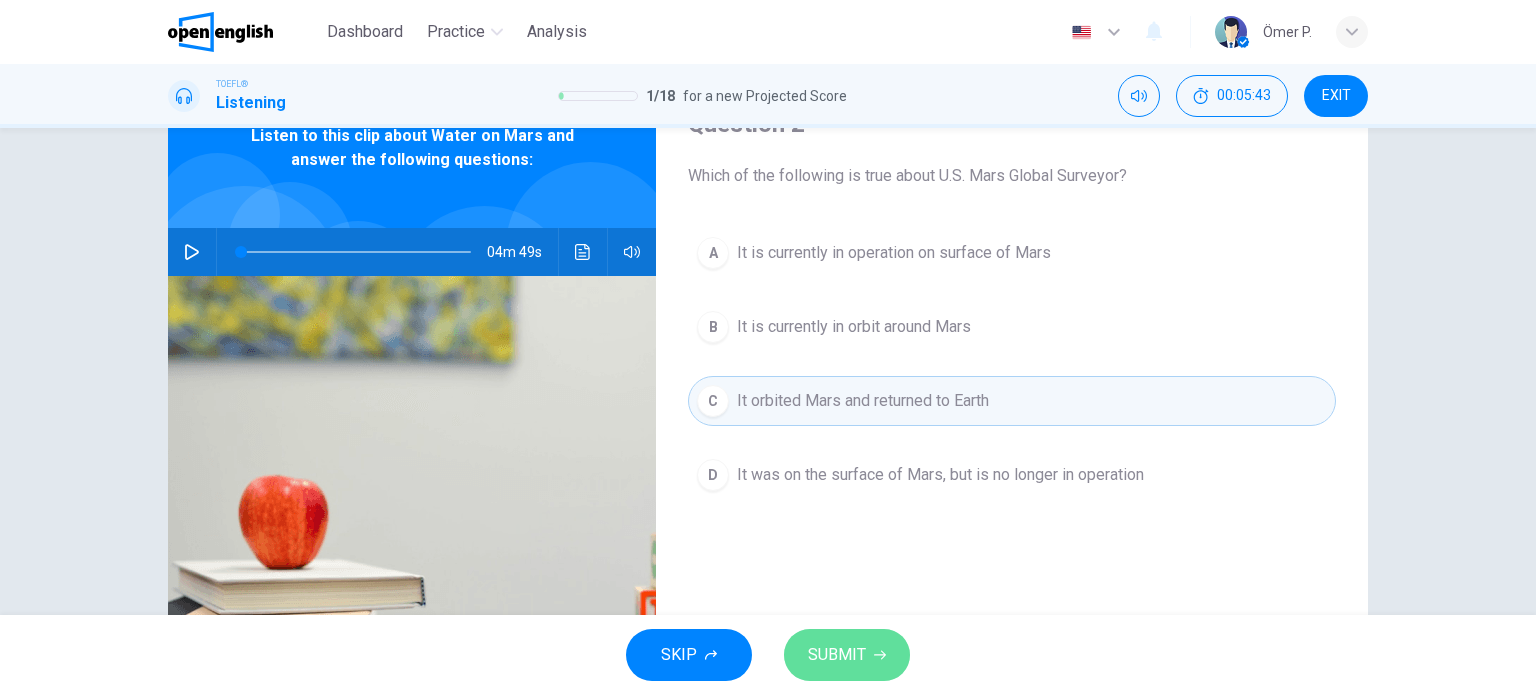 click on "SUBMIT" at bounding box center [837, 655] 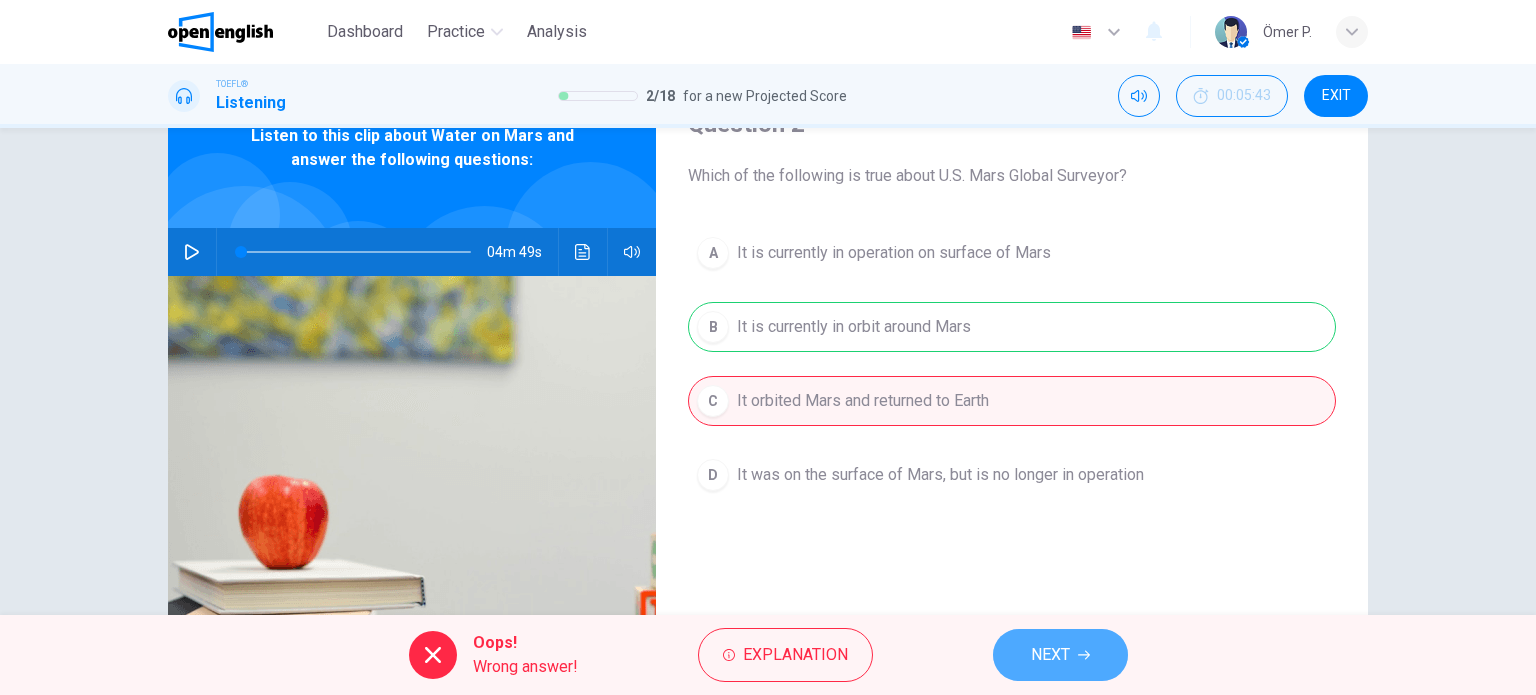 click 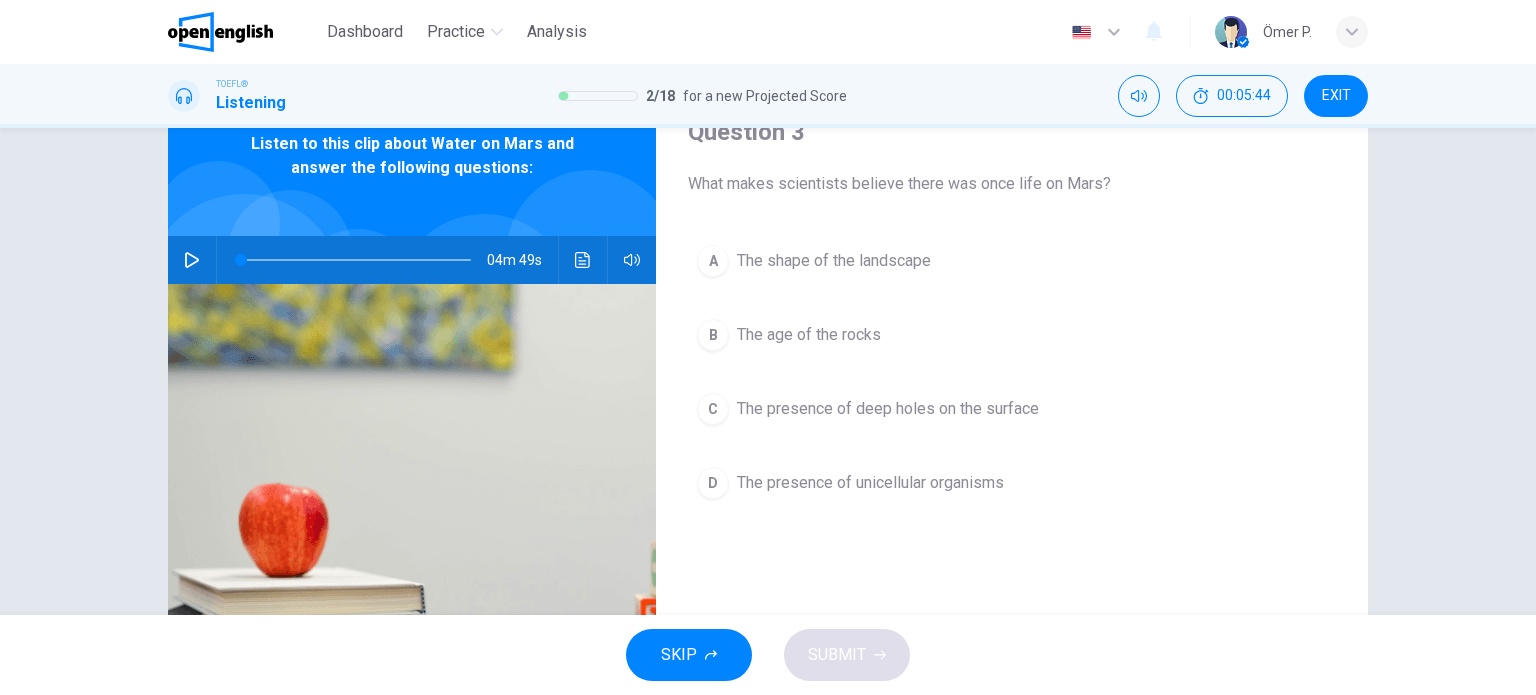 scroll, scrollTop: 100, scrollLeft: 0, axis: vertical 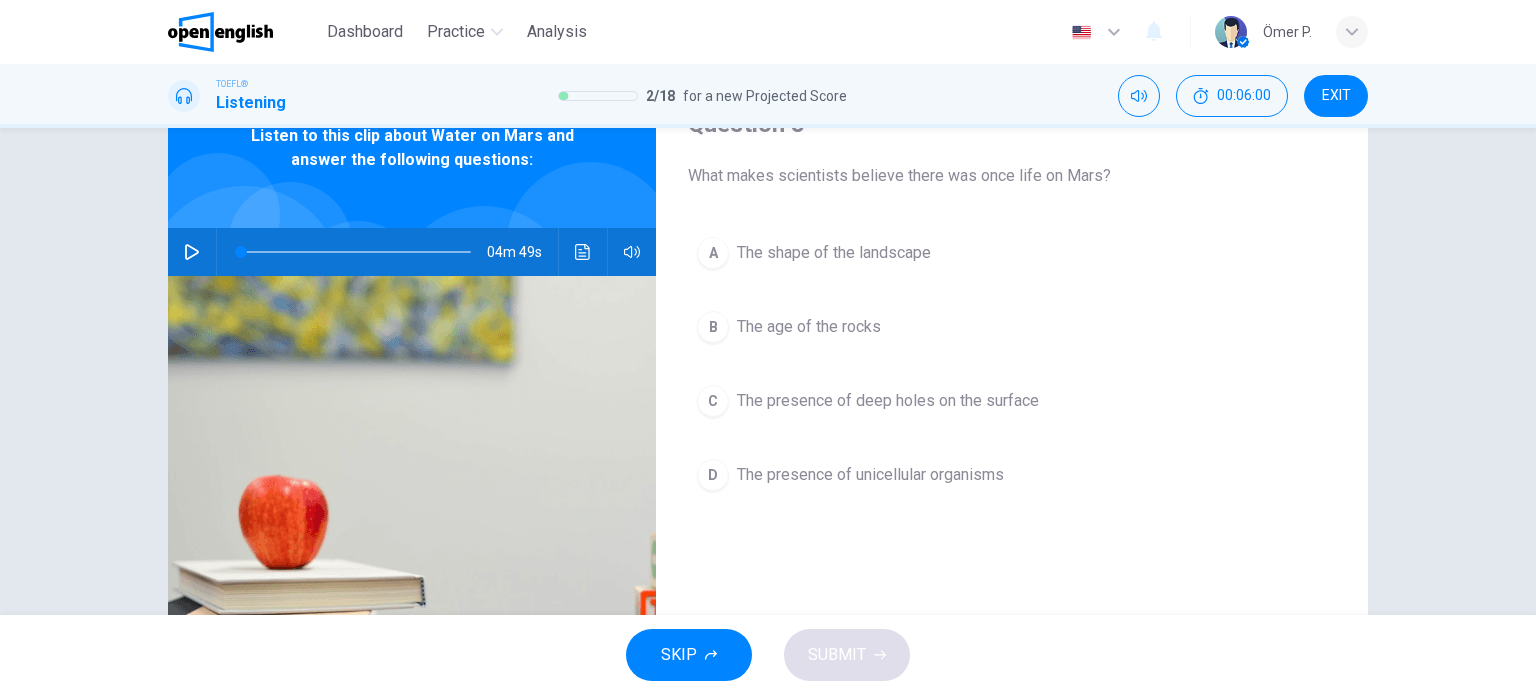 click on "The shape of the landscape" at bounding box center [834, 253] 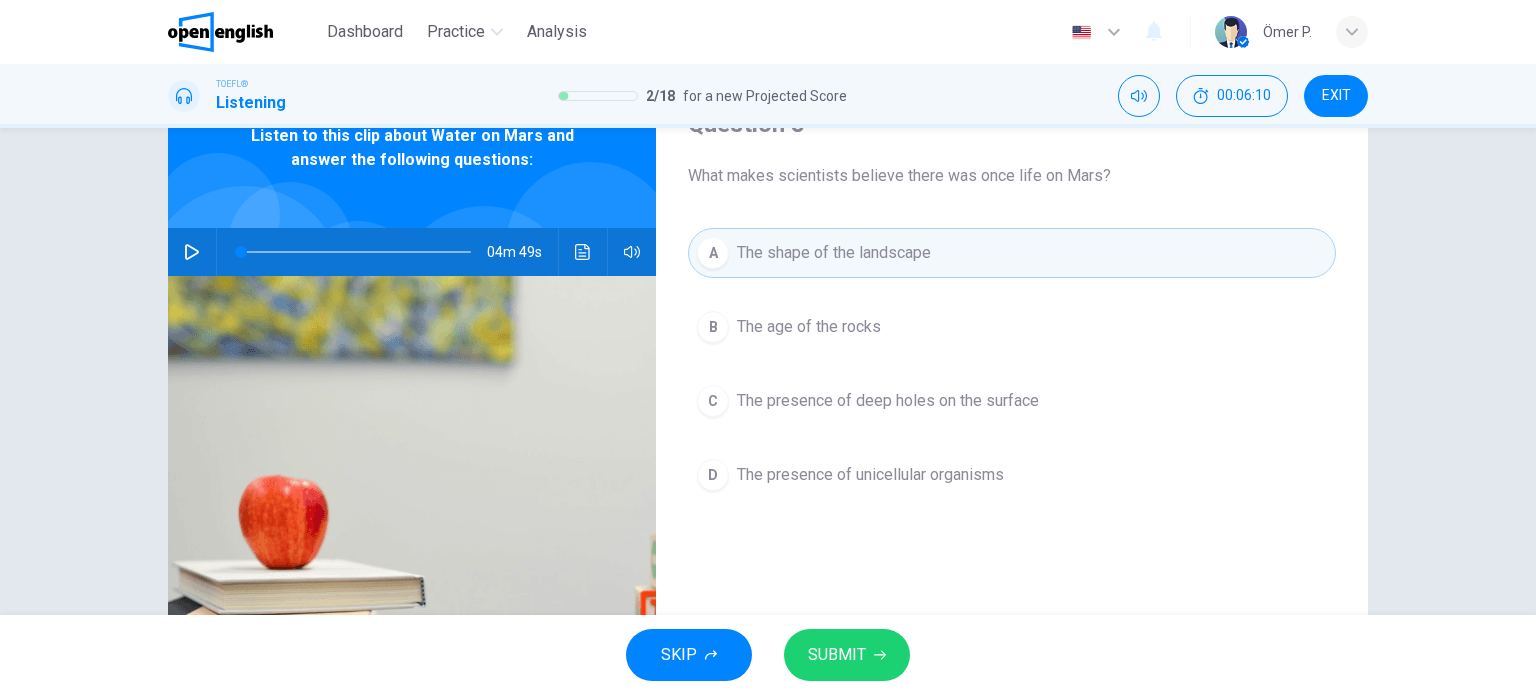 click on "SKIP SUBMIT" at bounding box center [768, 655] 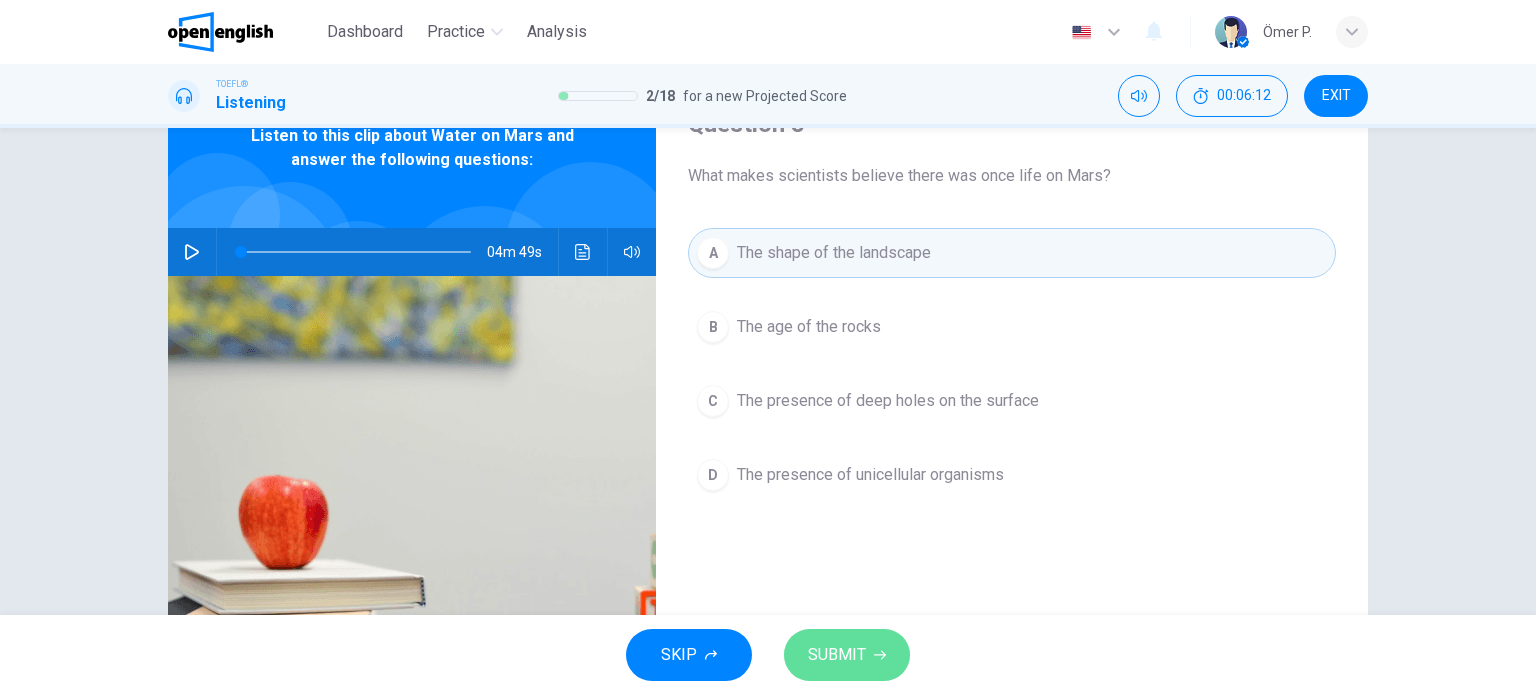 click on "SUBMIT" at bounding box center (837, 655) 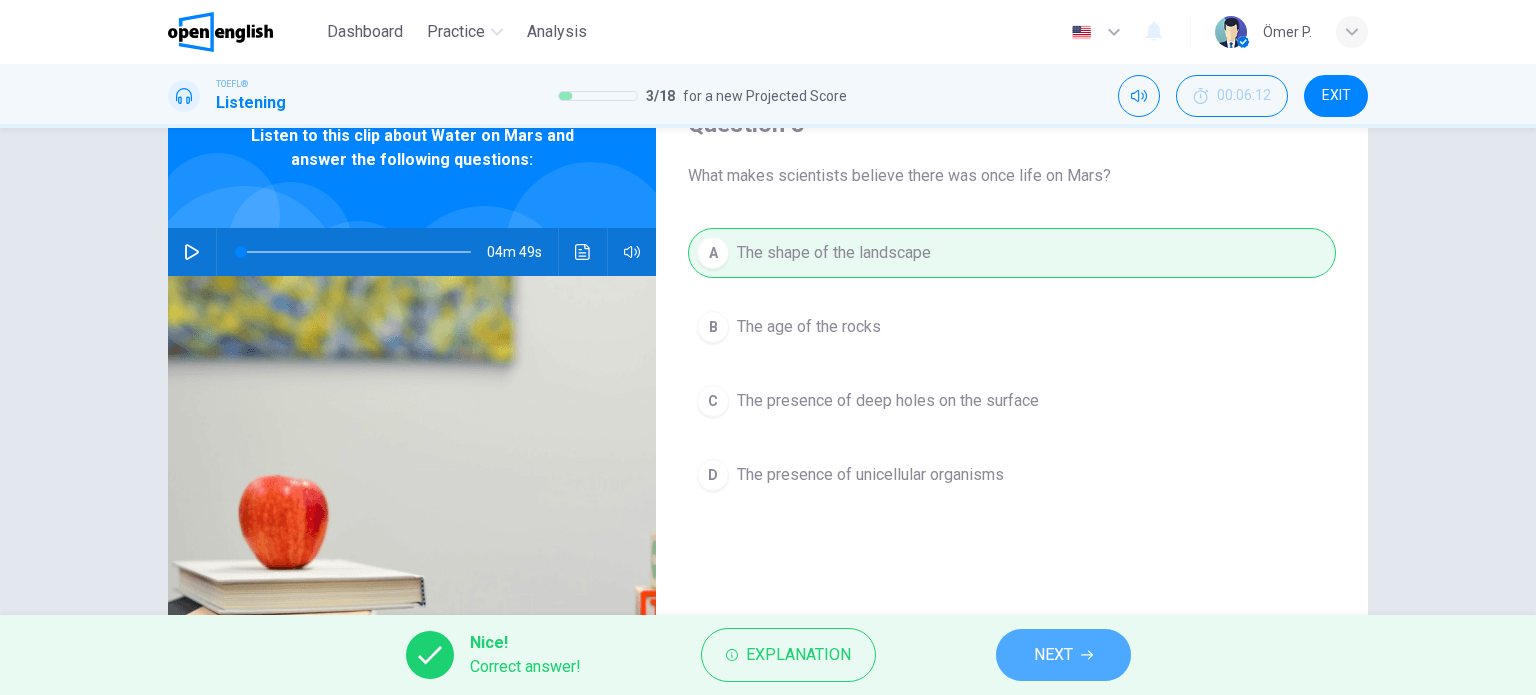 click on "NEXT" at bounding box center [1053, 655] 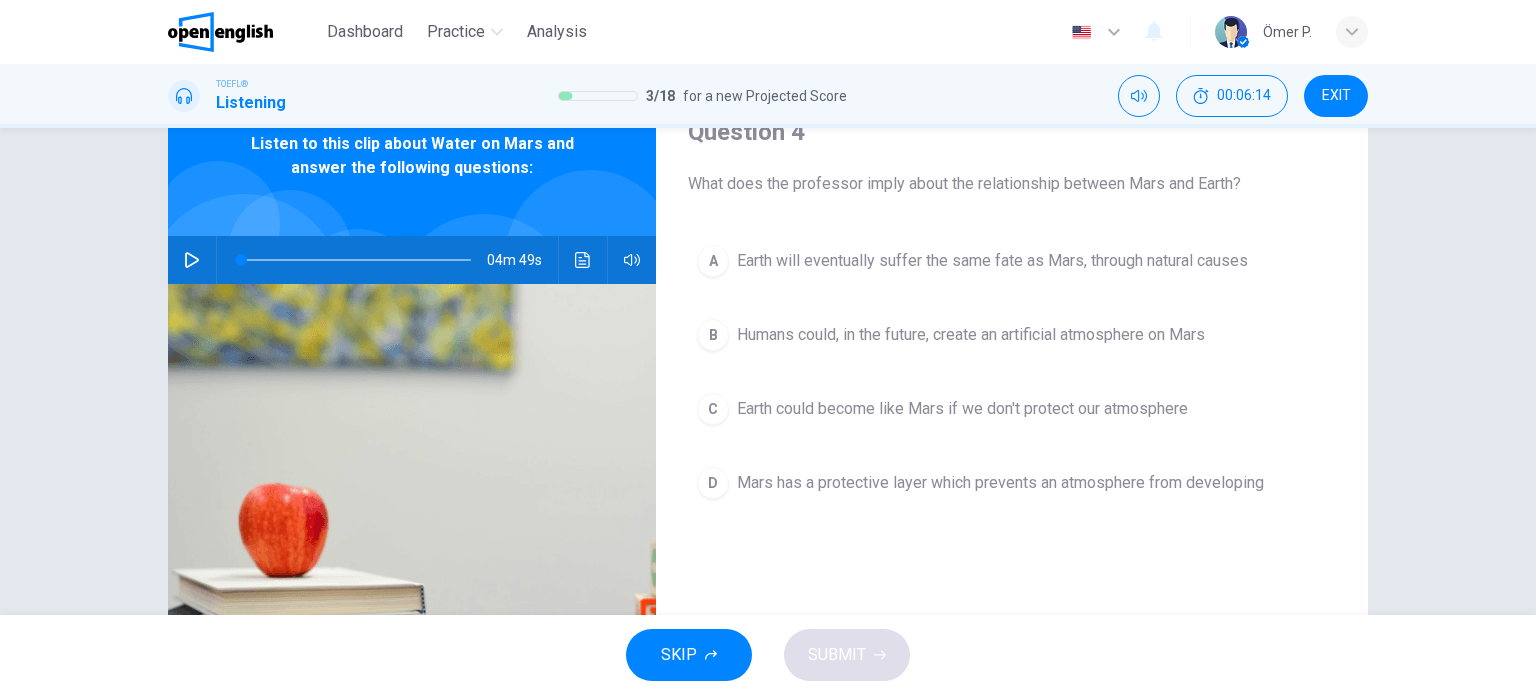 scroll, scrollTop: 100, scrollLeft: 0, axis: vertical 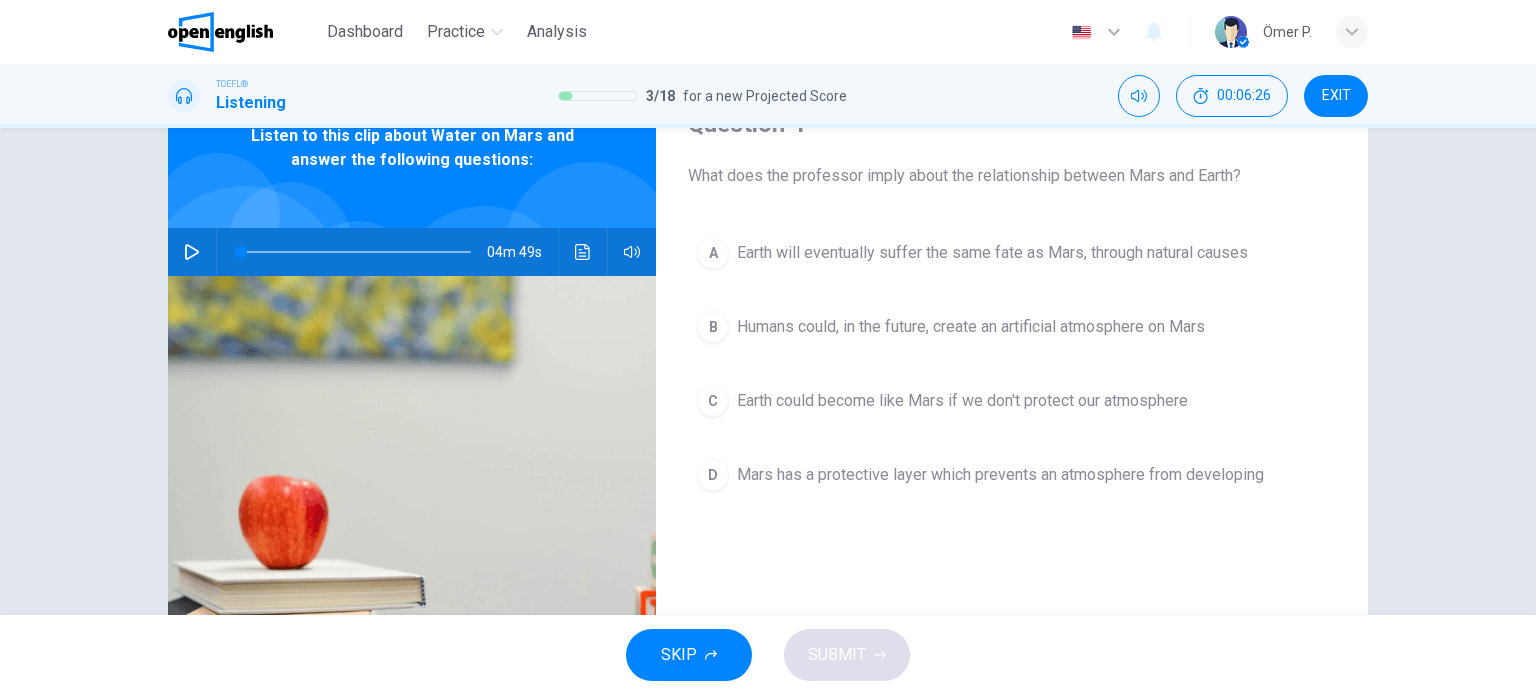 click on "A Earth will eventually suffer the same fate as Mars, through natural causes B Humans could, in the future, create an artificial atmosphere on Mars C Earth could become like Mars if we don't protect our atmosphere D Mars has a protective layer which prevents an atmosphere from developing" at bounding box center (1012, 384) 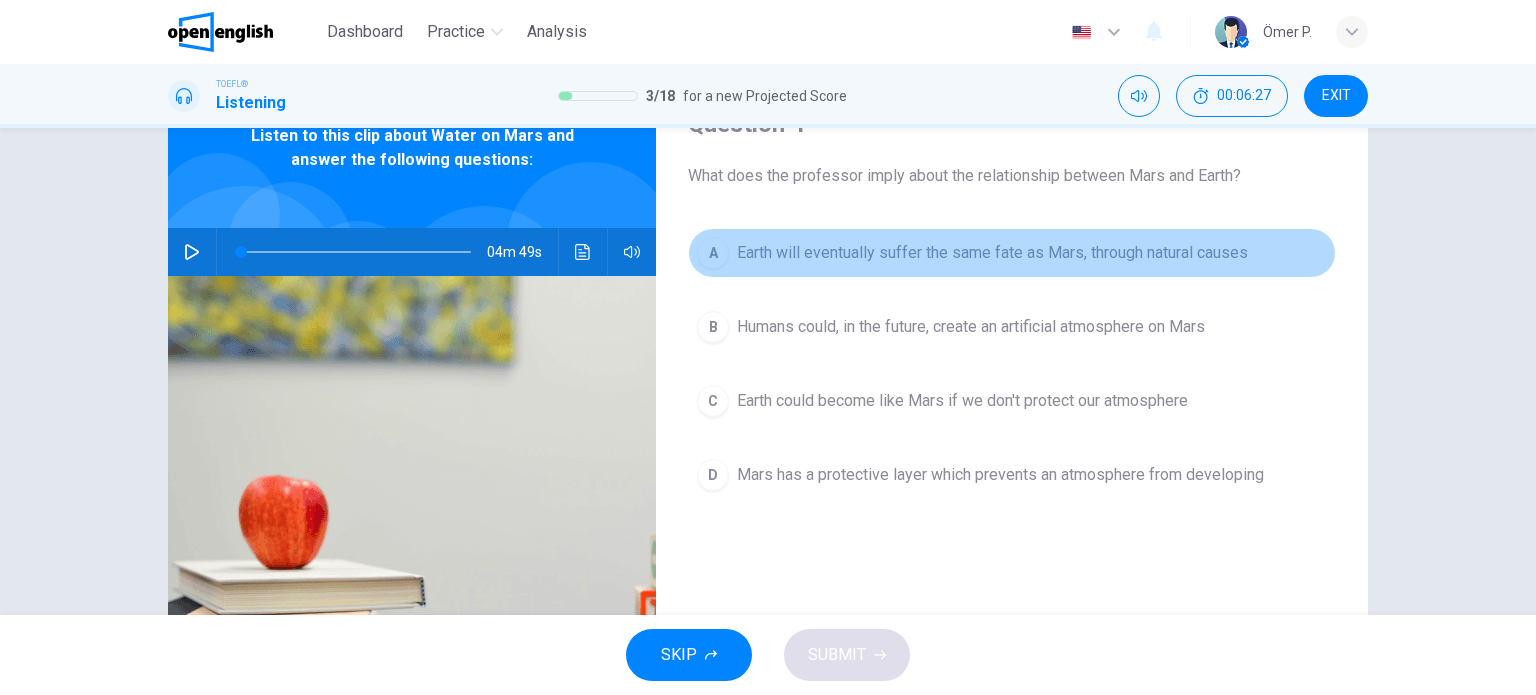 click on "A Earth will eventually suffer the same fate as Mars, through natural causes" at bounding box center [1012, 253] 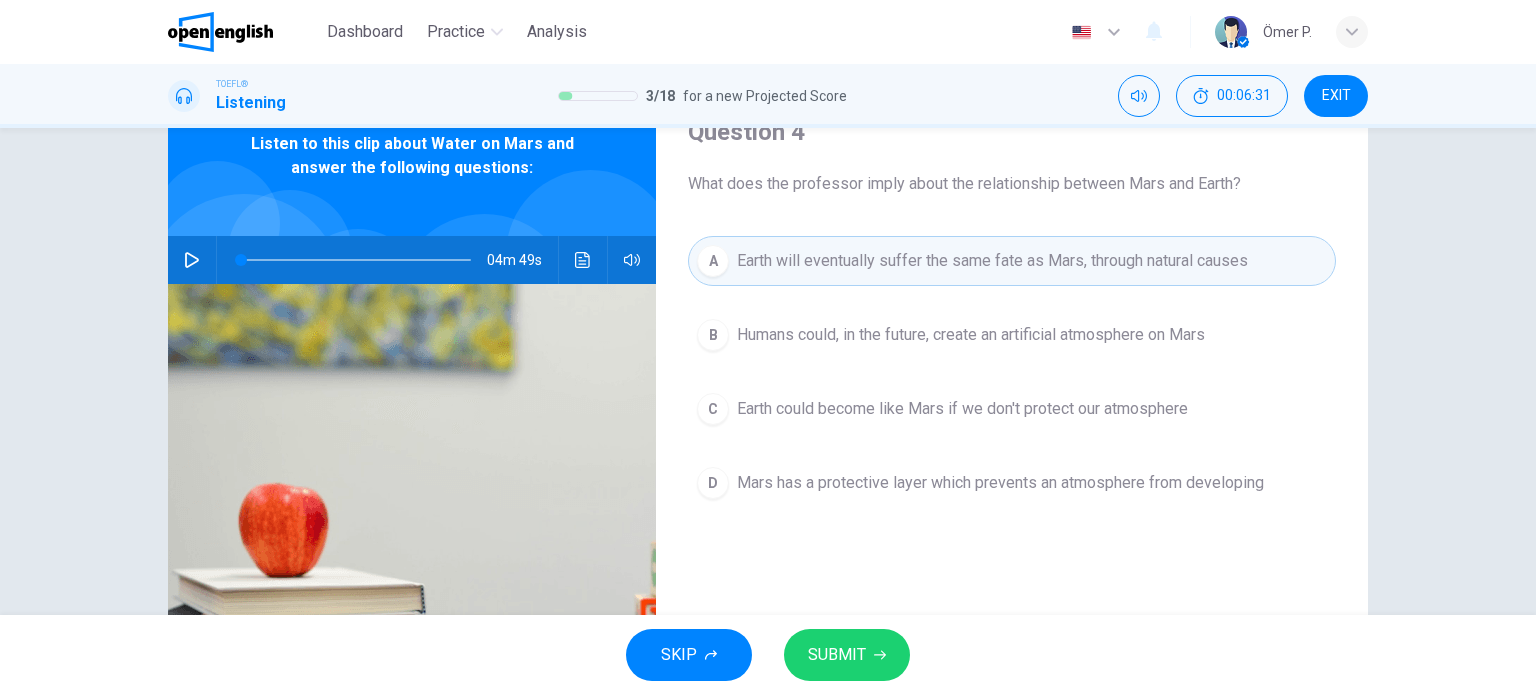 scroll, scrollTop: 100, scrollLeft: 0, axis: vertical 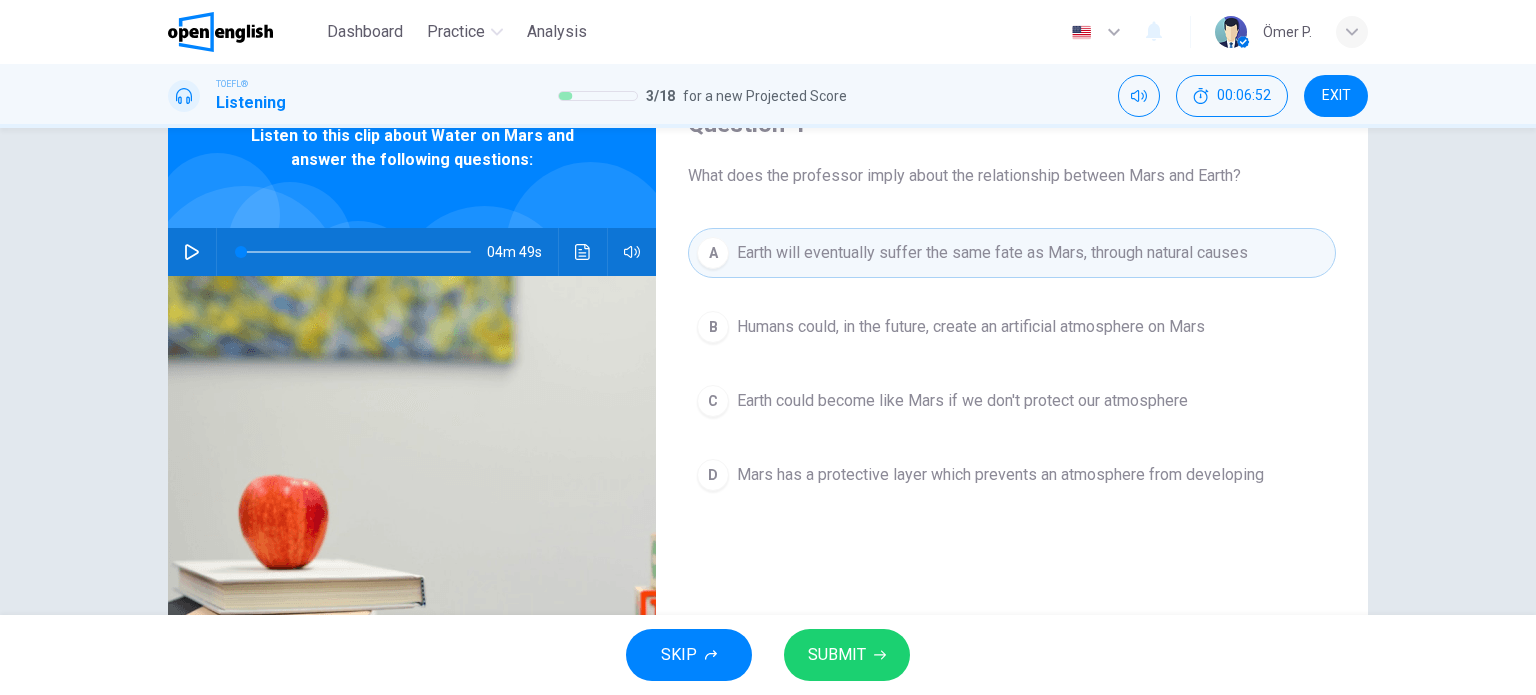 click on "SUBMIT" at bounding box center [837, 655] 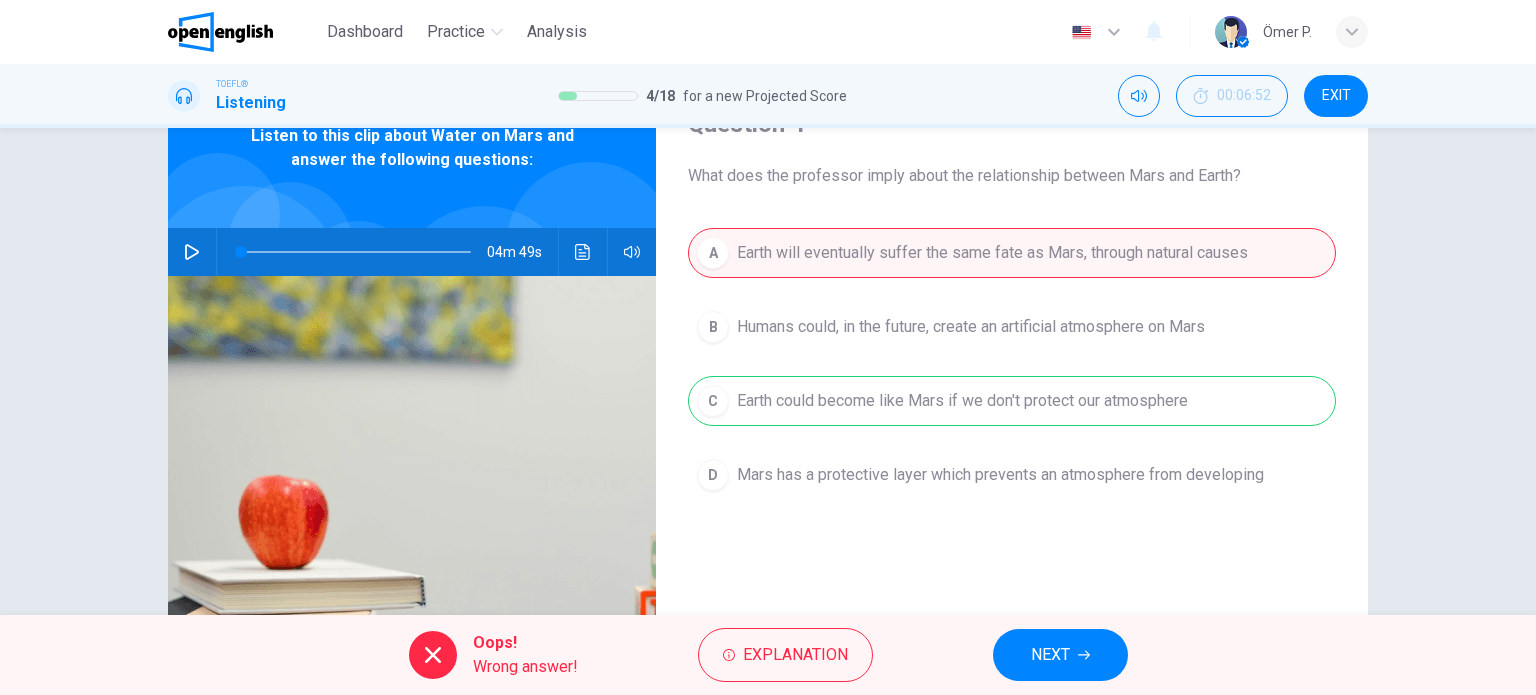 click on "NEXT" at bounding box center (1050, 655) 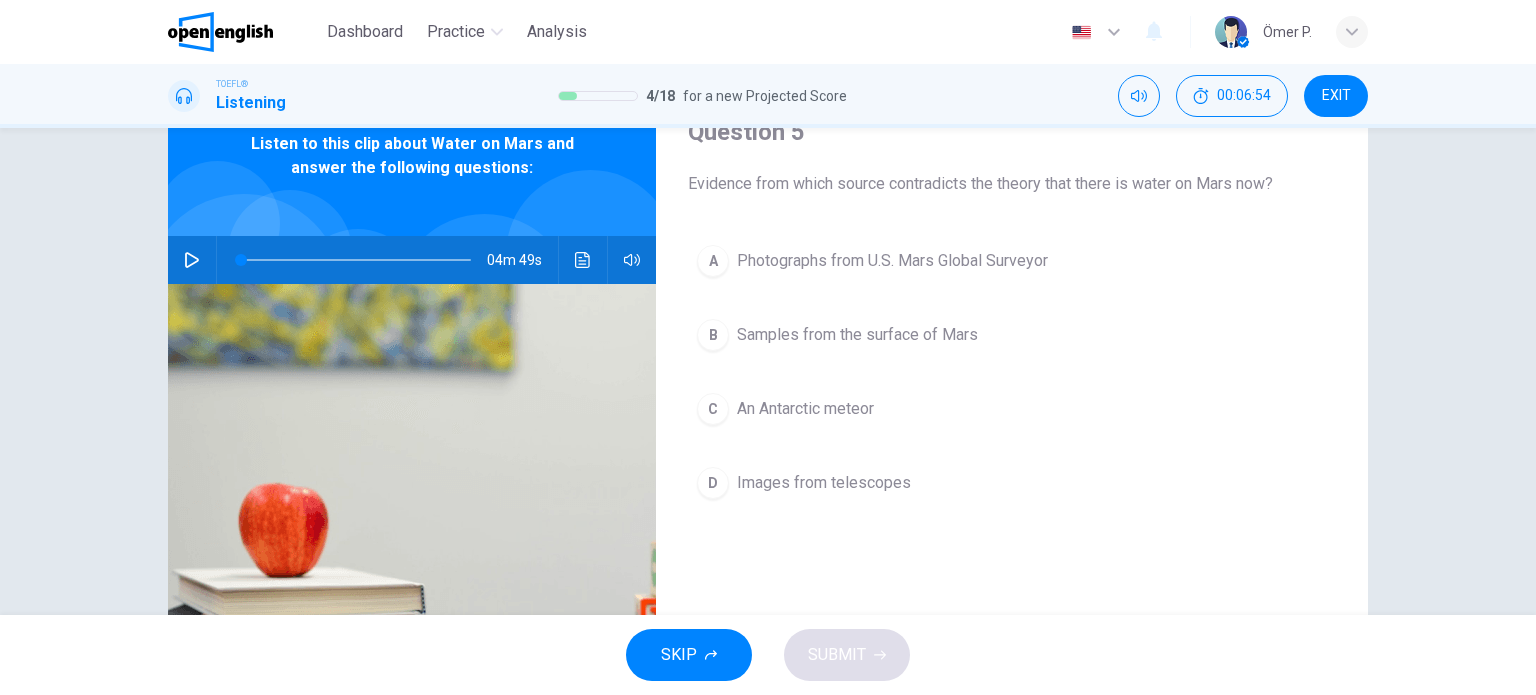 scroll, scrollTop: 100, scrollLeft: 0, axis: vertical 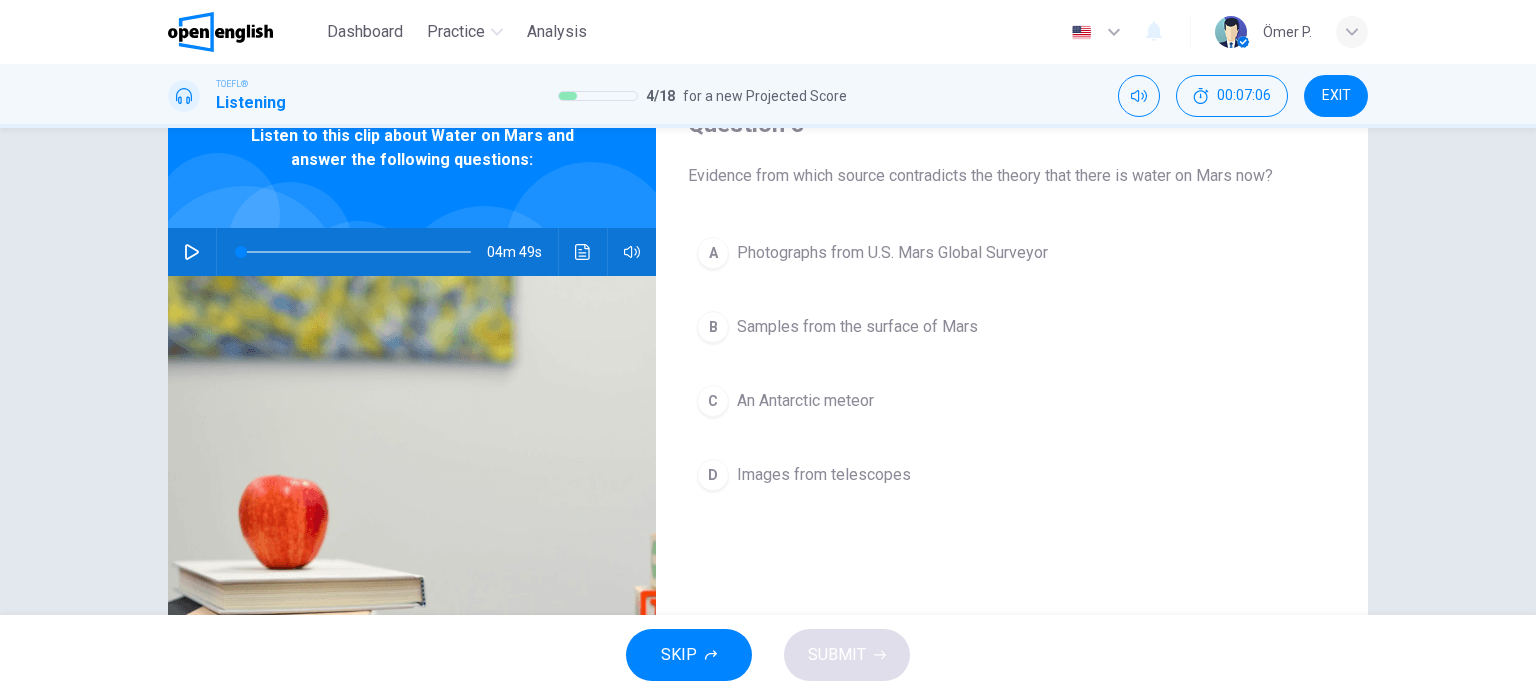 click on "Photographs from U.S. Mars Global Surveyor" at bounding box center [892, 253] 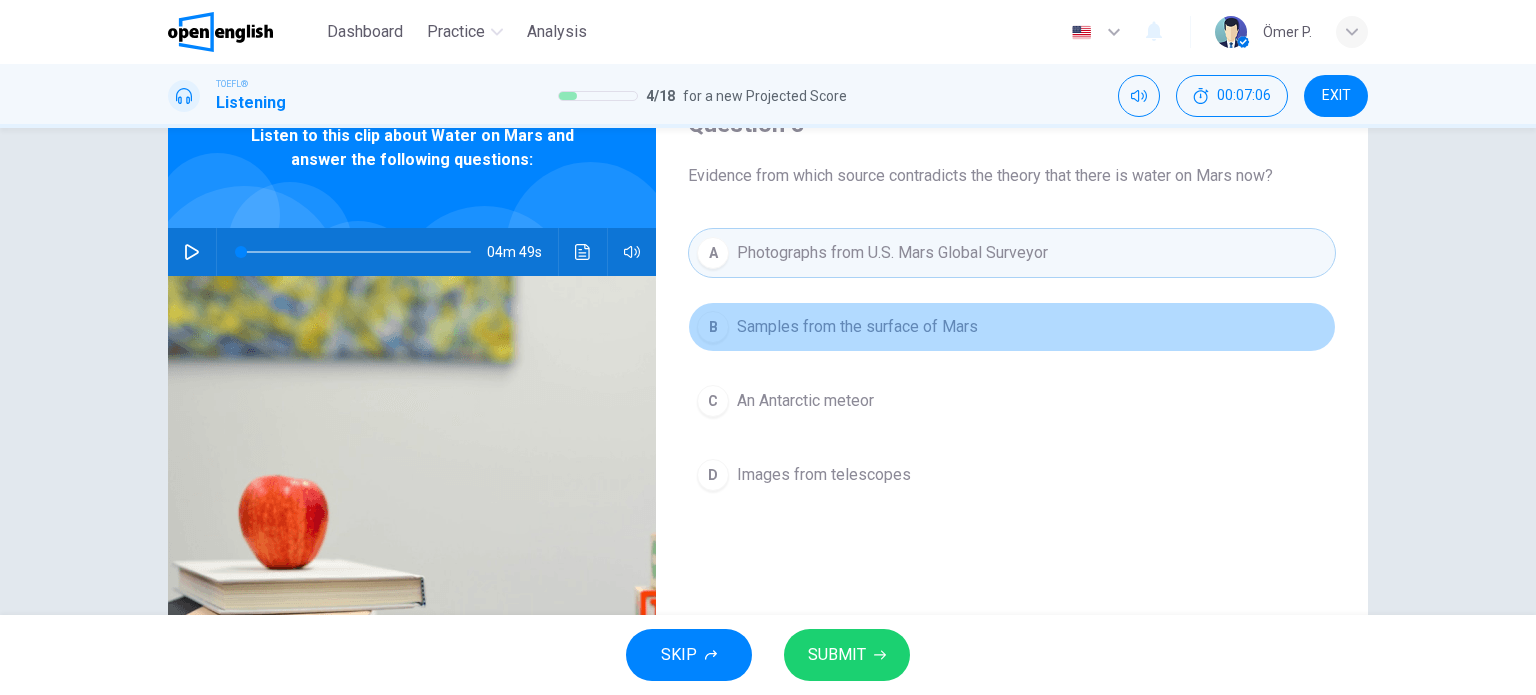 click on "Samples from the surface of Mars" at bounding box center (857, 327) 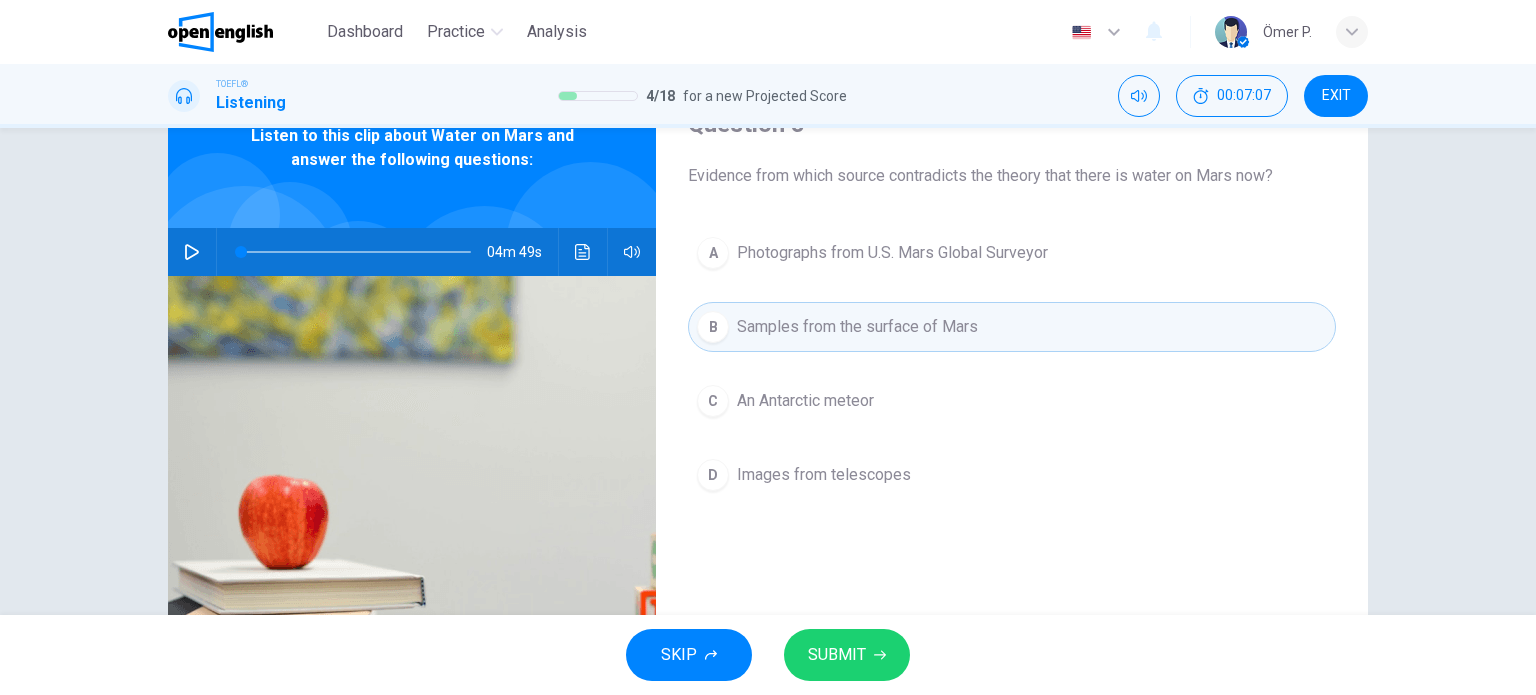 click on "A Photographs from U.S. Mars Global Surveyor B Samples from the surface of Mars C An Antarctic meteor D Images from telescopes" at bounding box center [1012, 384] 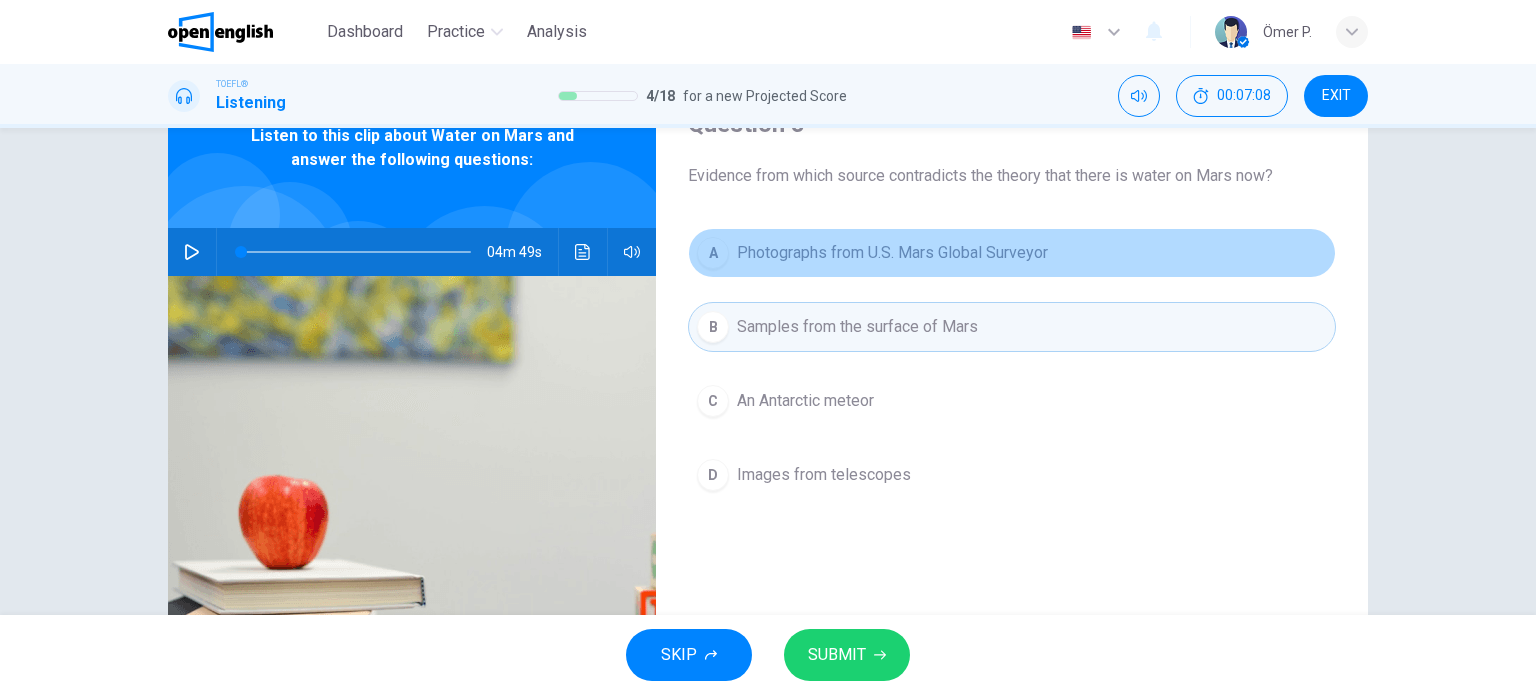 click on "Photographs from U.S. Mars Global Surveyor" at bounding box center (892, 253) 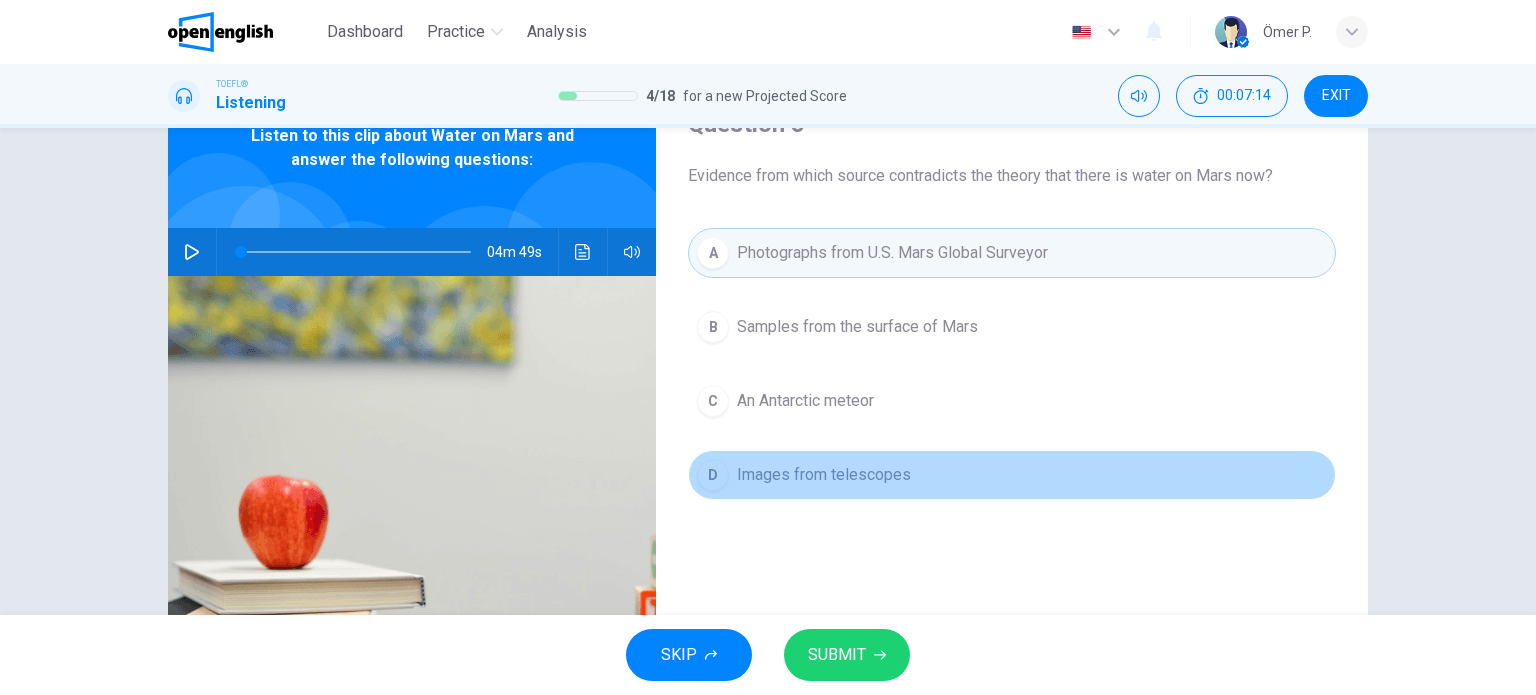 click on "D Images from telescopes" at bounding box center (1012, 475) 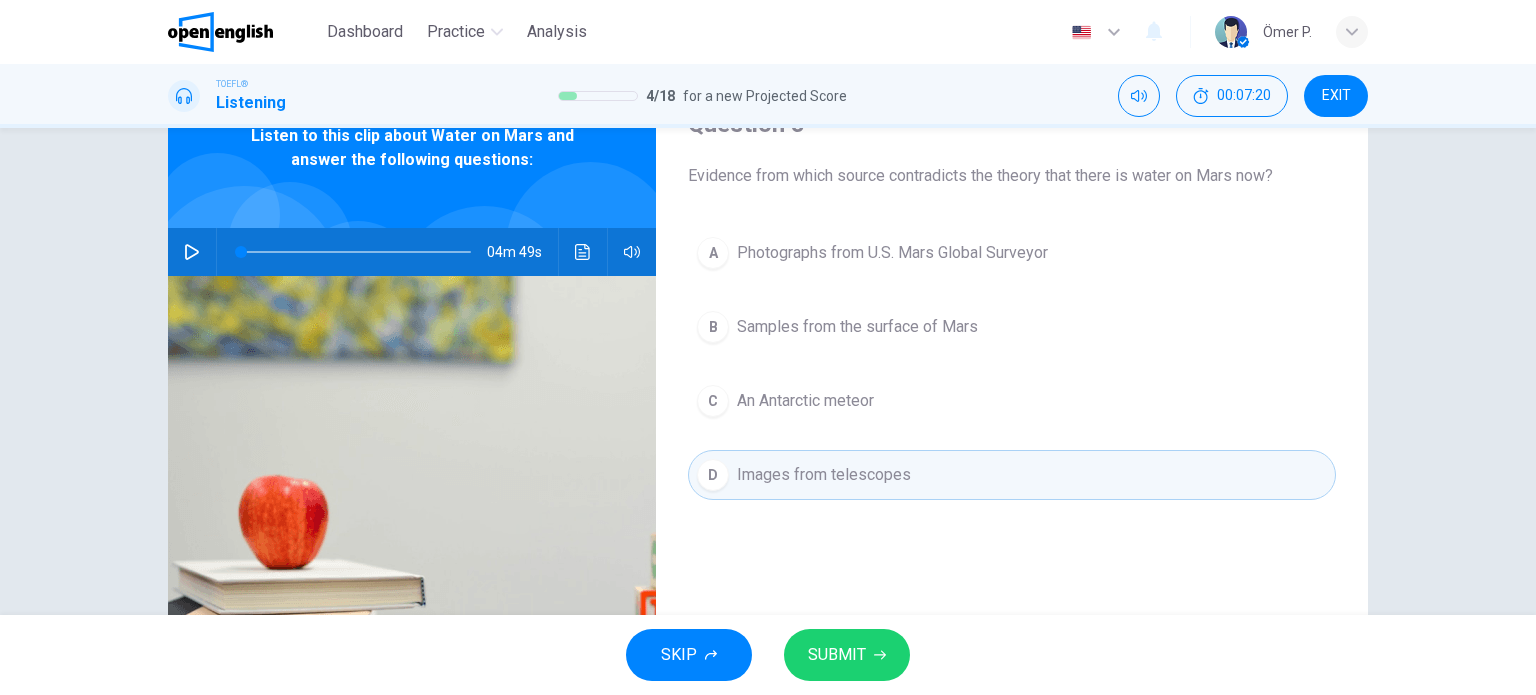click on "Photographs from U.S. Mars Global Surveyor" at bounding box center [892, 253] 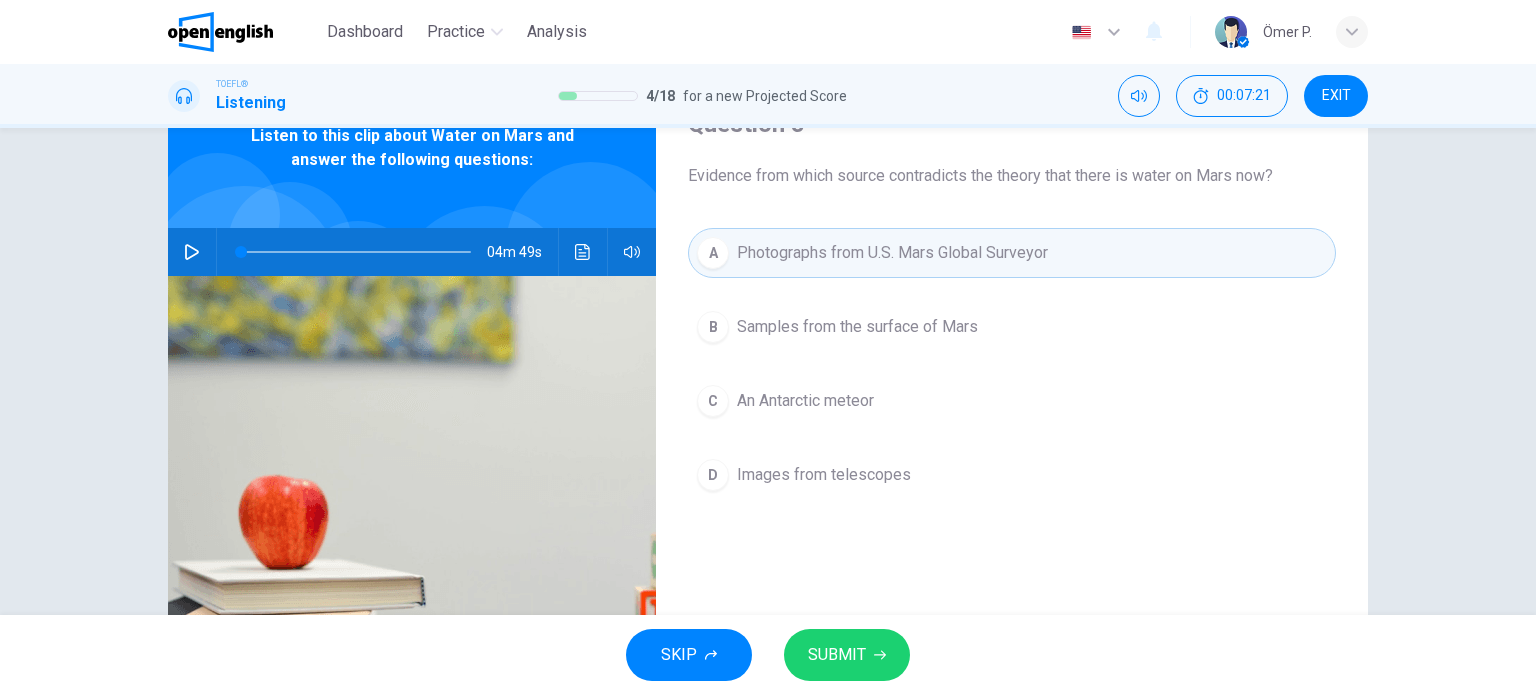click on "SUBMIT" at bounding box center [837, 655] 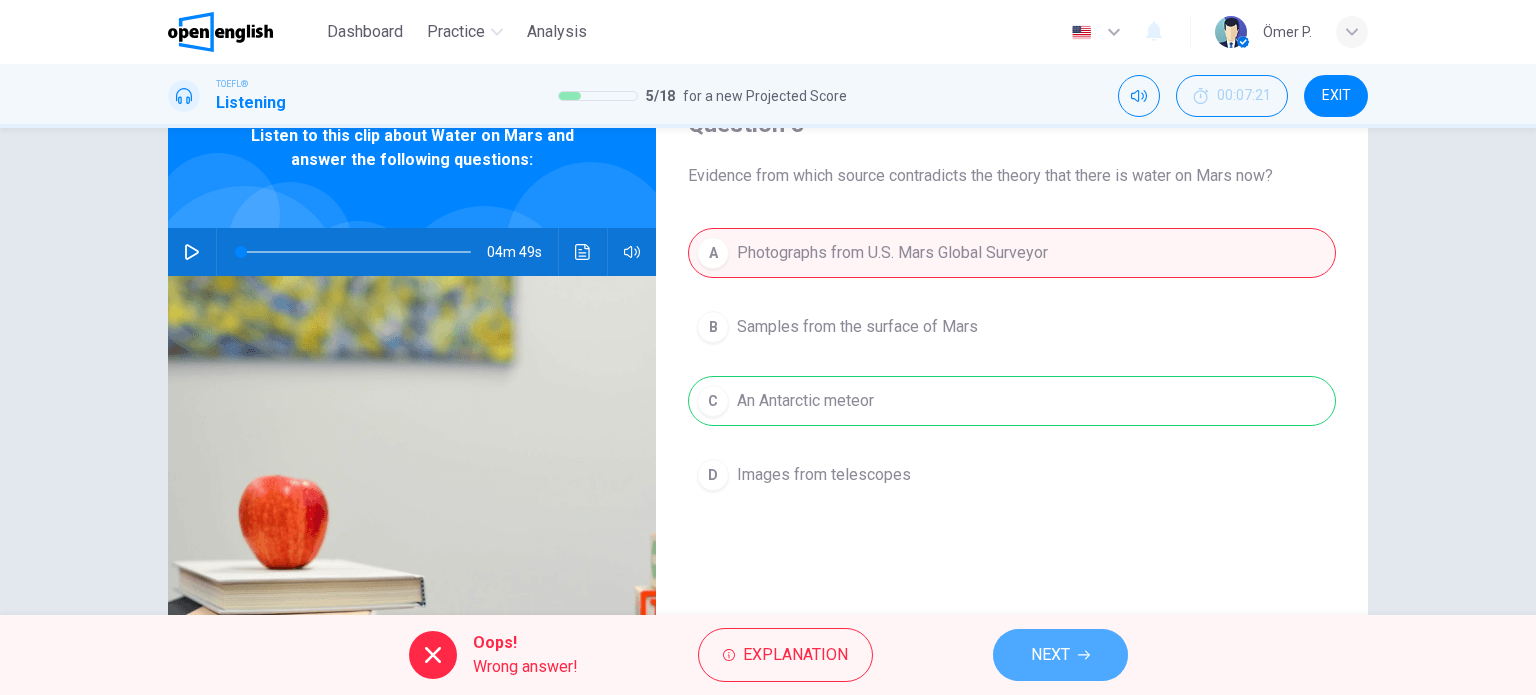 click on "NEXT" at bounding box center (1050, 655) 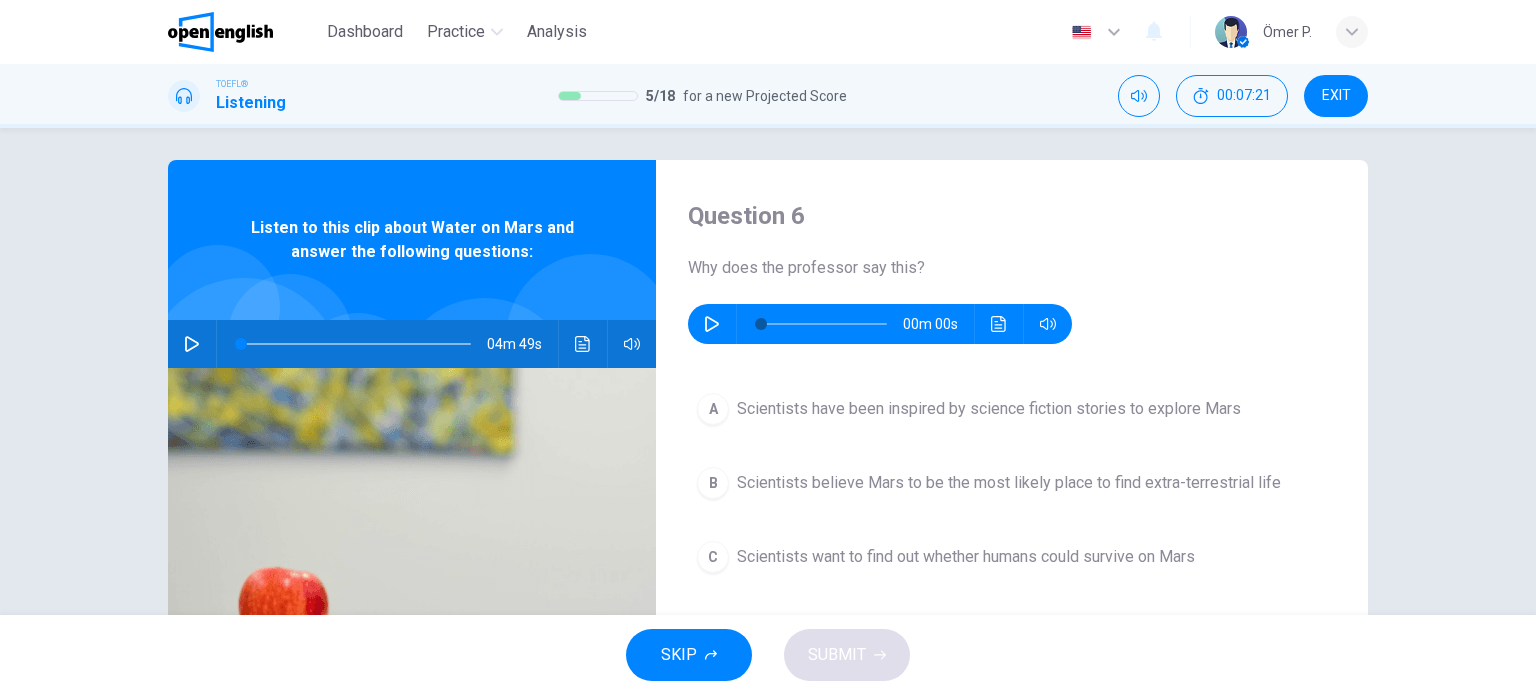 scroll, scrollTop: 0, scrollLeft: 0, axis: both 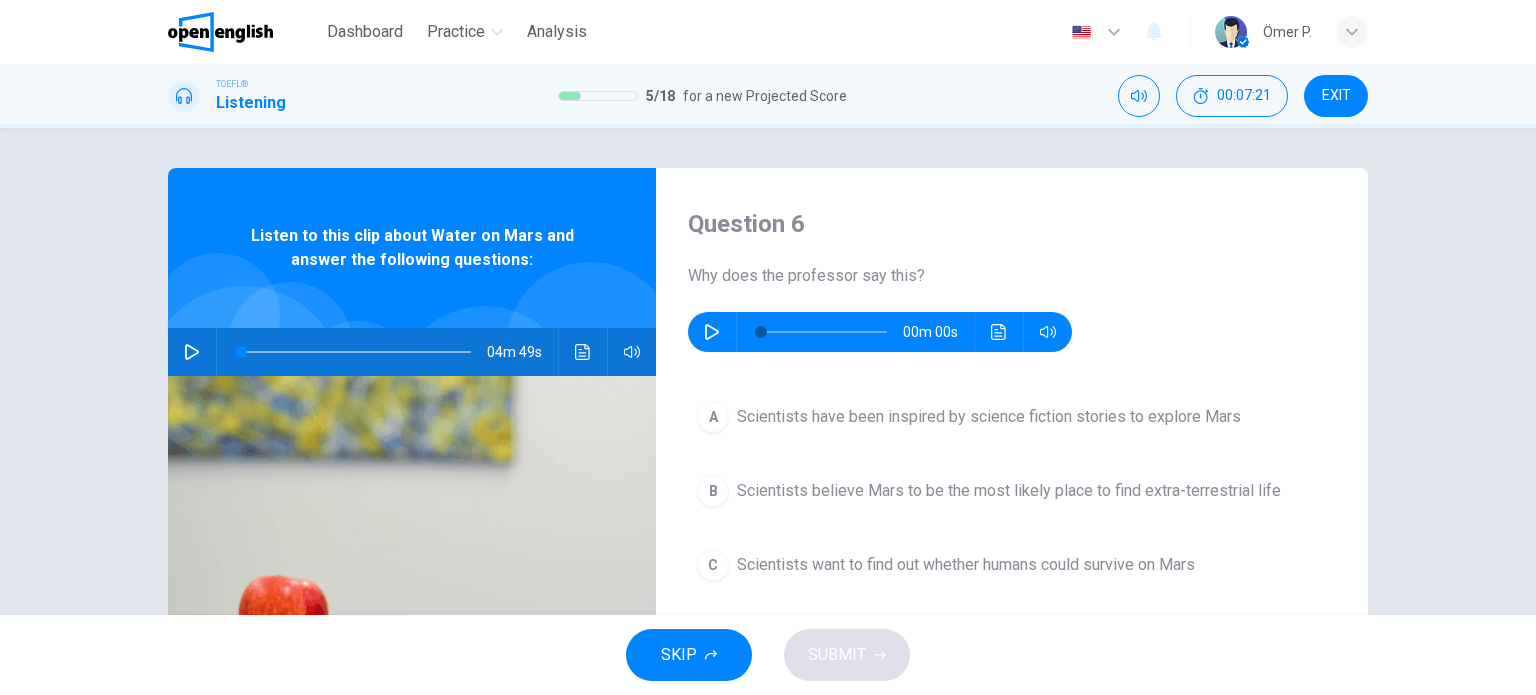 click 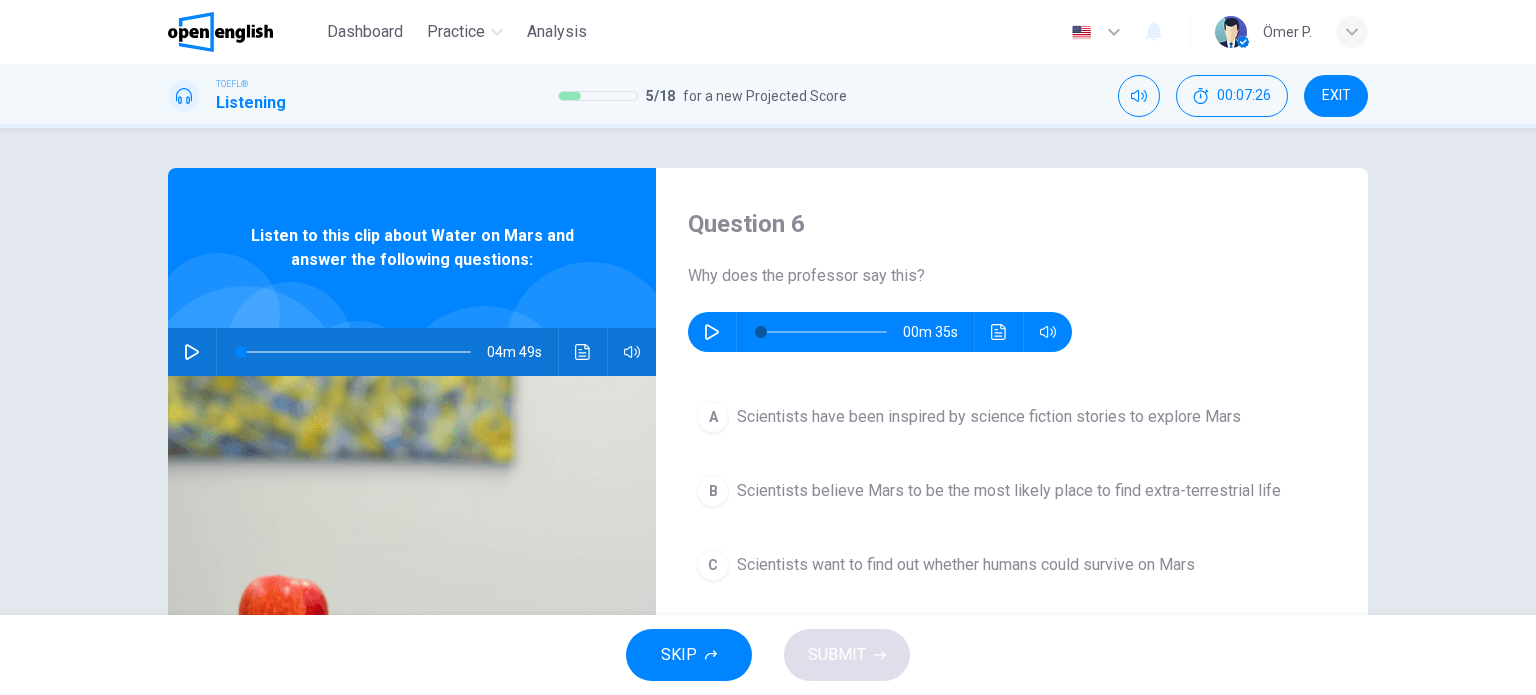 click 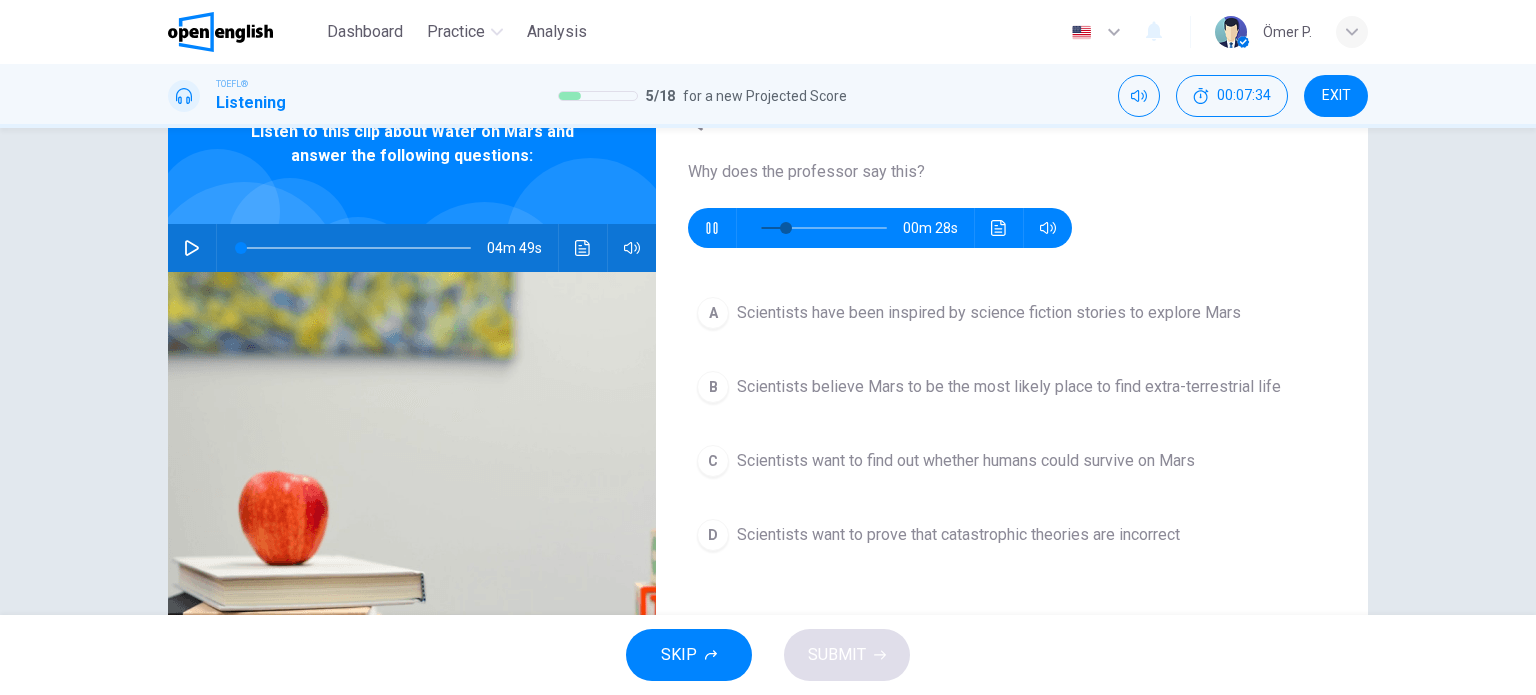 scroll, scrollTop: 100, scrollLeft: 0, axis: vertical 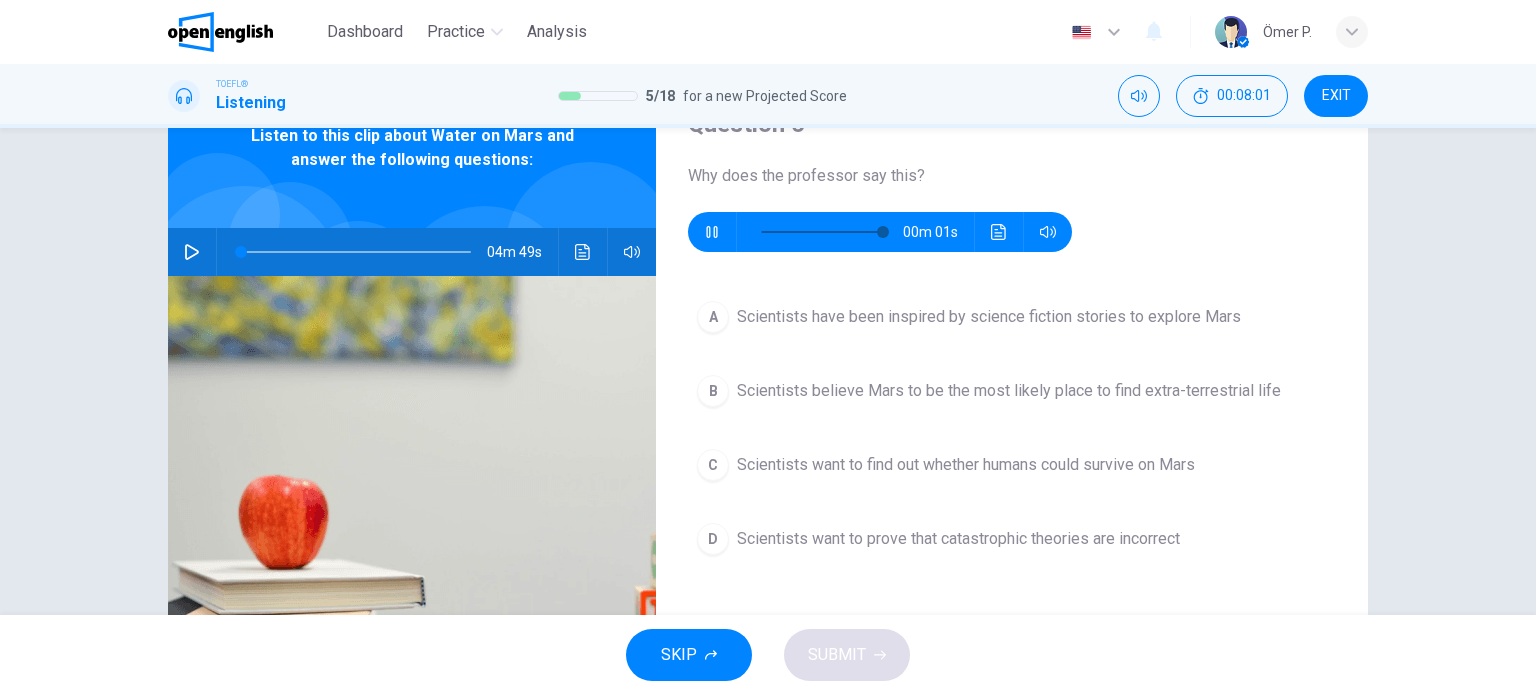 type on "*" 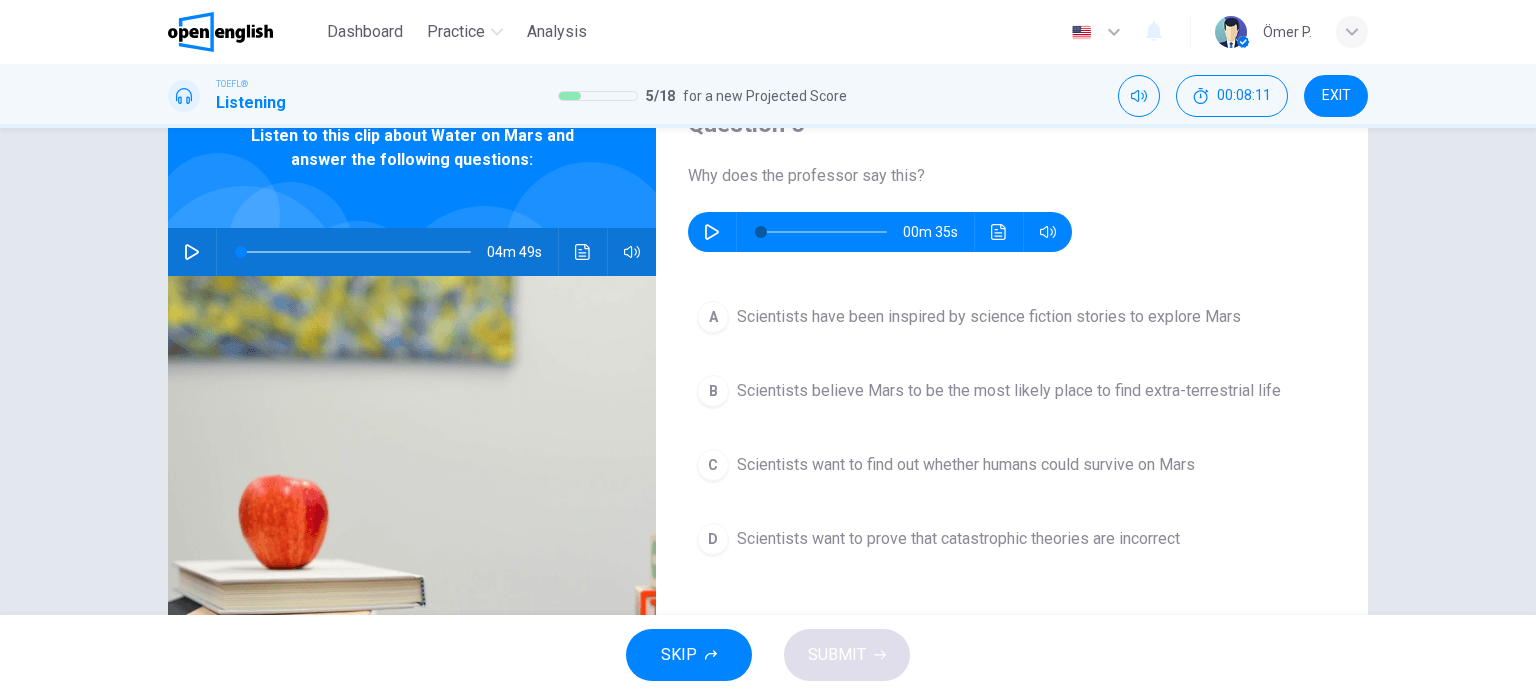 click on "A Scientists have been inspired by science fiction stories to explore Mars B Scientists believe Mars to be the most likely place to find extra-terrestrial life C Scientists want to find out whether humans could survive on Mars D Scientists want to prove that catastrophic theories are incorrect" at bounding box center [1012, 448] 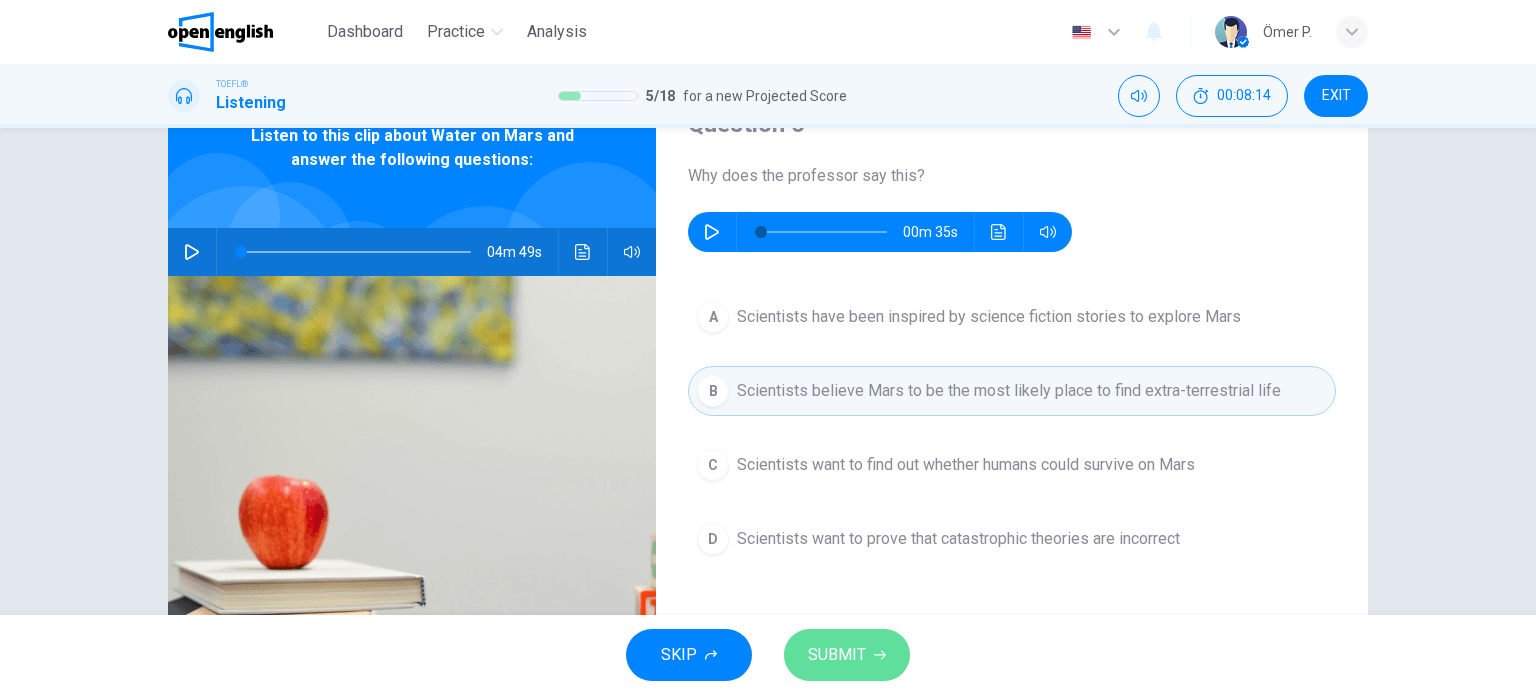 click on "SUBMIT" at bounding box center [837, 655] 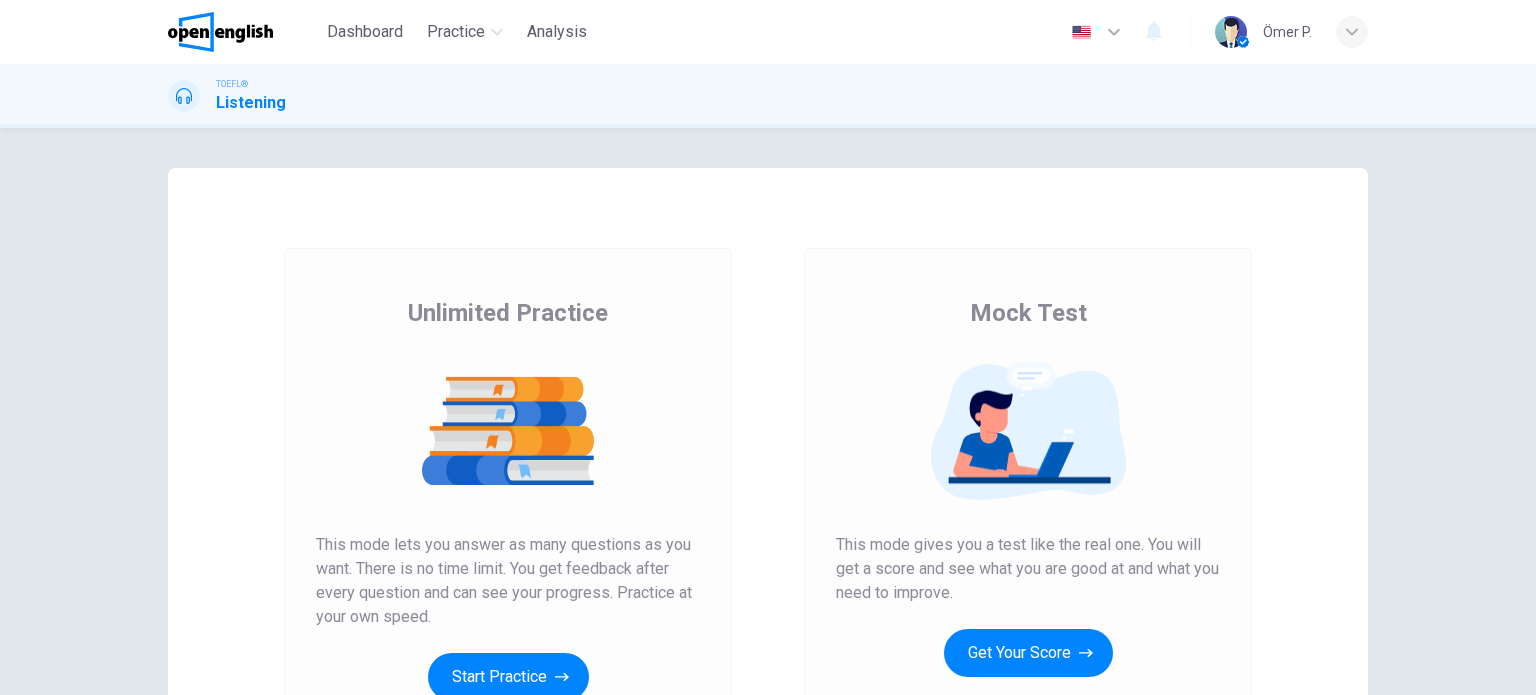 scroll, scrollTop: 0, scrollLeft: 0, axis: both 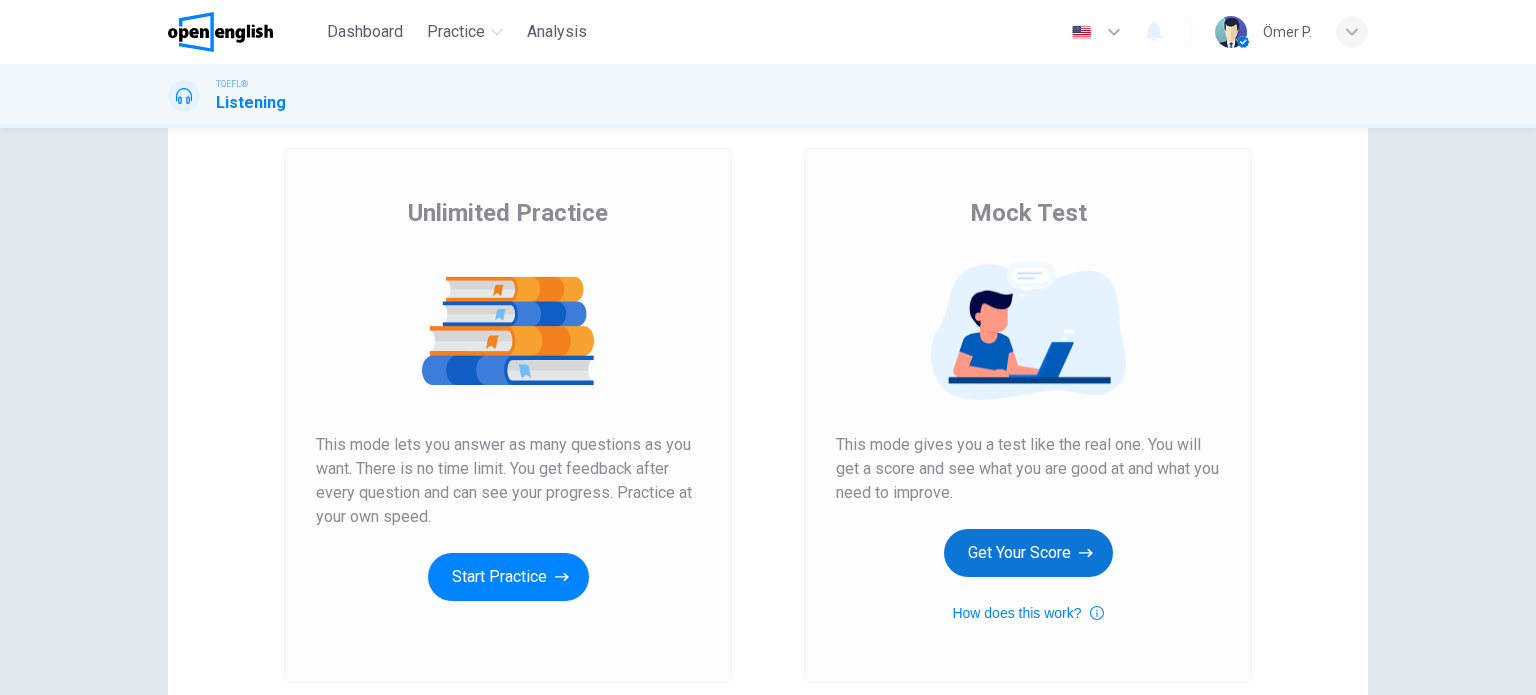 click on "Get Your Score" at bounding box center (1028, 553) 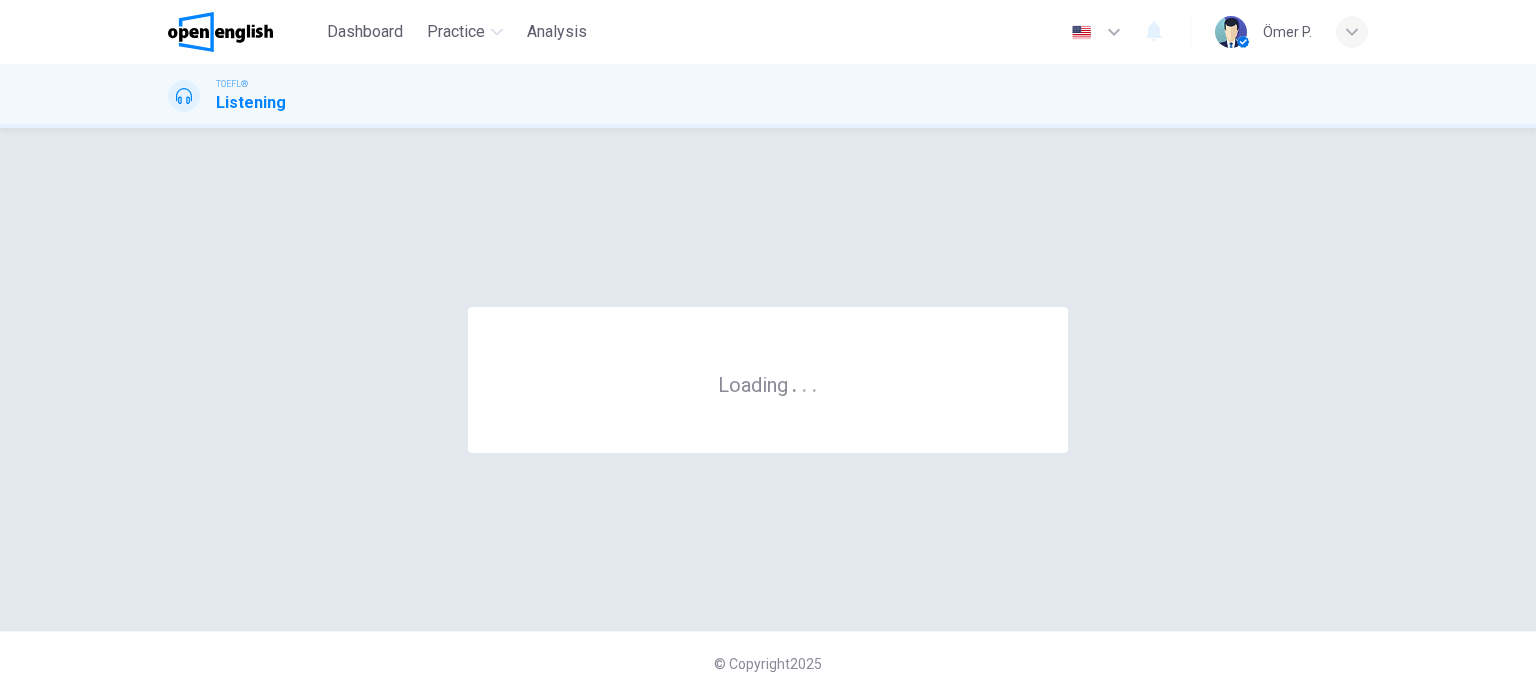 scroll, scrollTop: 0, scrollLeft: 0, axis: both 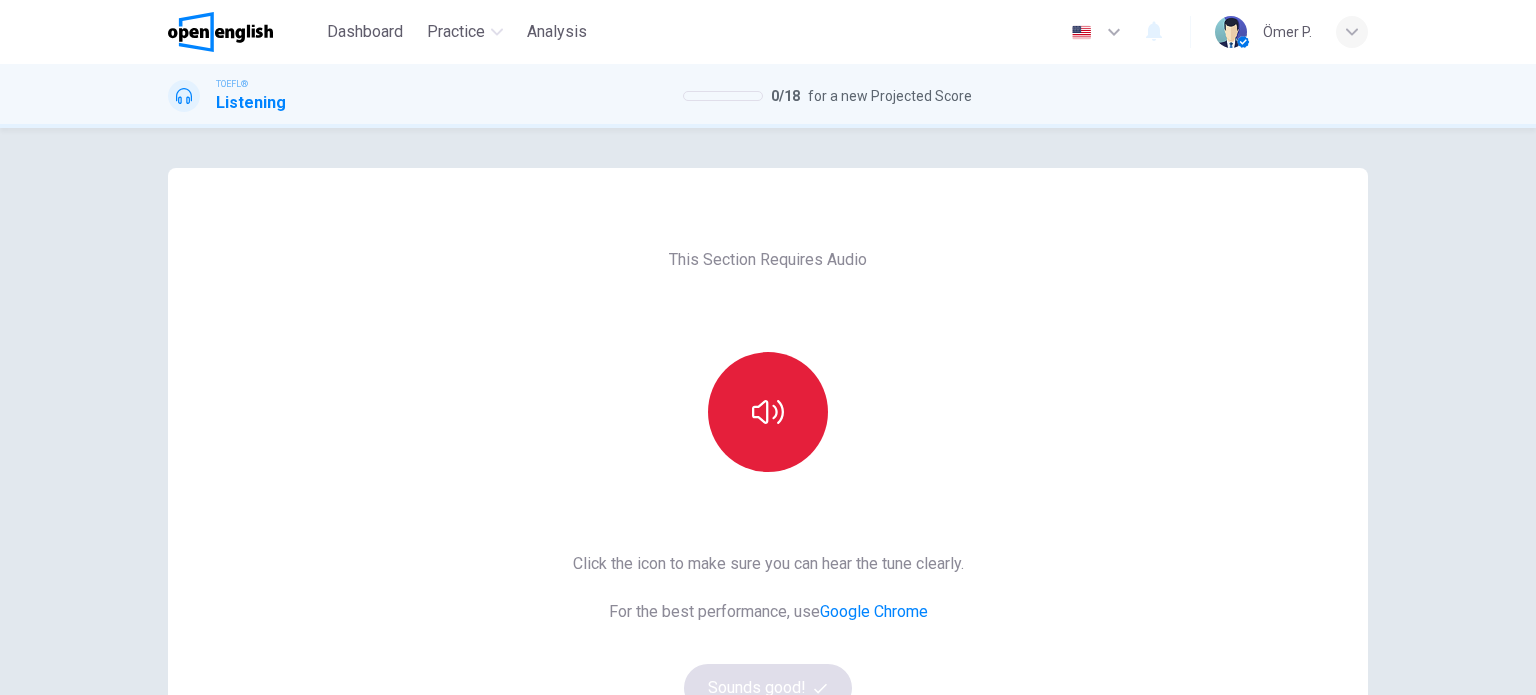 drag, startPoint x: 745, startPoint y: 459, endPoint x: 744, endPoint y: 447, distance: 12.0415945 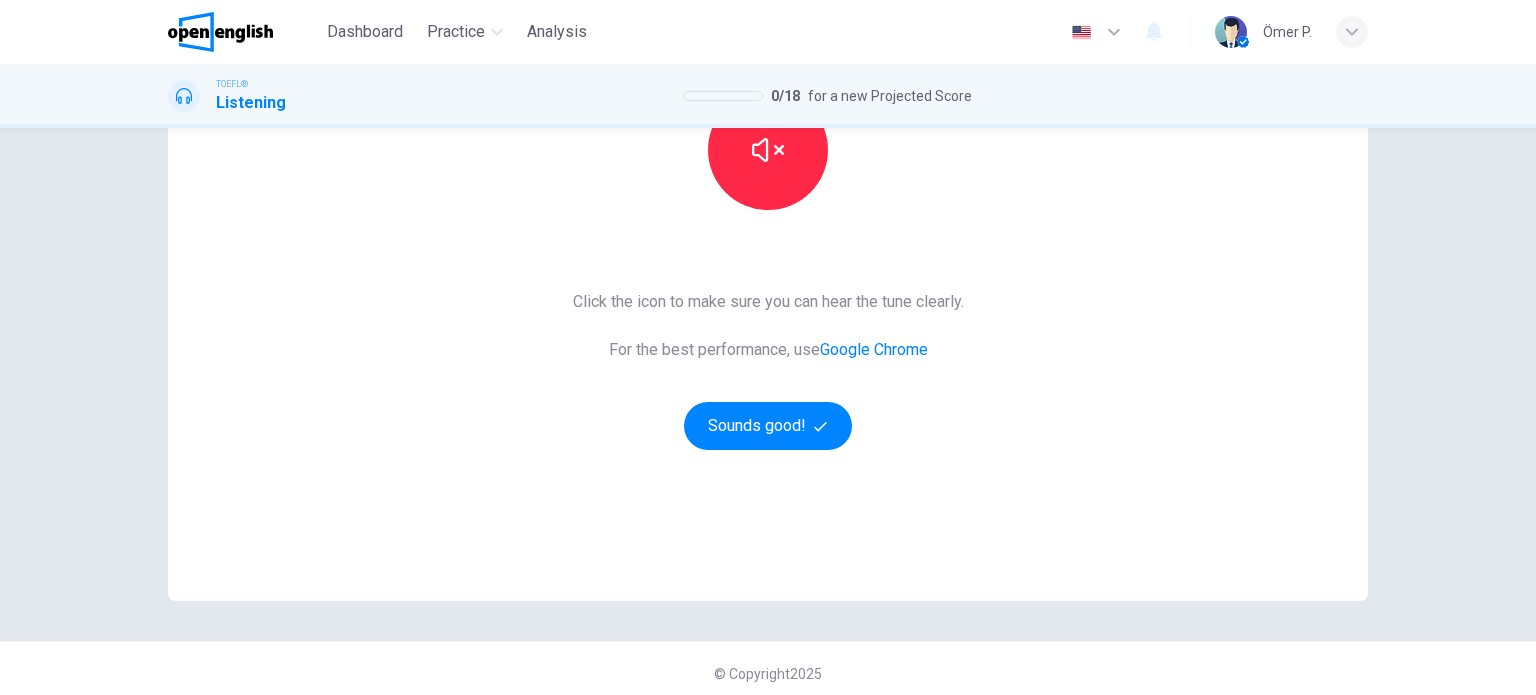 scroll, scrollTop: 272, scrollLeft: 0, axis: vertical 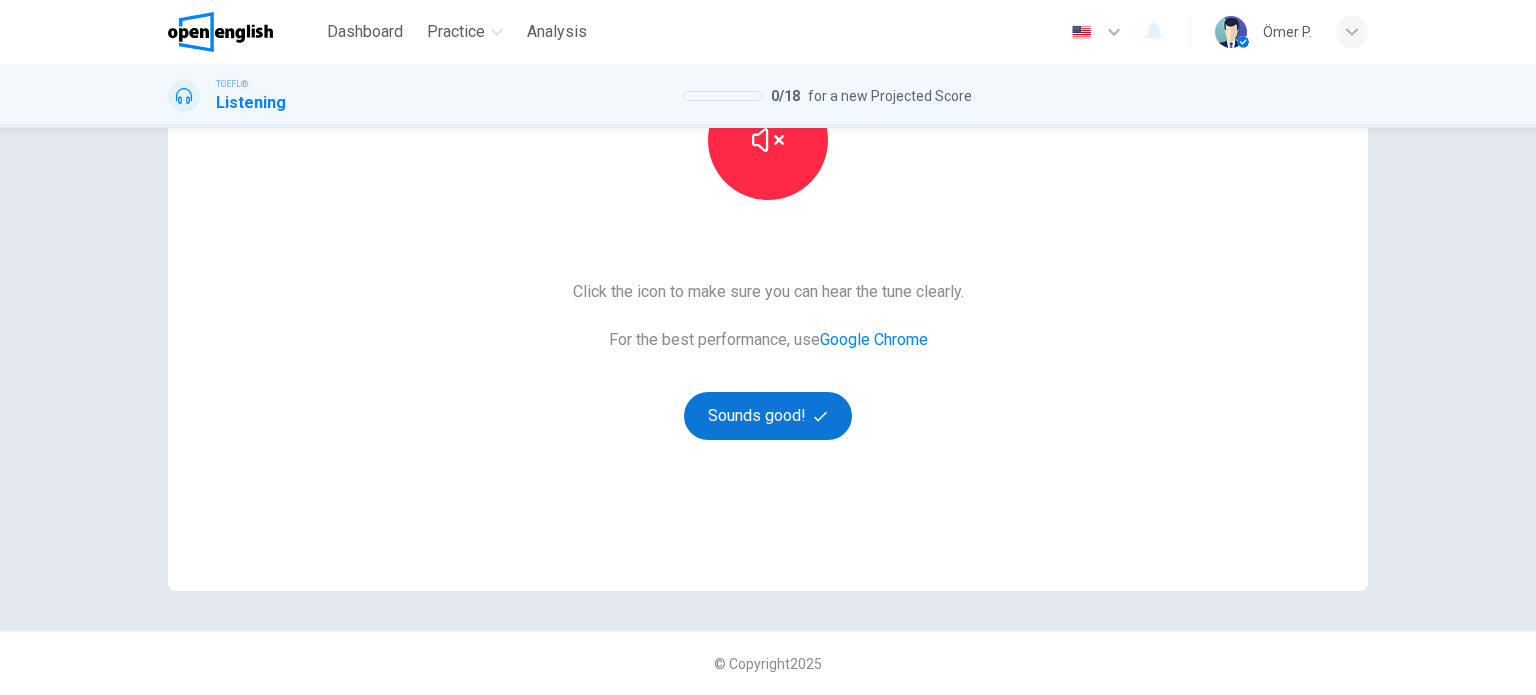 click on "Sounds good!" at bounding box center [768, 416] 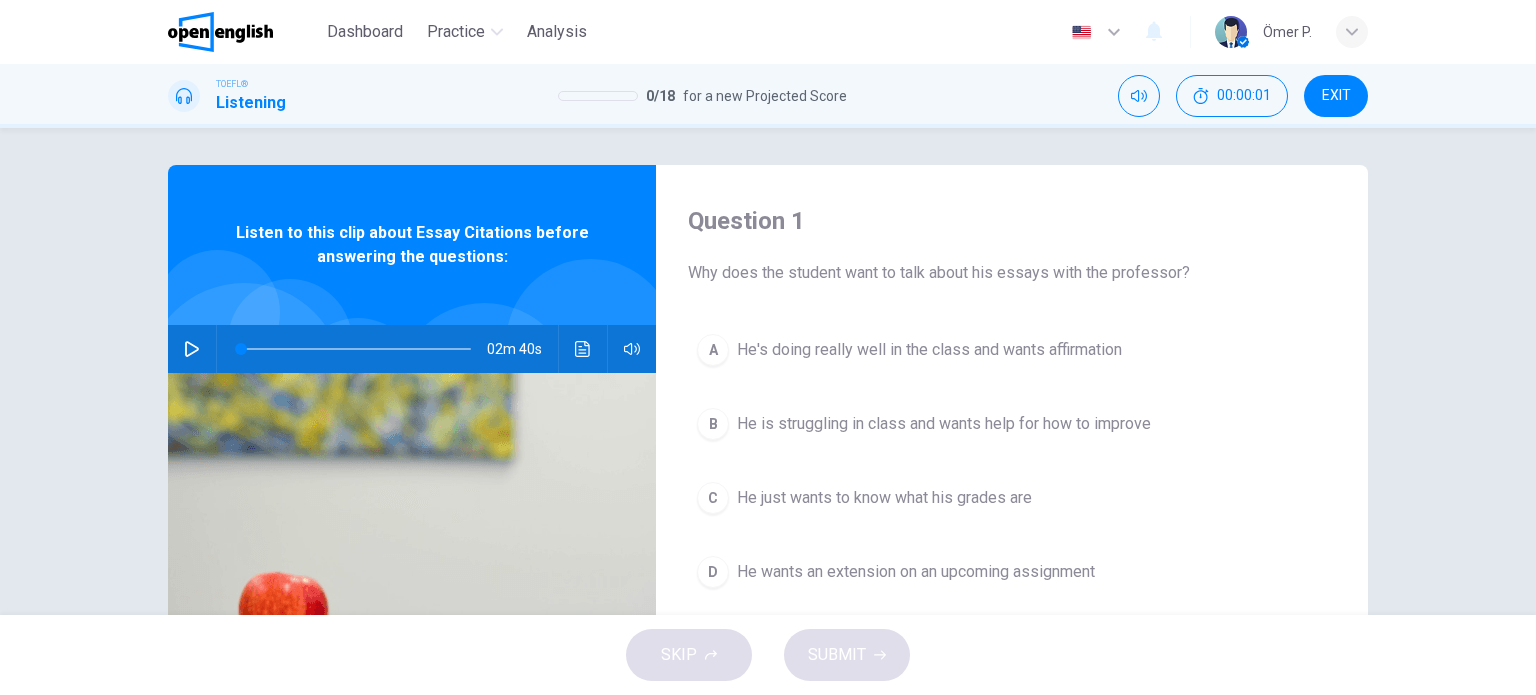 scroll, scrollTop: 0, scrollLeft: 0, axis: both 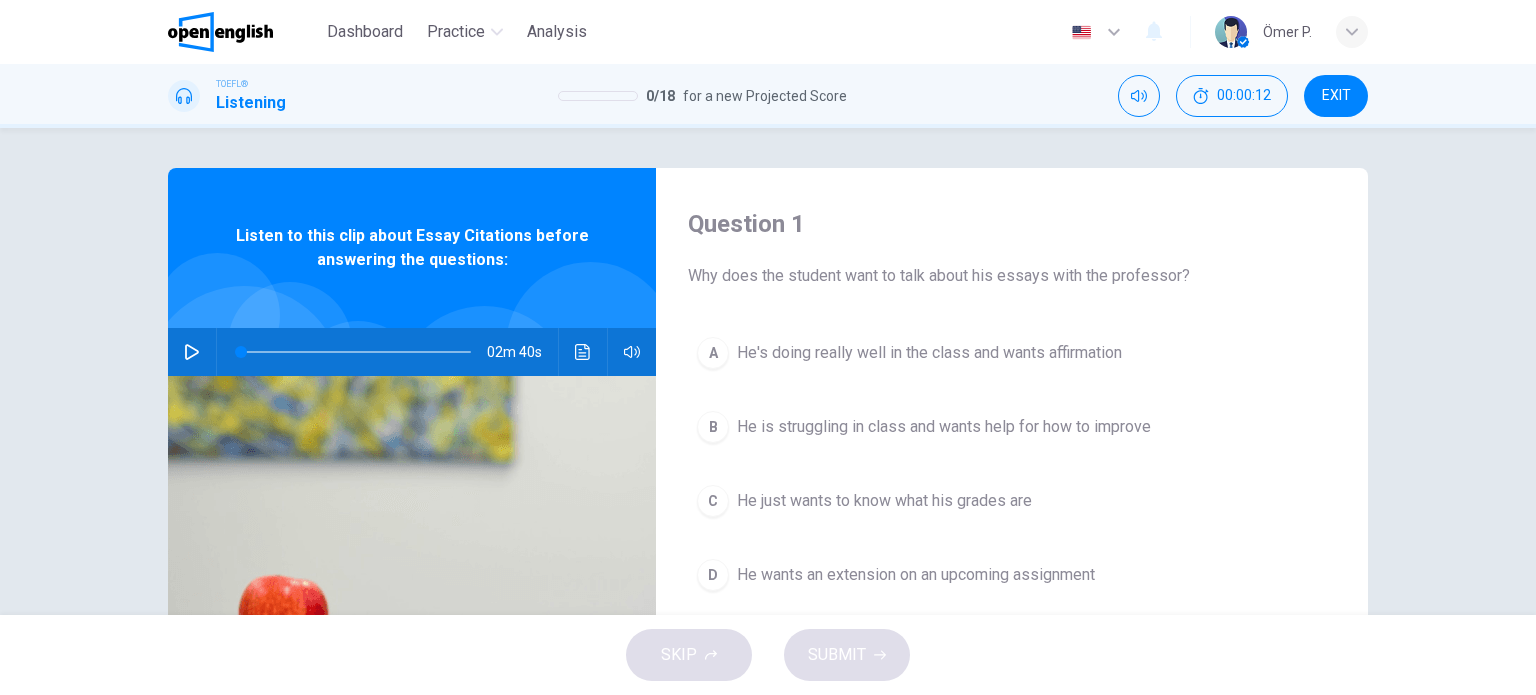 click at bounding box center [192, 352] 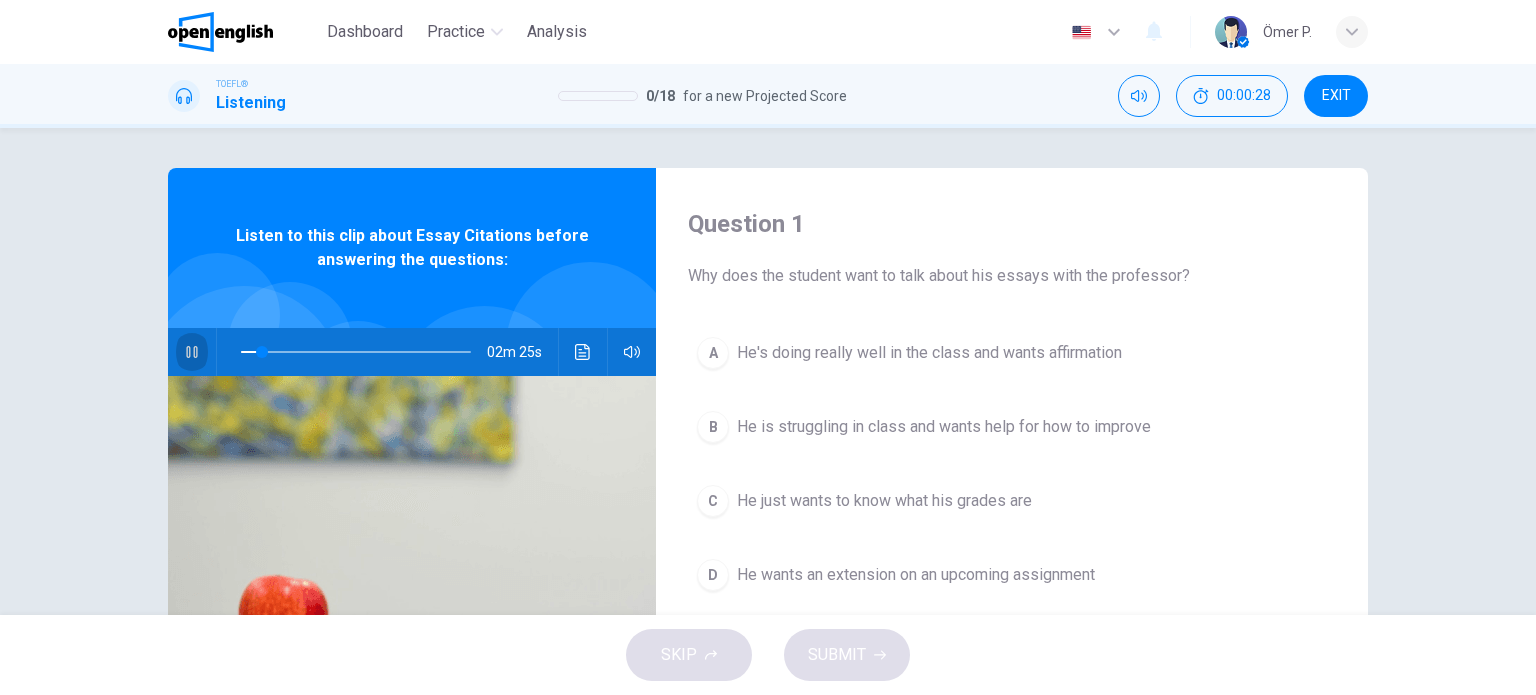 click at bounding box center (192, 352) 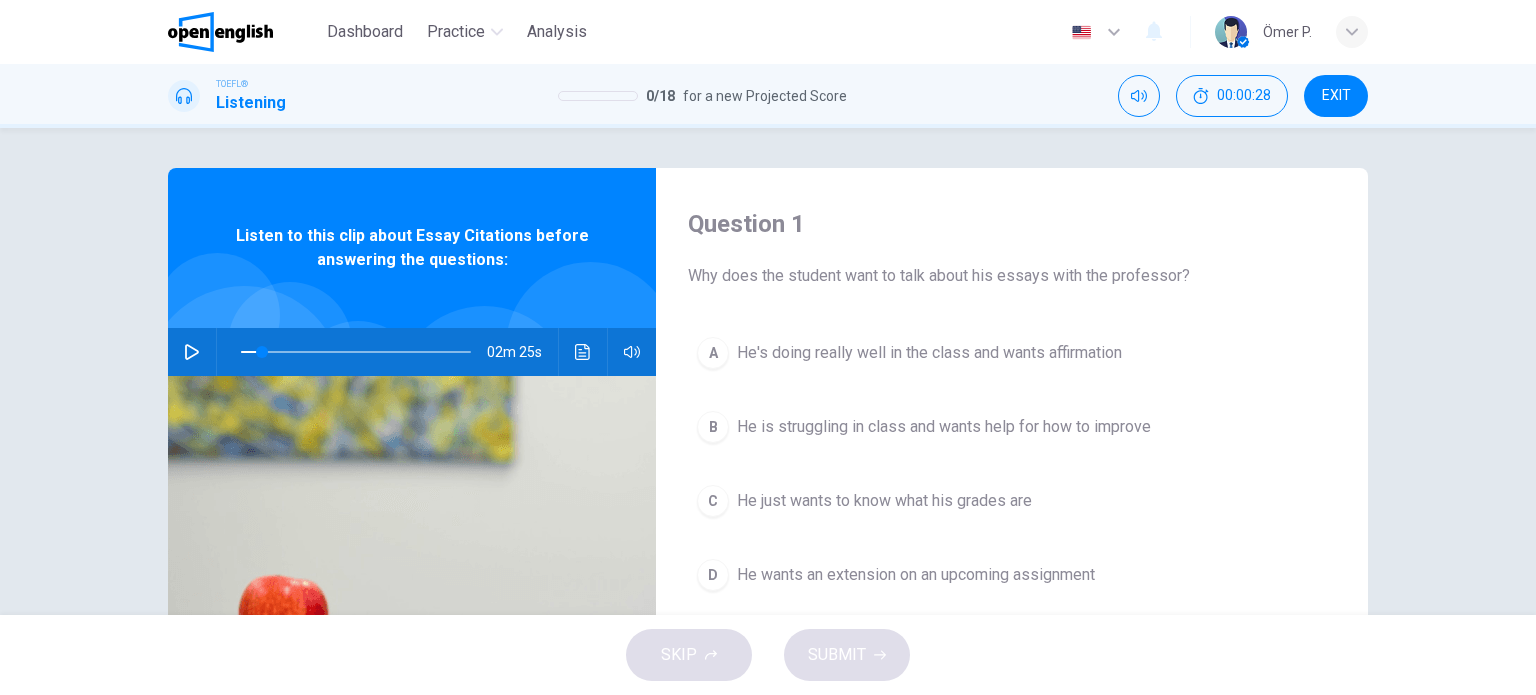 type on "*" 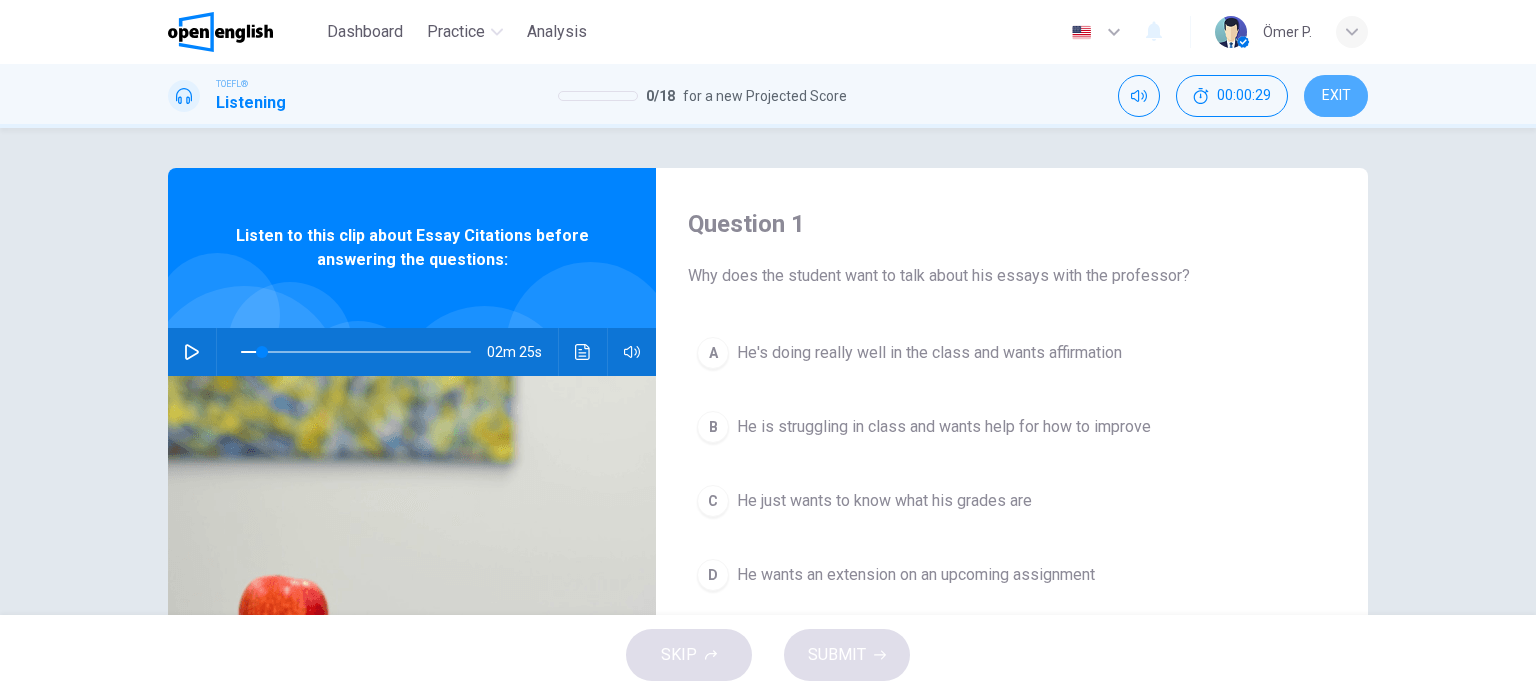 click on "EXIT" at bounding box center (1336, 96) 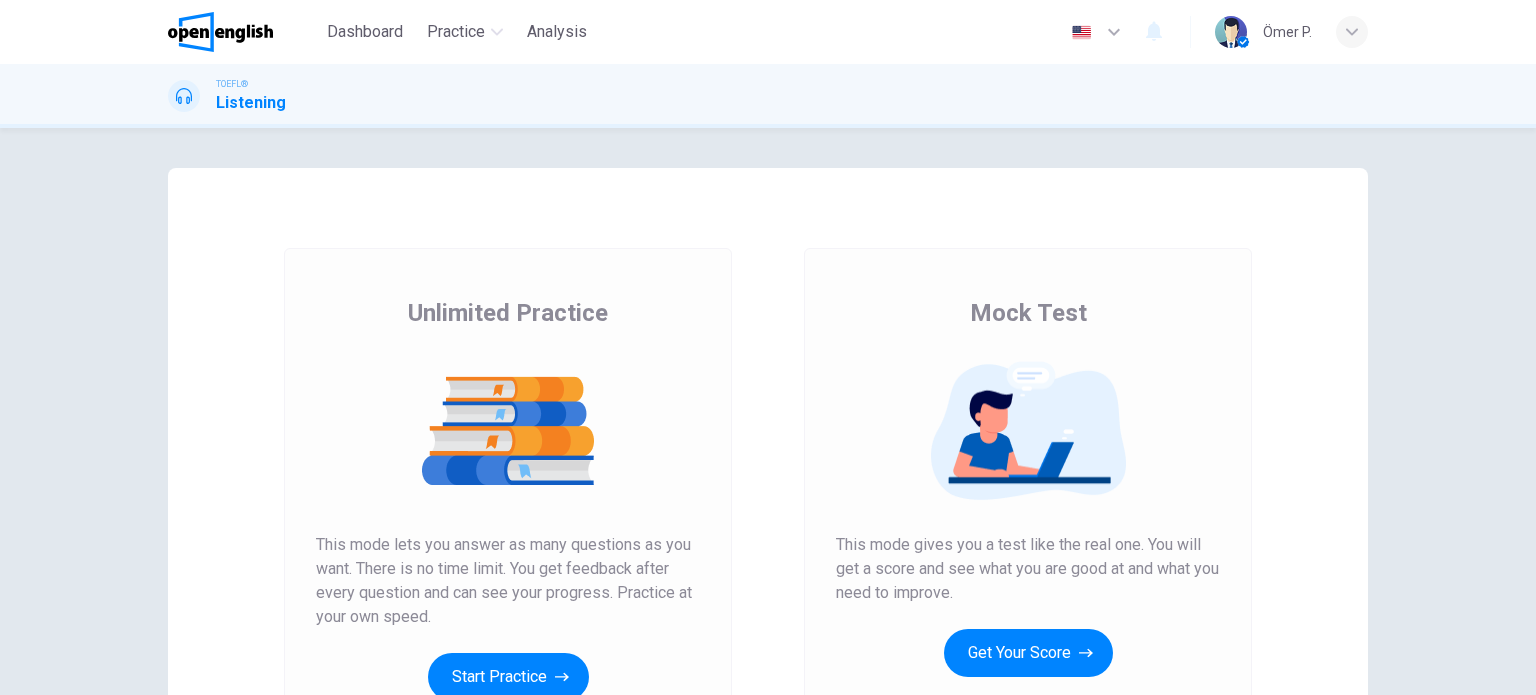 scroll, scrollTop: 0, scrollLeft: 0, axis: both 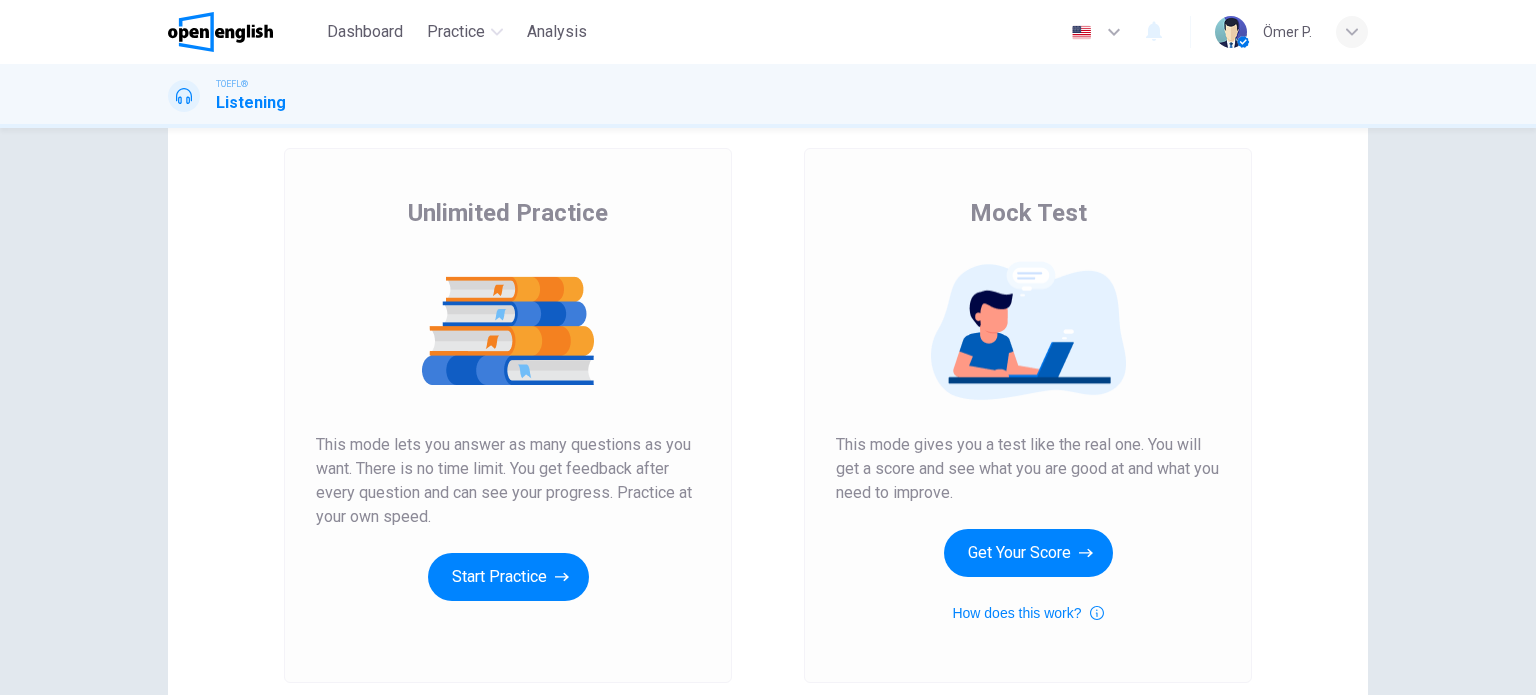drag, startPoint x: 977, startPoint y: 481, endPoint x: 998, endPoint y: 522, distance: 46.06517 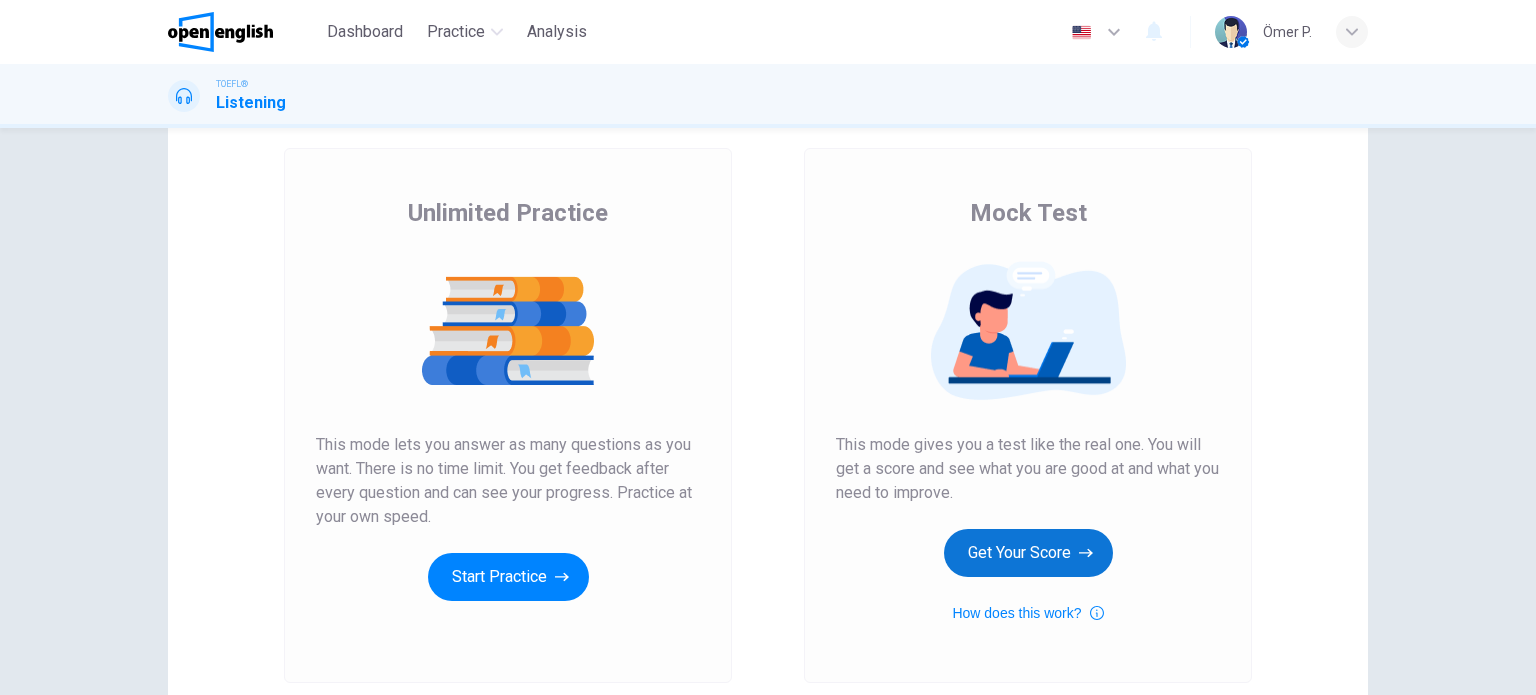 click on "Get Your Score" at bounding box center (1028, 553) 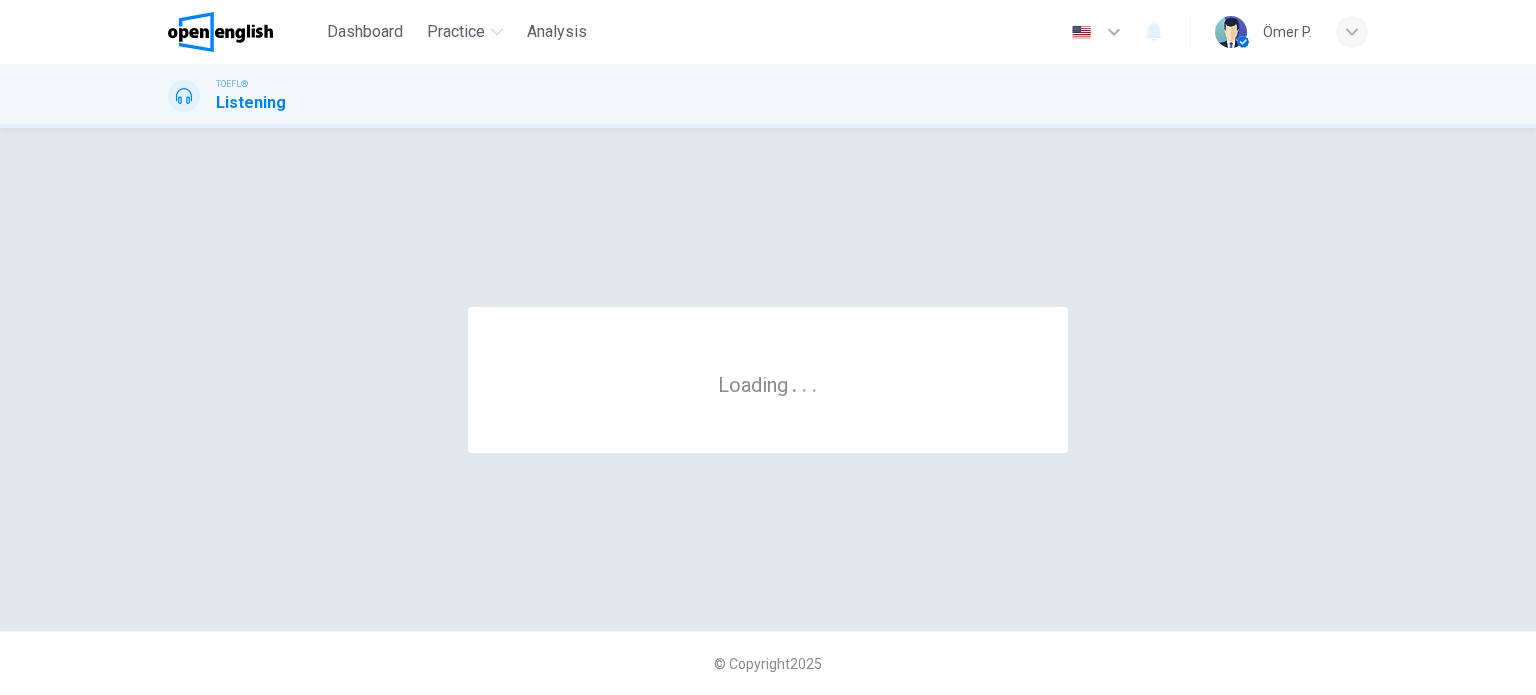 scroll, scrollTop: 0, scrollLeft: 0, axis: both 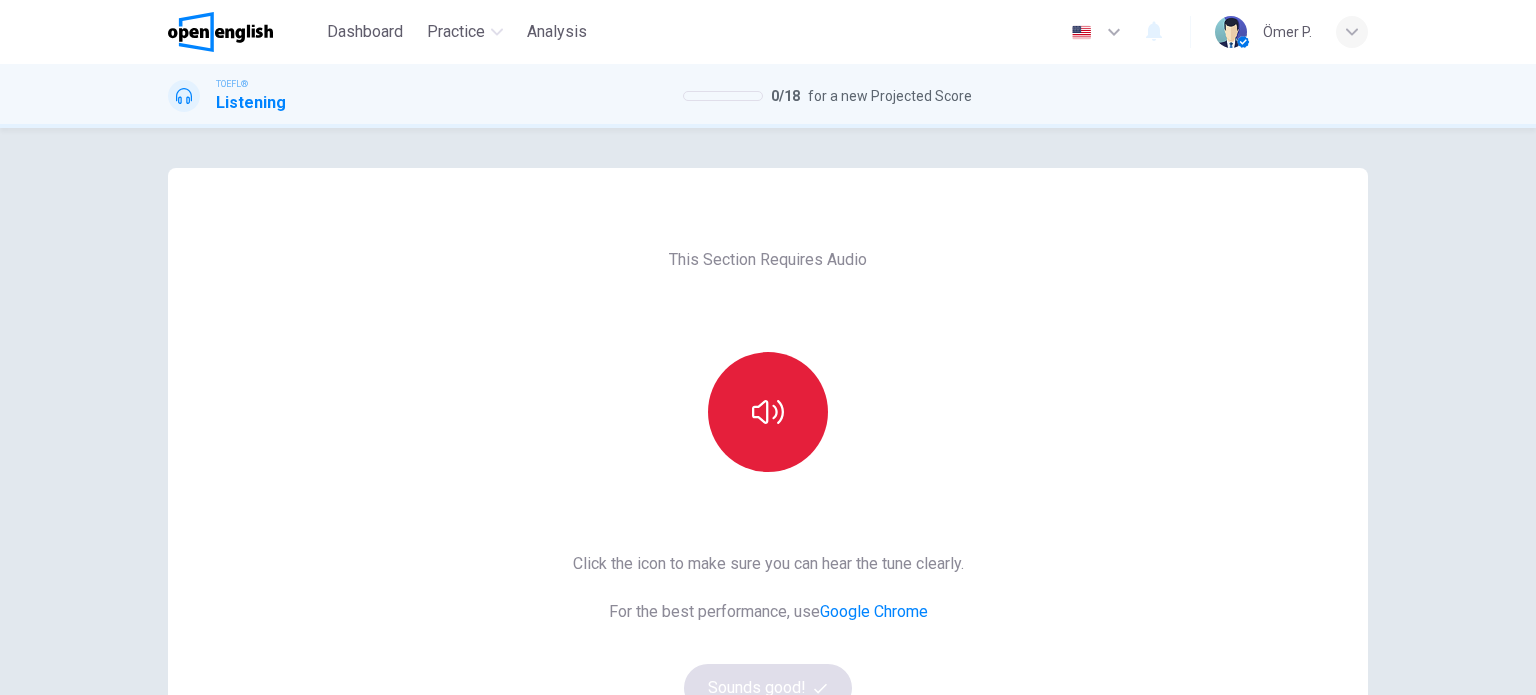 click at bounding box center [768, 412] 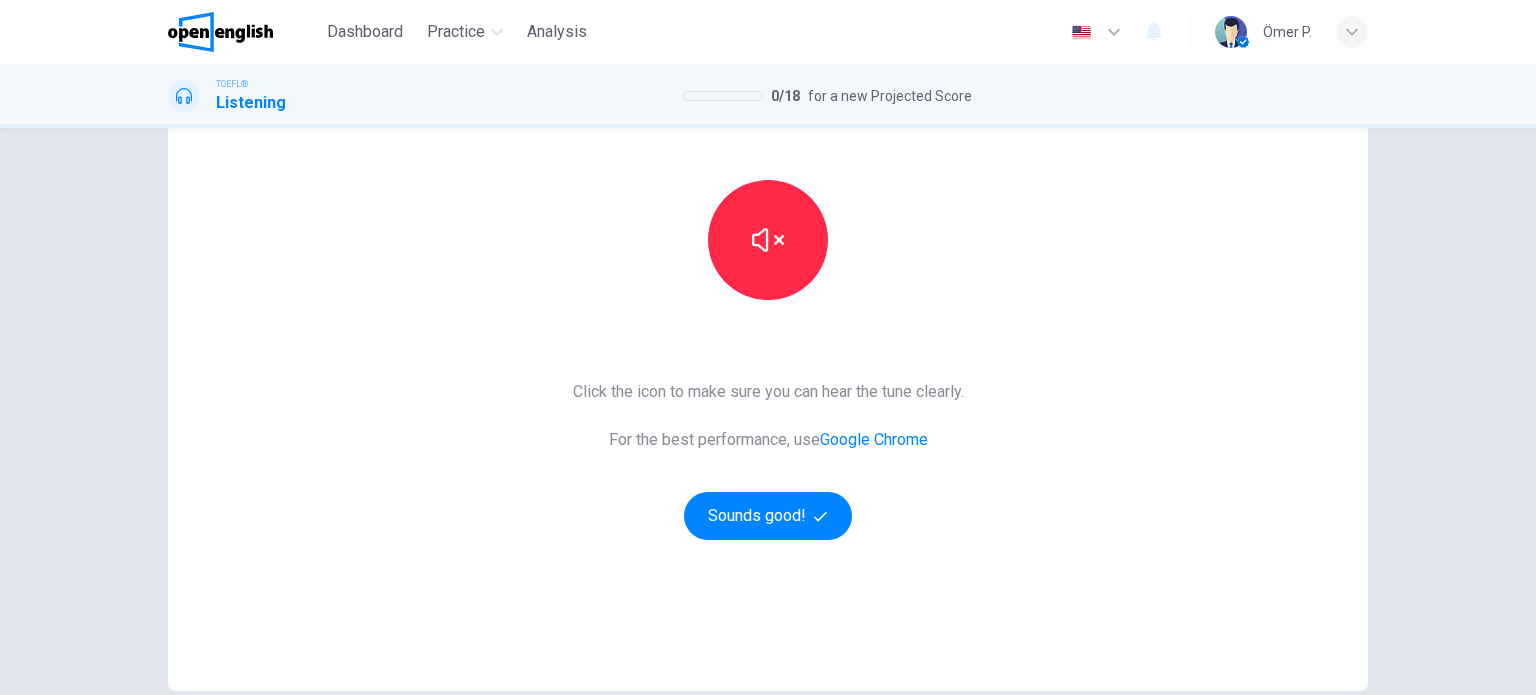 scroll, scrollTop: 200, scrollLeft: 0, axis: vertical 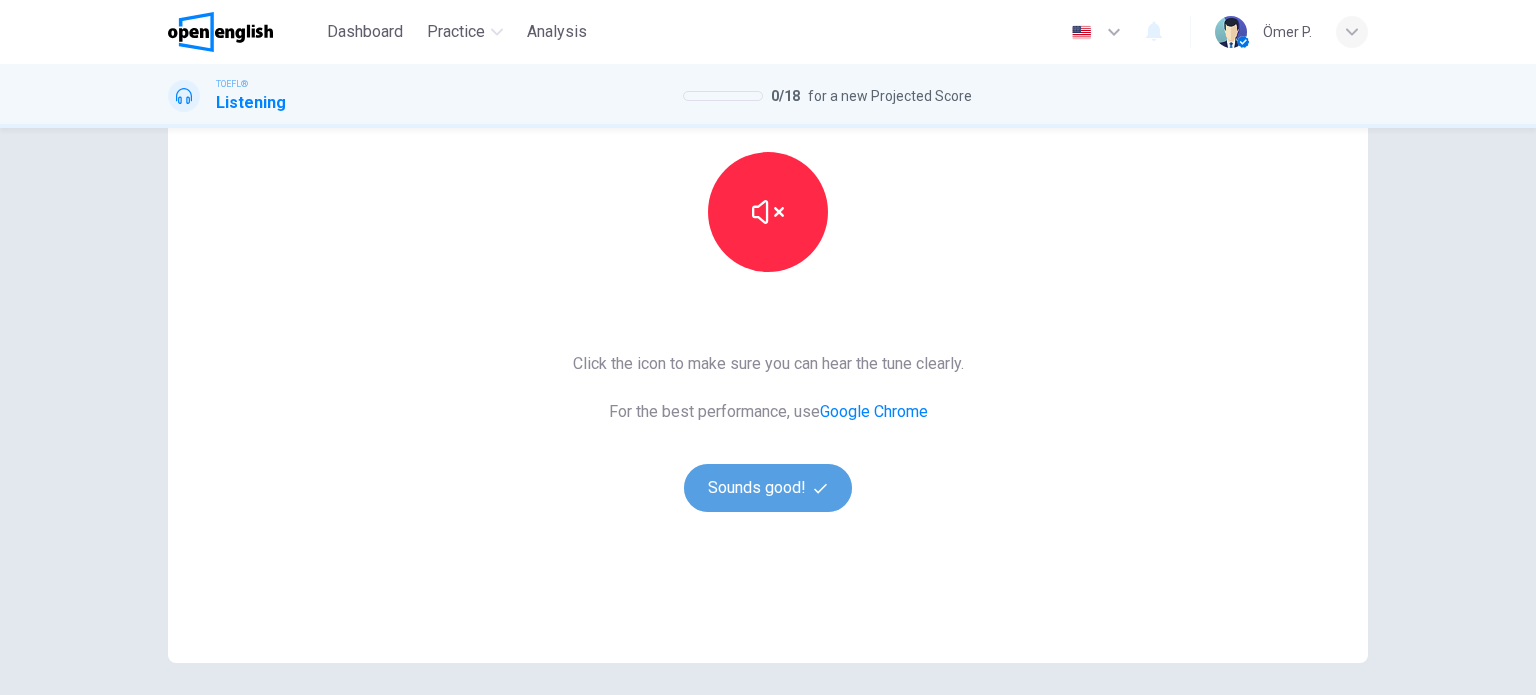 click on "Sounds good!" at bounding box center (768, 488) 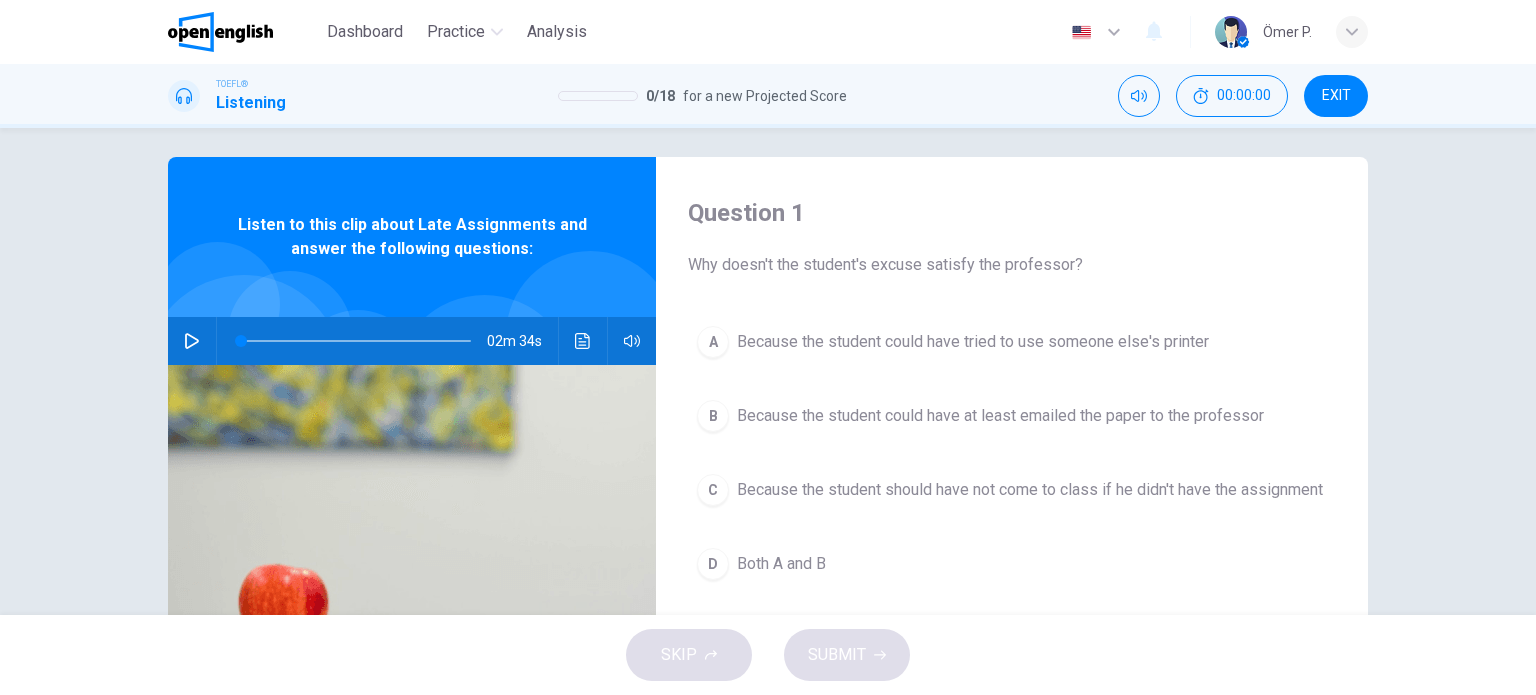 scroll, scrollTop: 0, scrollLeft: 0, axis: both 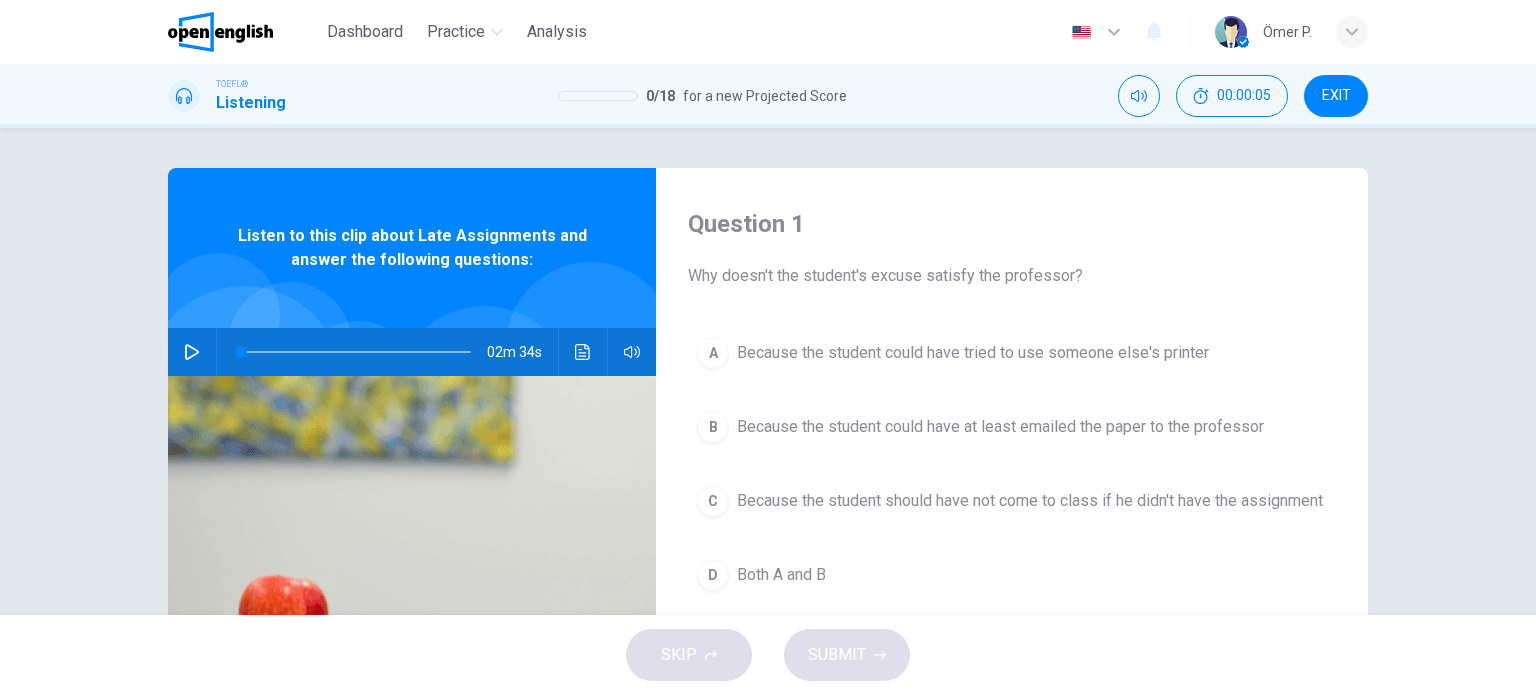 click at bounding box center (192, 352) 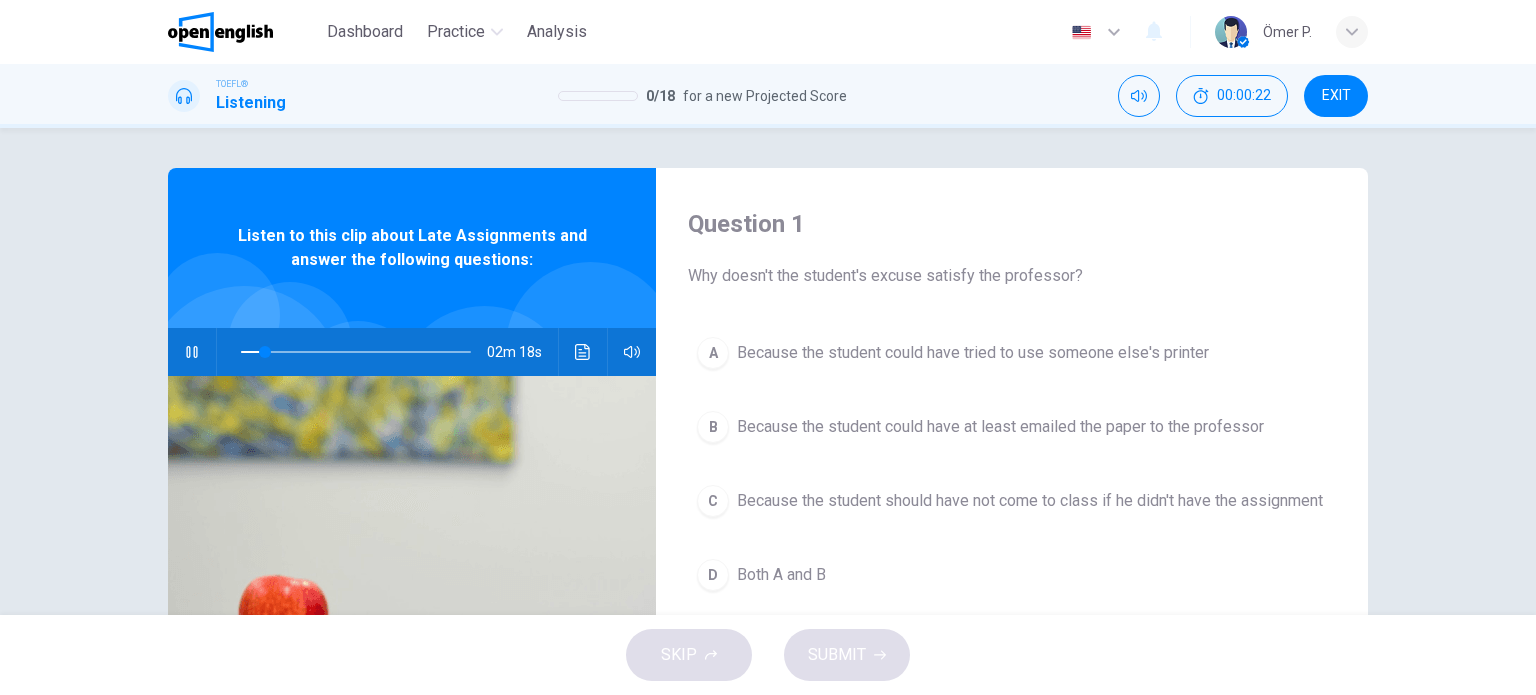click at bounding box center [192, 352] 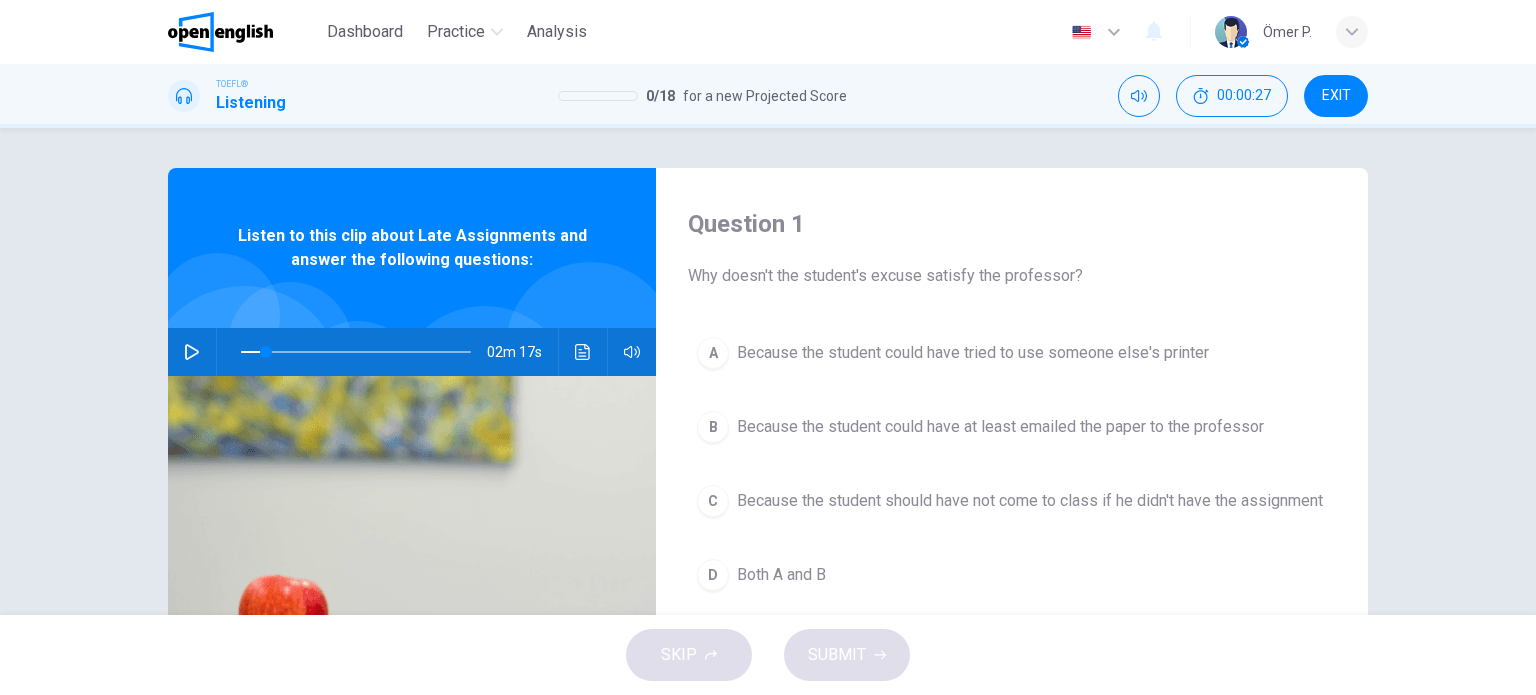type on "**" 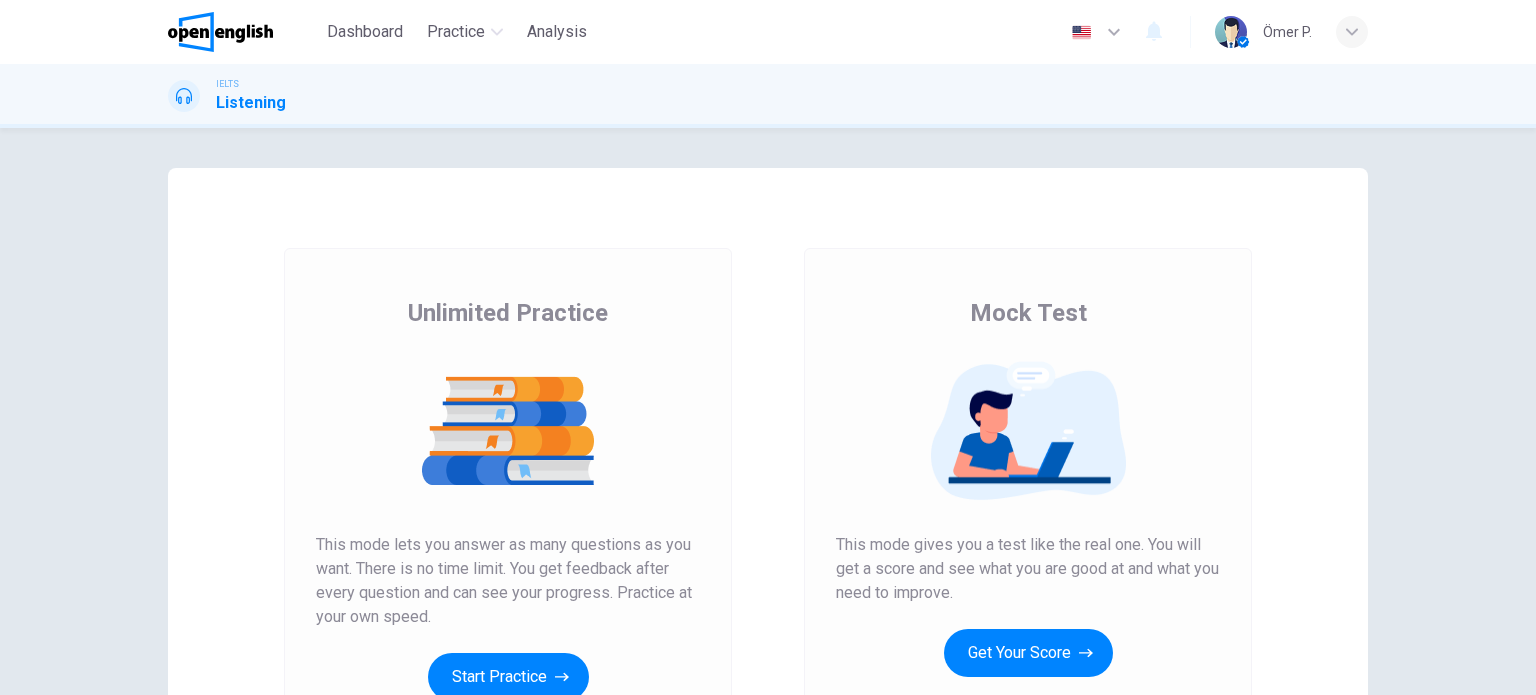 scroll, scrollTop: 0, scrollLeft: 0, axis: both 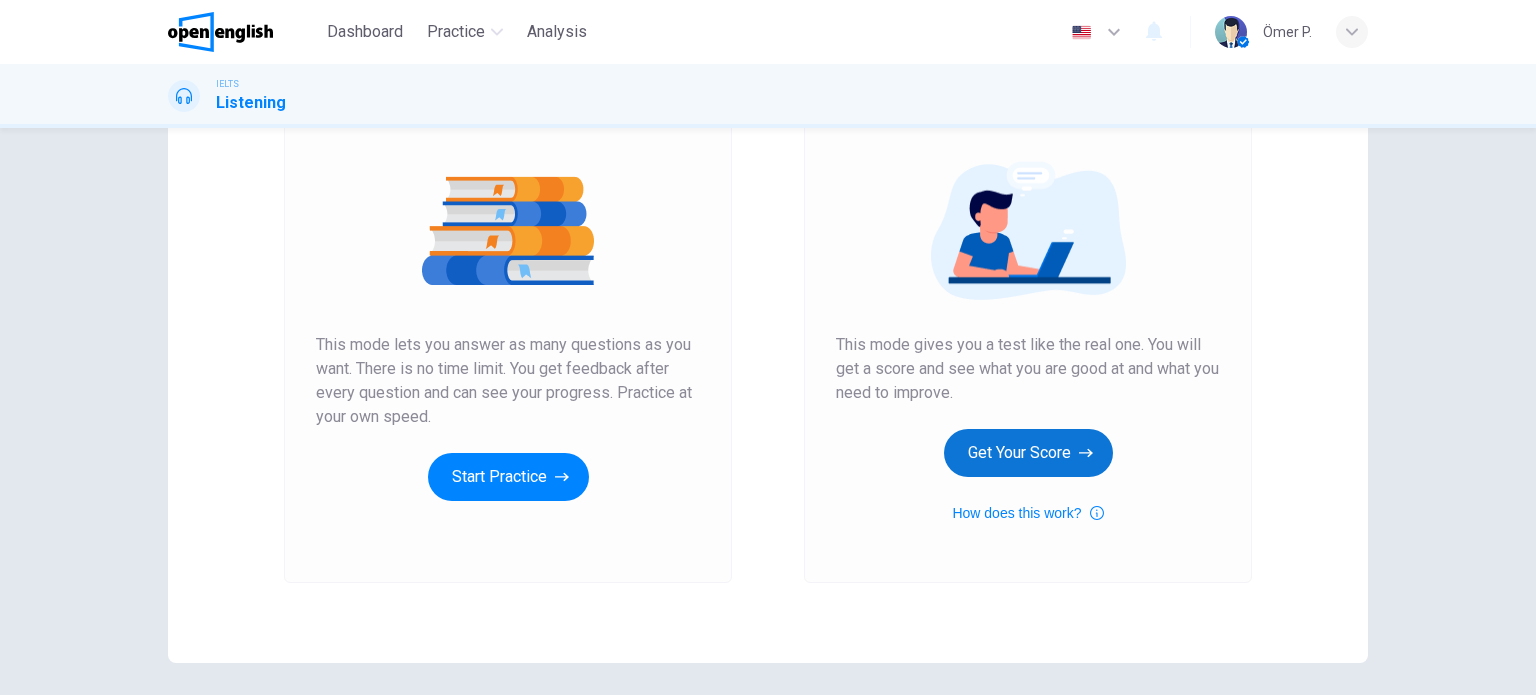 click on "Get Your Score" at bounding box center (1028, 453) 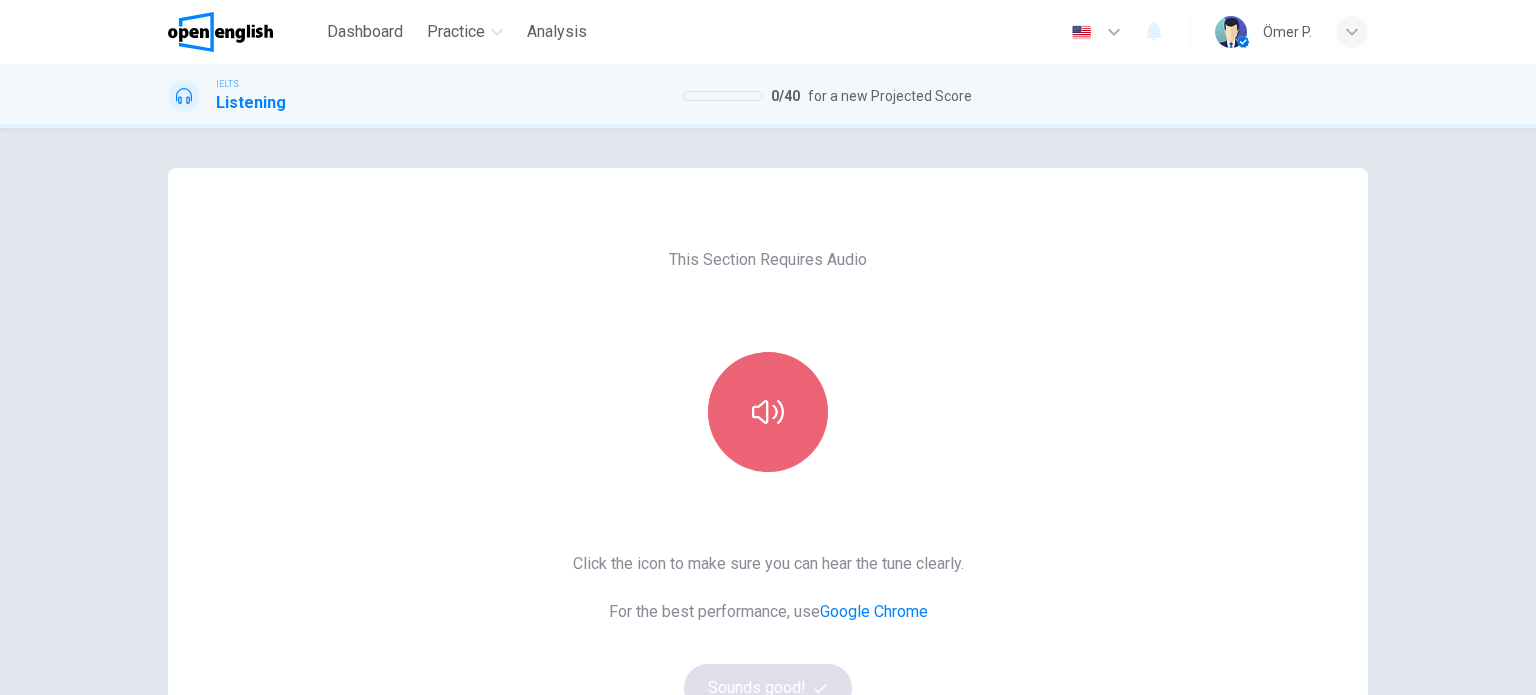 click at bounding box center [768, 412] 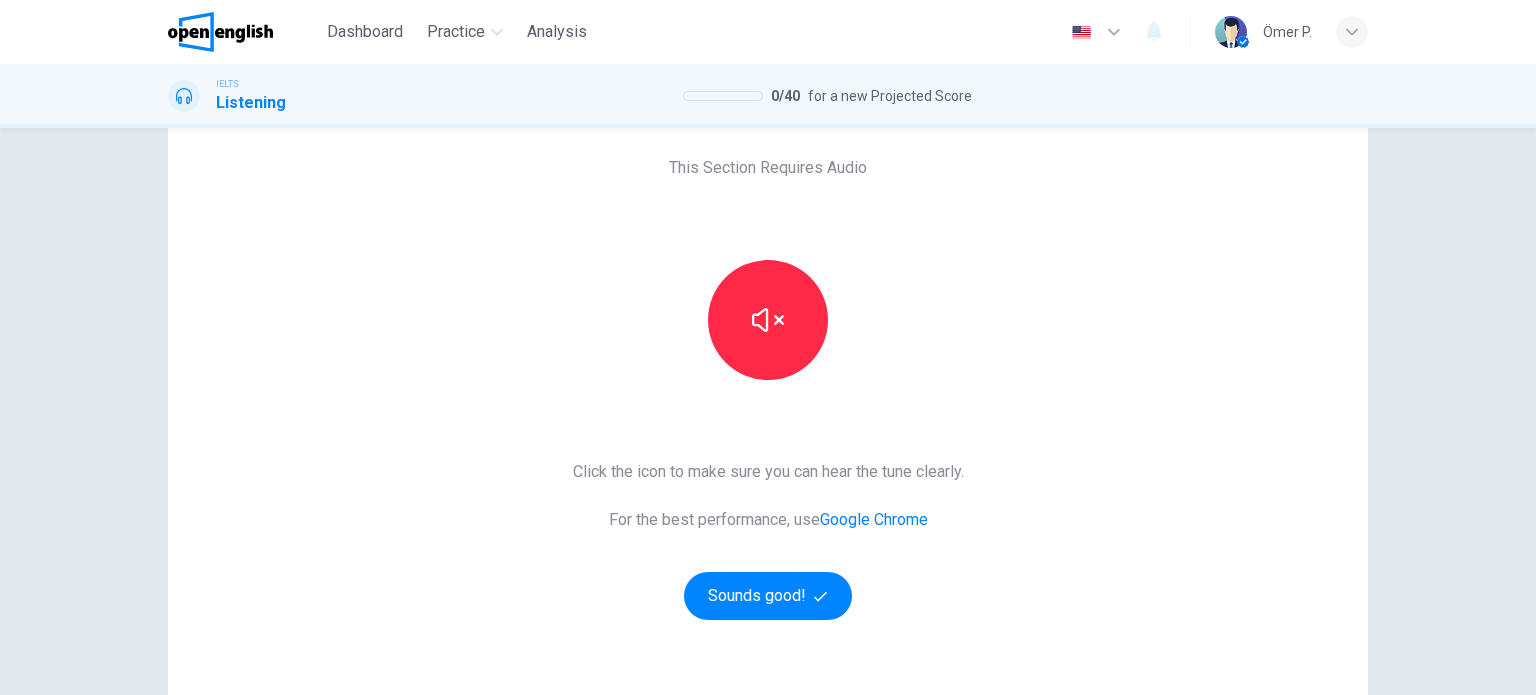 scroll, scrollTop: 100, scrollLeft: 0, axis: vertical 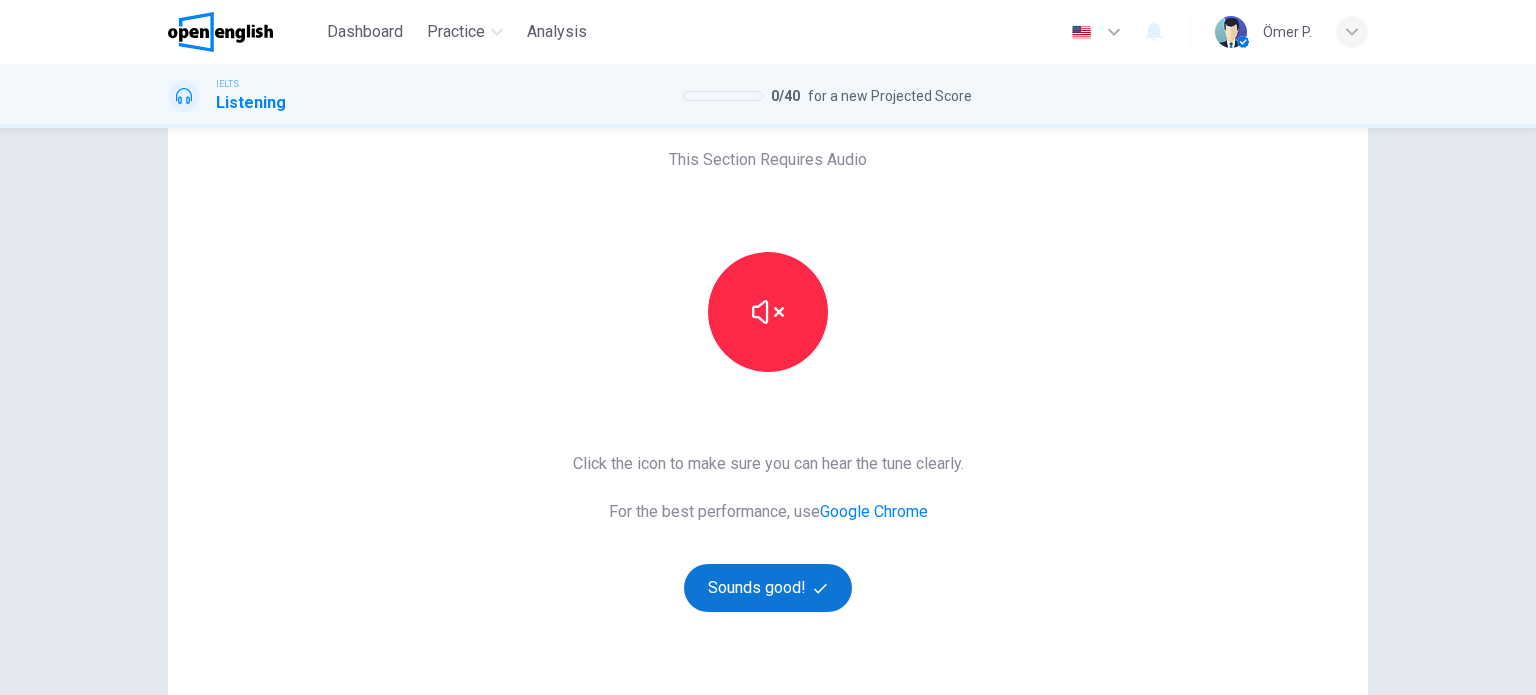 click on "Sounds good!" at bounding box center [768, 588] 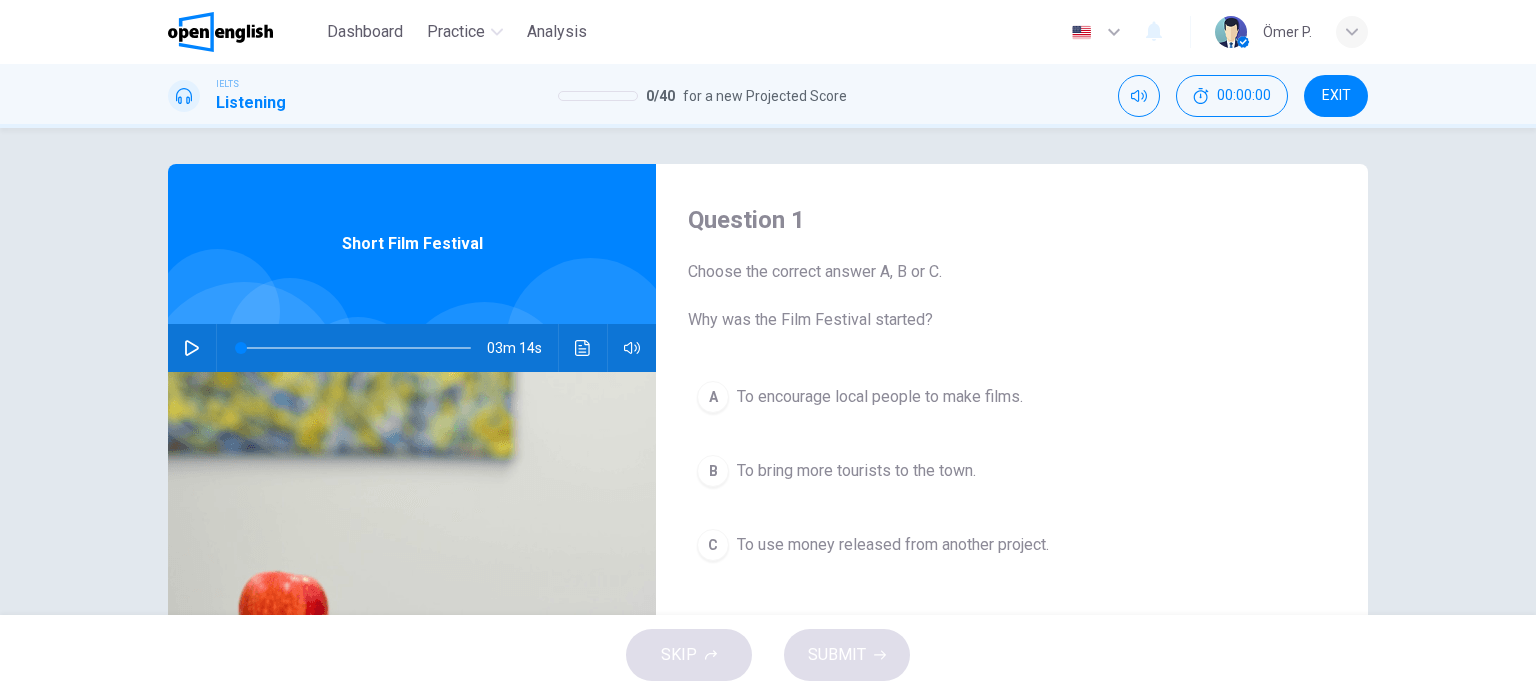 scroll, scrollTop: 0, scrollLeft: 0, axis: both 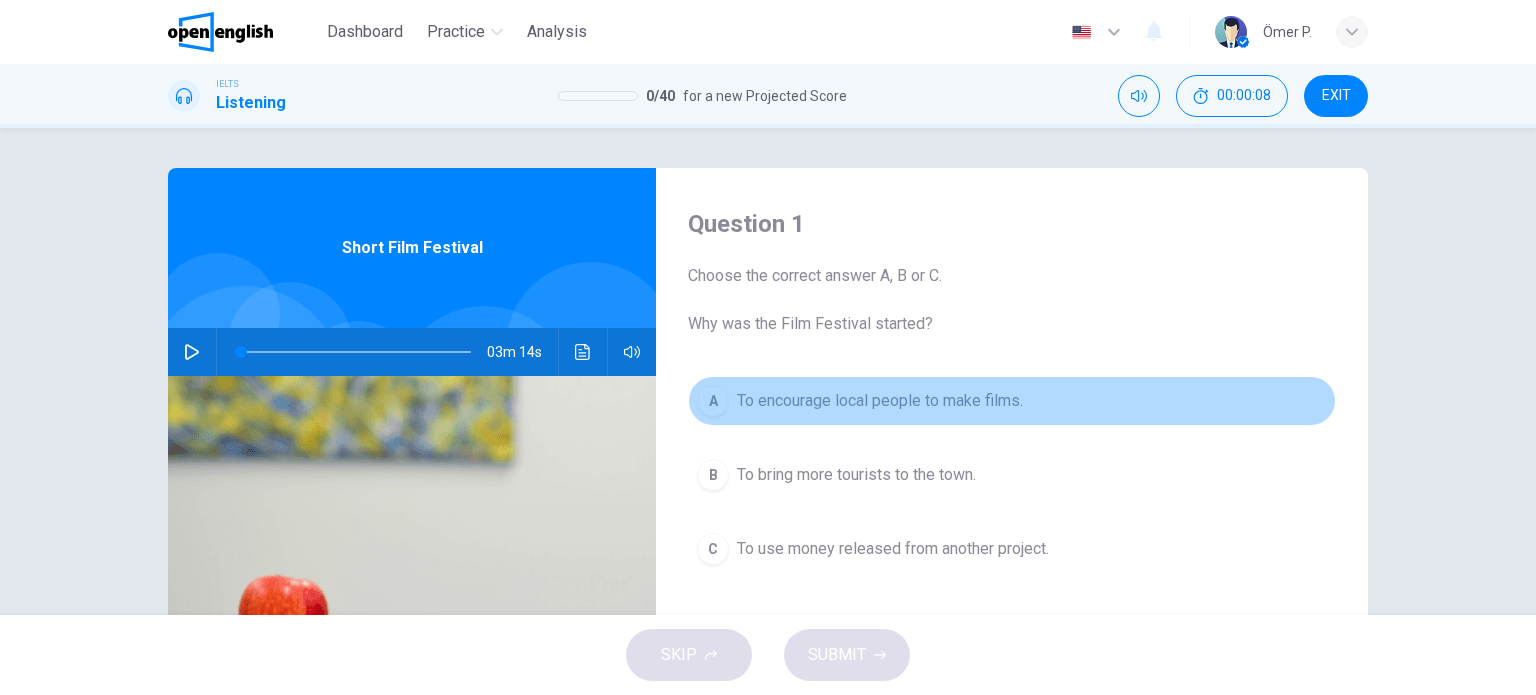 click on "To encourage local people to make films." at bounding box center (880, 401) 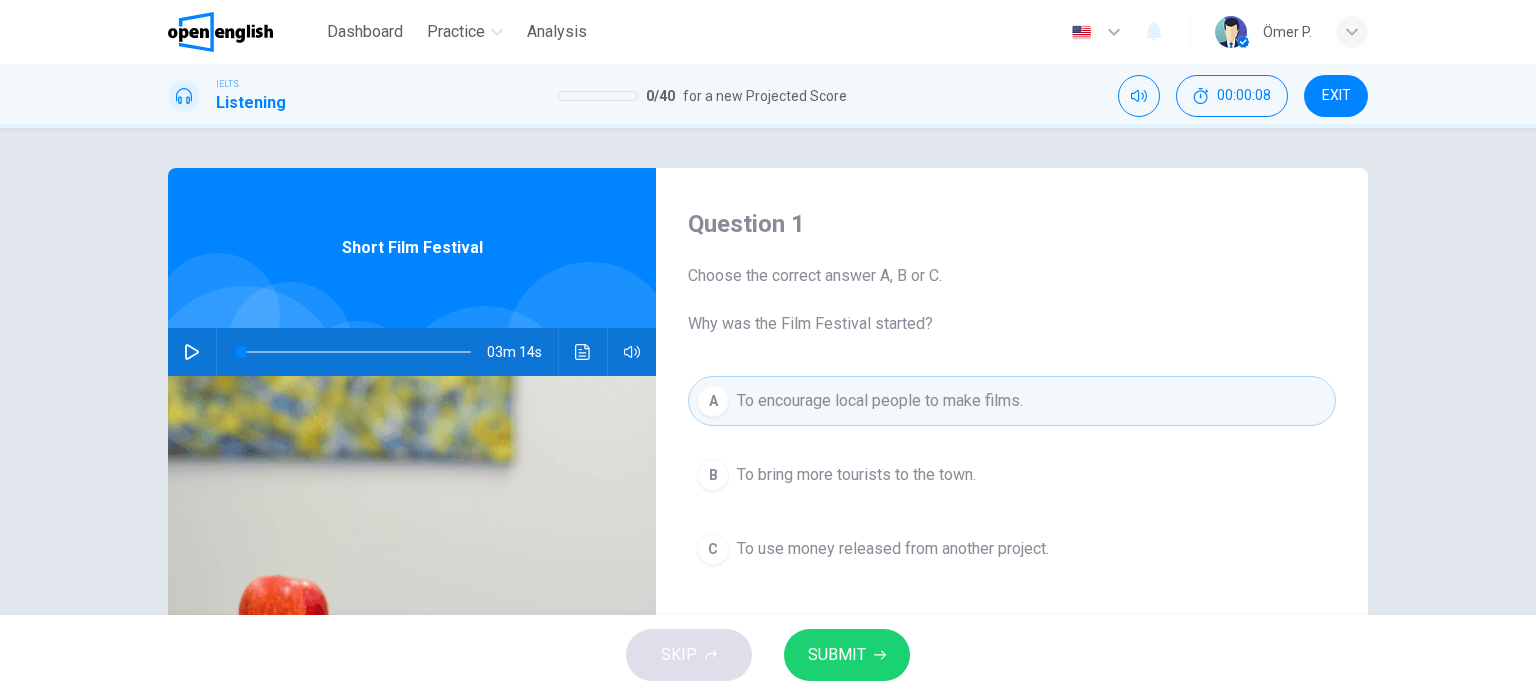 click on "B To bring more tourists to the town." at bounding box center [1012, 475] 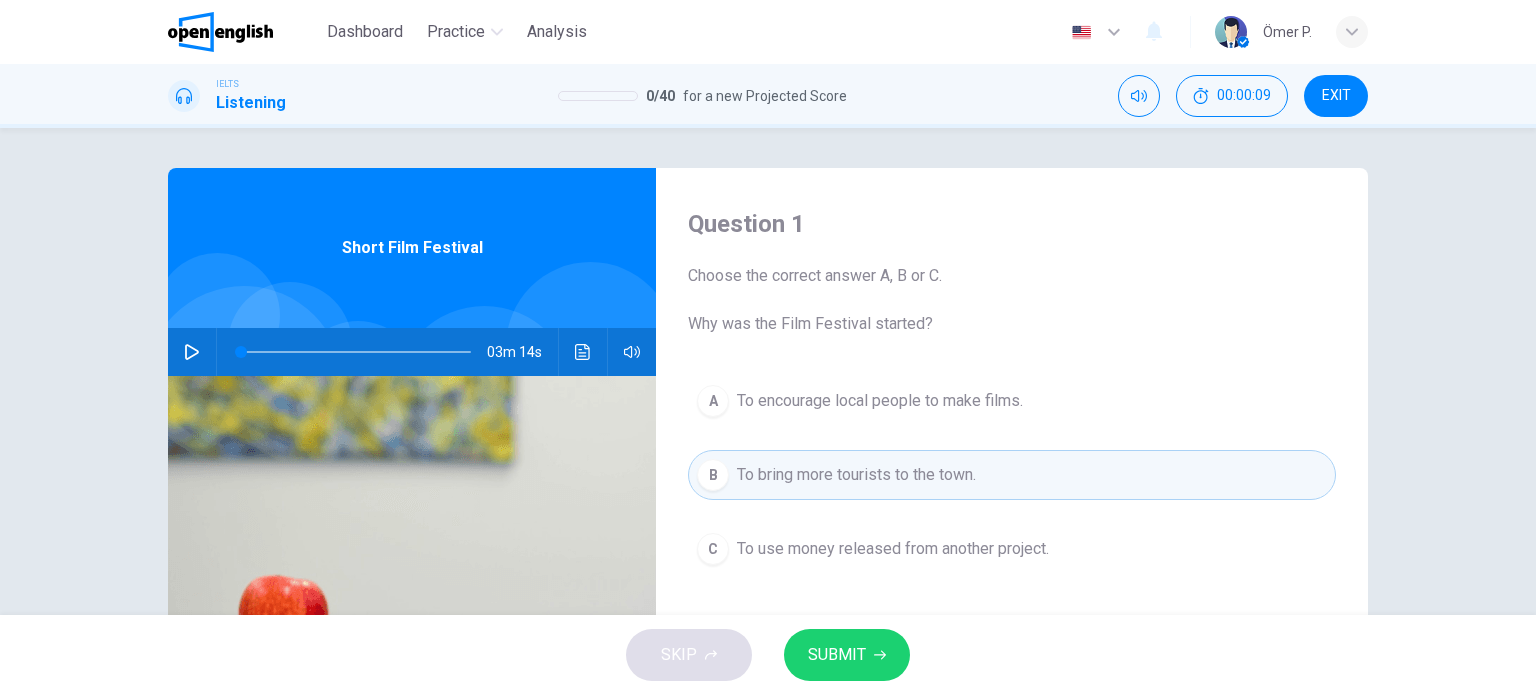 click on "Question 1 Choose the correct answer A, B or C. Why was the Film Festival started? A To encourage local people to make films. B To bring more tourists to the town. C To use money released from another project." at bounding box center (1012, 515) 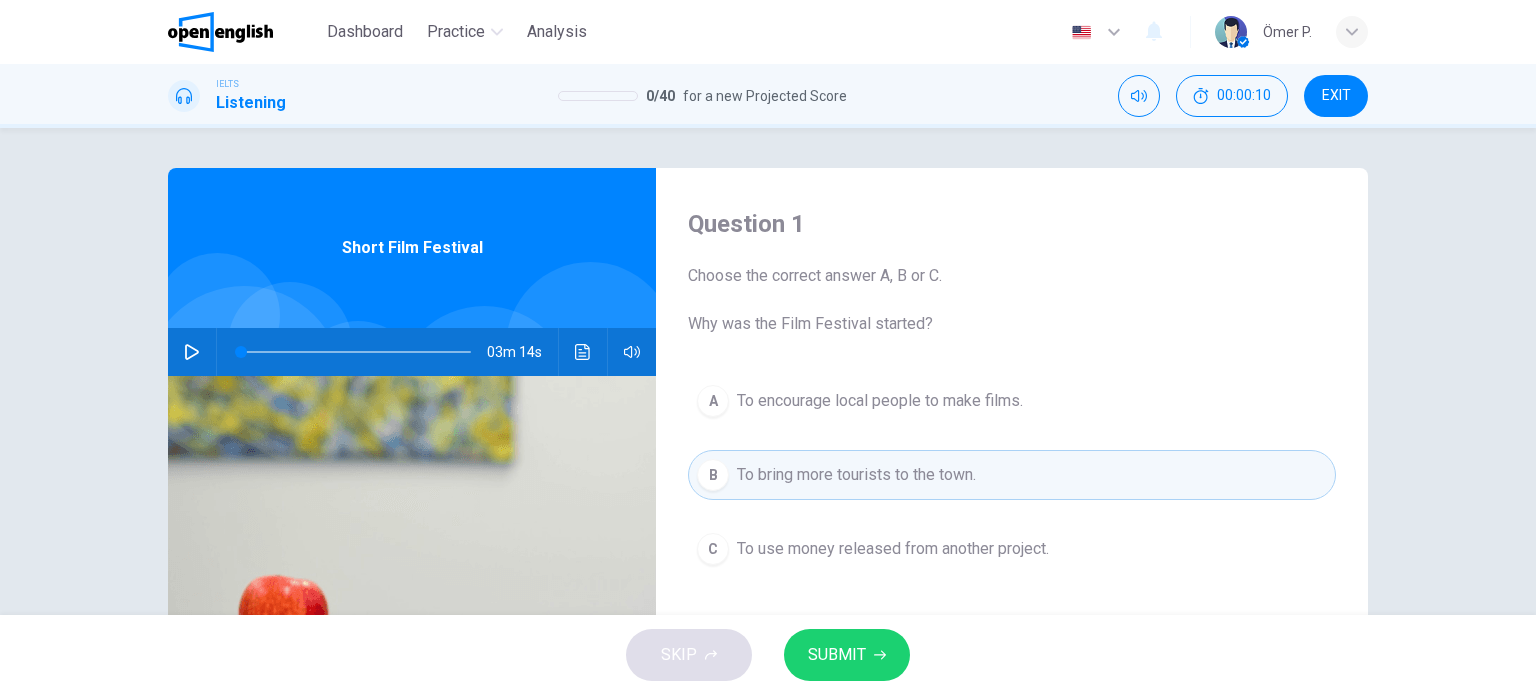 click on "To encourage local people to make films." at bounding box center [880, 401] 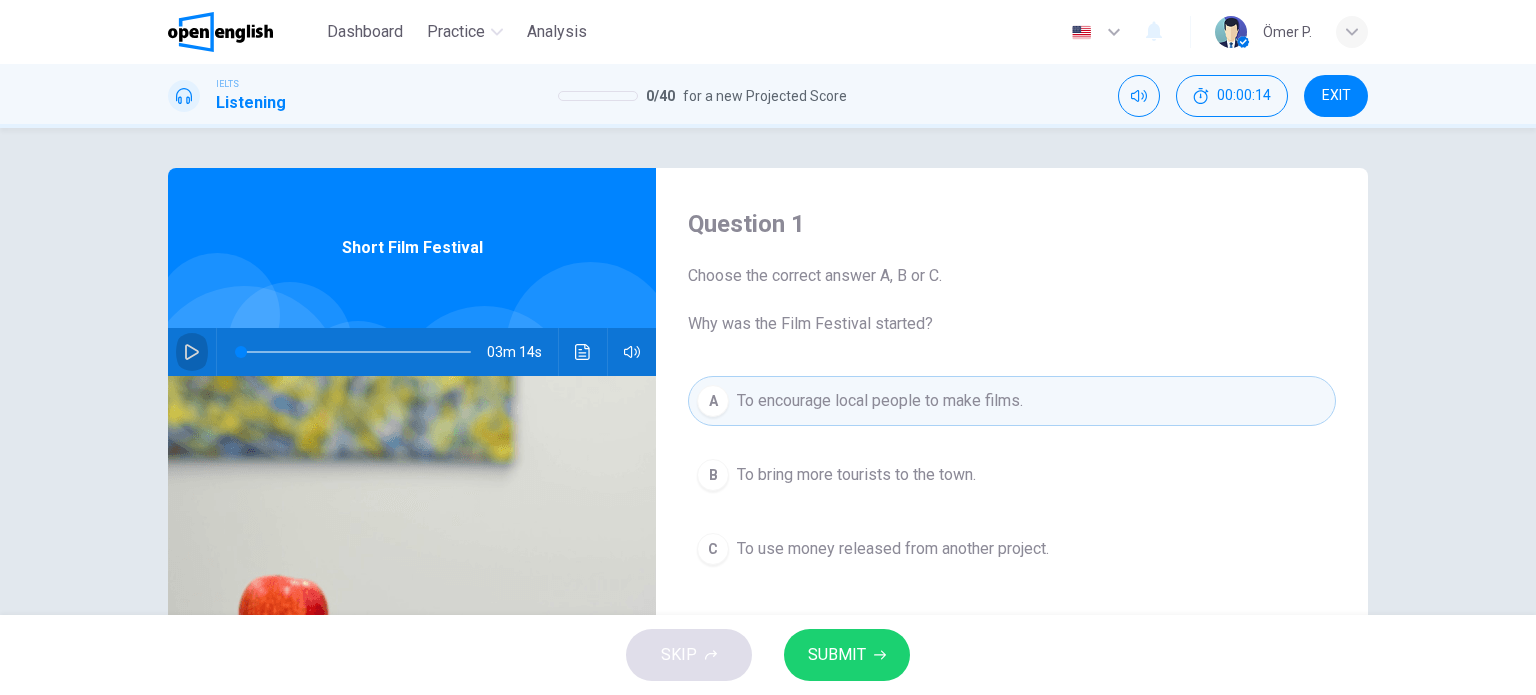 click 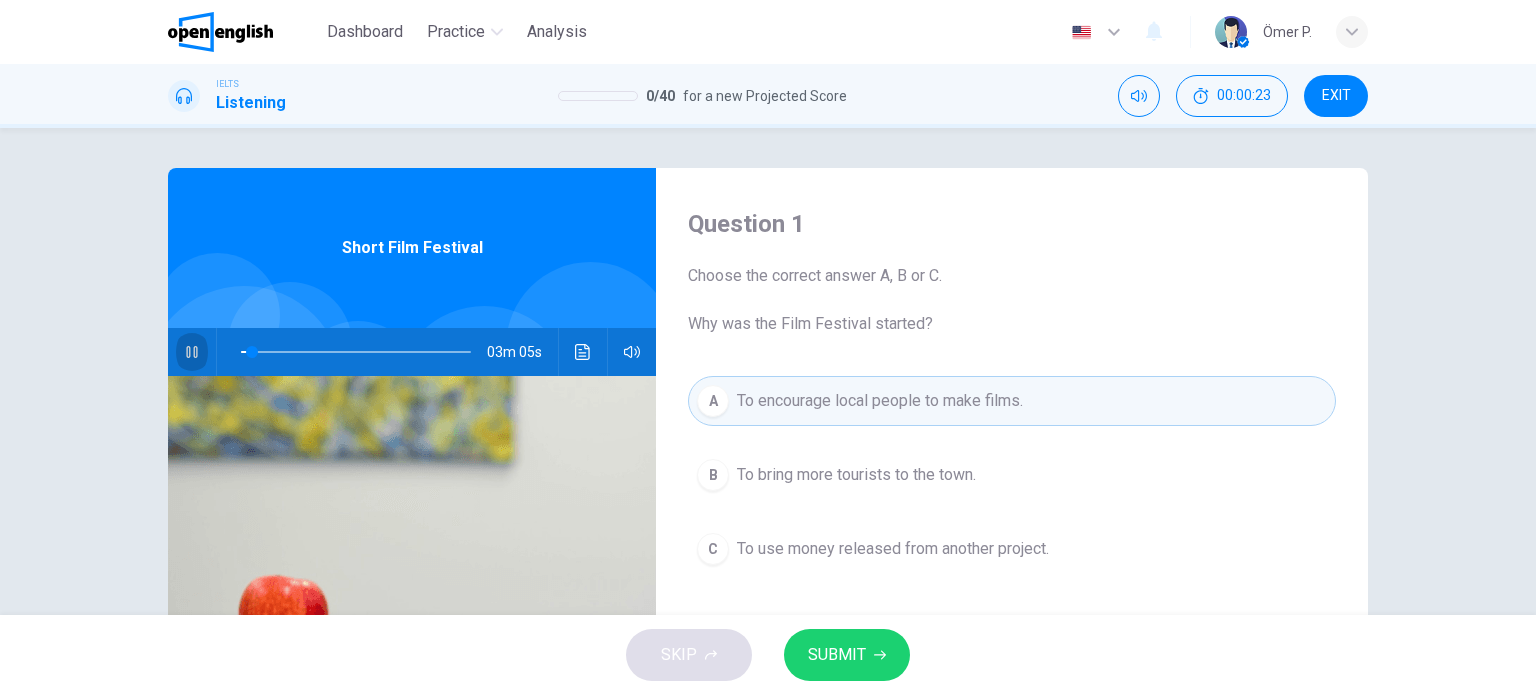 click at bounding box center [192, 352] 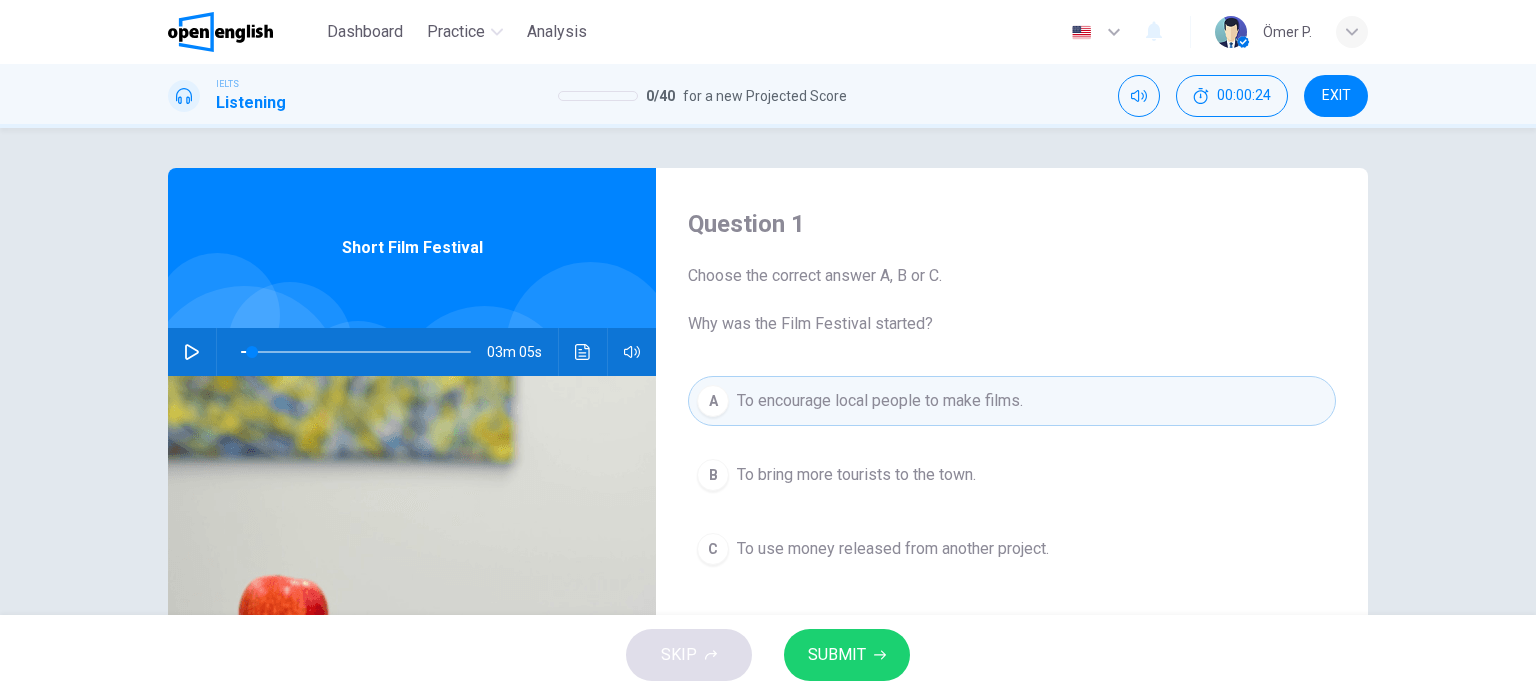 click on "EXIT" at bounding box center [1336, 96] 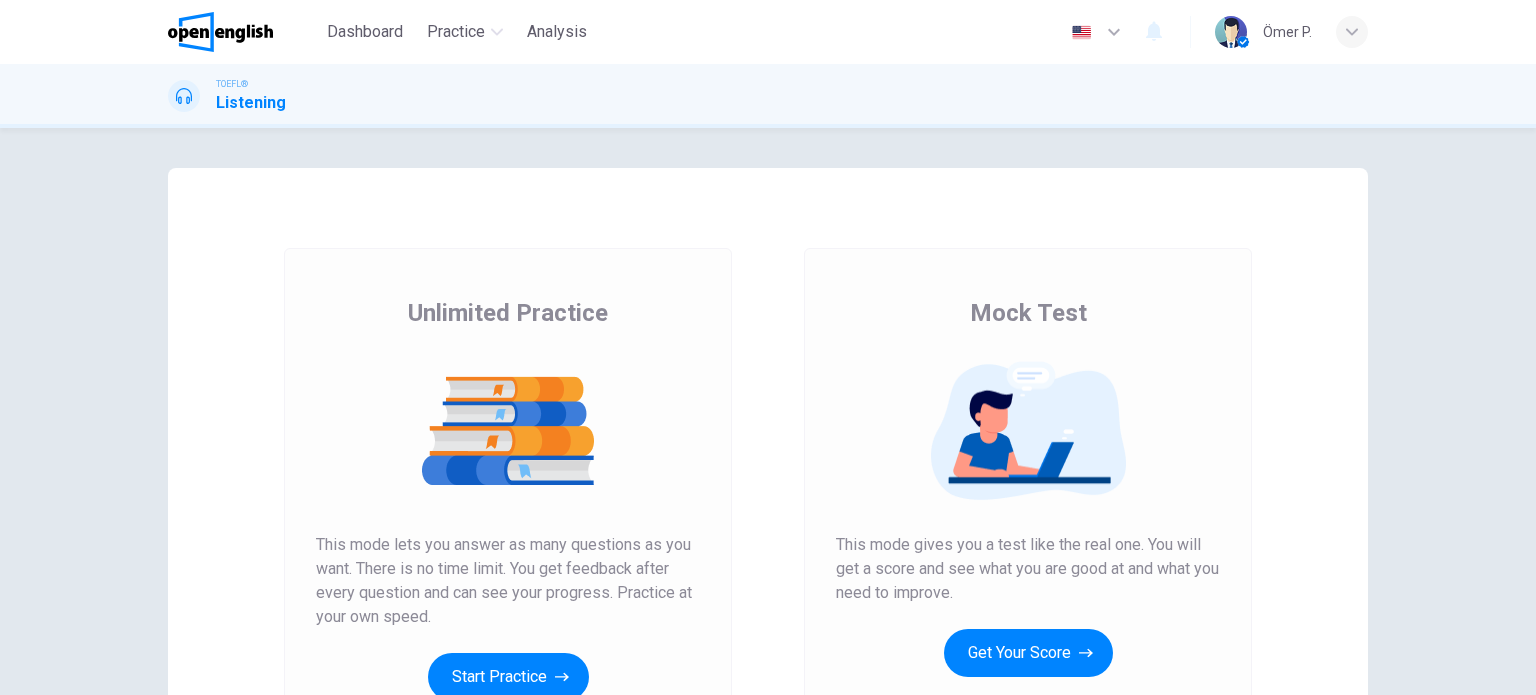 scroll, scrollTop: 0, scrollLeft: 0, axis: both 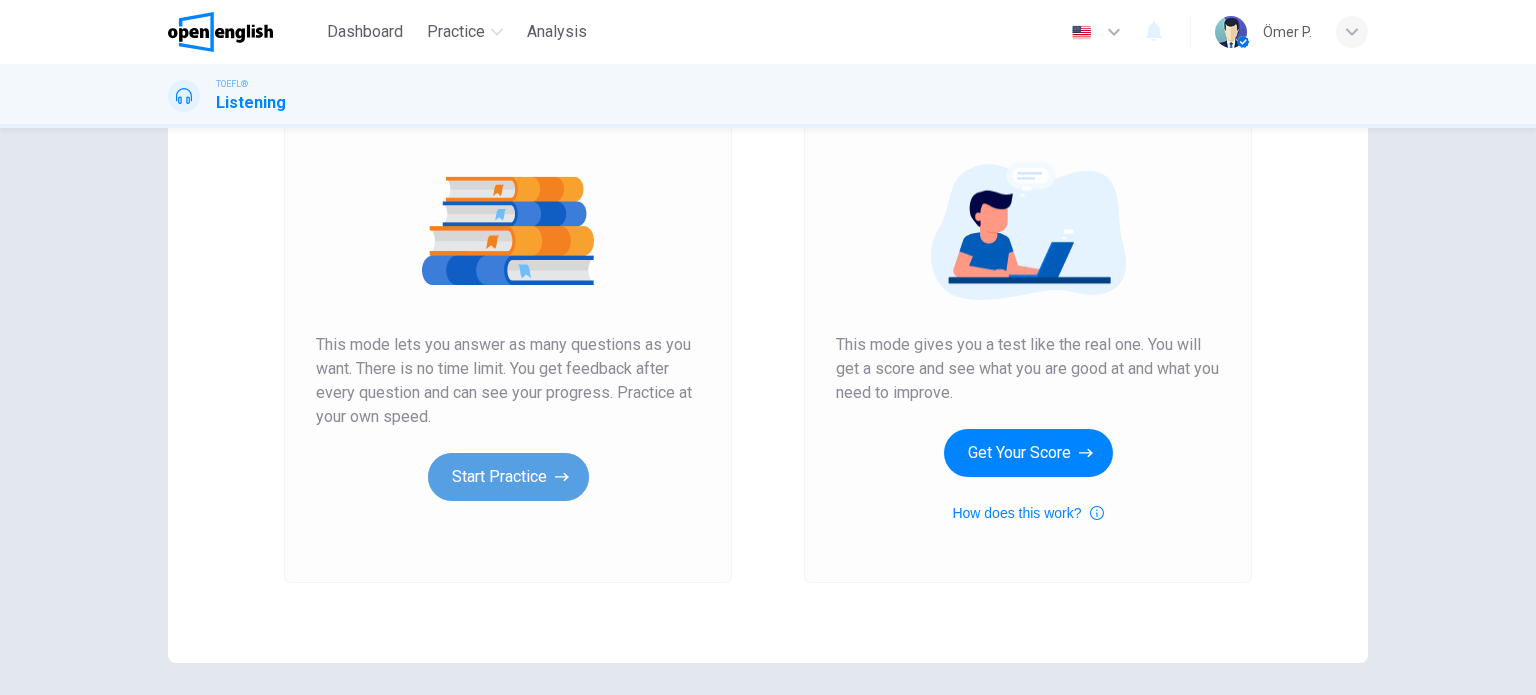 click on "Start Practice" at bounding box center (508, 477) 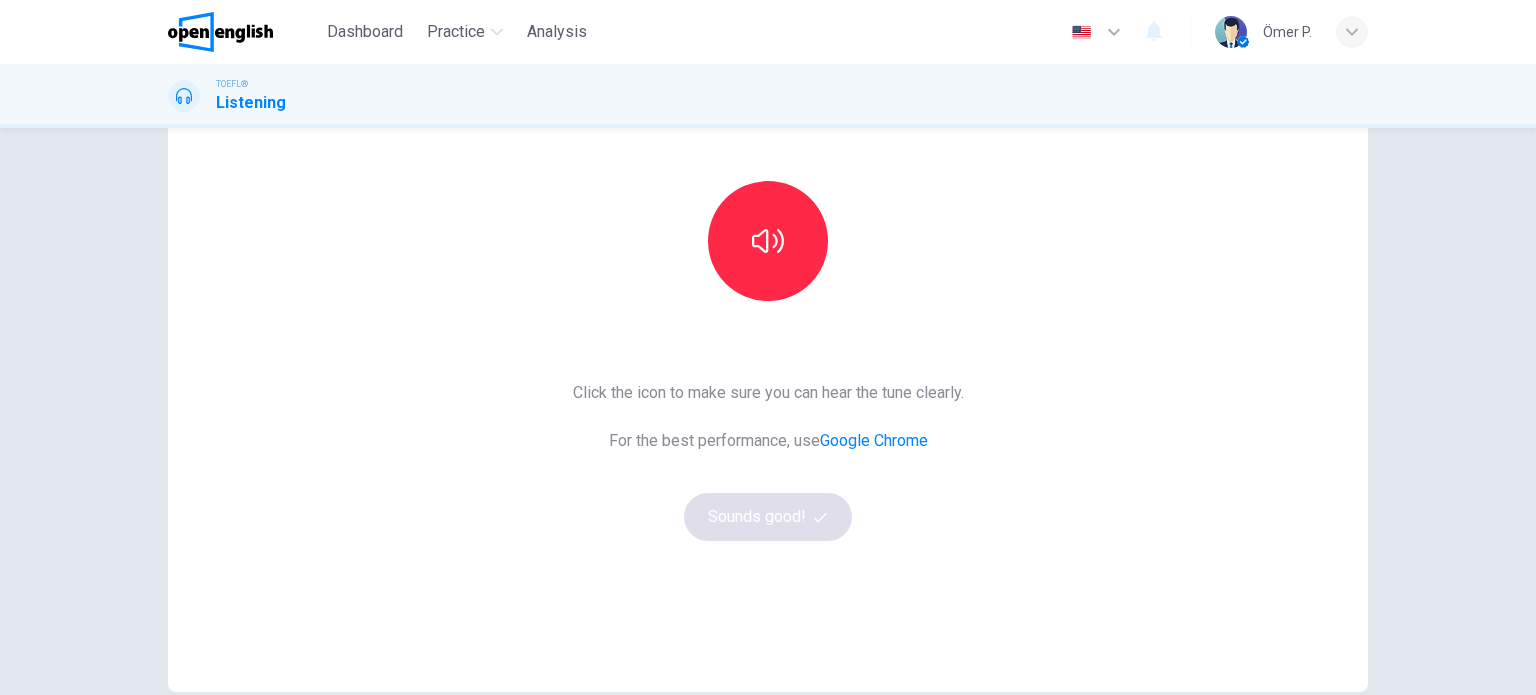 scroll, scrollTop: 200, scrollLeft: 0, axis: vertical 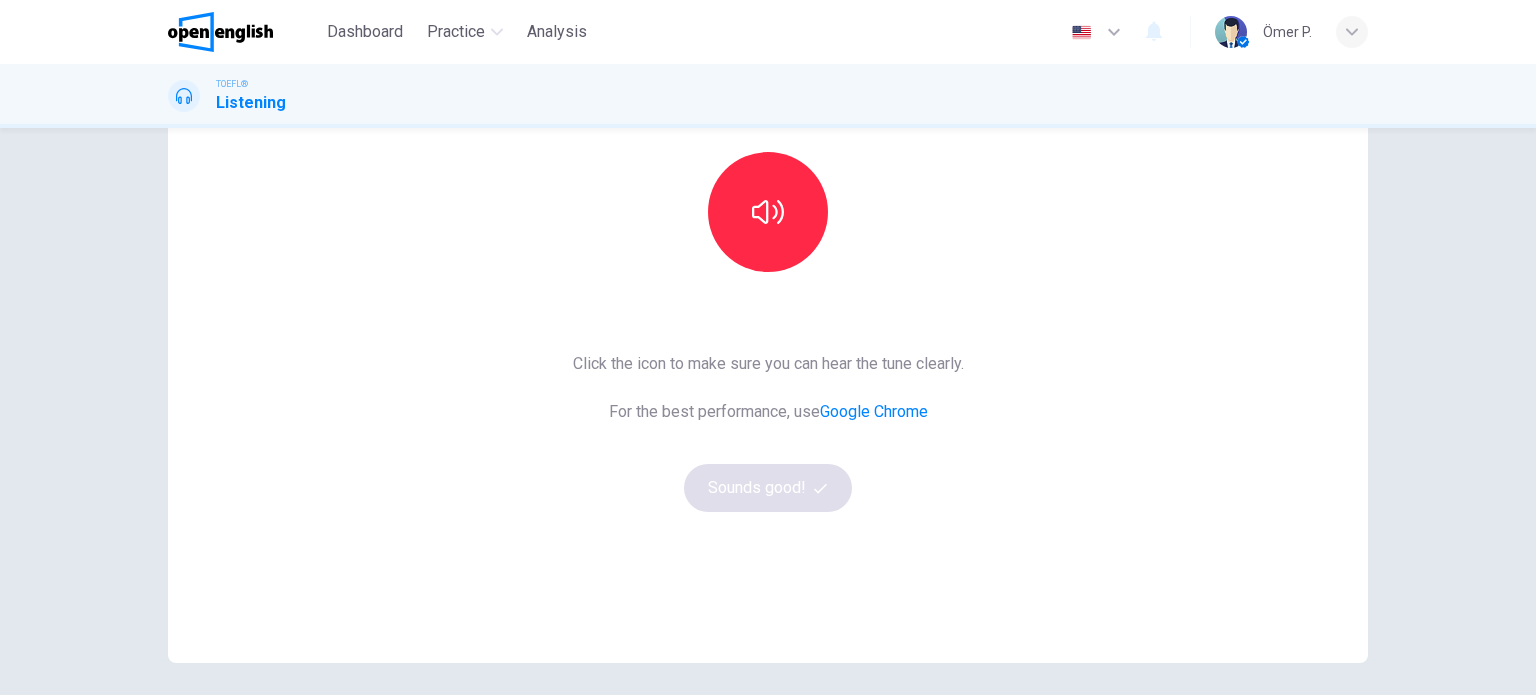 click at bounding box center (768, 212) 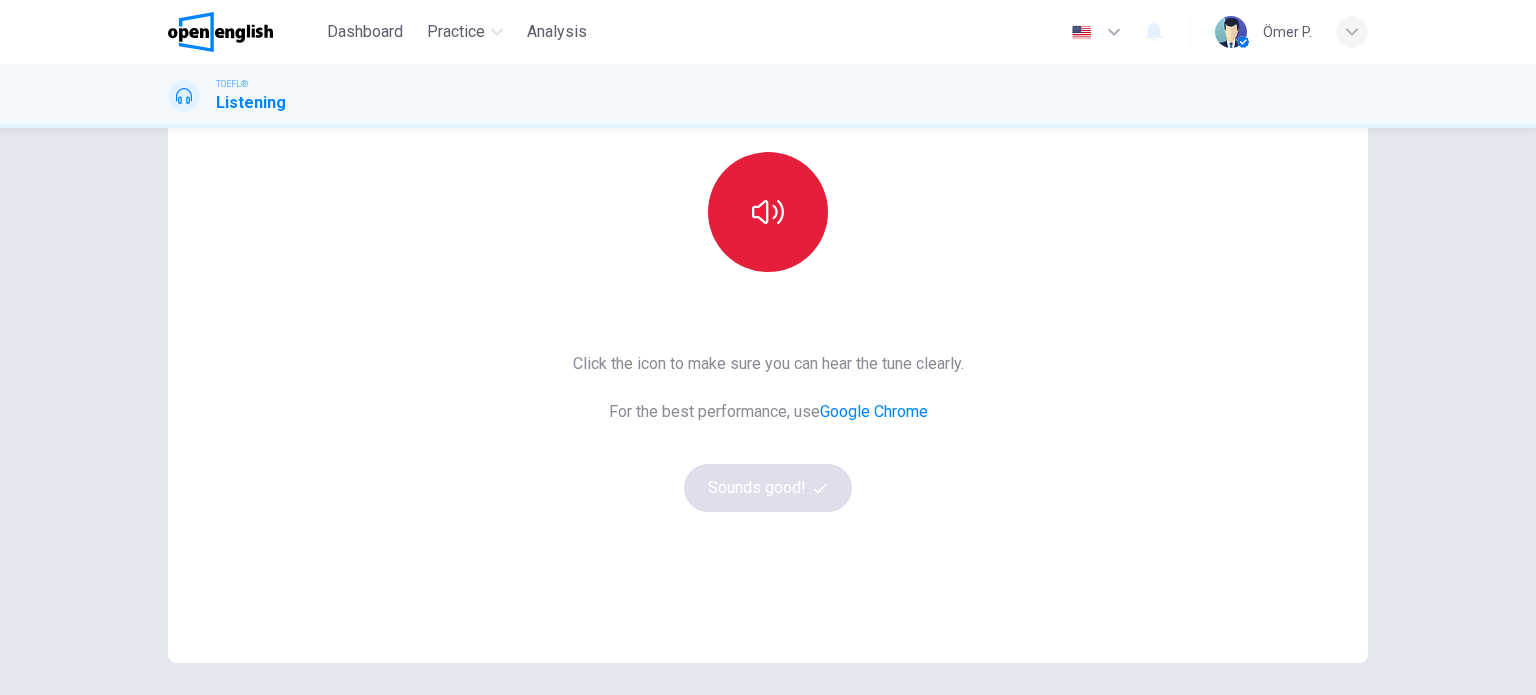 click at bounding box center (768, 212) 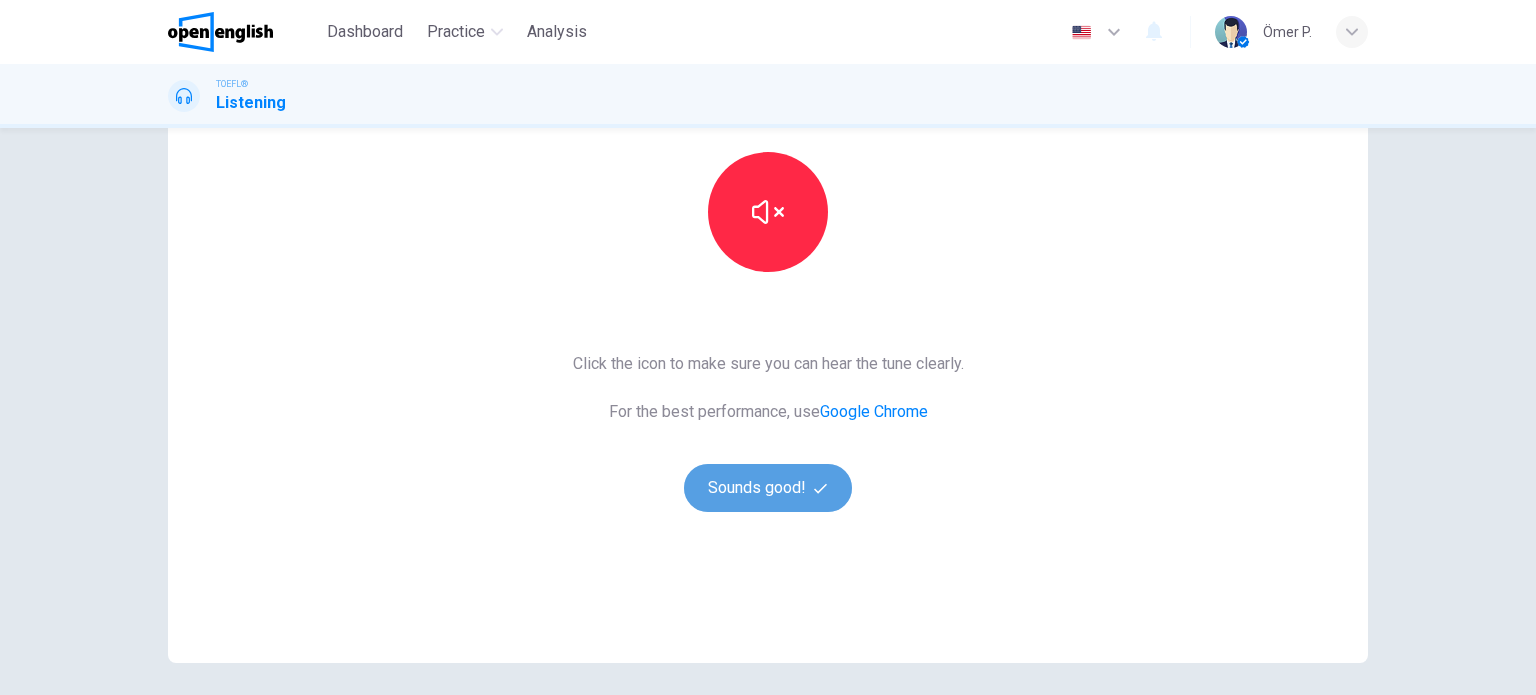 click on "Sounds good!" at bounding box center (768, 488) 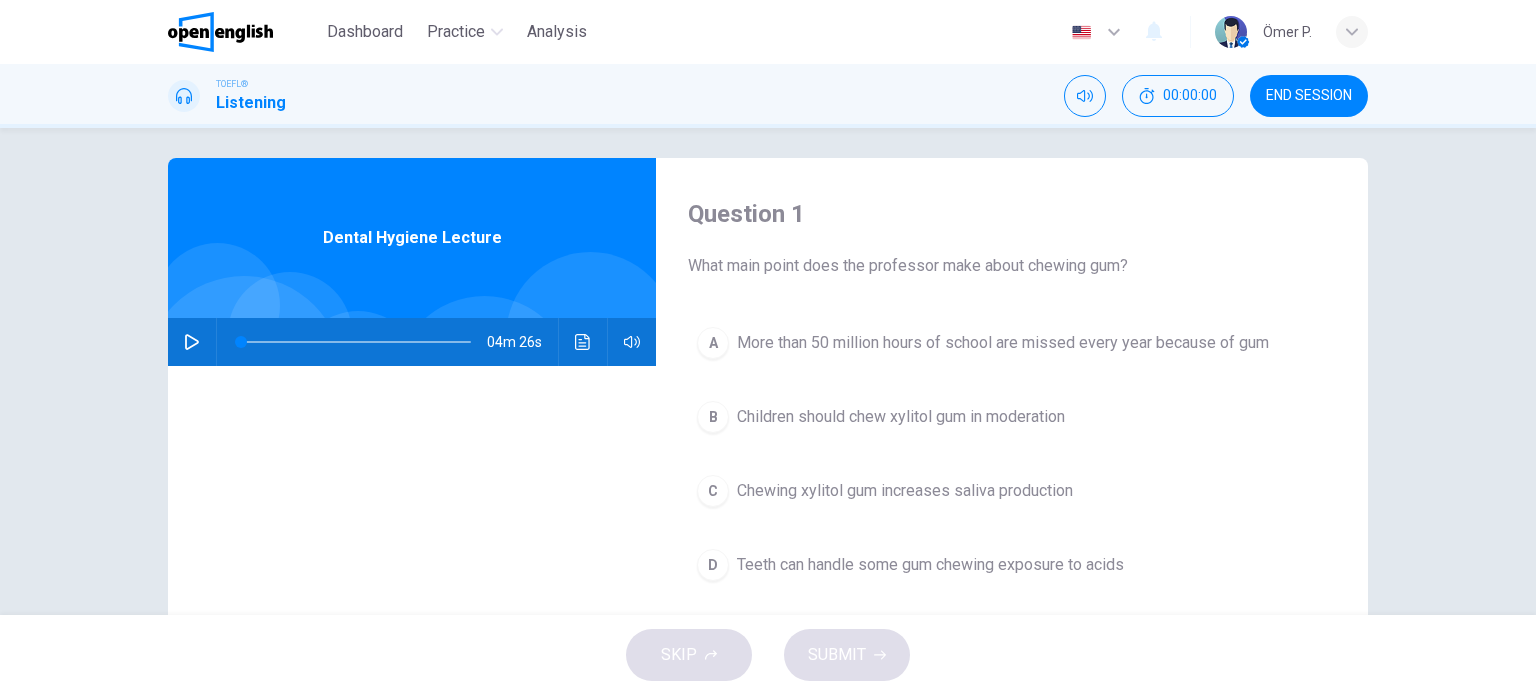 scroll, scrollTop: 0, scrollLeft: 0, axis: both 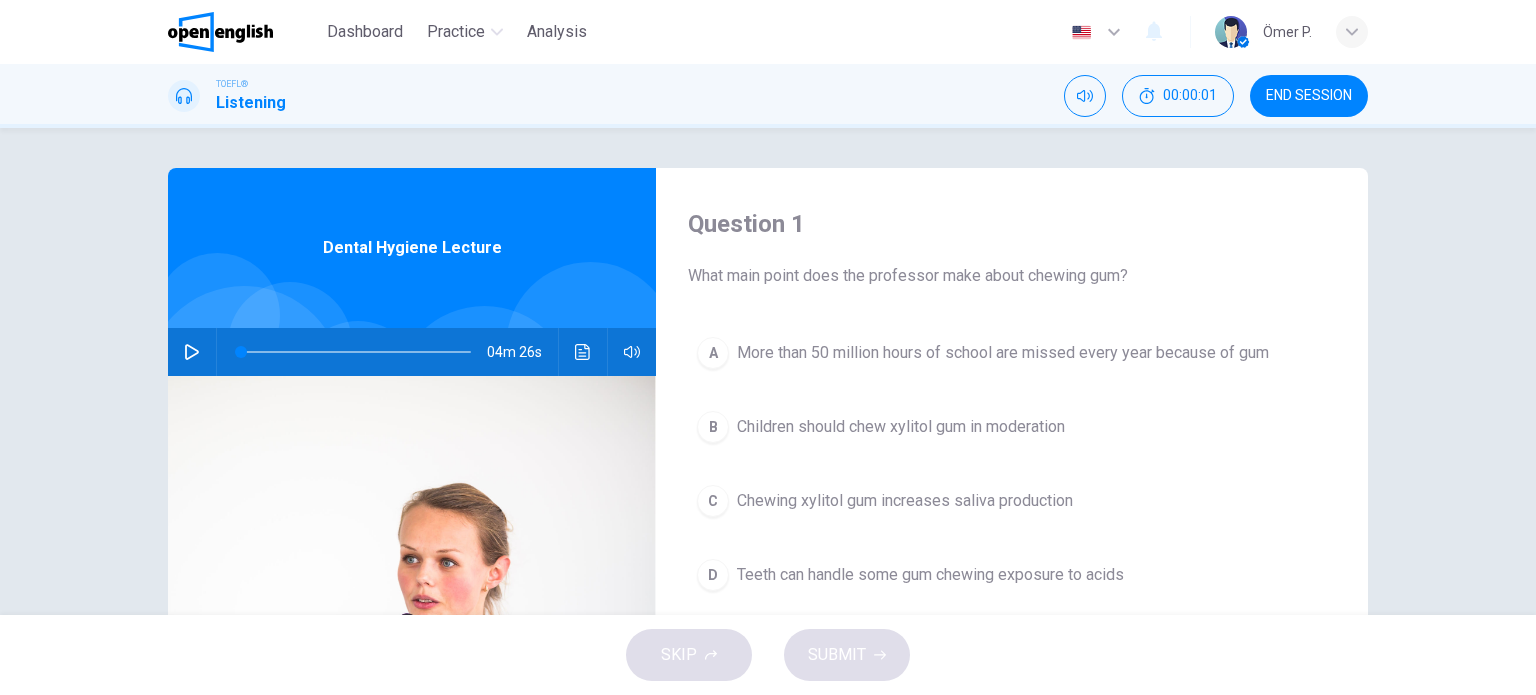 click 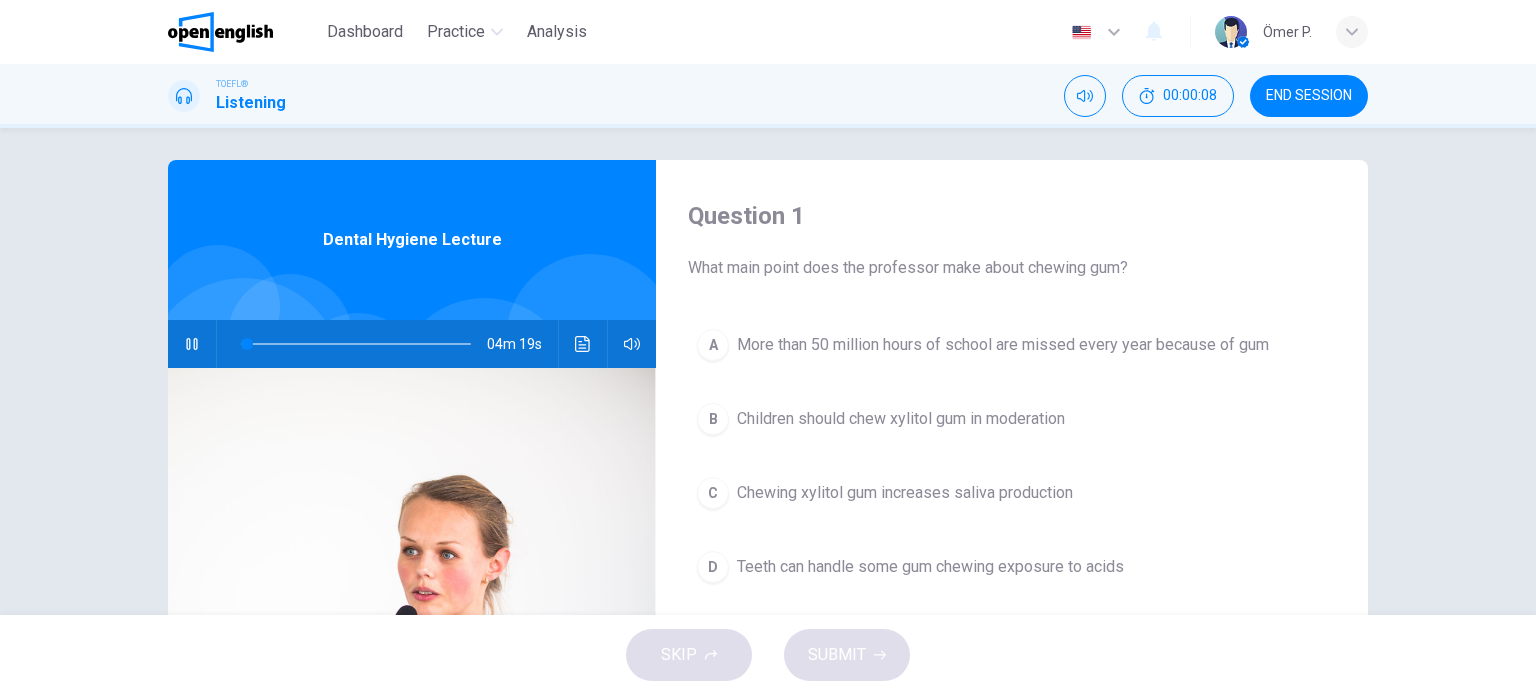 scroll, scrollTop: 0, scrollLeft: 0, axis: both 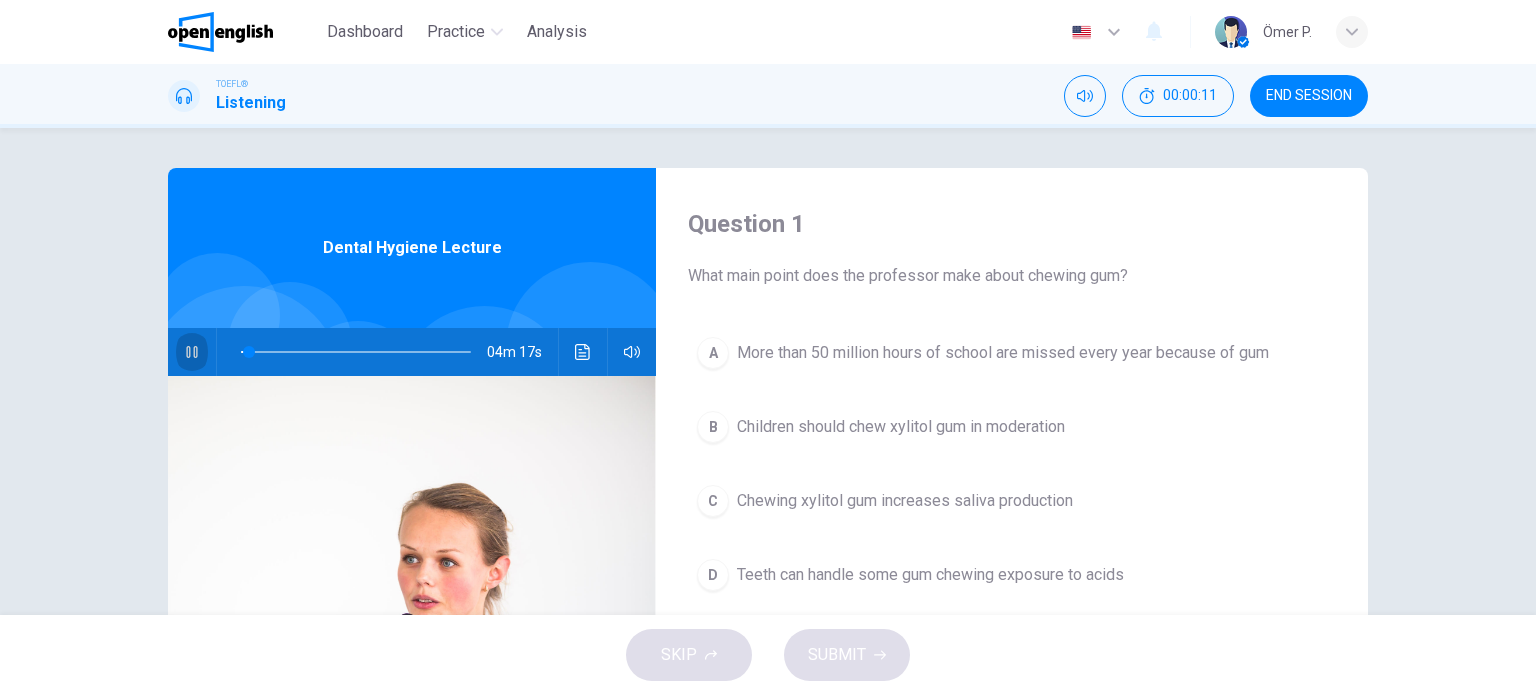 click at bounding box center [192, 352] 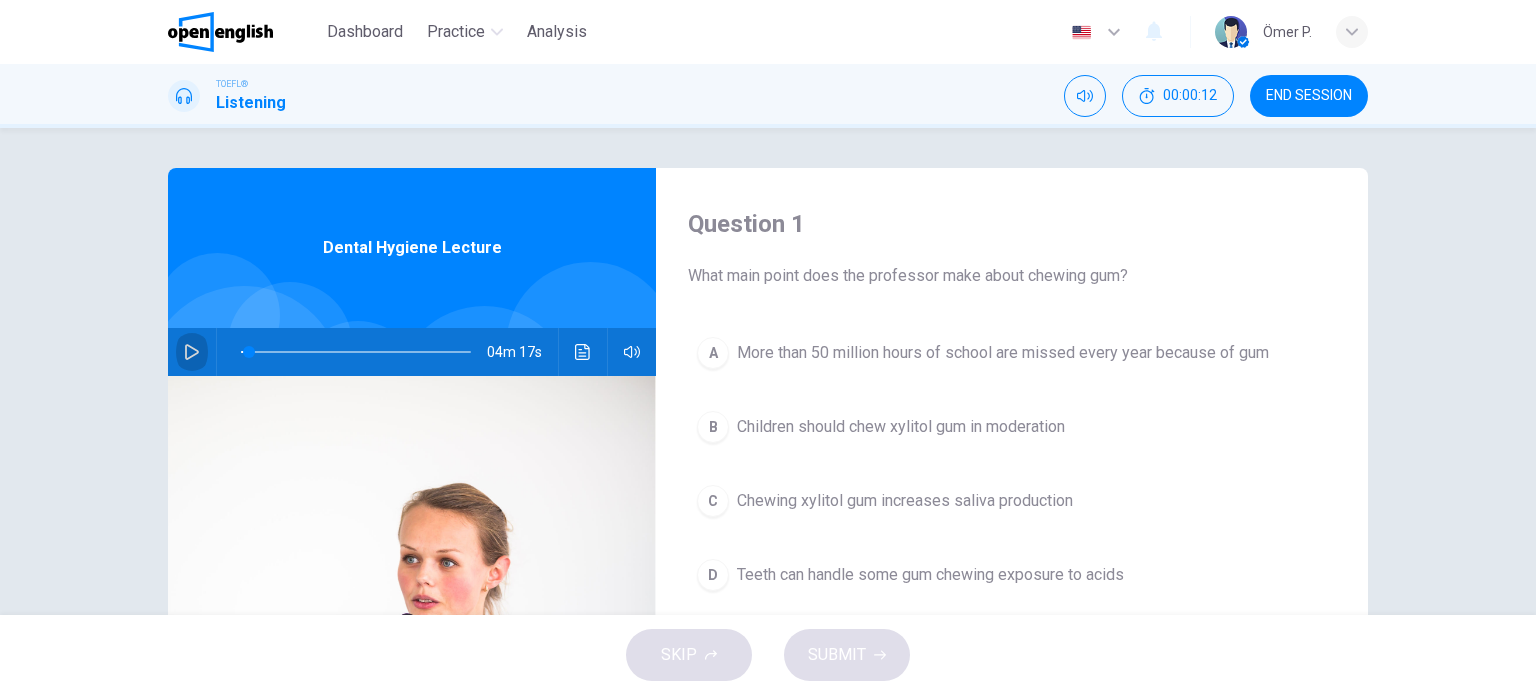 click at bounding box center [192, 352] 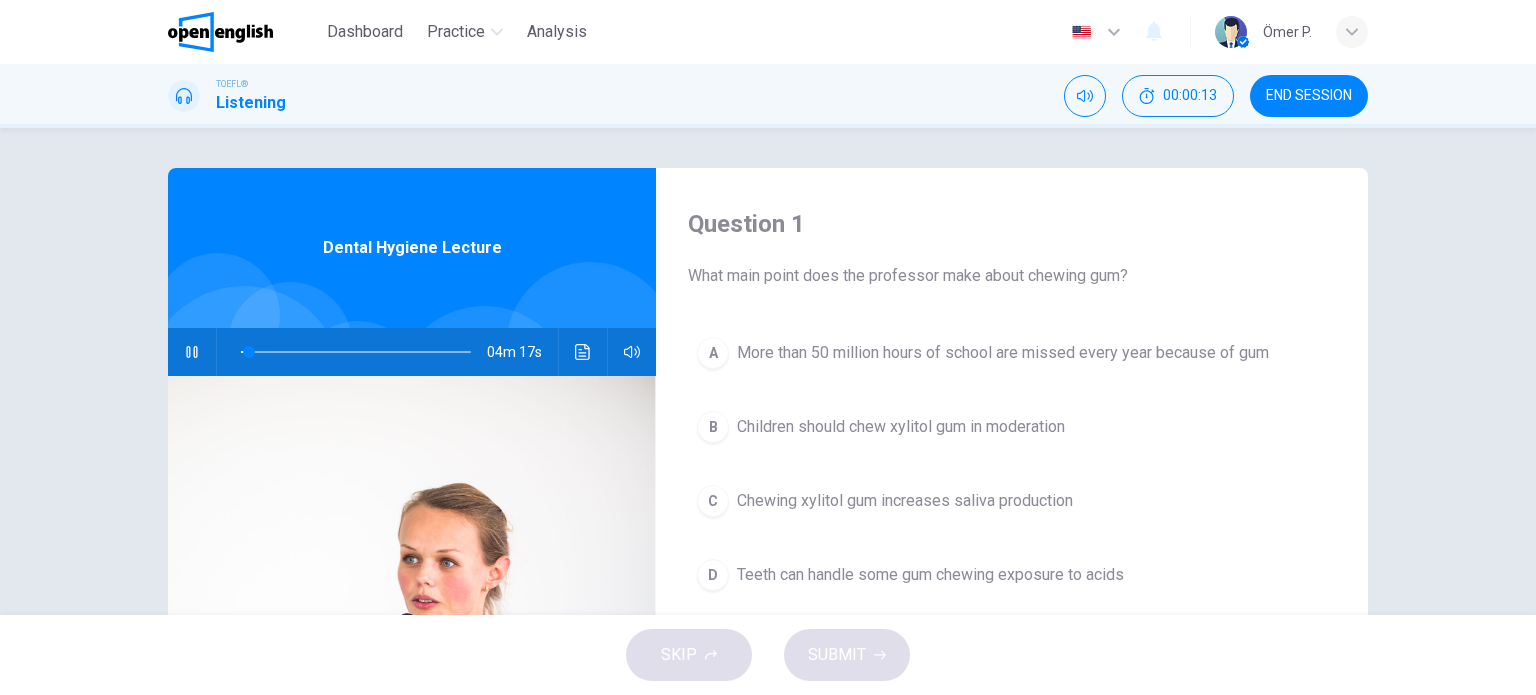click at bounding box center (192, 352) 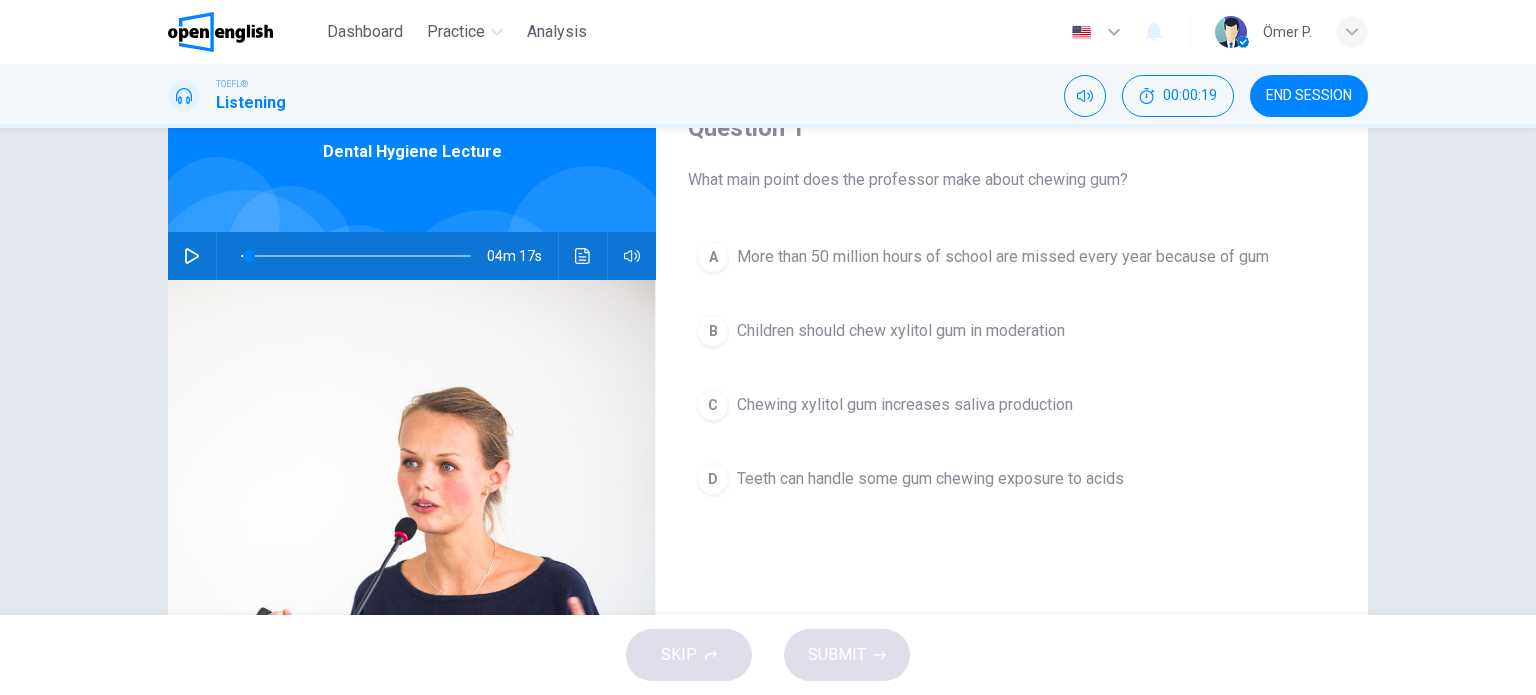 scroll, scrollTop: 100, scrollLeft: 0, axis: vertical 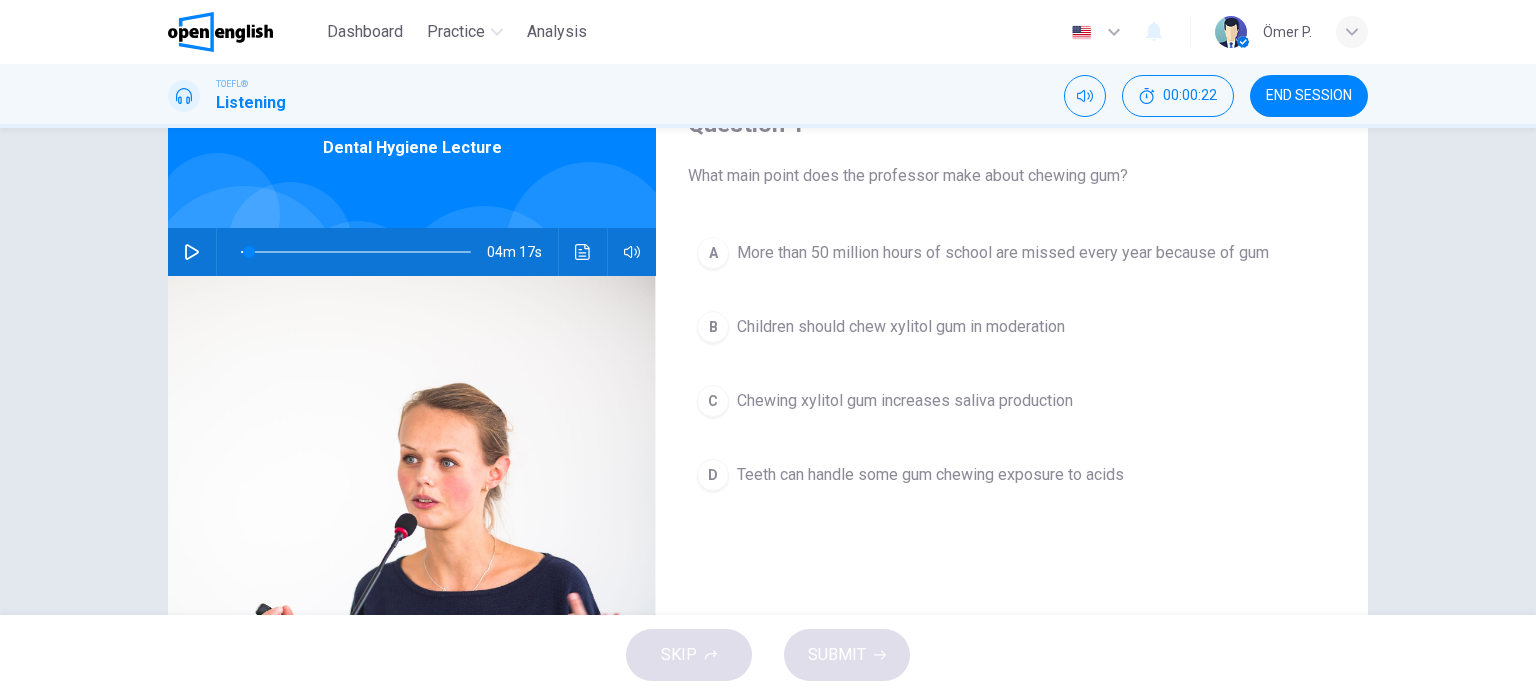 click on "A More than 50 million hours of school are missed every year because of gum" at bounding box center [1012, 253] 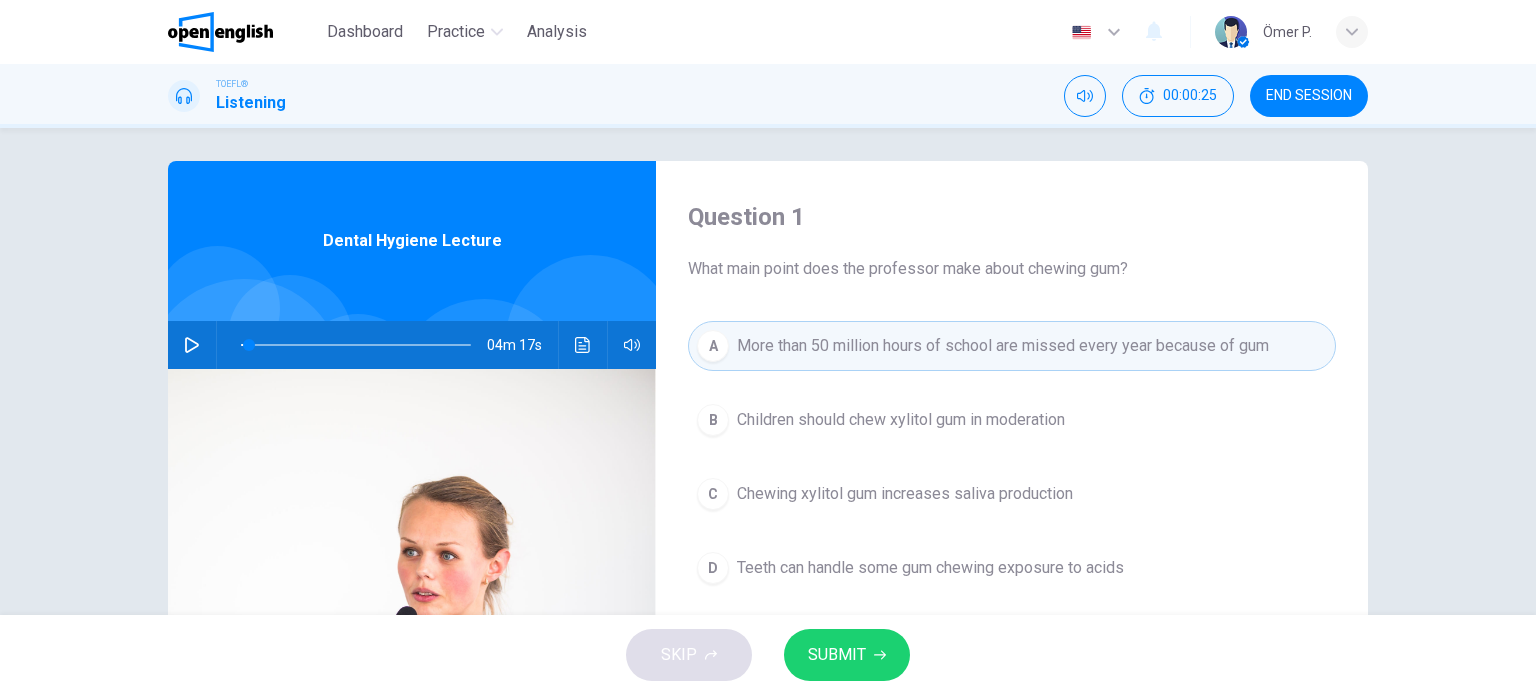 scroll, scrollTop: 0, scrollLeft: 0, axis: both 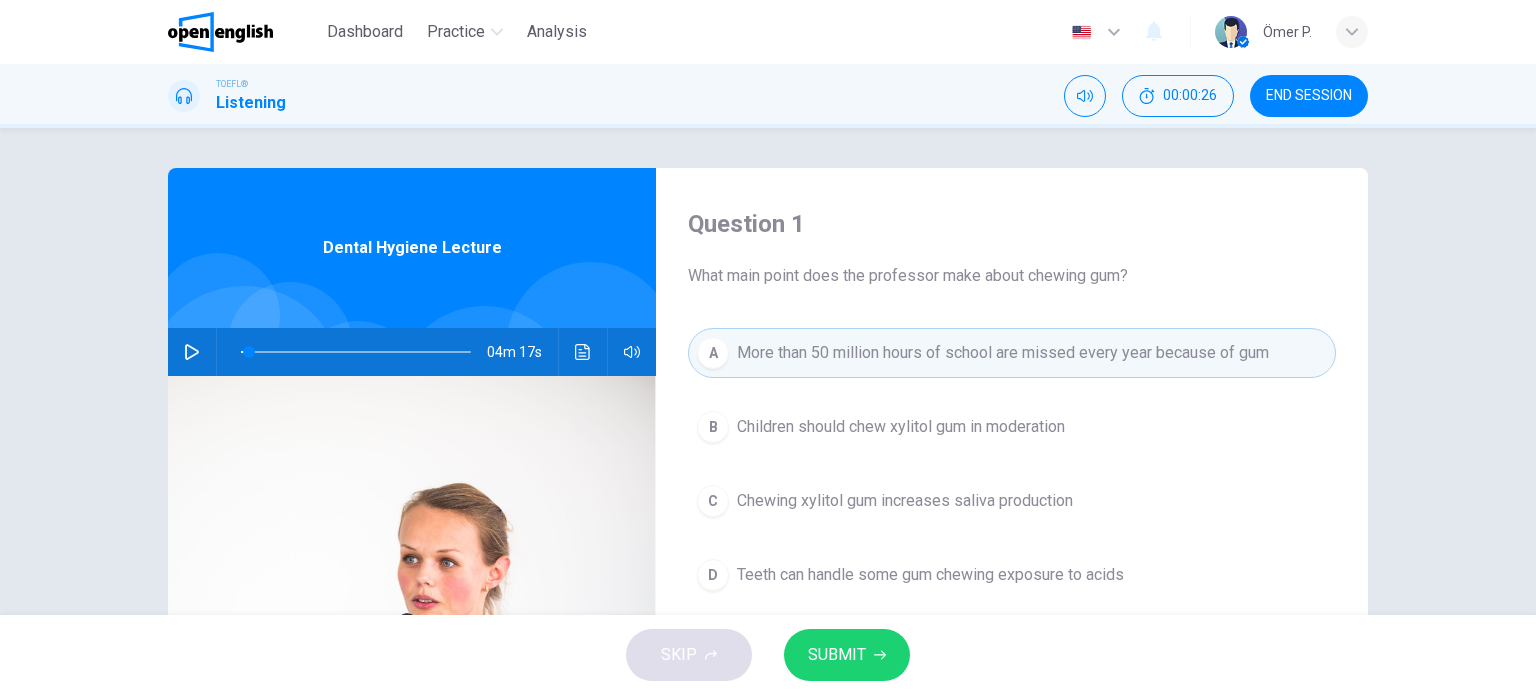 click on "SUBMIT" at bounding box center [847, 655] 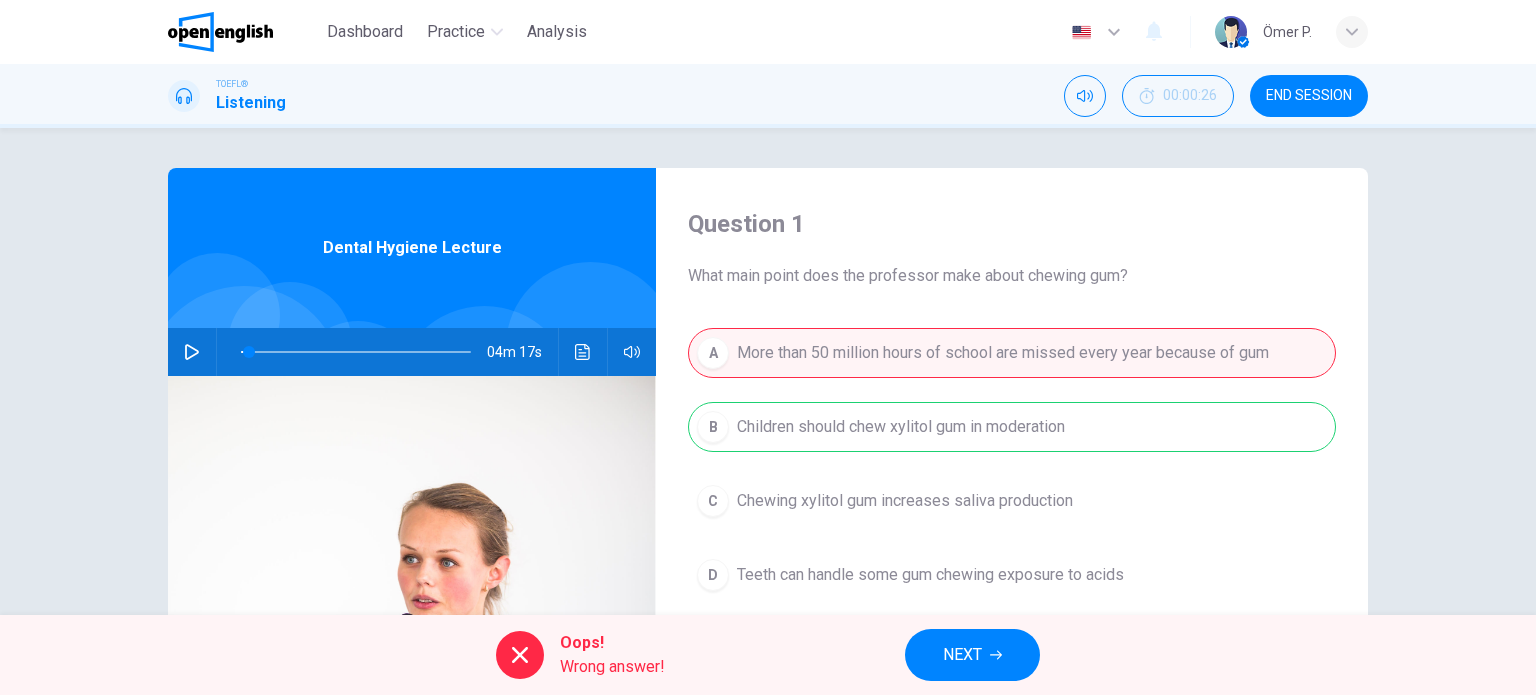 click on "NEXT" at bounding box center (972, 655) 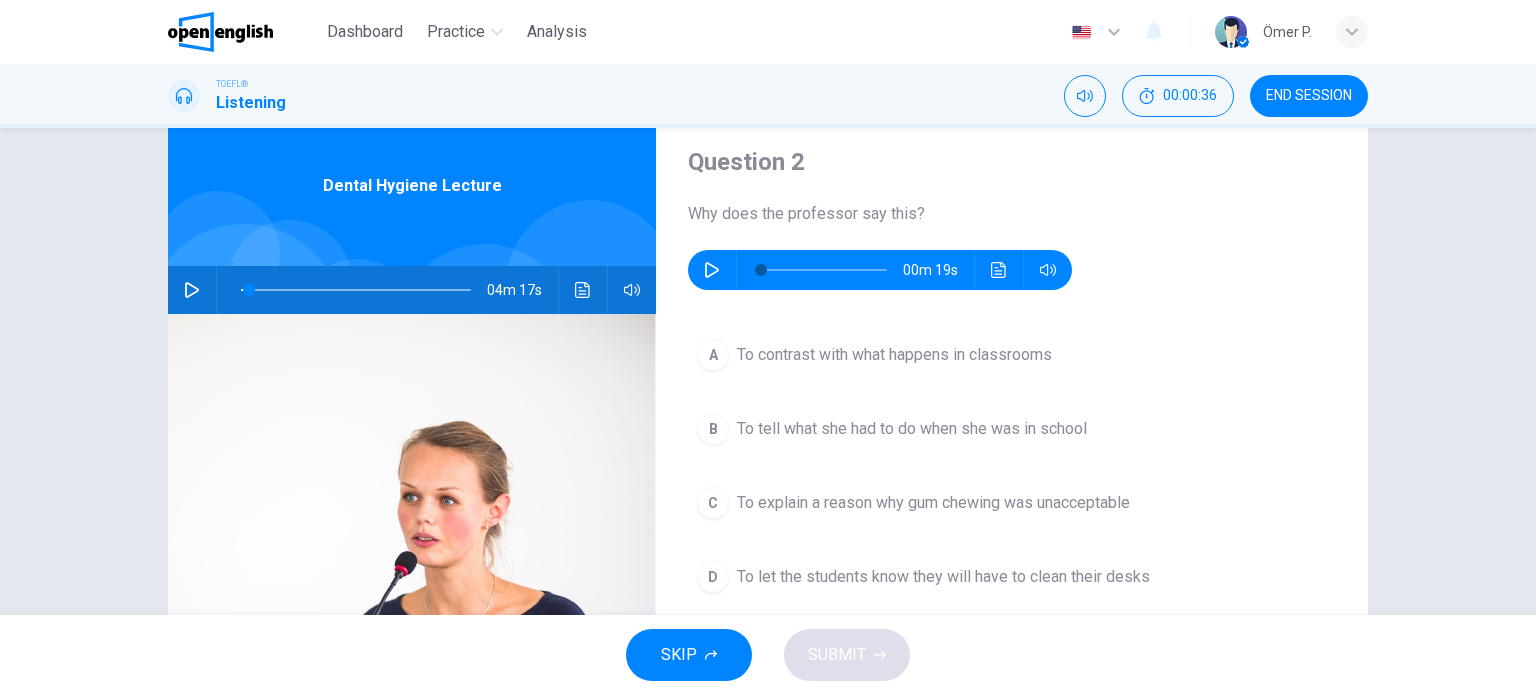 scroll, scrollTop: 0, scrollLeft: 0, axis: both 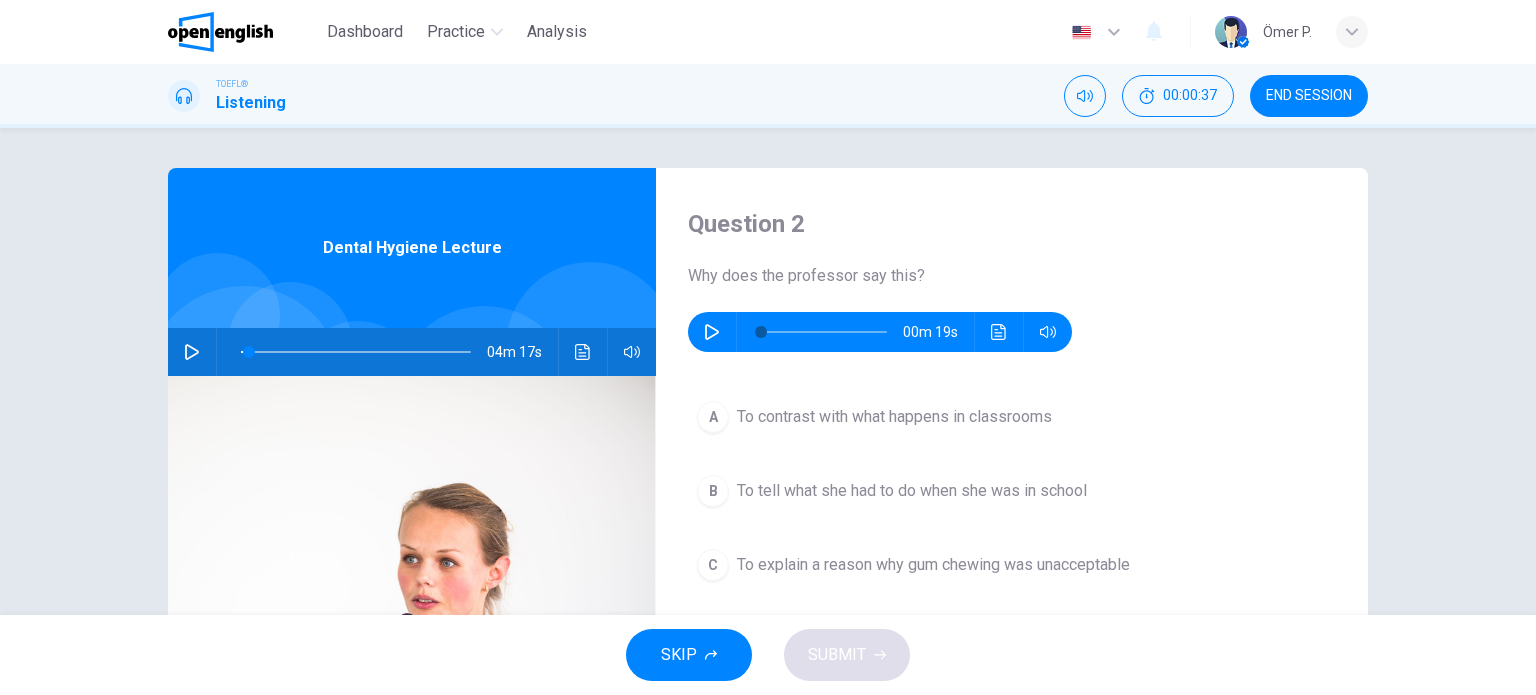 click on "END SESSION" at bounding box center [1309, 96] 